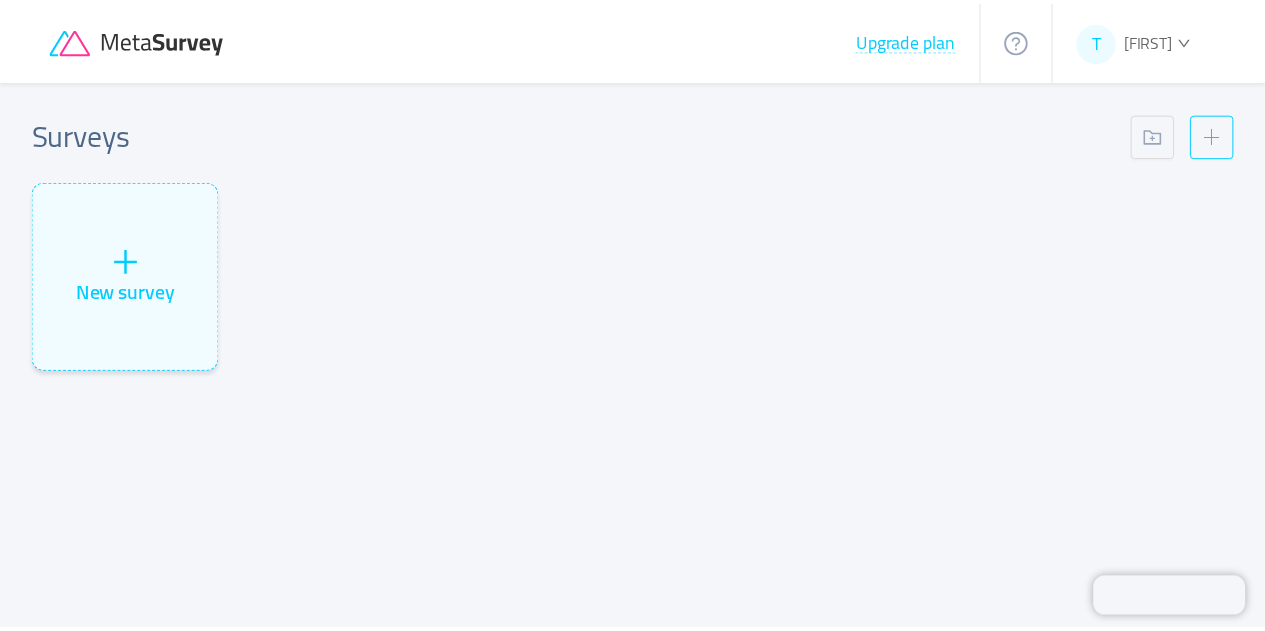scroll, scrollTop: 0, scrollLeft: 0, axis: both 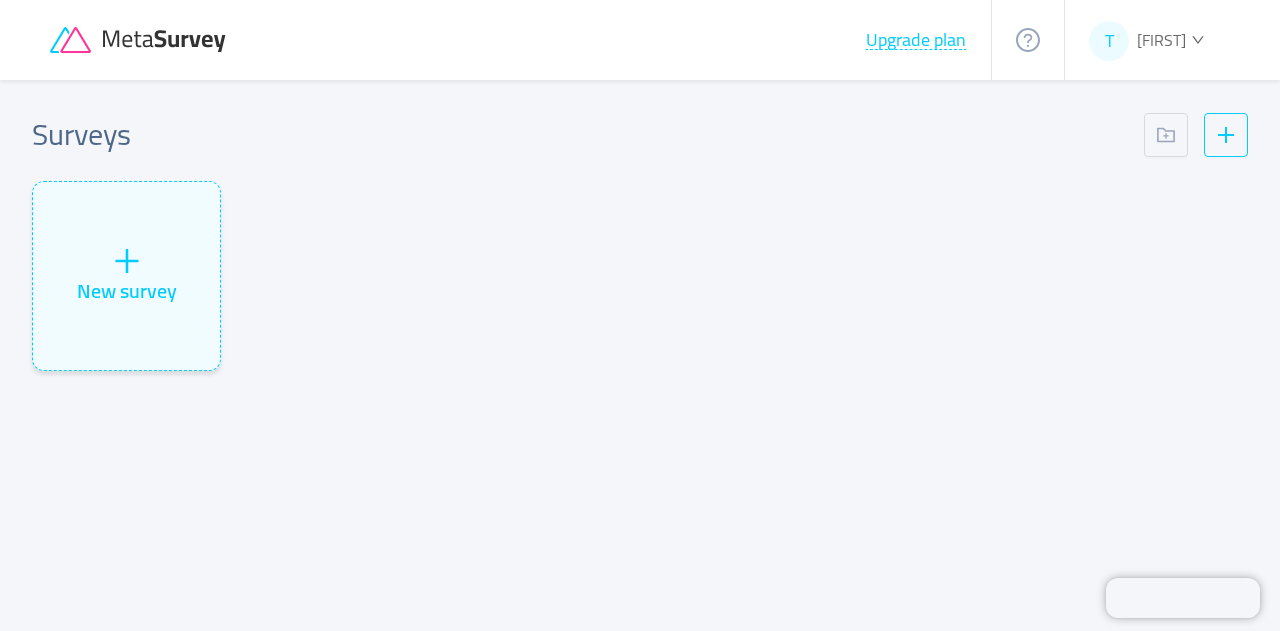 click 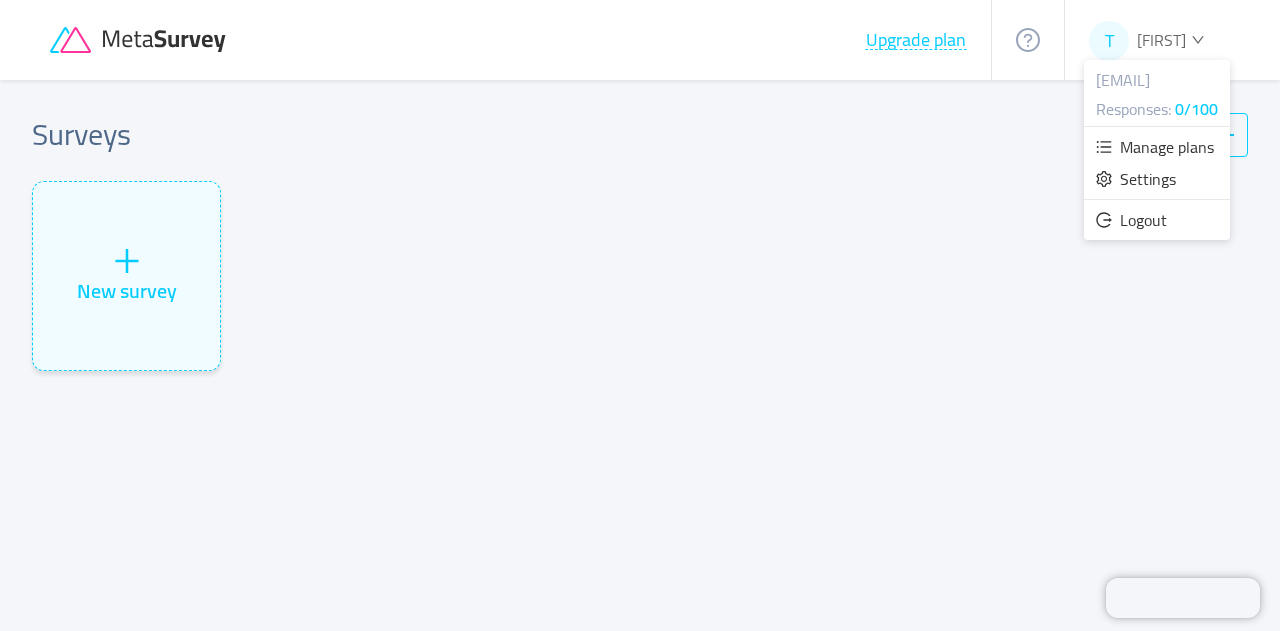 click on "Manage plans" at bounding box center (1167, 147) 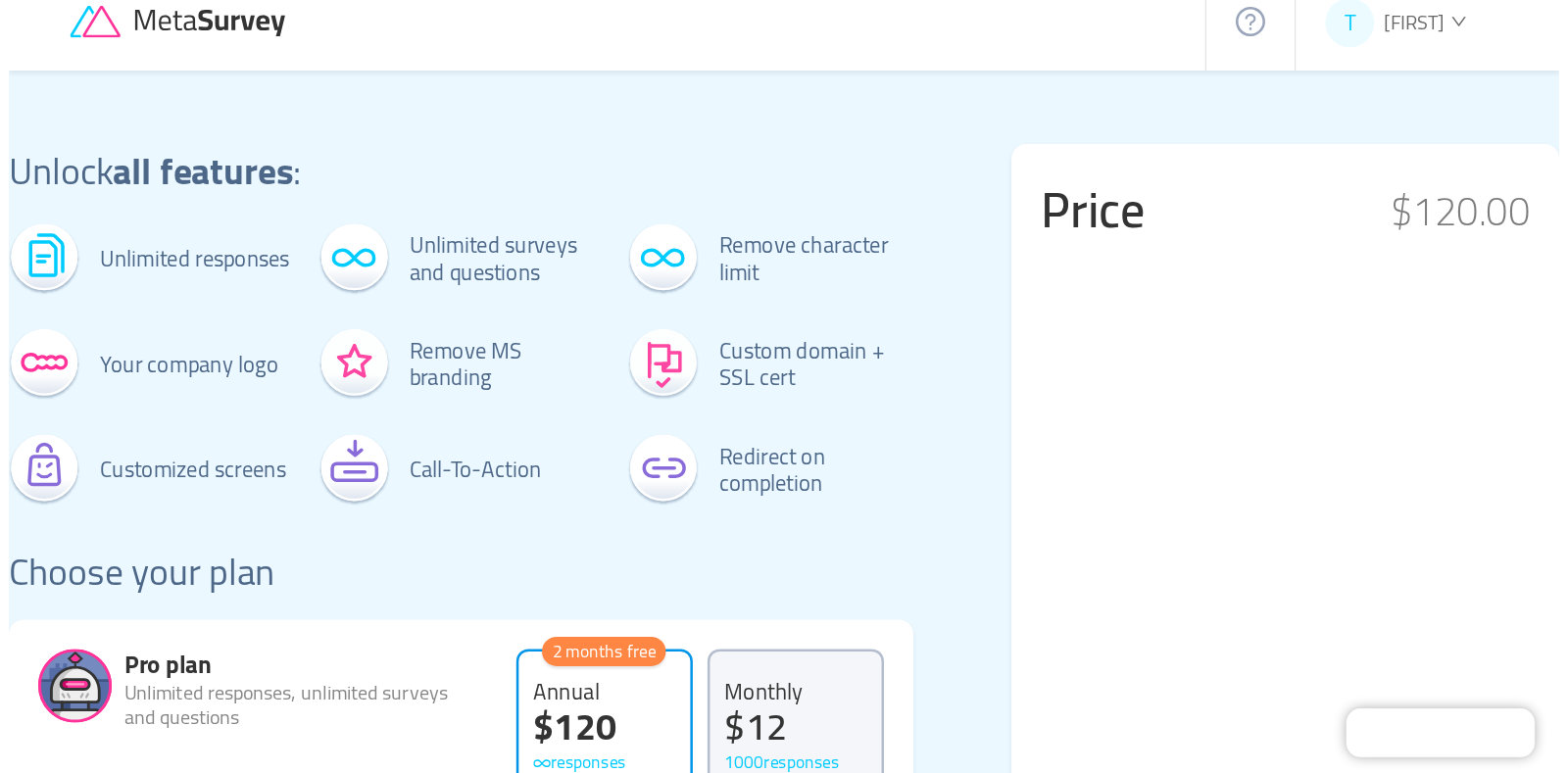 scroll, scrollTop: 0, scrollLeft: 0, axis: both 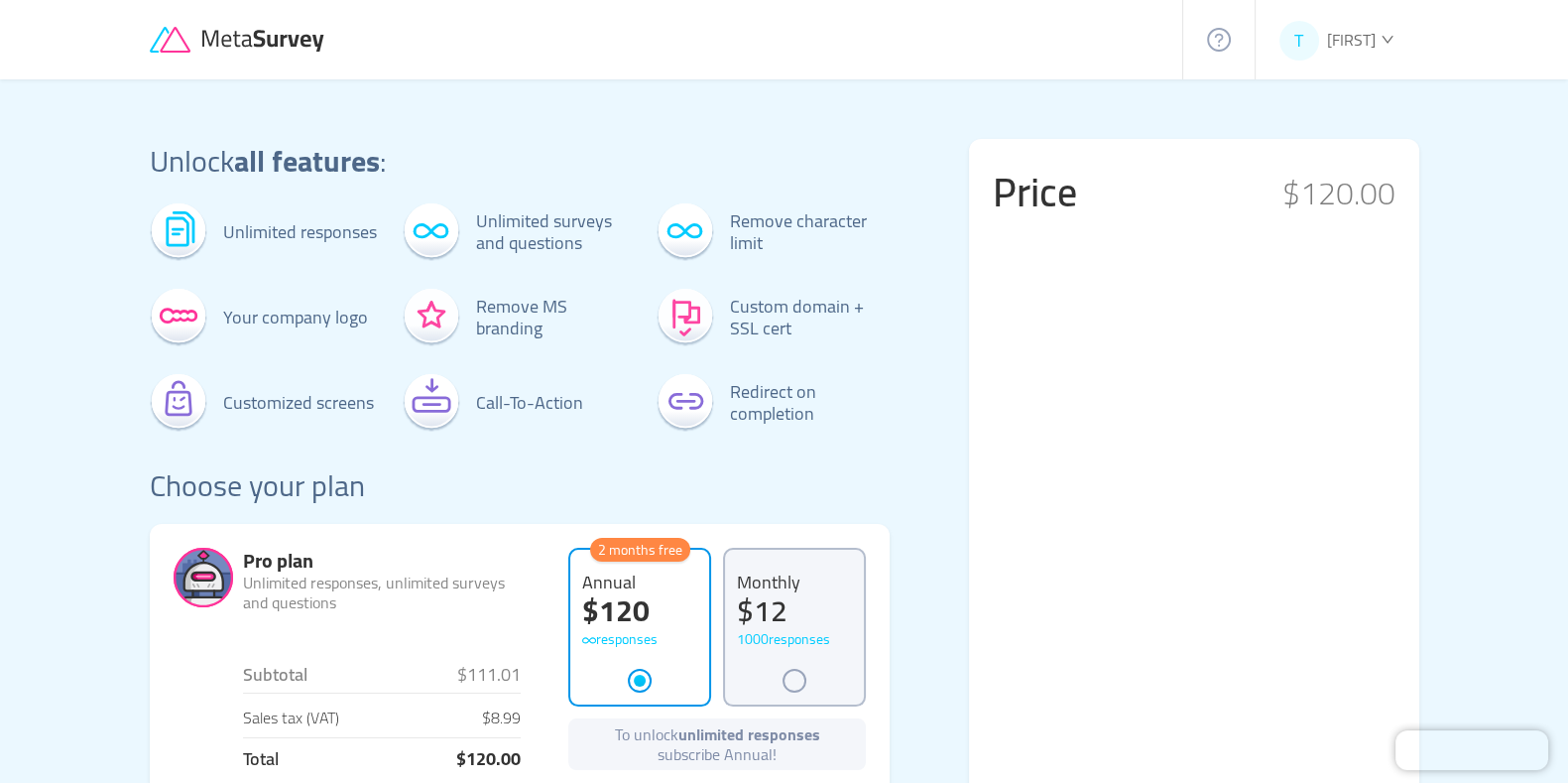 click on "Unlock  all features :  Unlimited responses Your company logo Customized screens Unlimited surveys and questions Remove MS branding Call-To-Action Remove character limit Custom domain + SSL cert Redirect on completion  Choose your plan  Pro plan  Unlimited responses, unlimited surveys and questions  Subtotal $111.01 Sales tax (VAT) $8.99 Total $120.00  2 months free  Annual $120  responses  Monthly $12  1000   responses   To unlock  unlimited responses  subscribe Annual!   Activate license codes  If you have LTD codes, activate them here. Features and responses vary based on your license tier. 1 Activate Add code Price  $120.00" at bounding box center [784, 642] 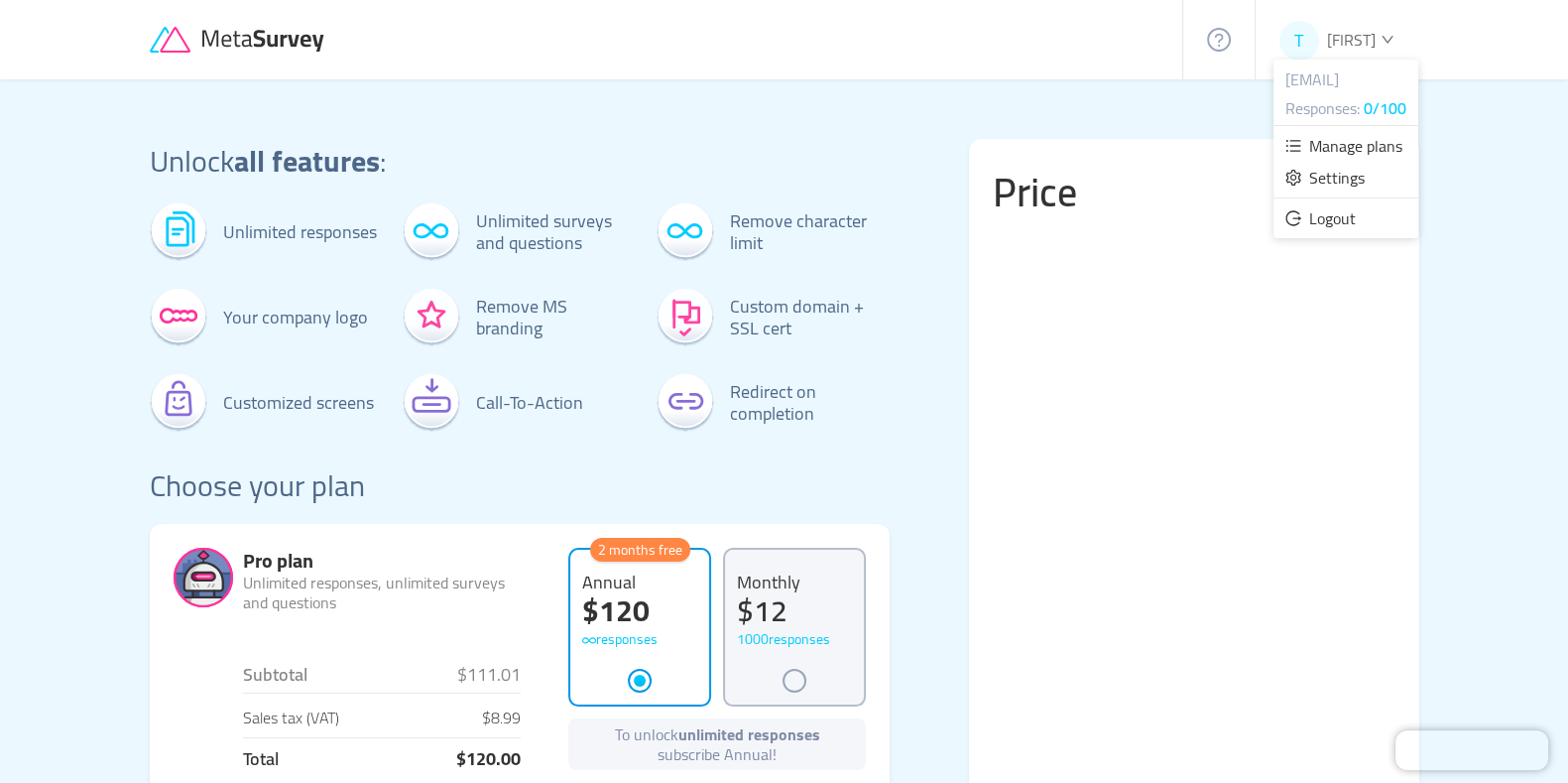 click on "Settings" at bounding box center [1337, 178] 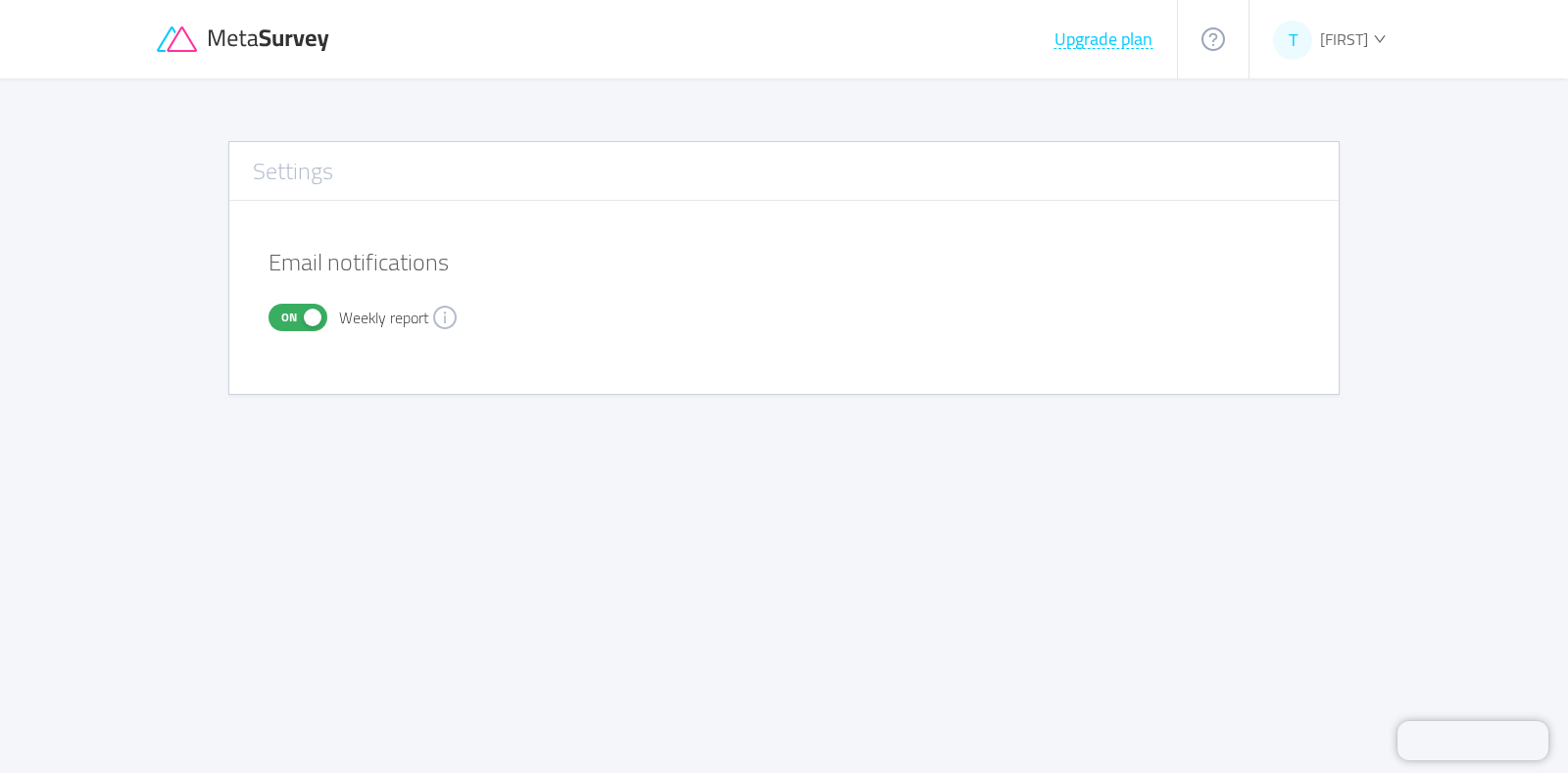 click on "On" at bounding box center [289, 317] 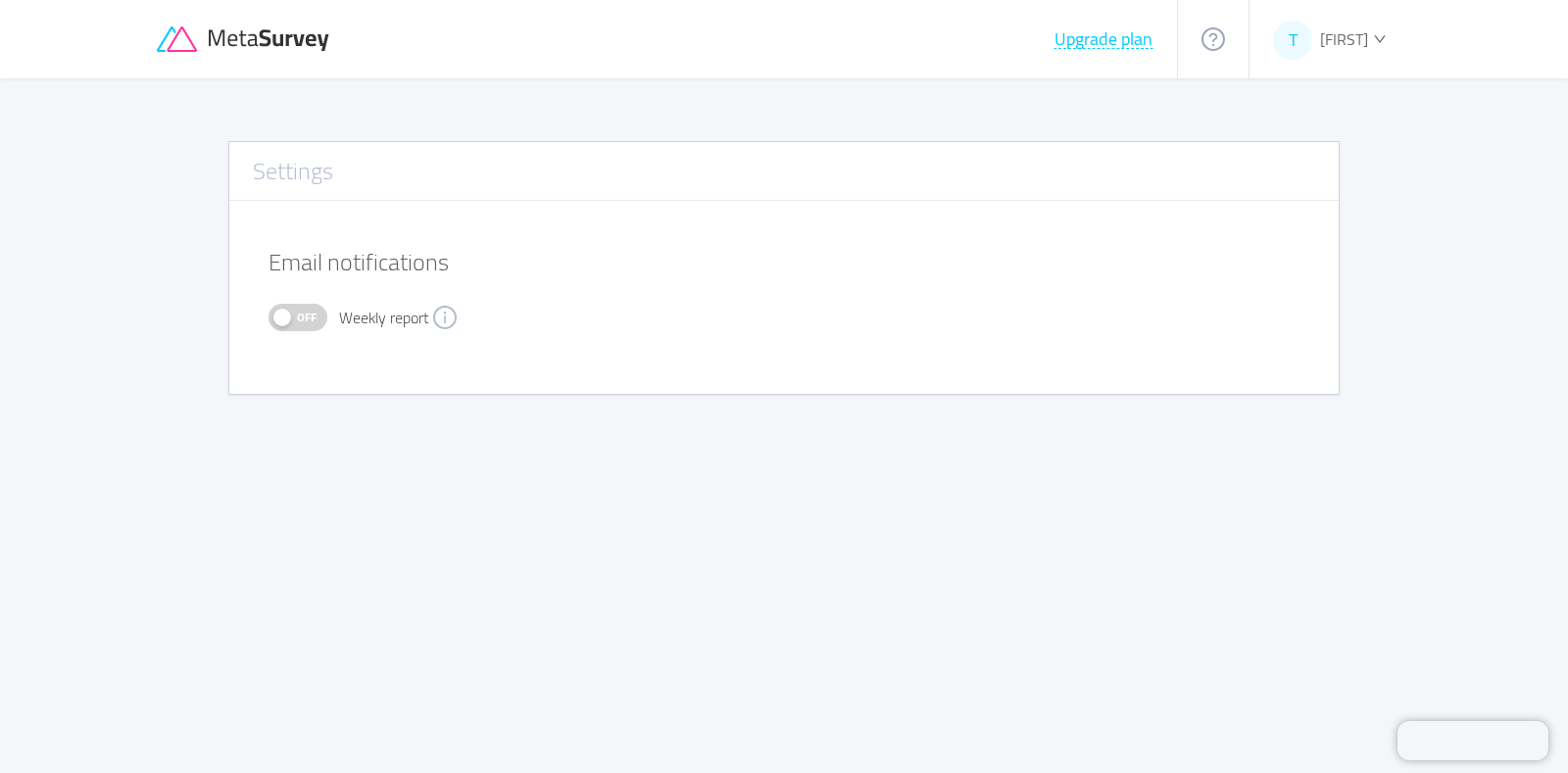 click on "Alle Frag" at bounding box center [1344, 39] 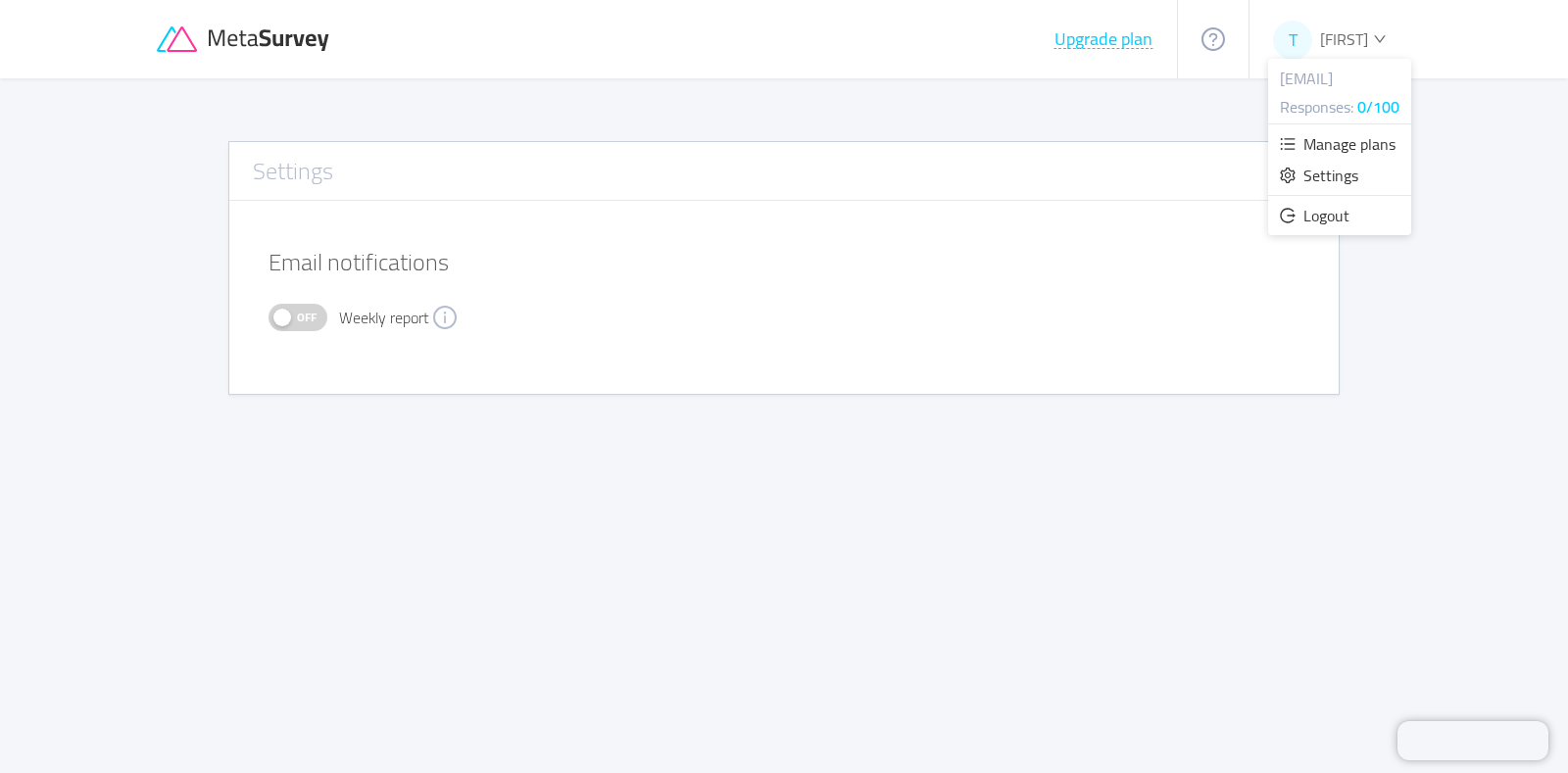 click on "Settings" at bounding box center [1331, 175] 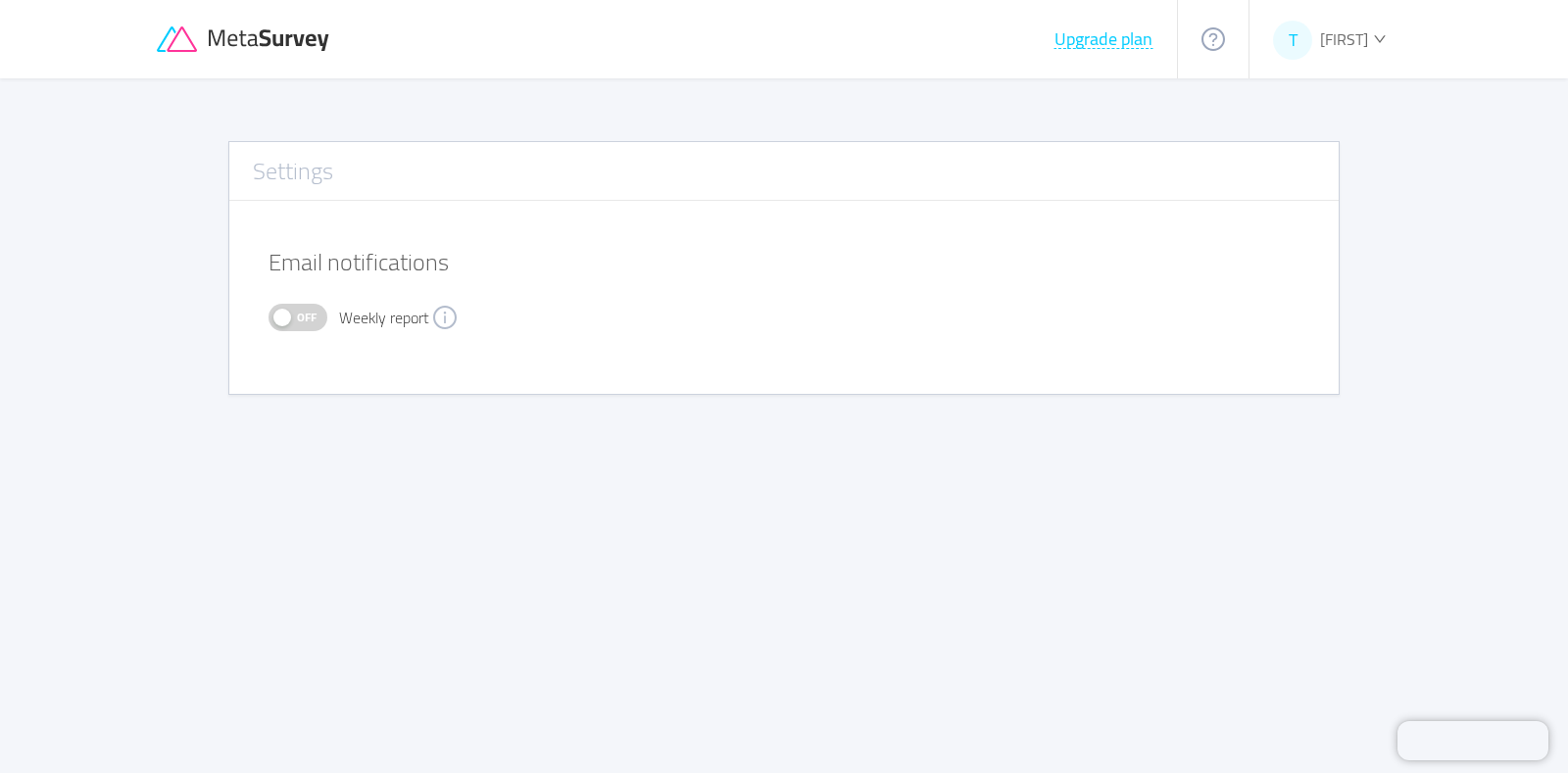 click on "Settings   Email notifications  Off Weekly report" at bounding box center [784, 403] 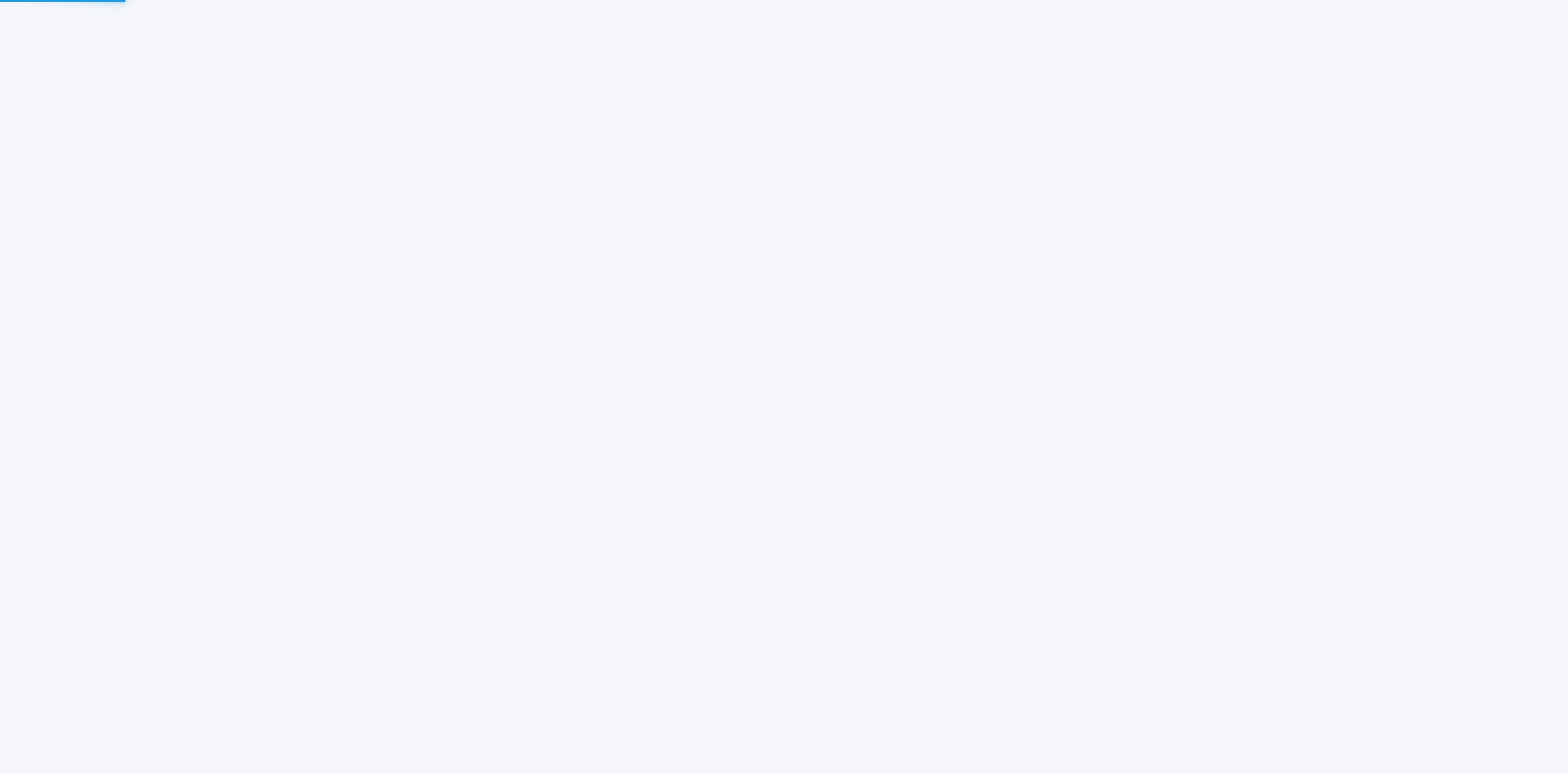scroll, scrollTop: 0, scrollLeft: 0, axis: both 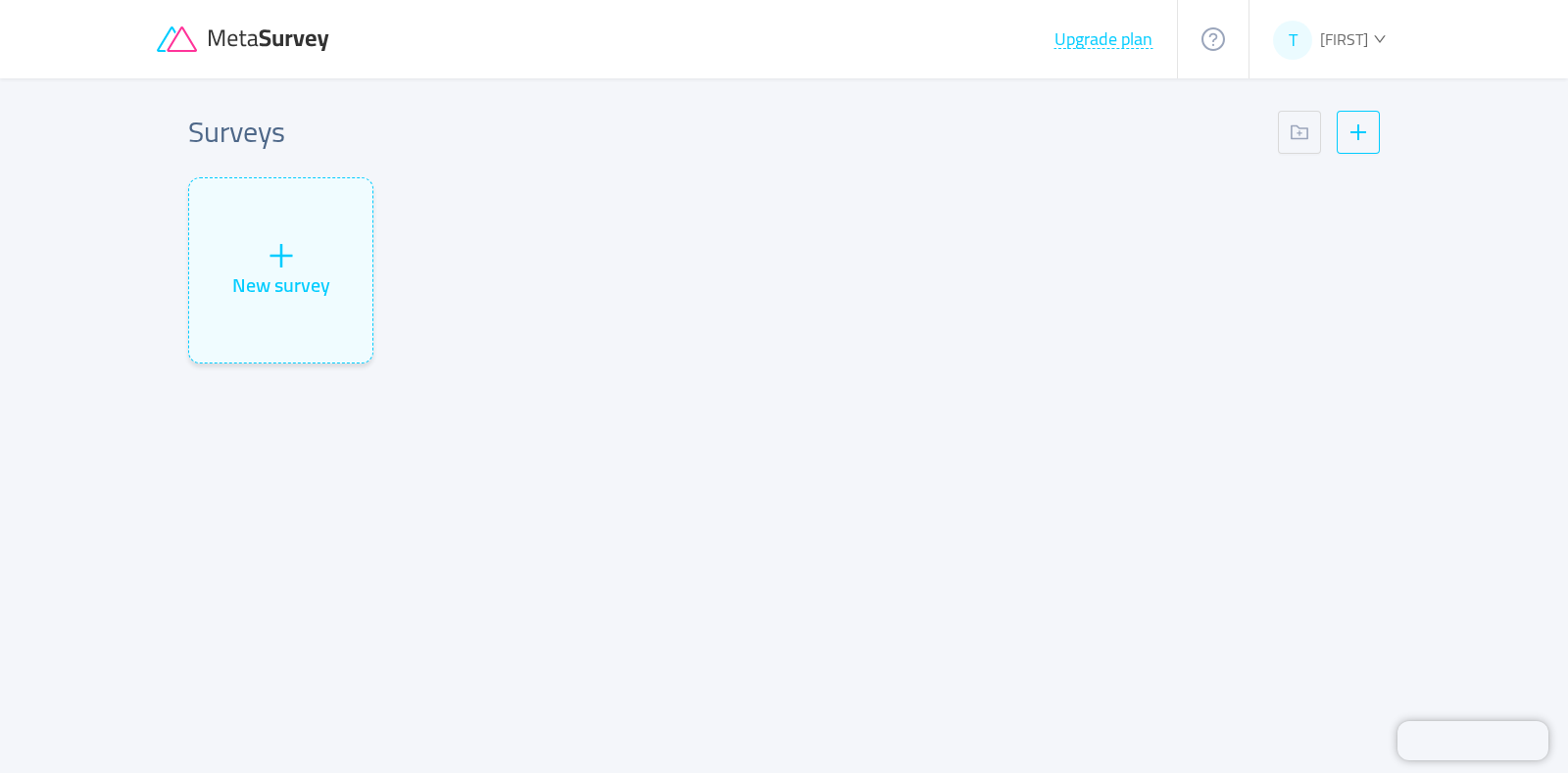 drag, startPoint x: 1447, startPoint y: 164, endPoint x: 1418, endPoint y: 162, distance: 29.068884 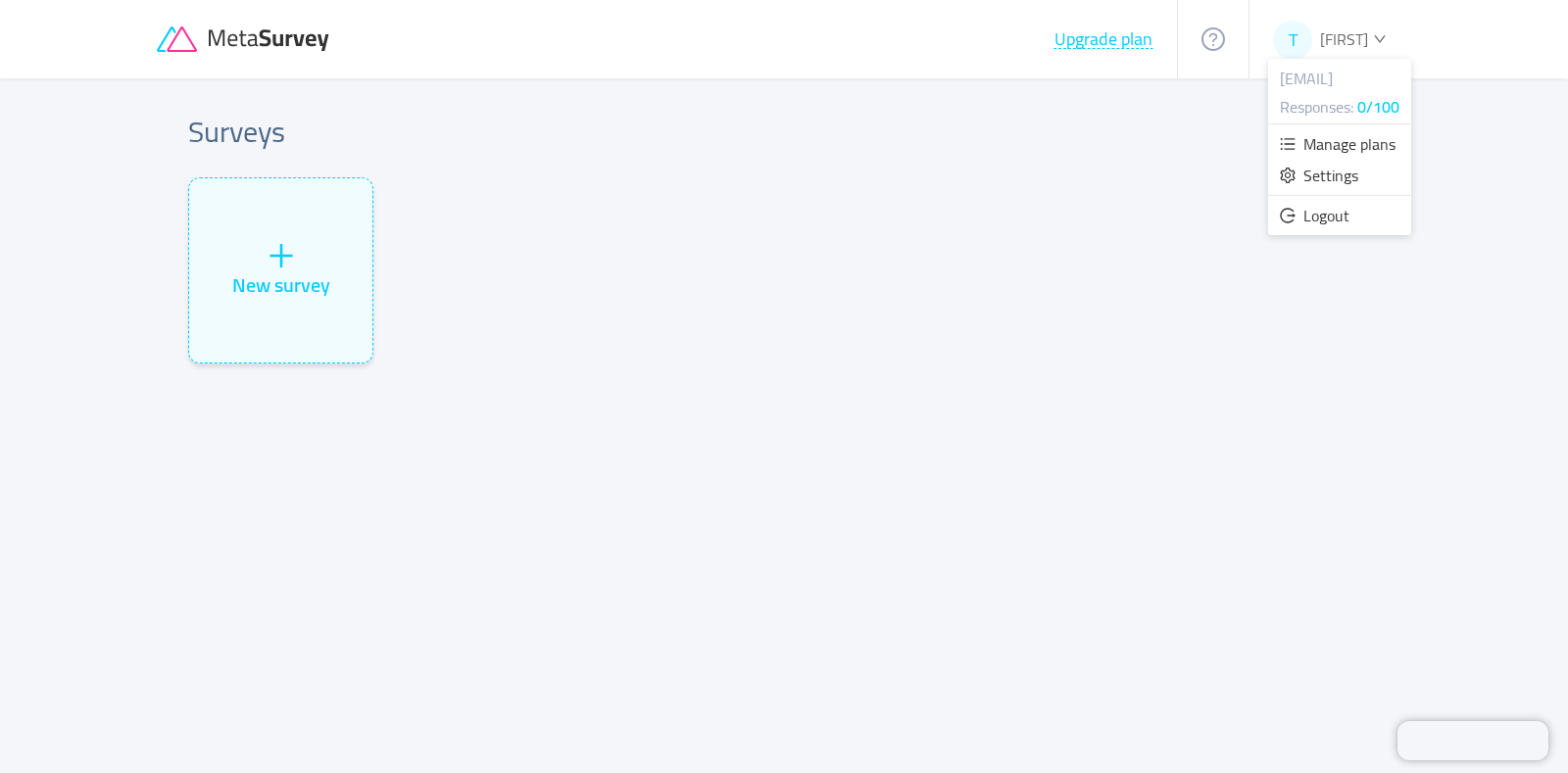 click on "Logout" at bounding box center [1326, 216] 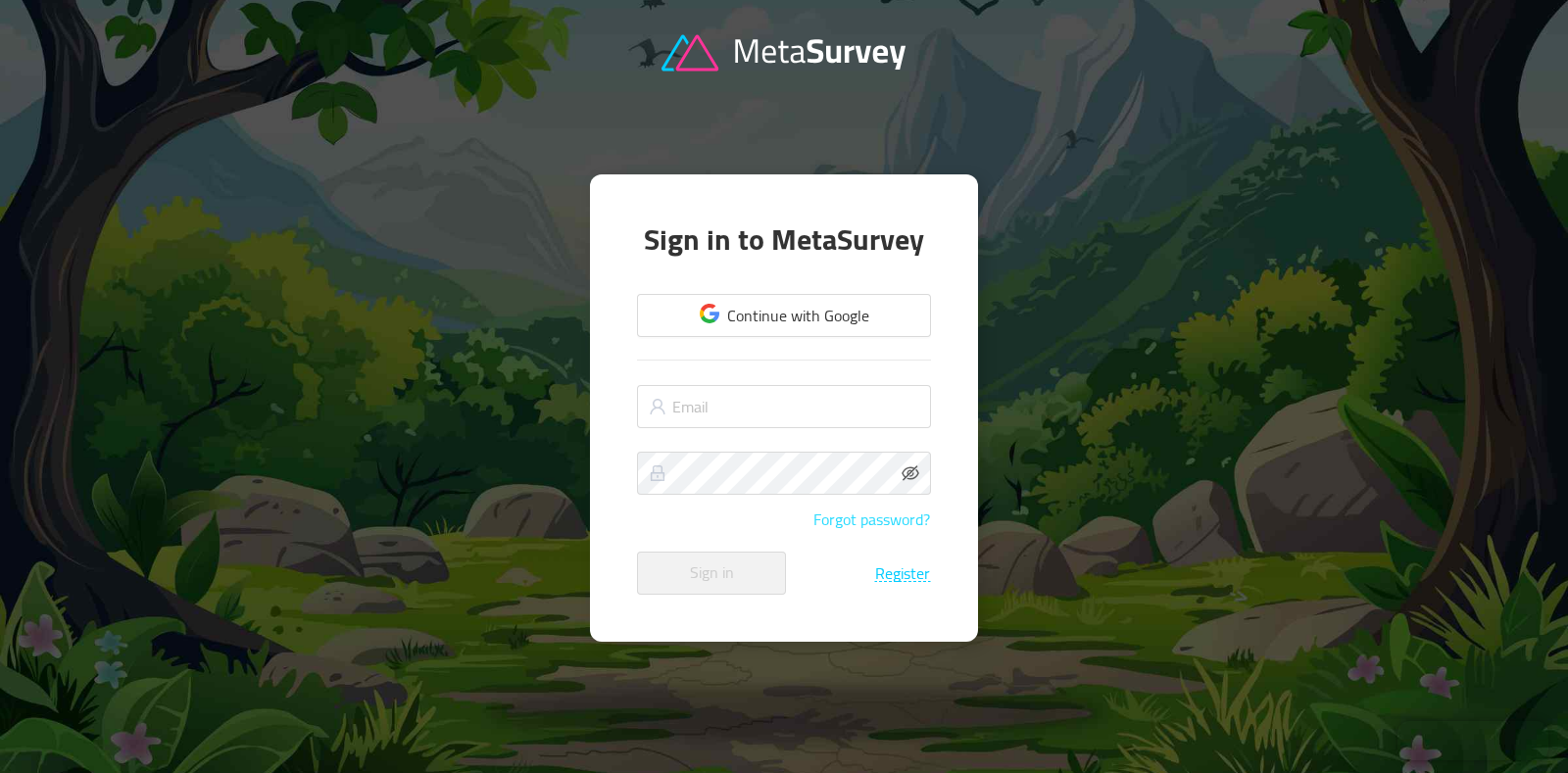 click on "Forgot password?" at bounding box center (871, 519) 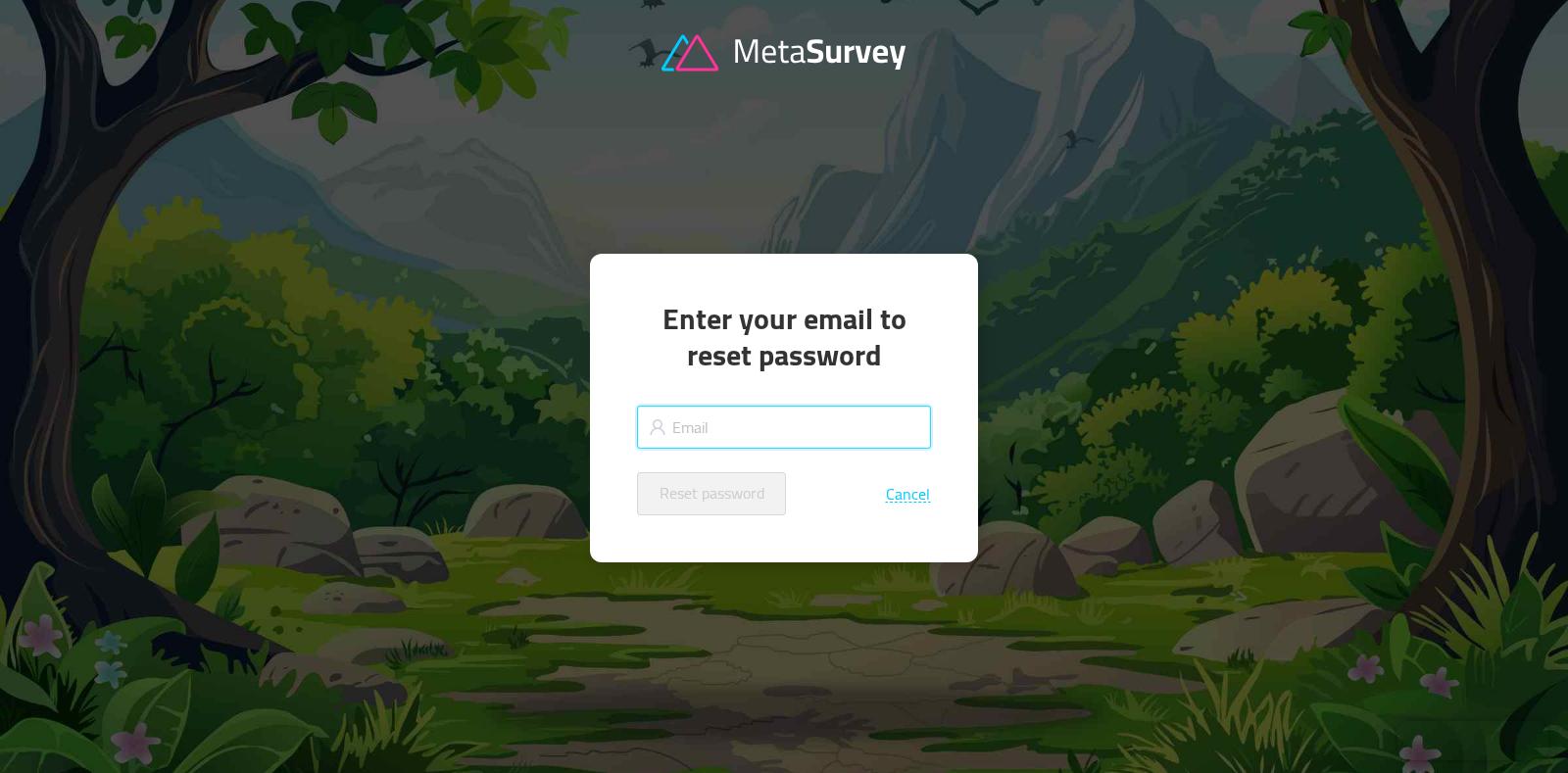 click at bounding box center (784, 427) 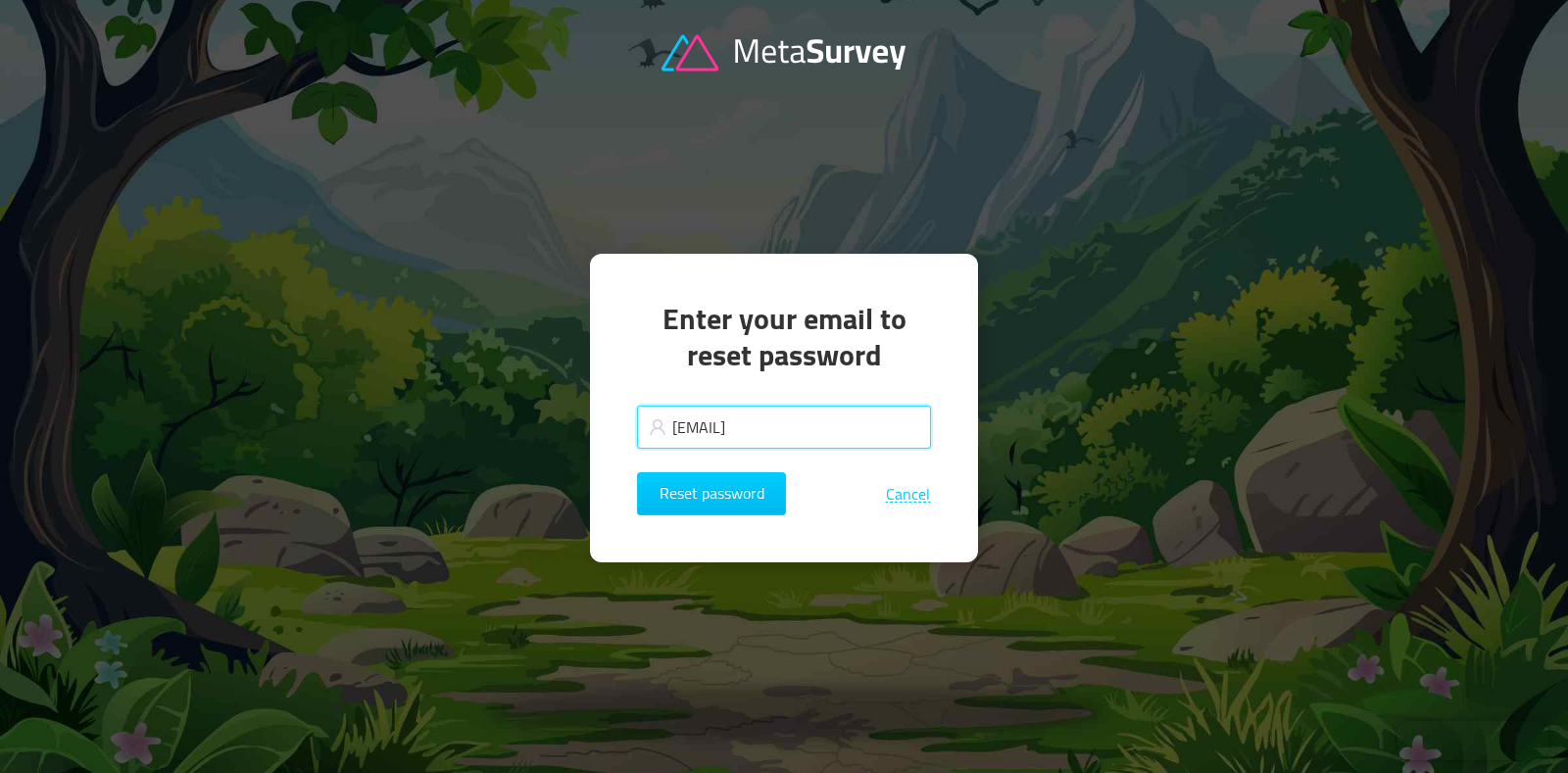 type on "tu@utm.ch" 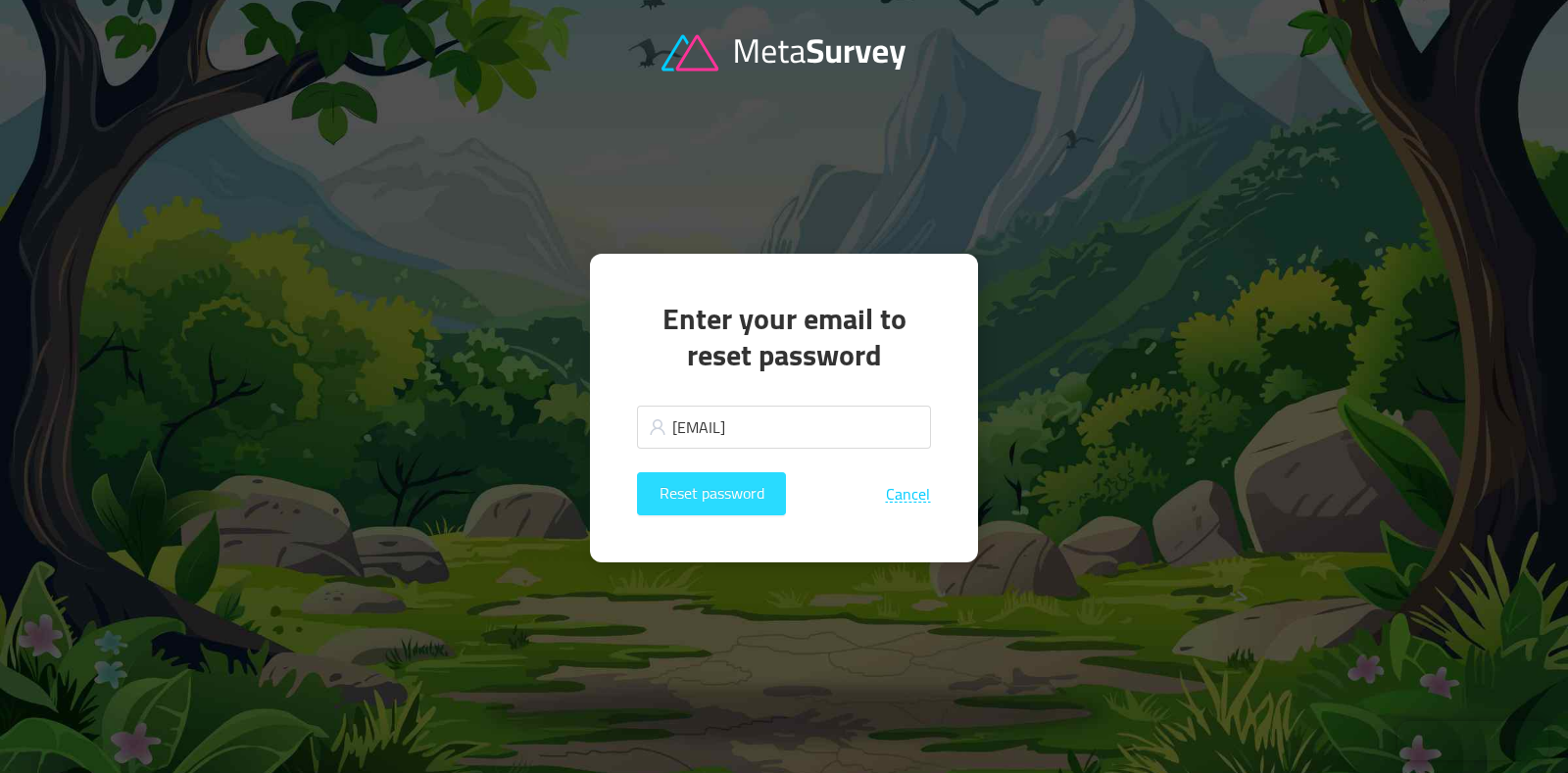 click on "Reset password" at bounding box center (711, 494) 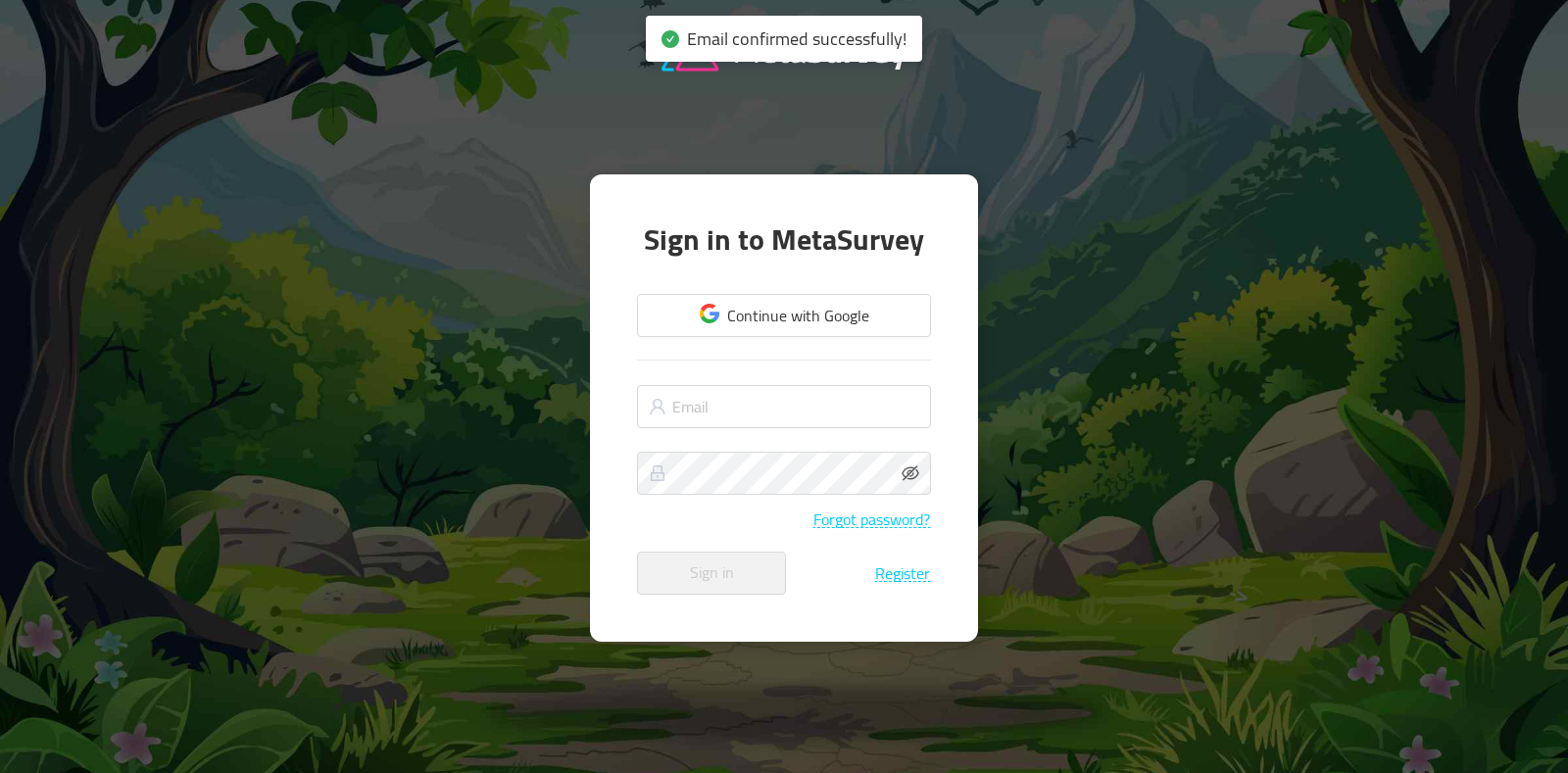 scroll, scrollTop: 0, scrollLeft: 0, axis: both 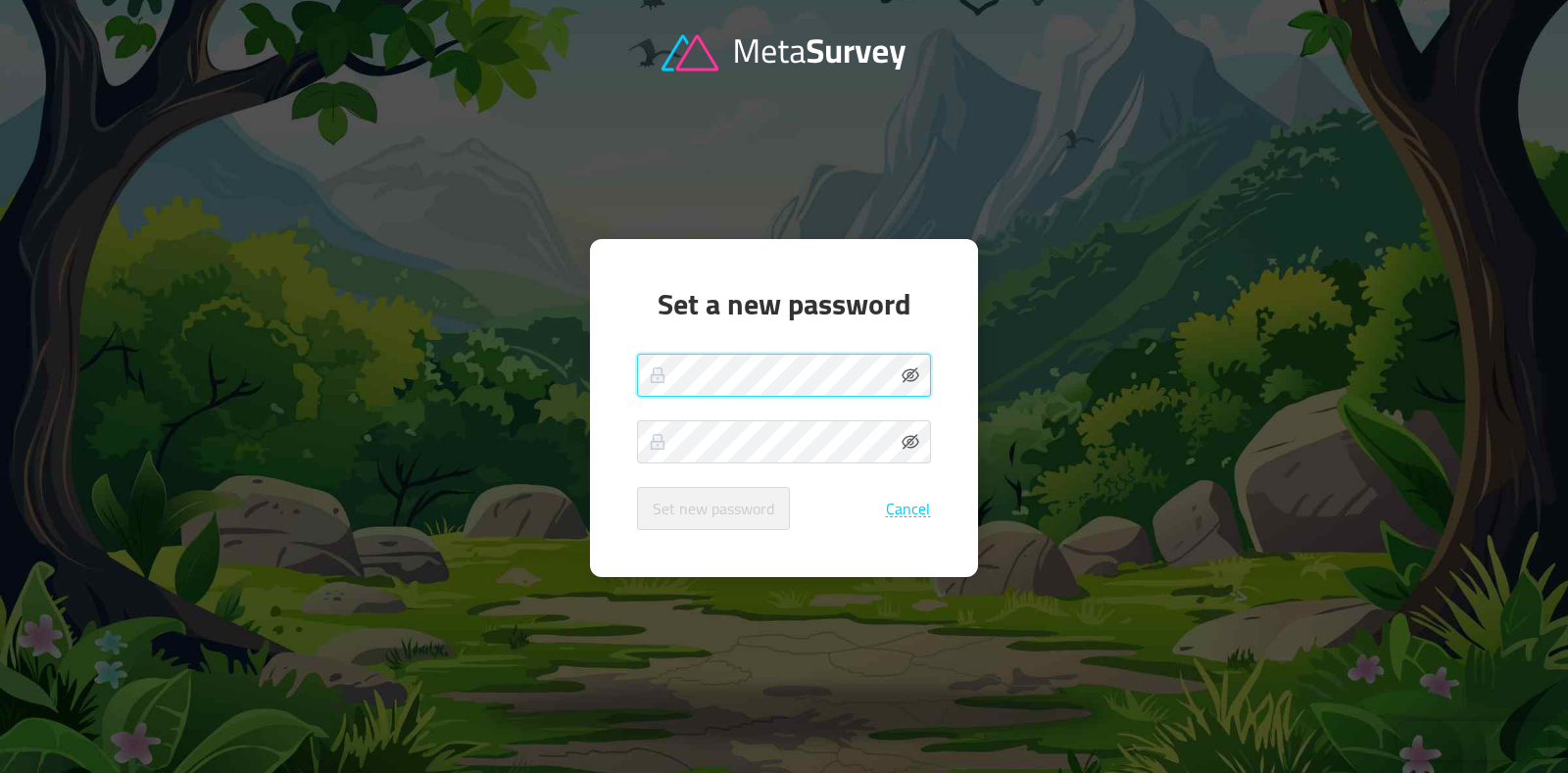 click 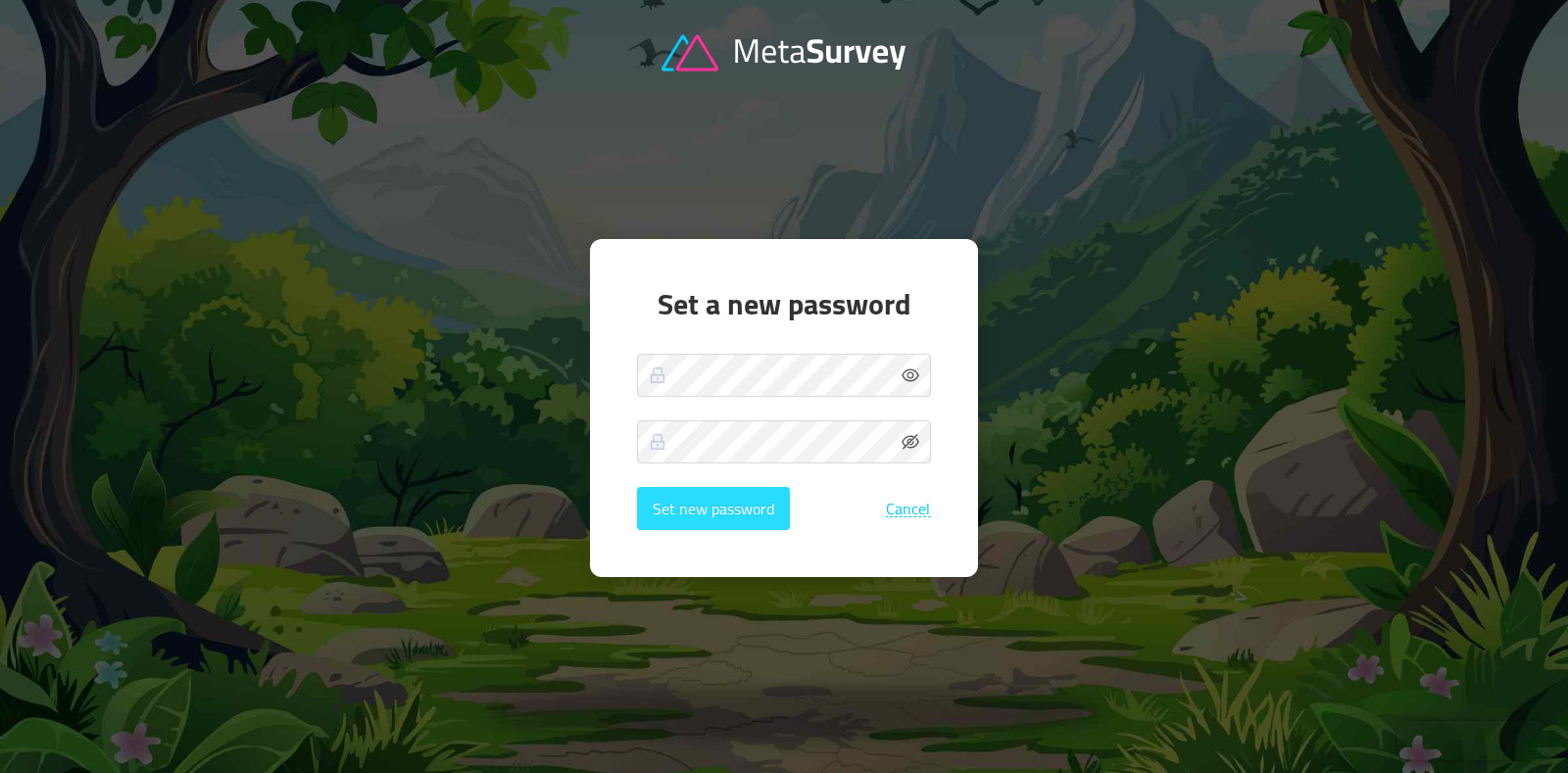 click on "Set new password" at bounding box center (713, 508) 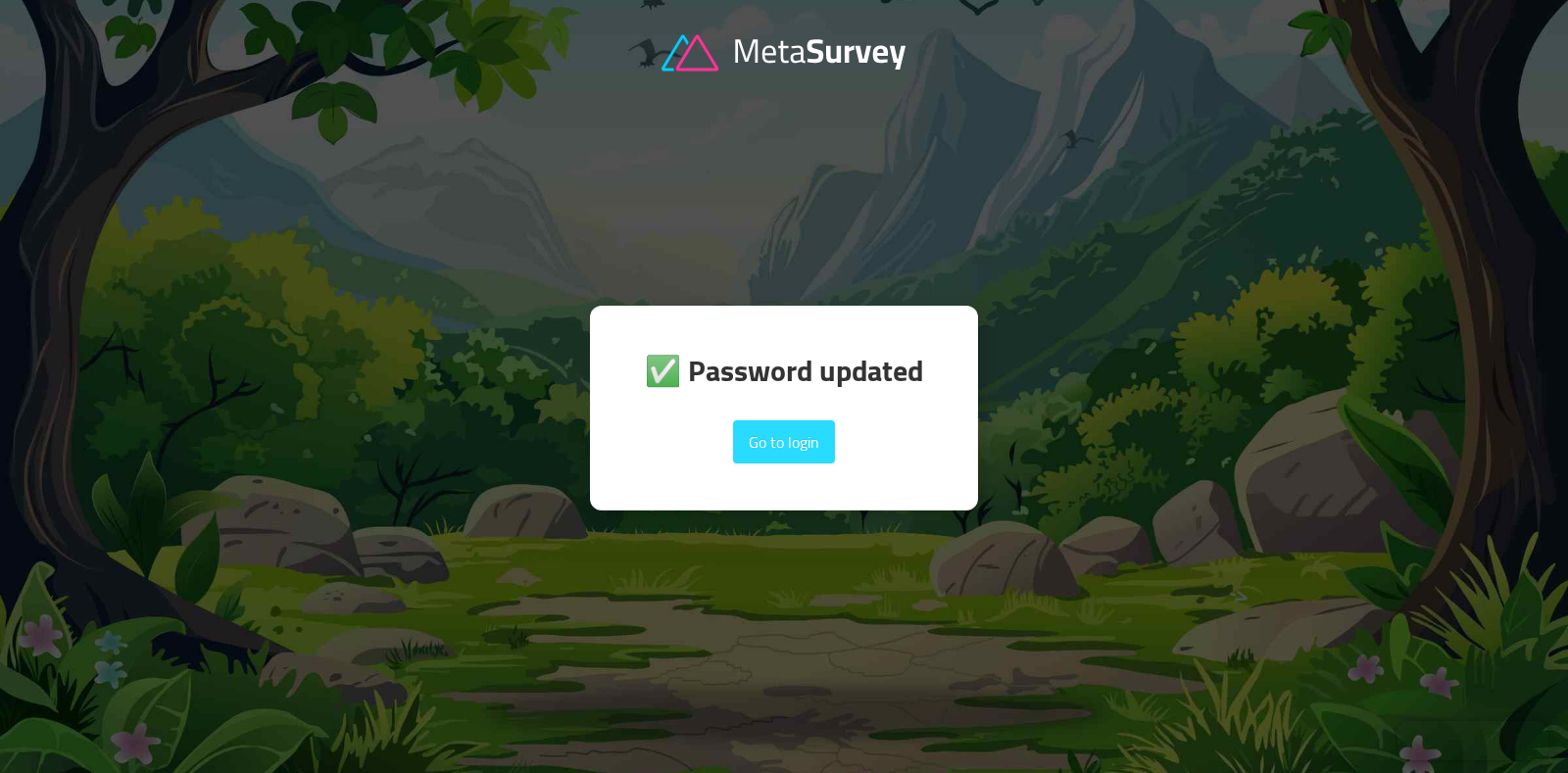 click on "Go to login" at bounding box center [784, 442] 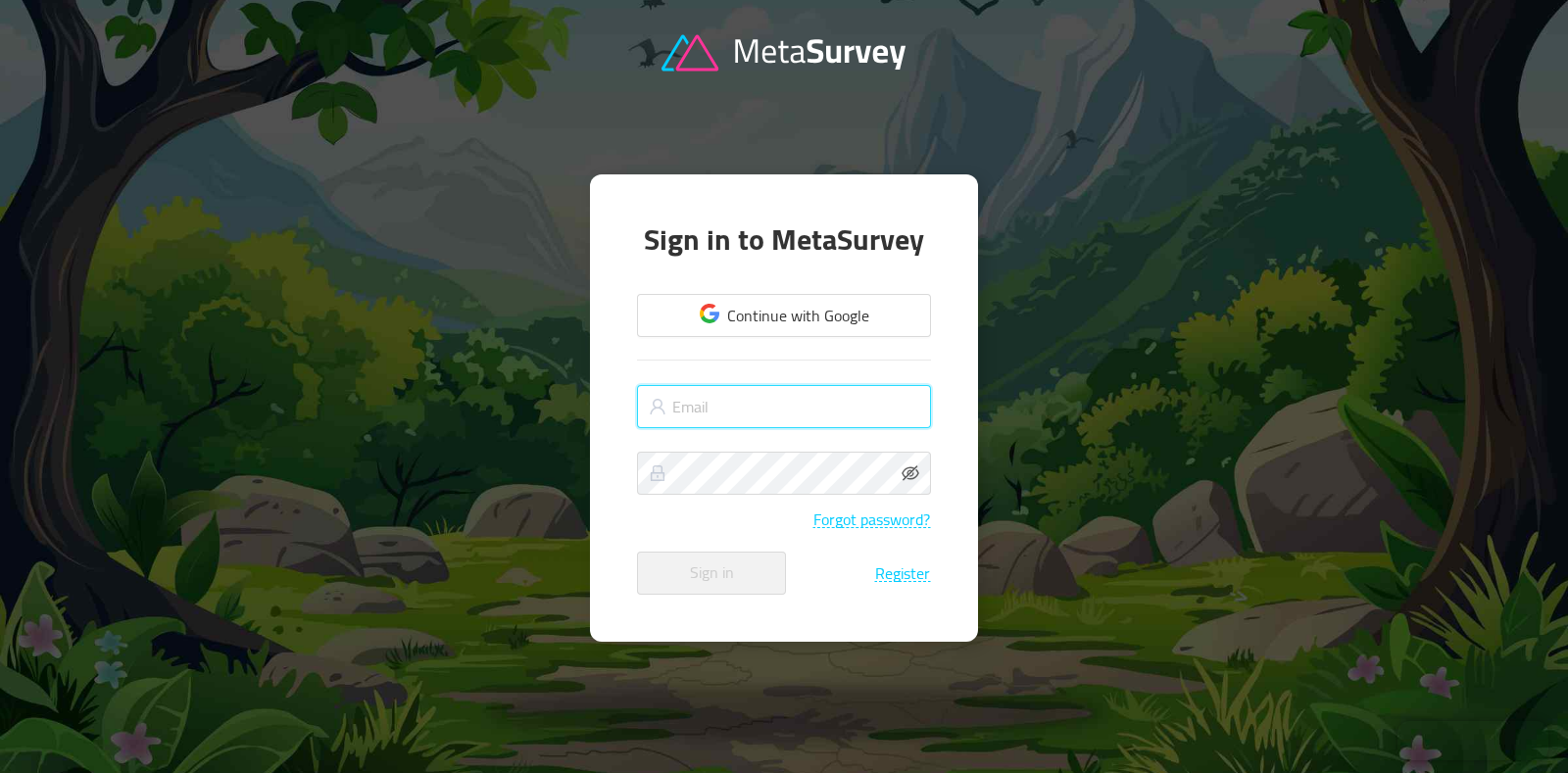 type on "tu@utm.ch" 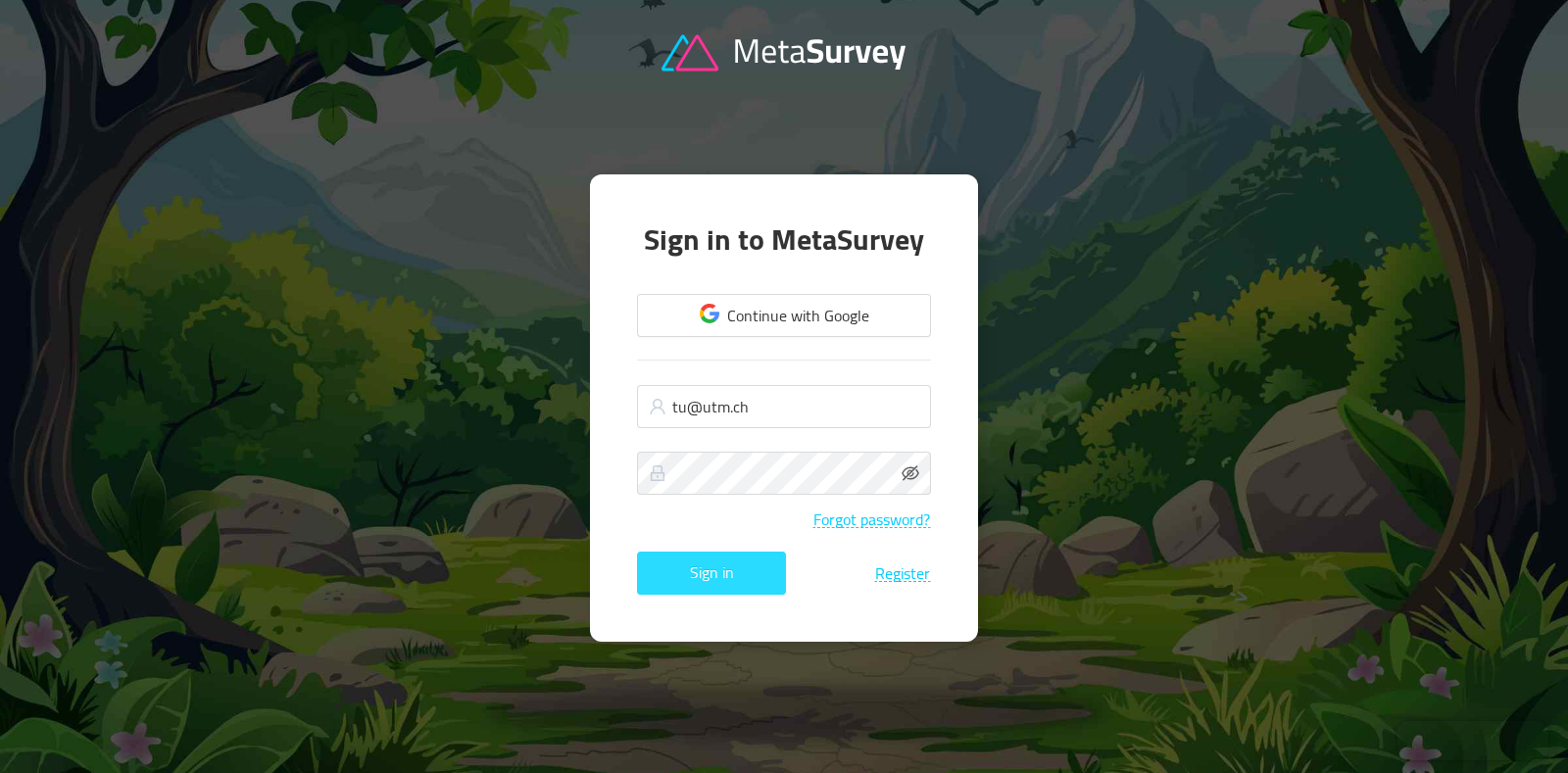 click on "Sign in" at bounding box center (711, 573) 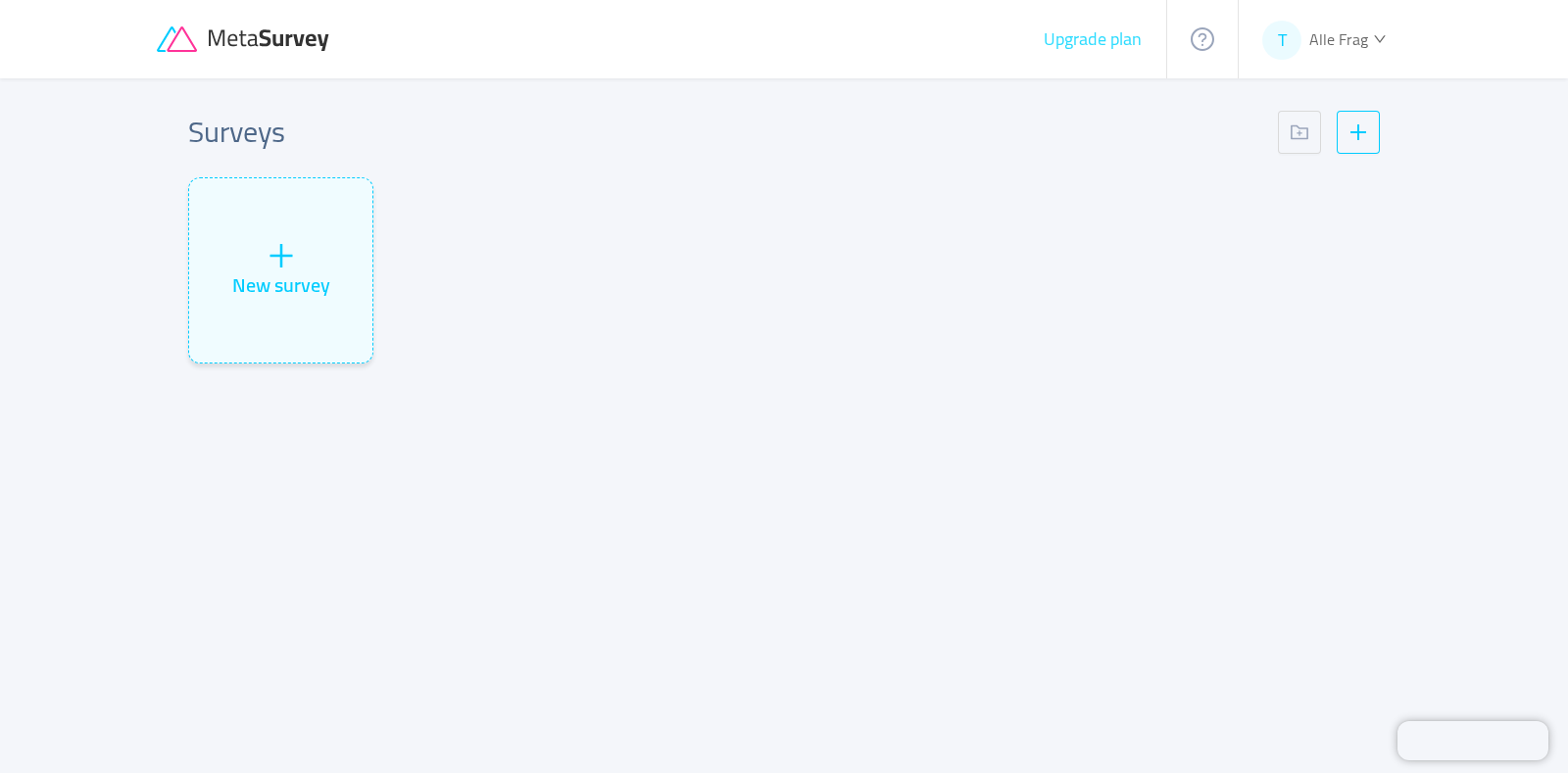 click on "Upgrade plan" at bounding box center (1093, 39) 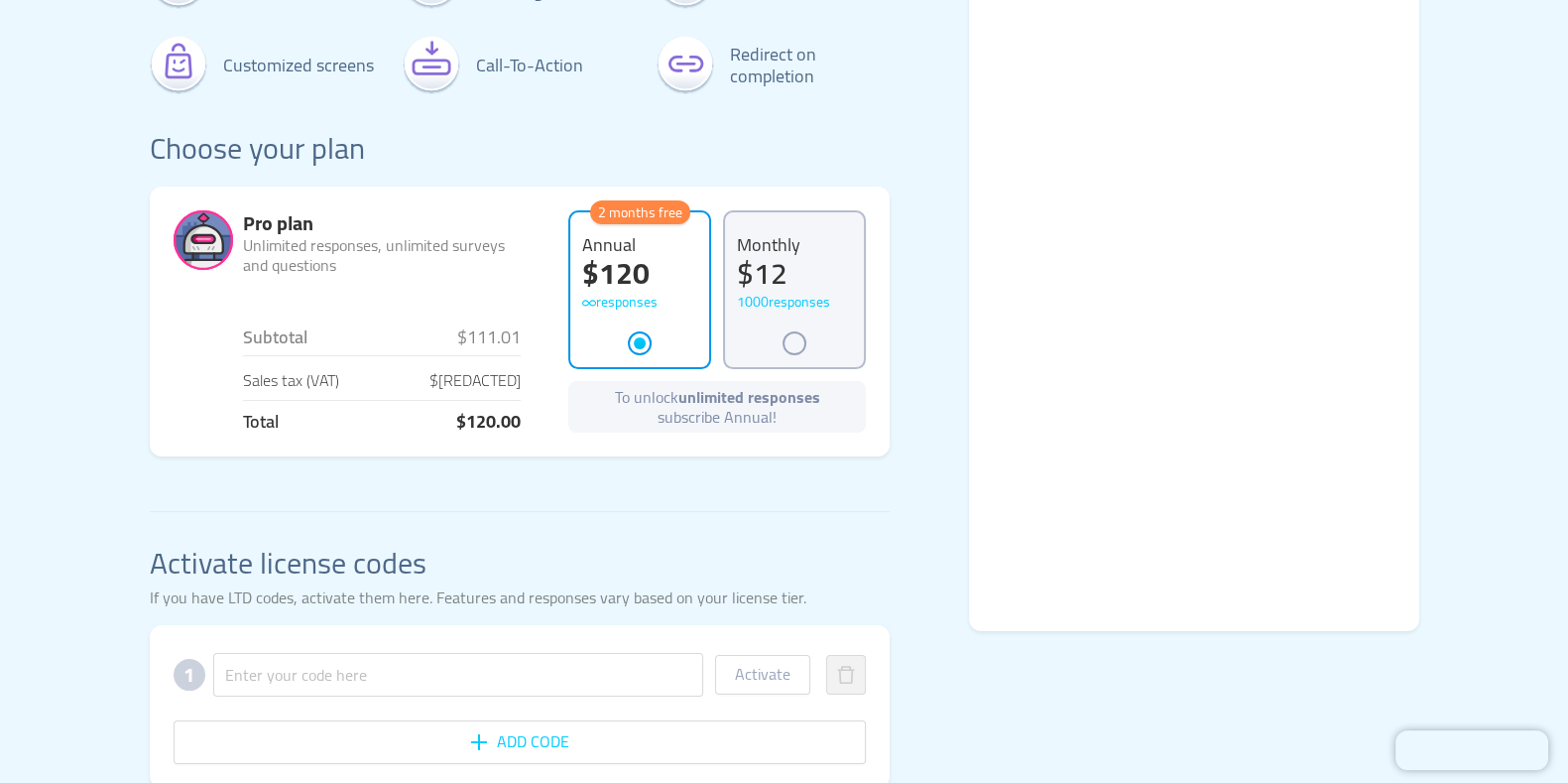 scroll, scrollTop: 421, scrollLeft: 0, axis: vertical 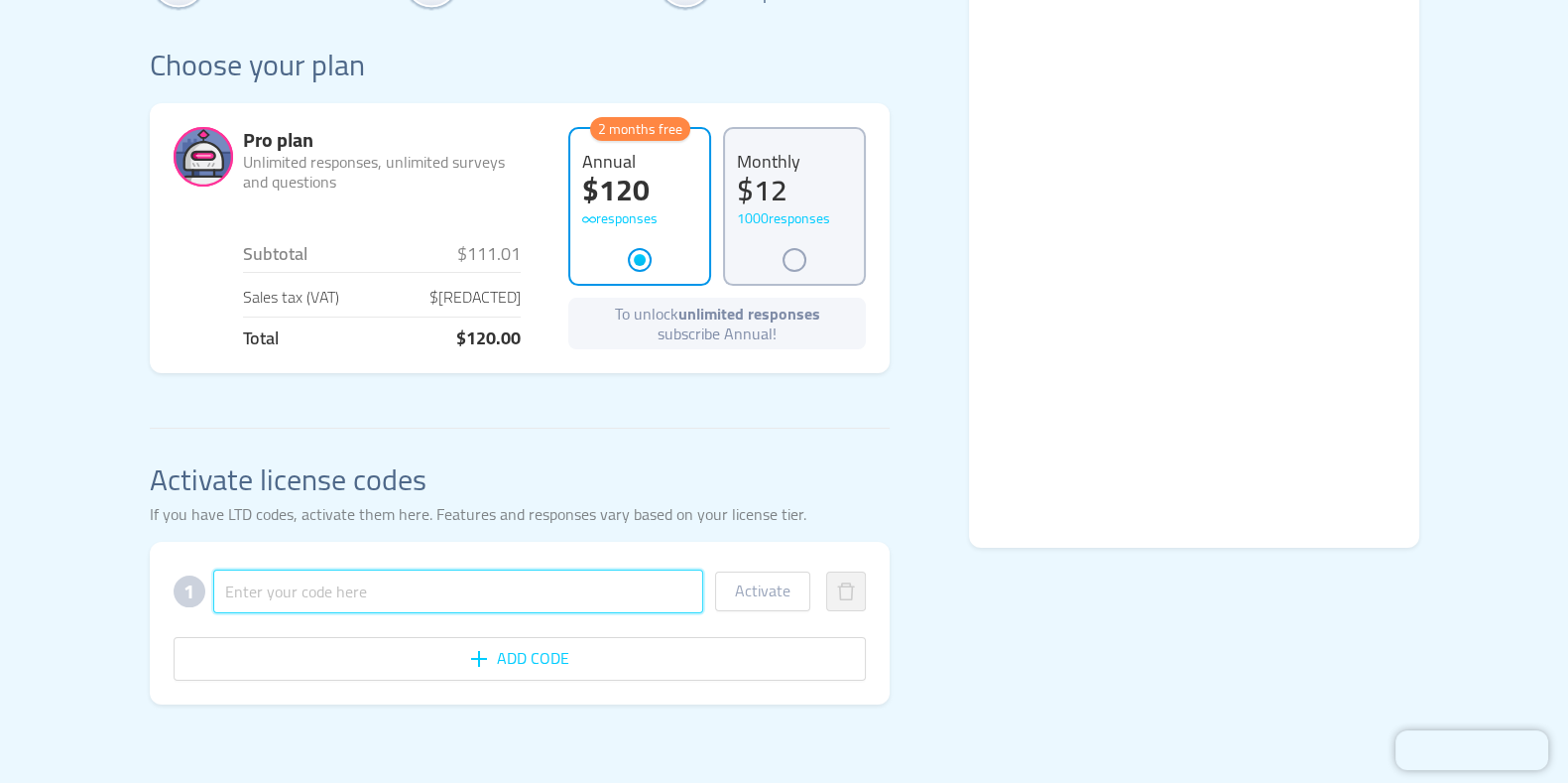 click at bounding box center (458, 591) 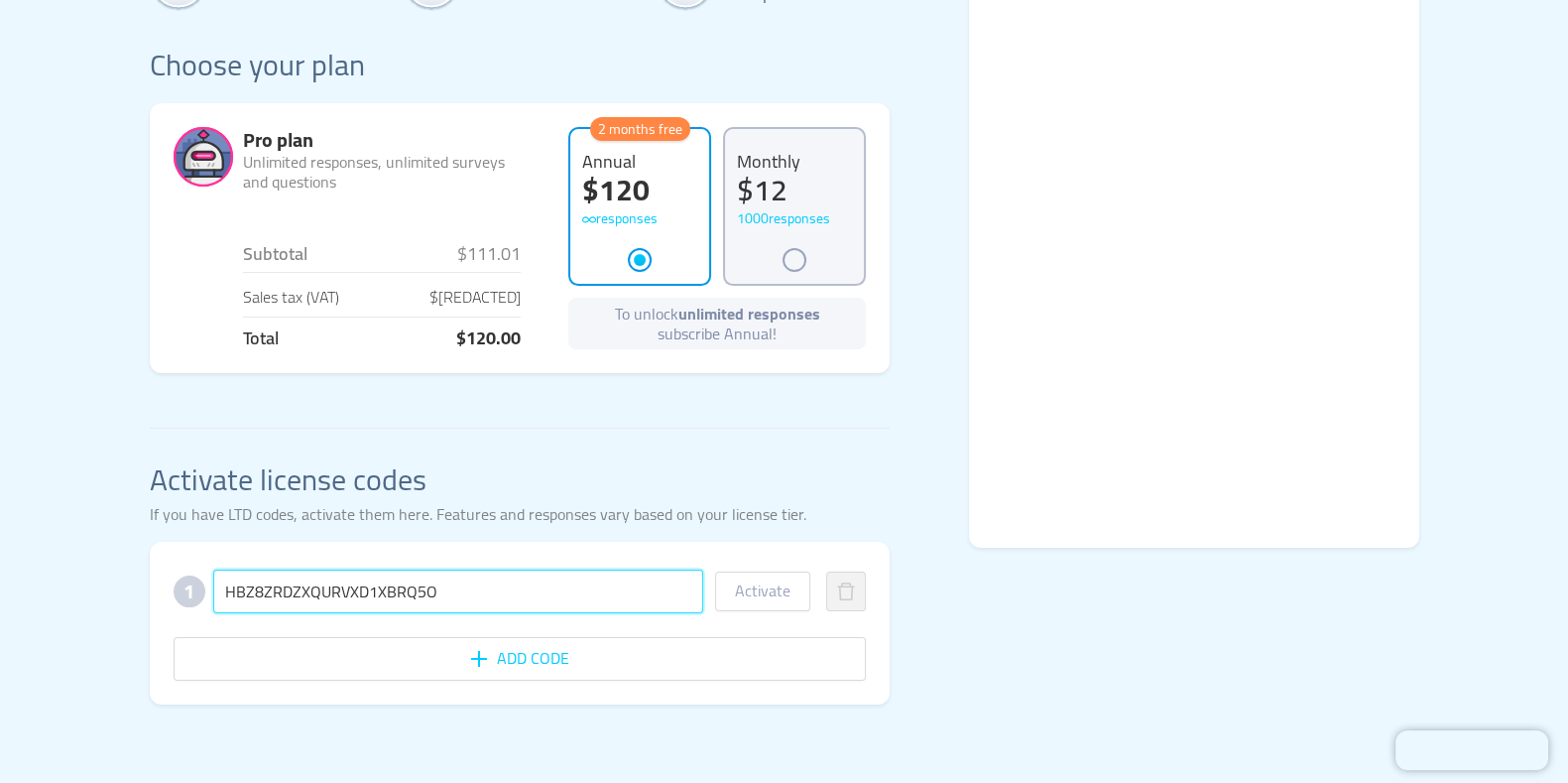 type on "HBZ8ZRDZXQURVXD1XBRQ5O" 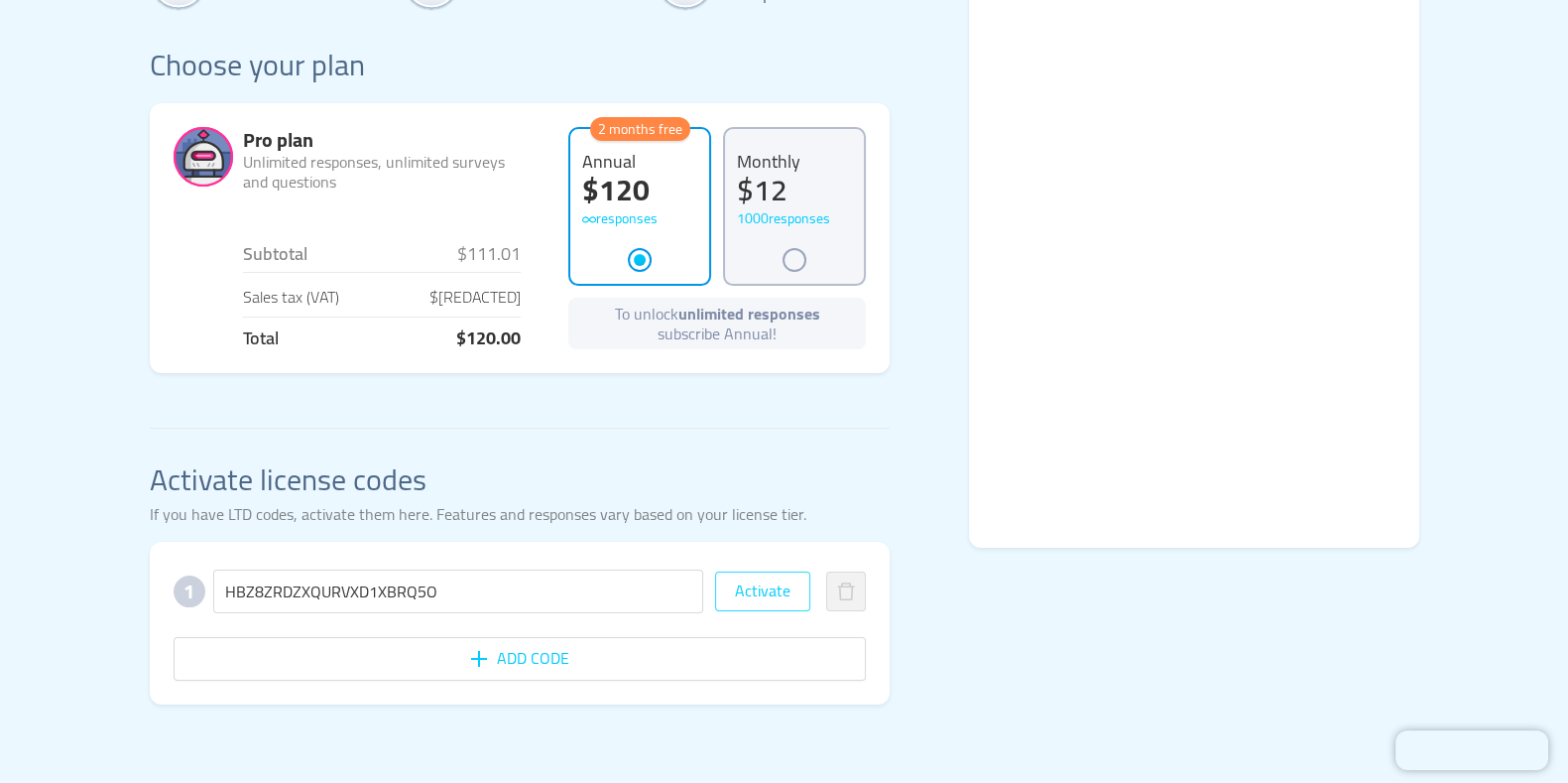 click on "Activate" at bounding box center [763, 591] 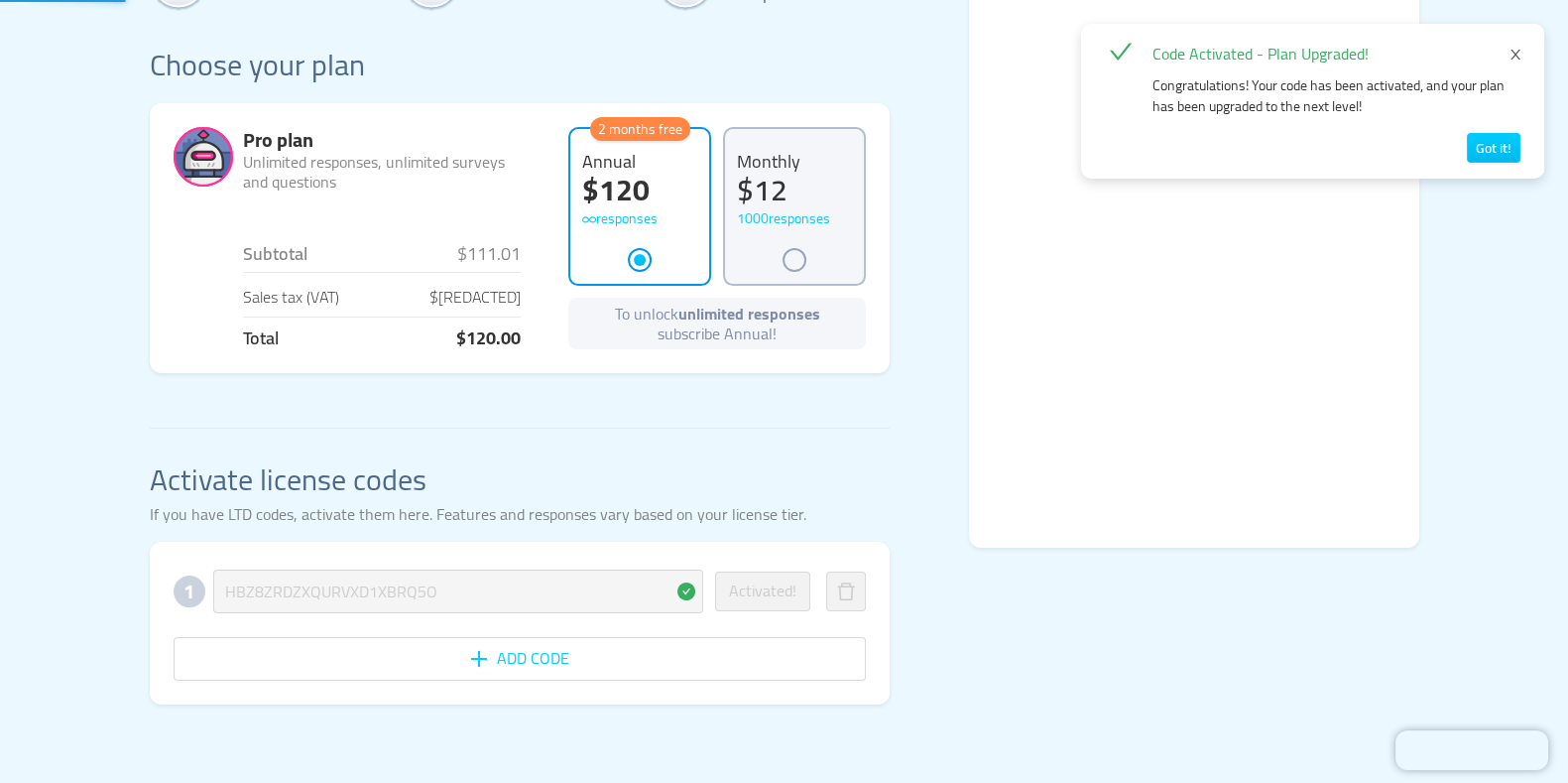 scroll, scrollTop: 0, scrollLeft: 0, axis: both 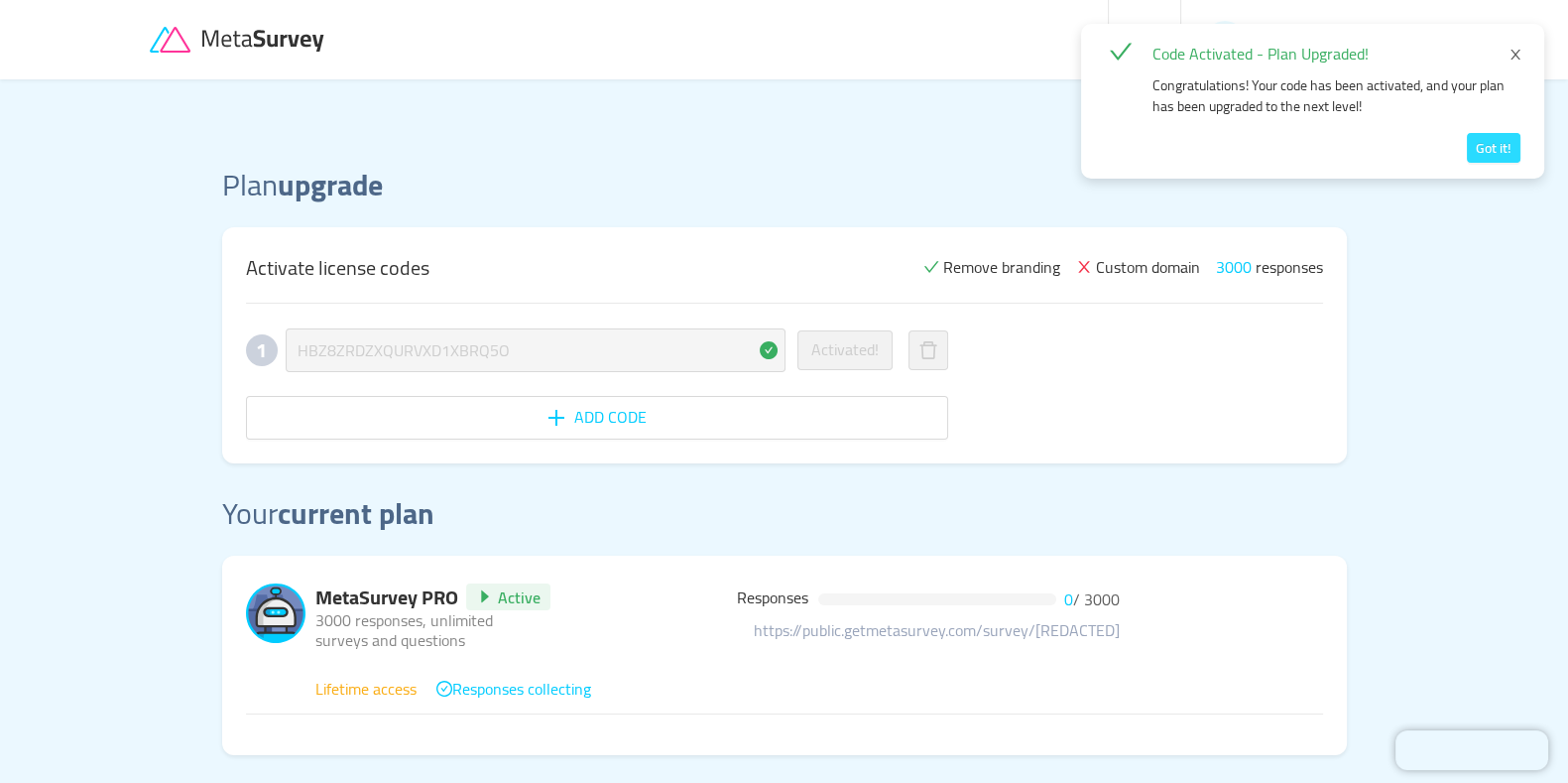 click on "Got it!" at bounding box center [1494, 148] 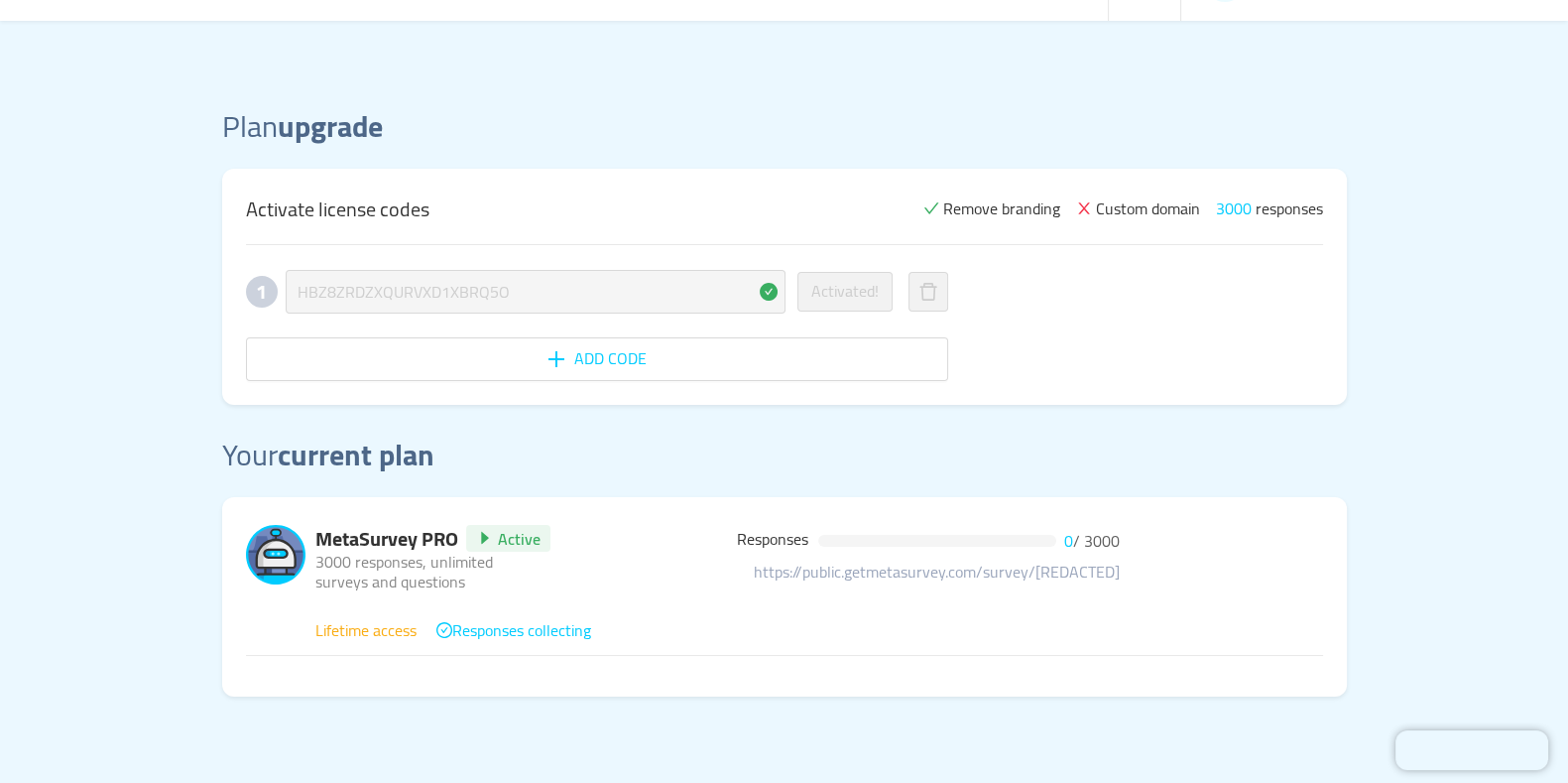 scroll, scrollTop: 7, scrollLeft: 0, axis: vertical 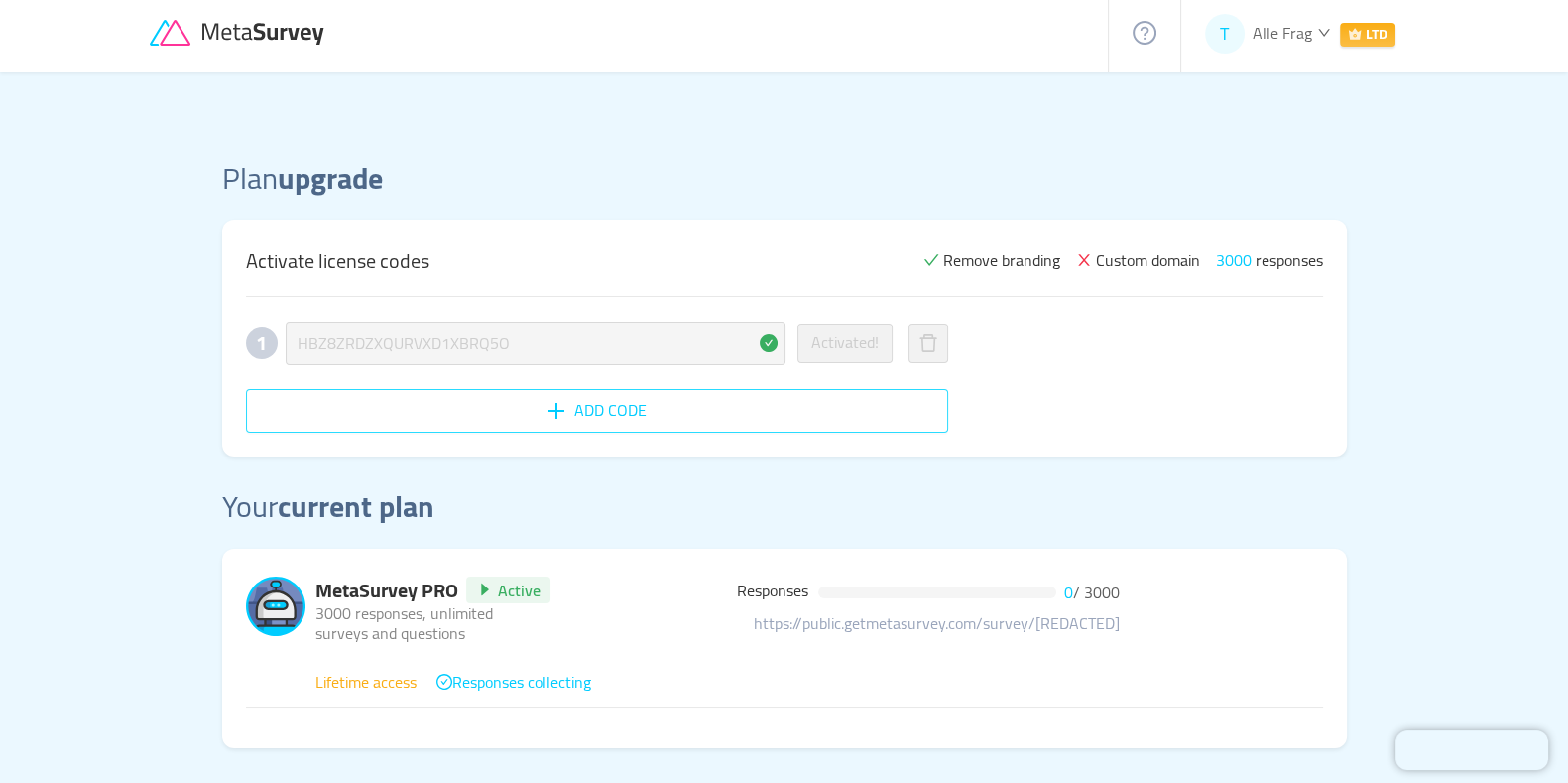 click on "Add code" at bounding box center (597, 411) 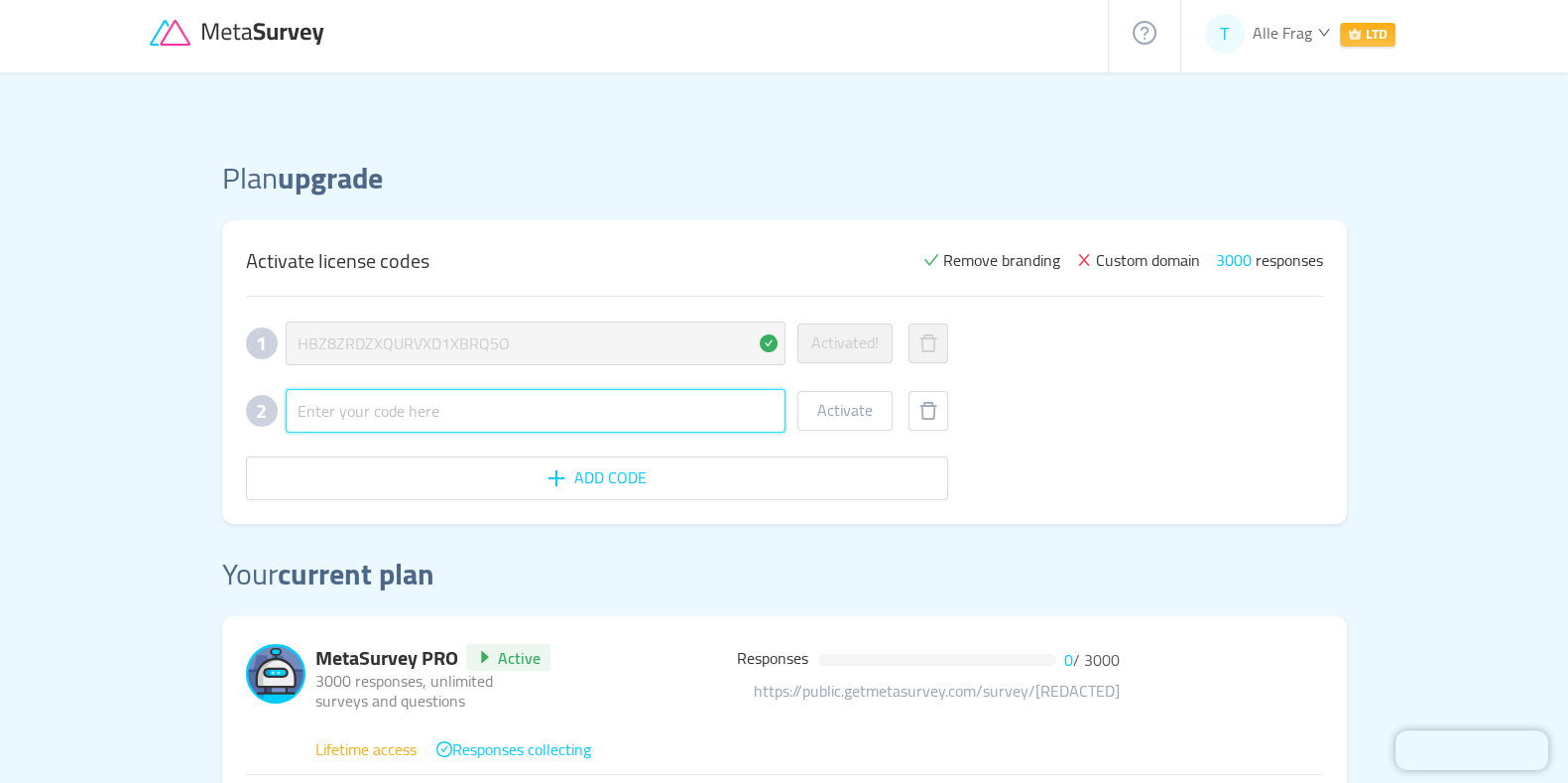click at bounding box center [536, 411] 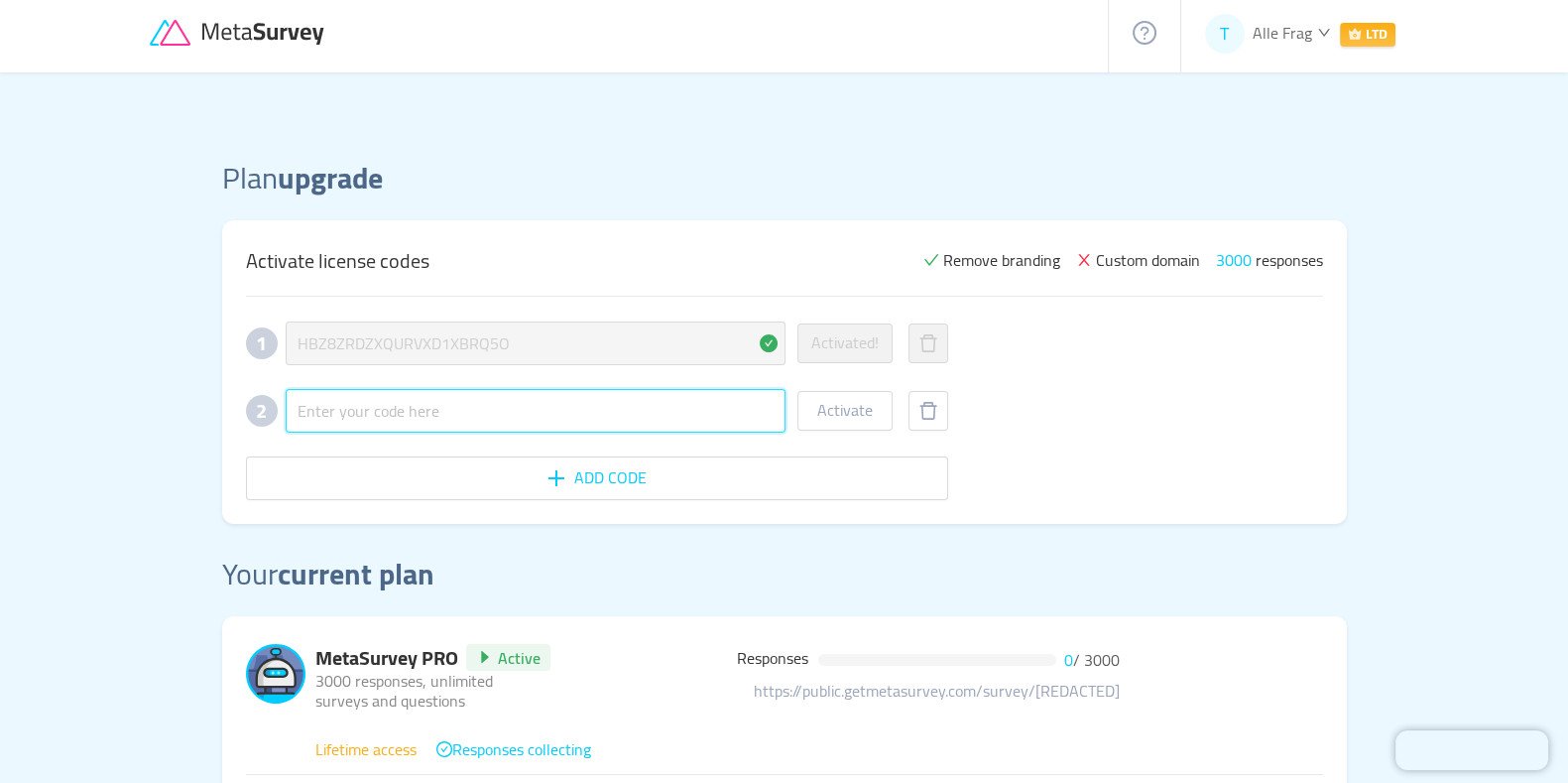 paste on "3VHAWO8UPUMEPCBDBQU2HF" 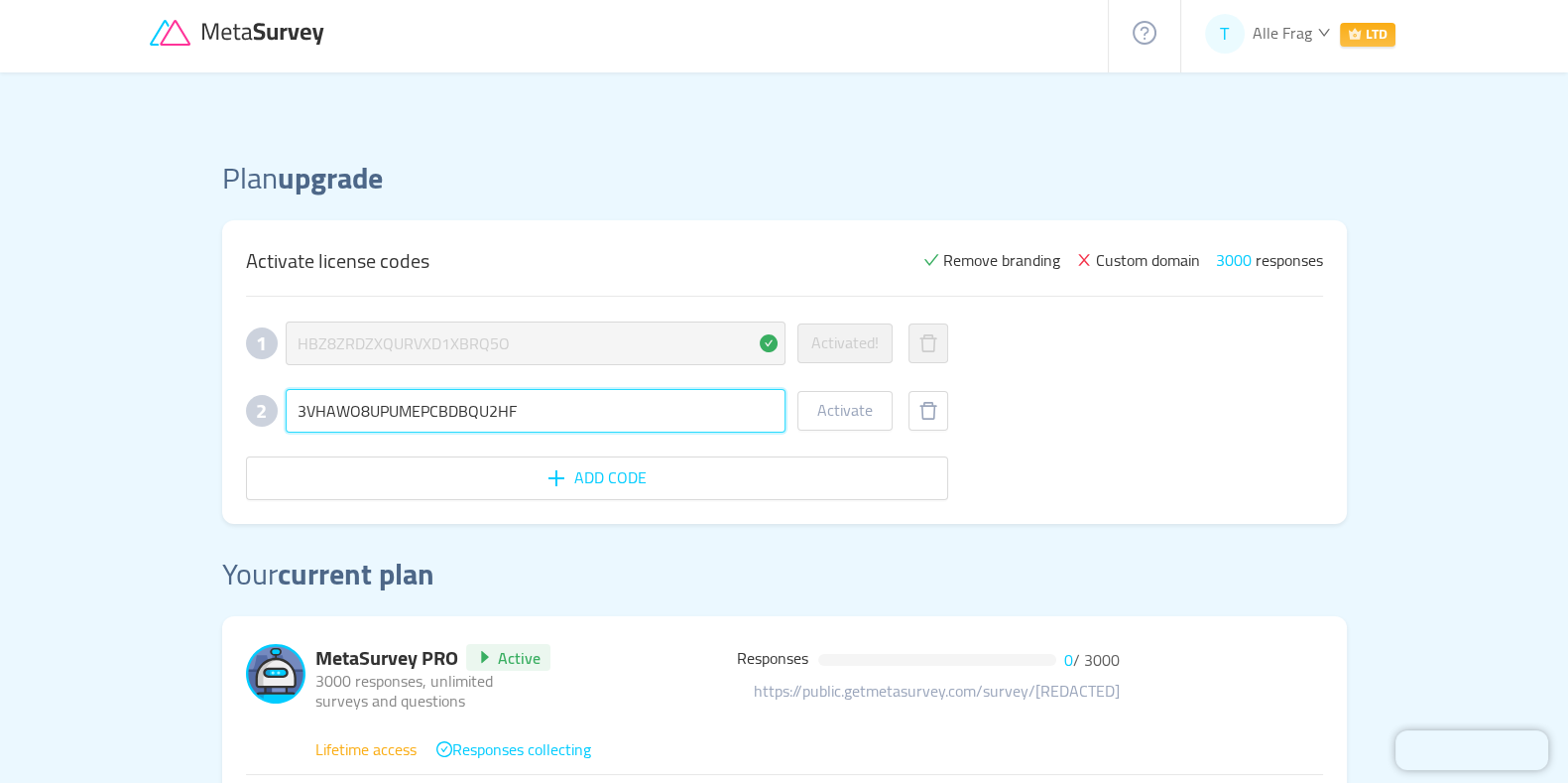 type on "3VHAWO8UPUMEPCBDBQU2HF" 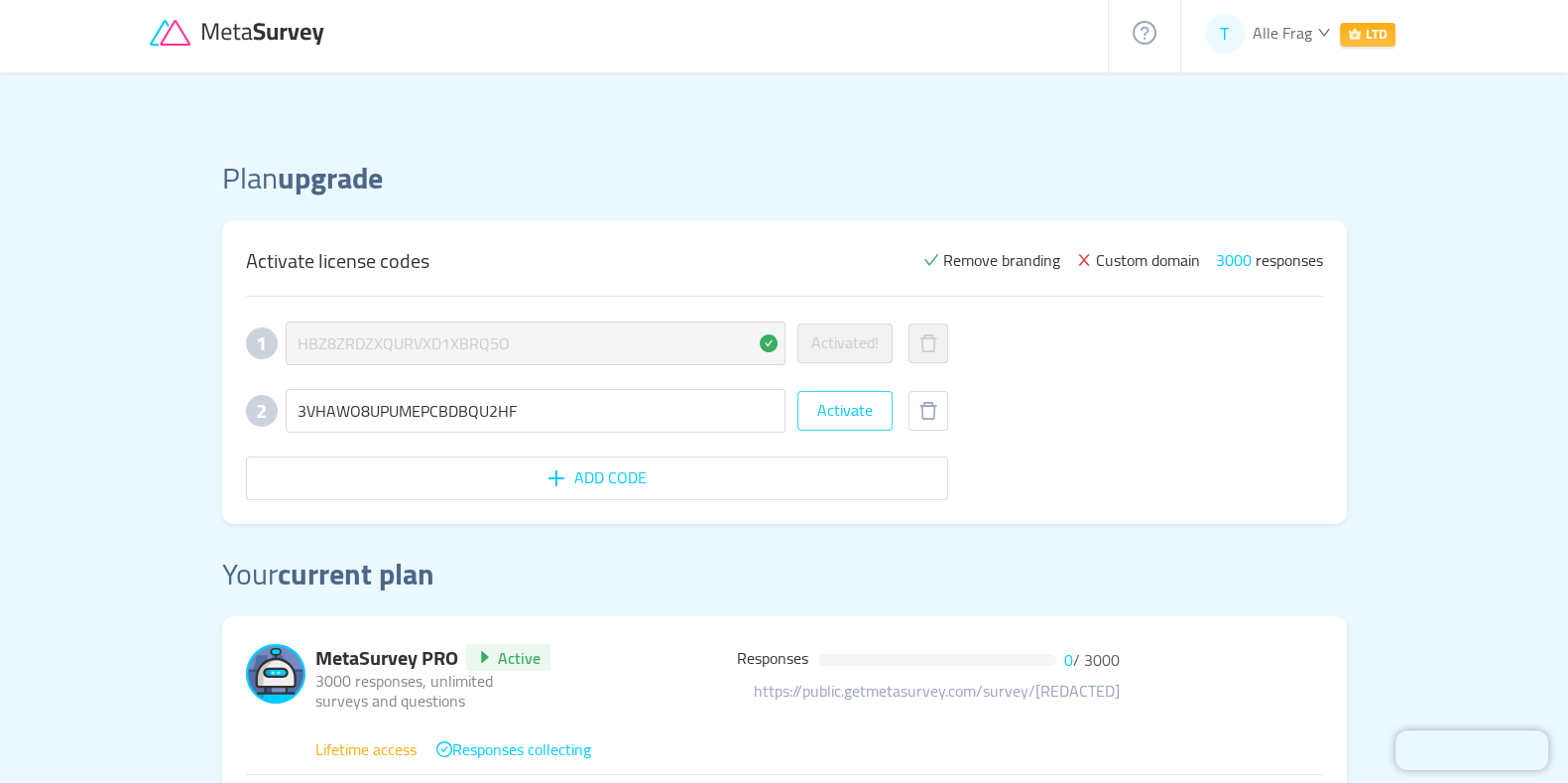 click on "Activate" at bounding box center [845, 411] 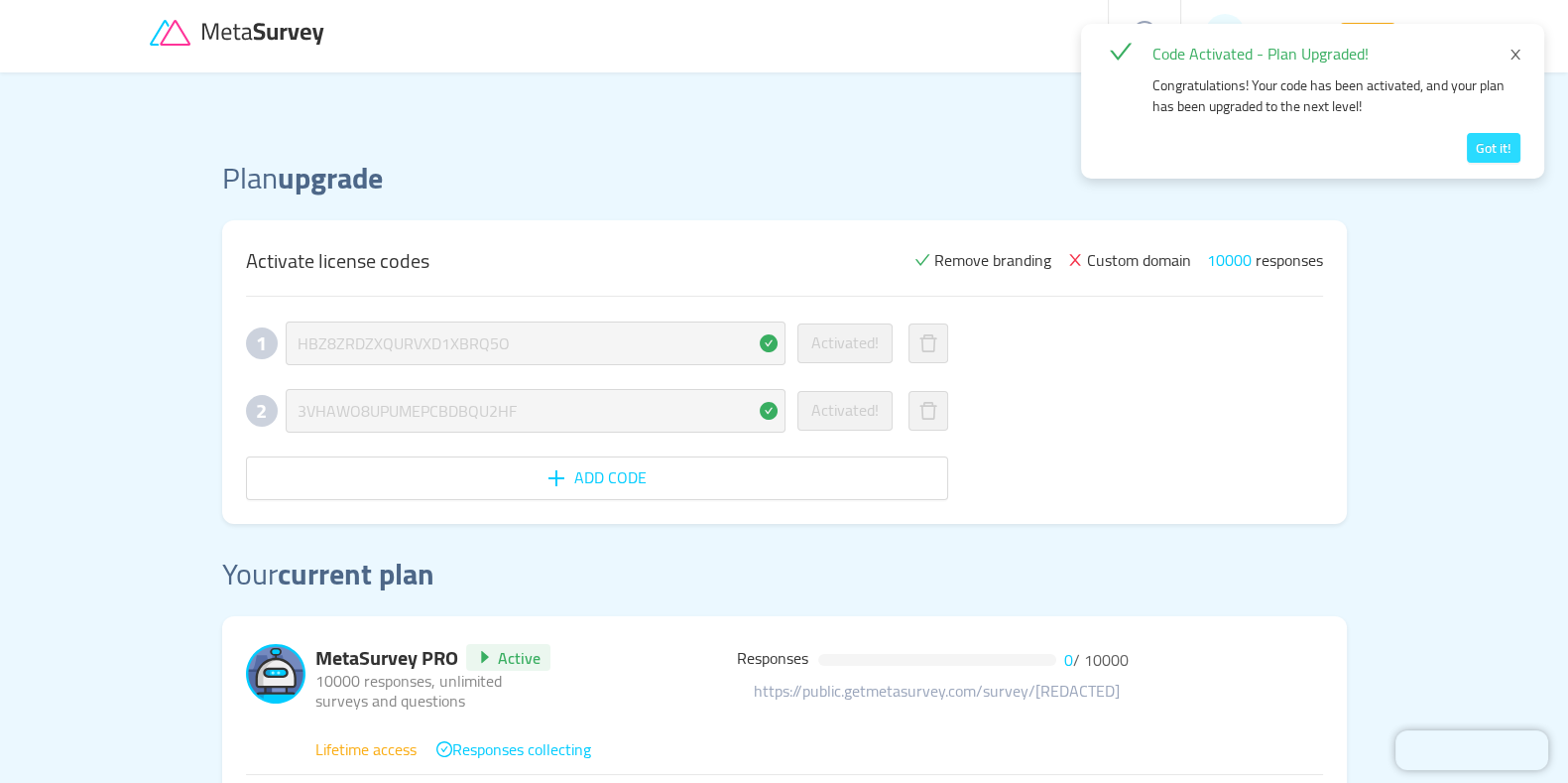 click on "Got it!" at bounding box center [1494, 148] 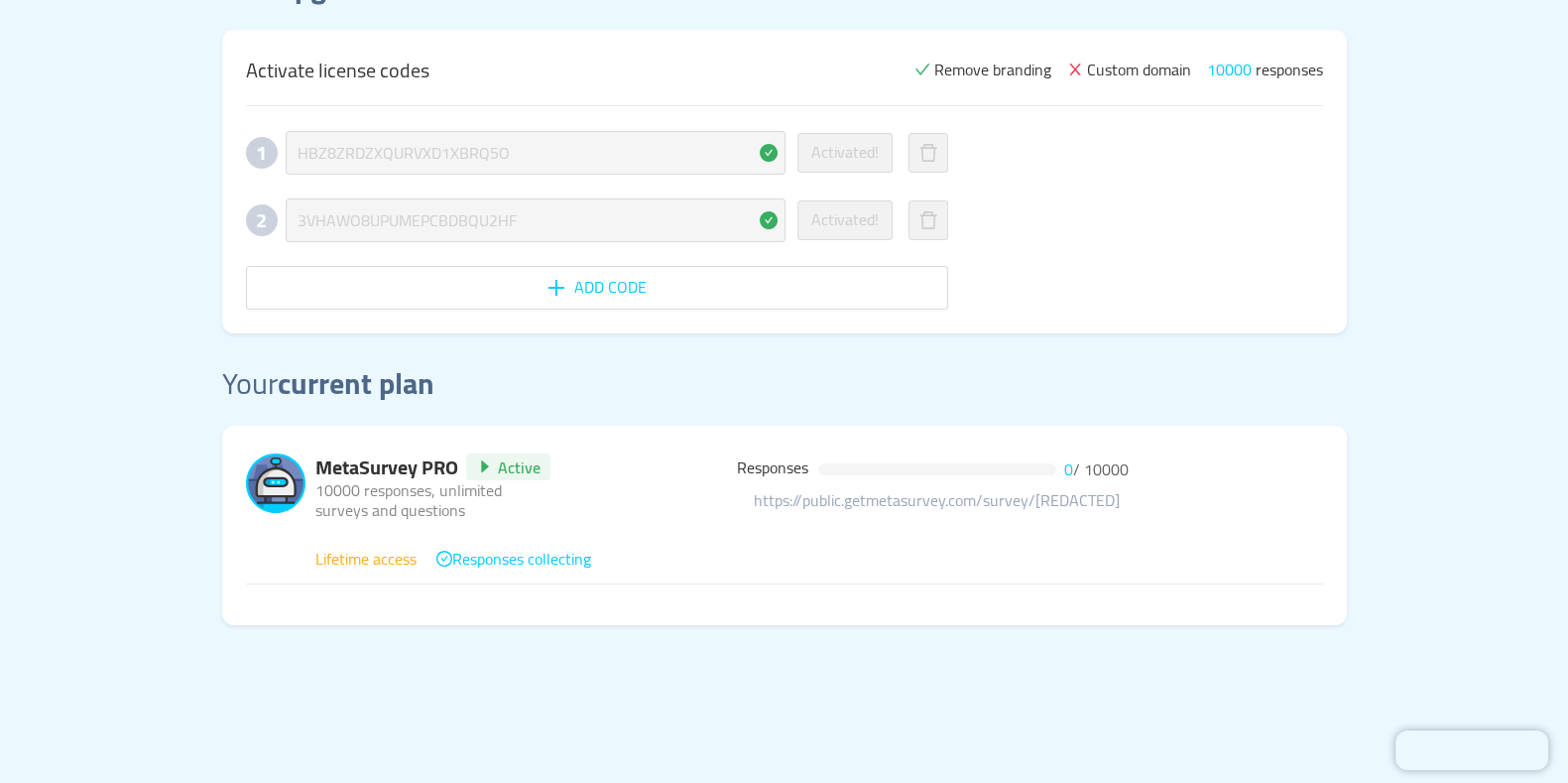 scroll, scrollTop: 0, scrollLeft: 0, axis: both 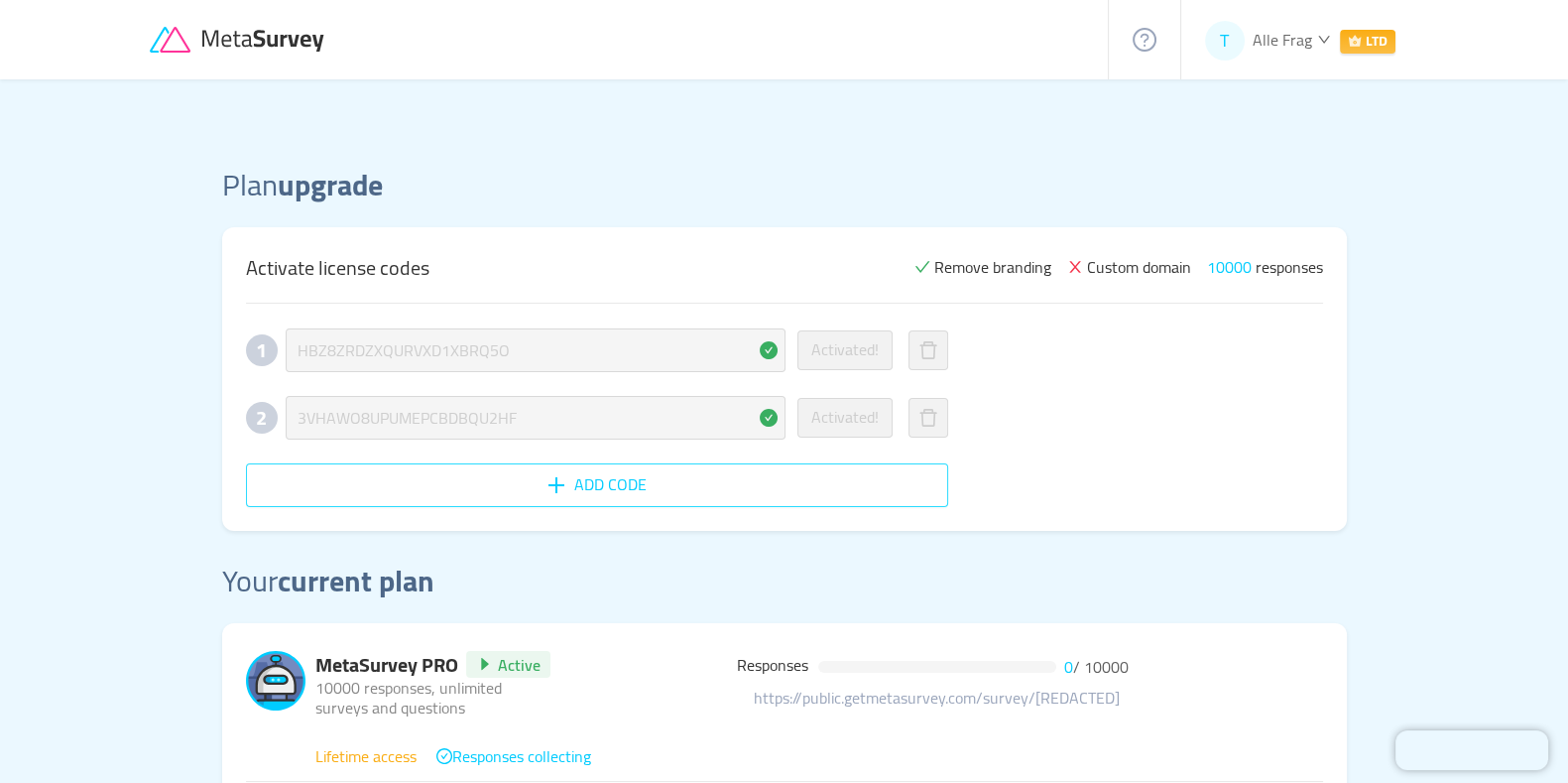click on "Add code" at bounding box center [597, 485] 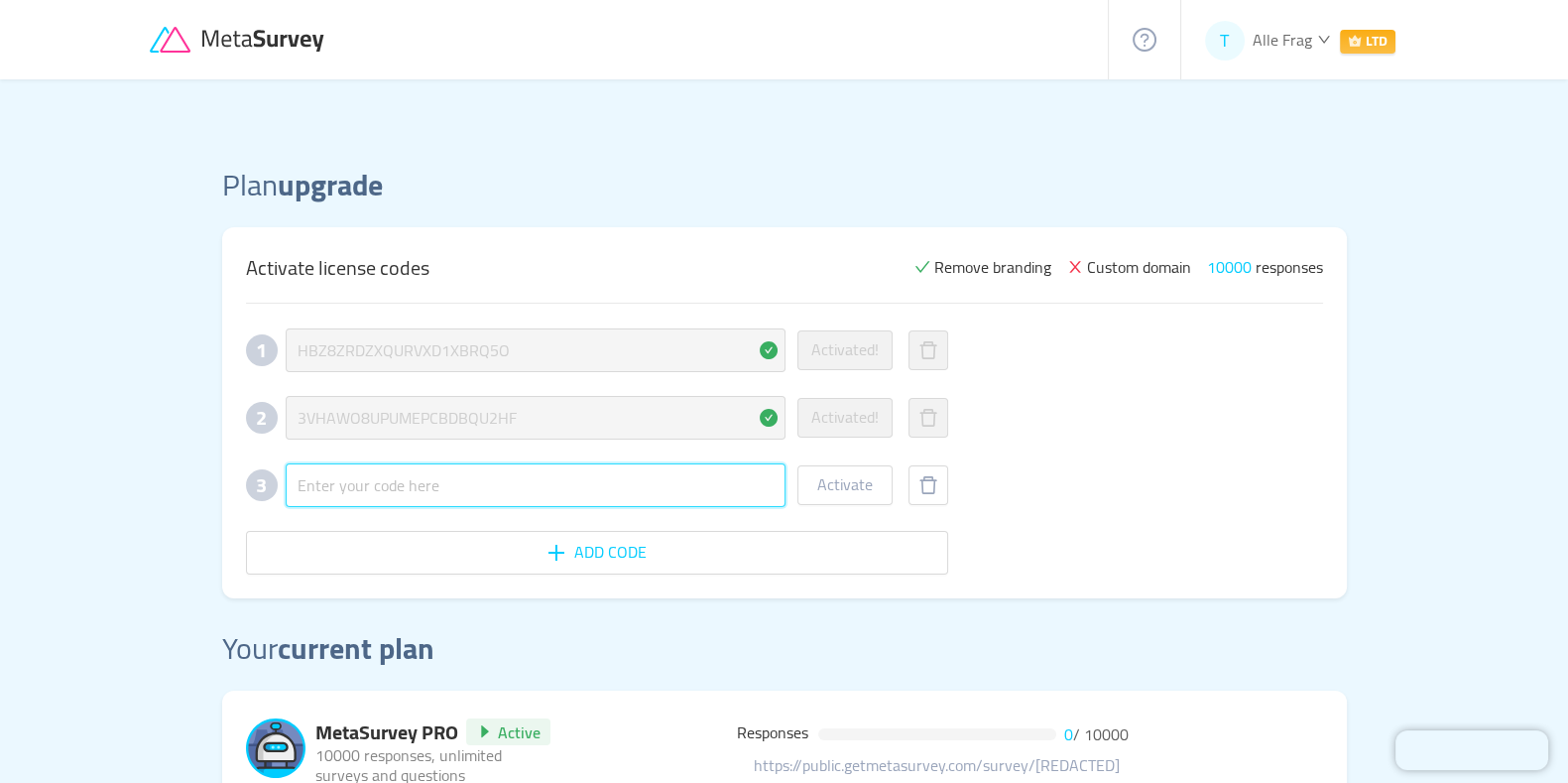 click at bounding box center [536, 485] 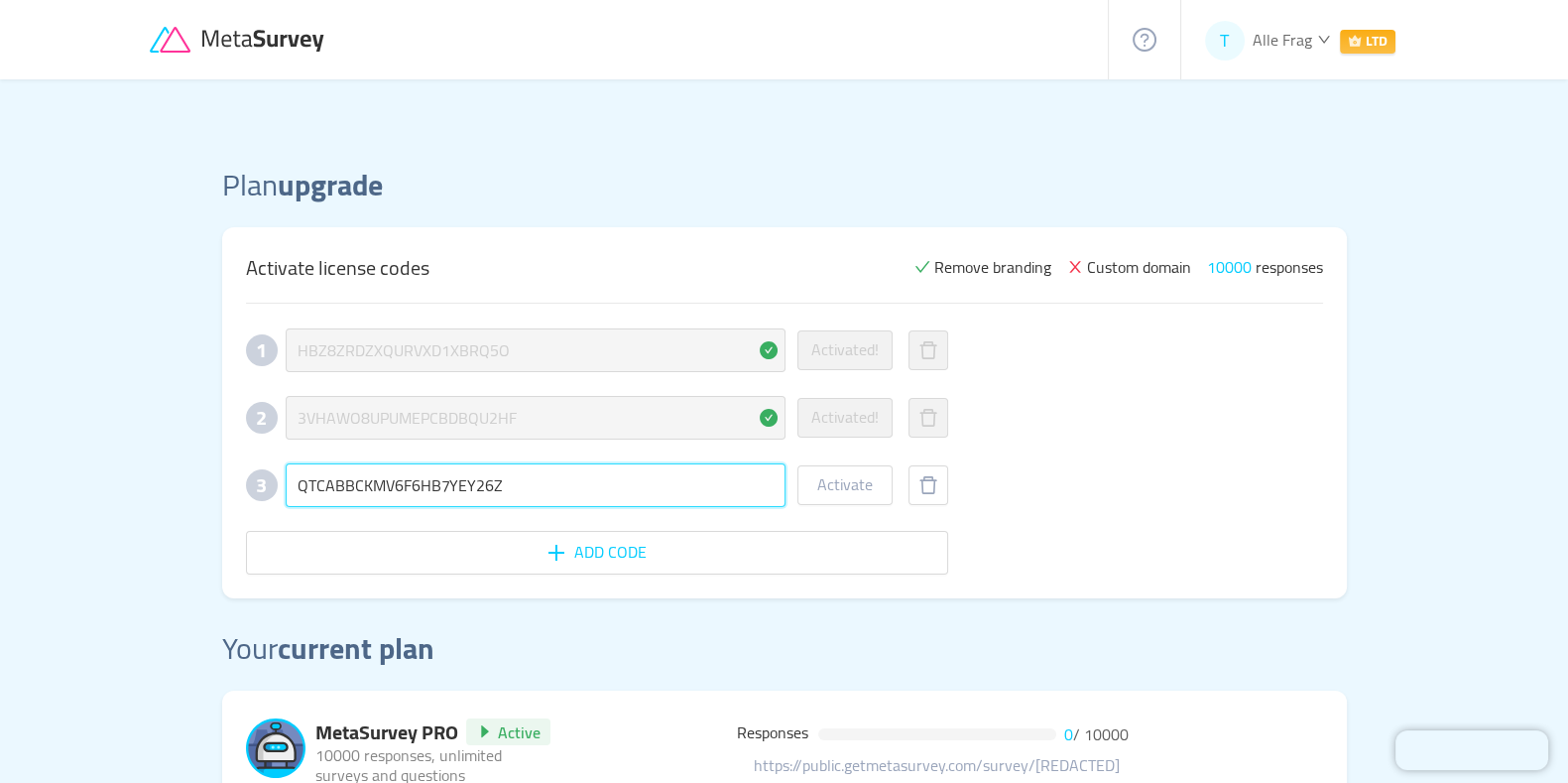 type on "QTCABBCKMV6F6HB7YEY26Z" 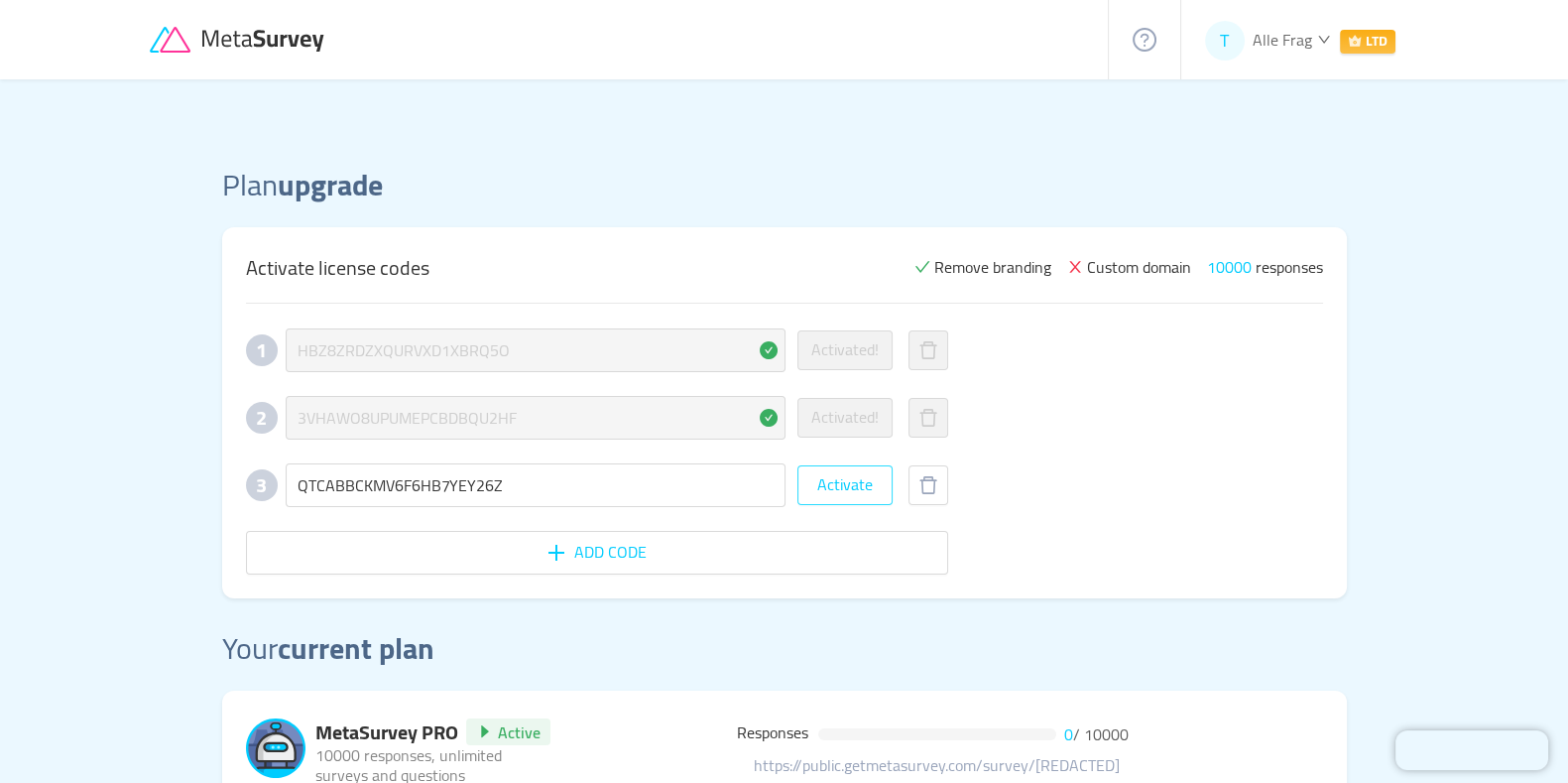 click on "Activate" at bounding box center (845, 485) 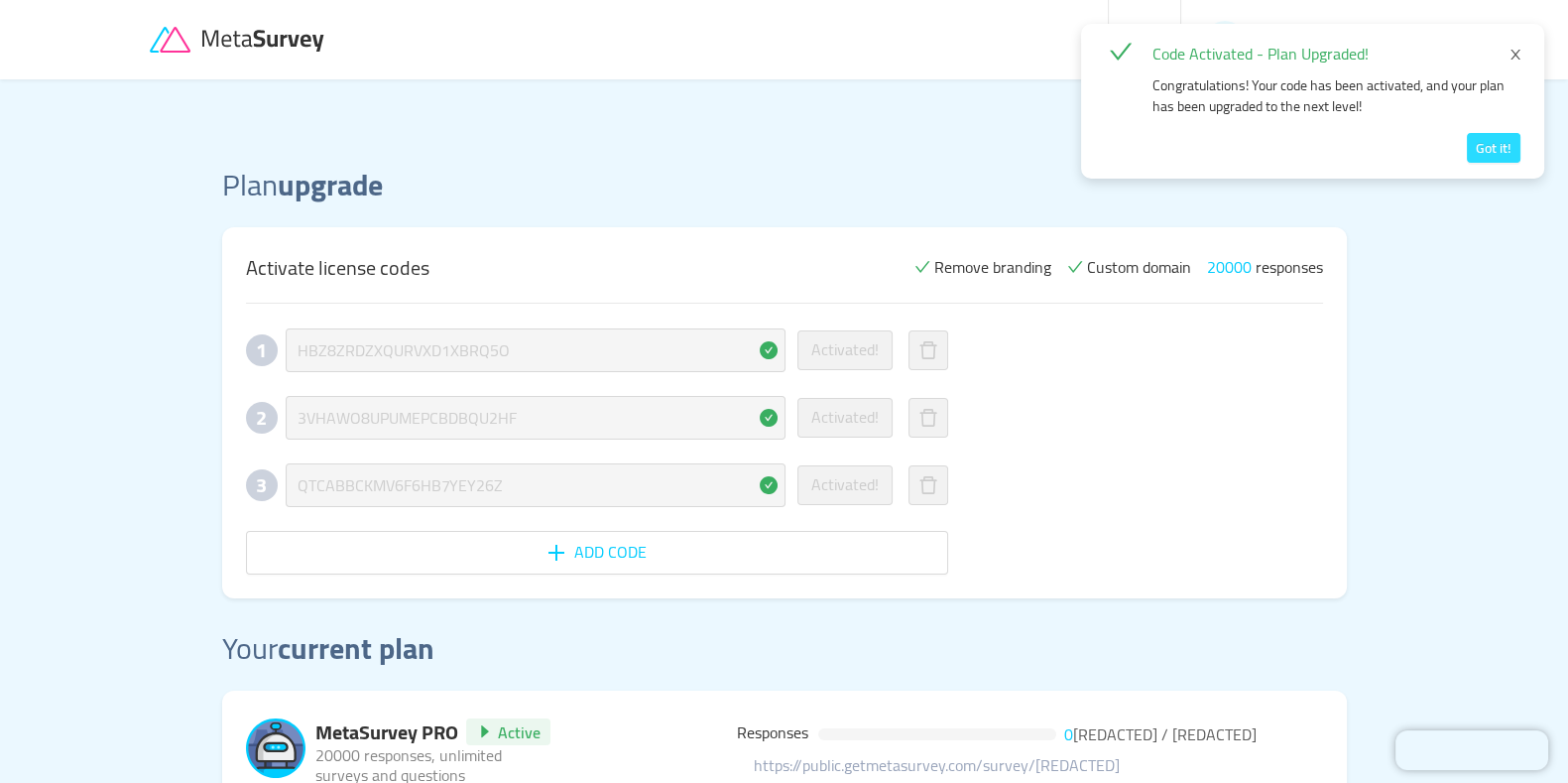 click on "Got it!" at bounding box center [1494, 148] 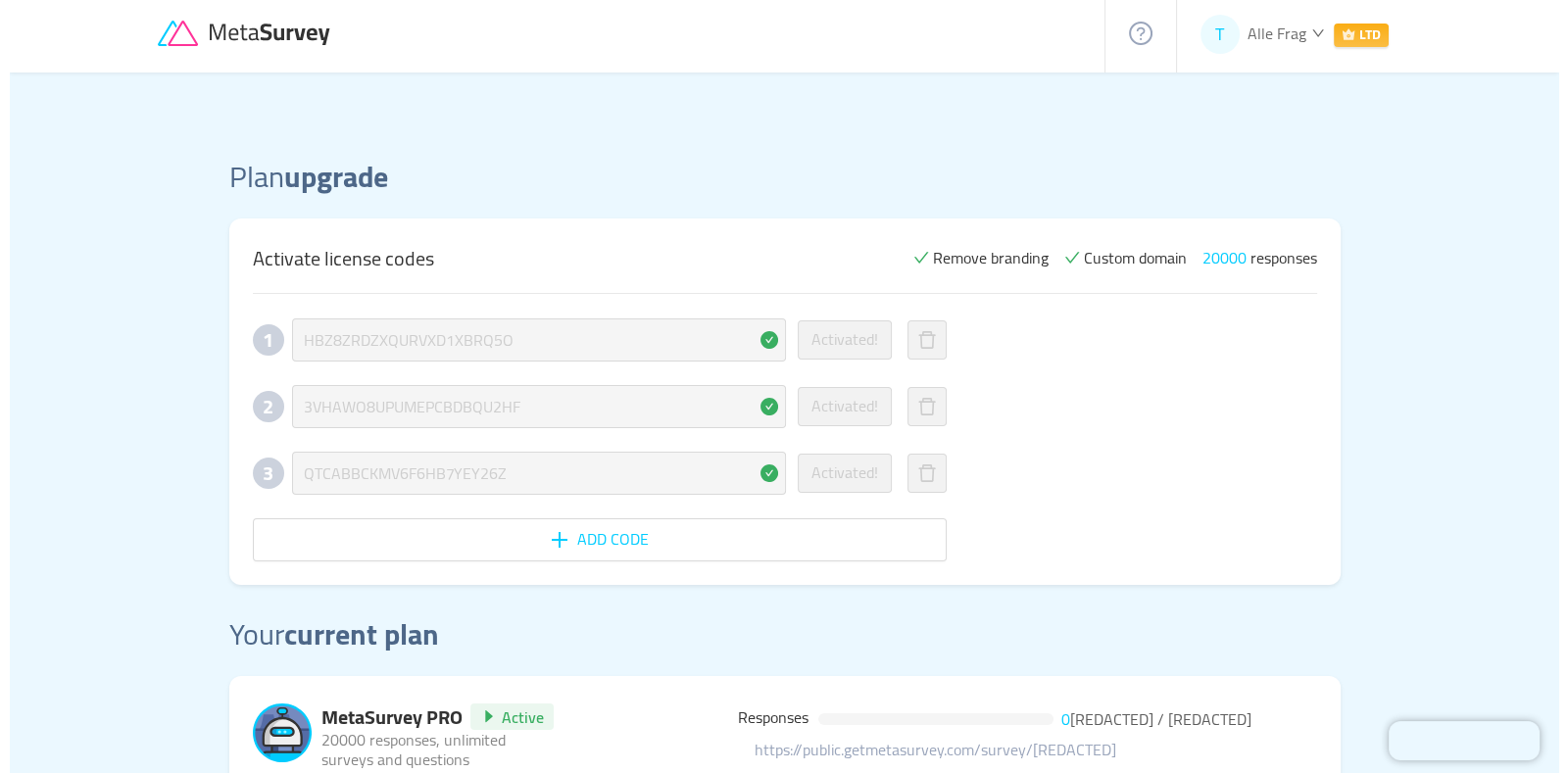 scroll, scrollTop: 0, scrollLeft: 0, axis: both 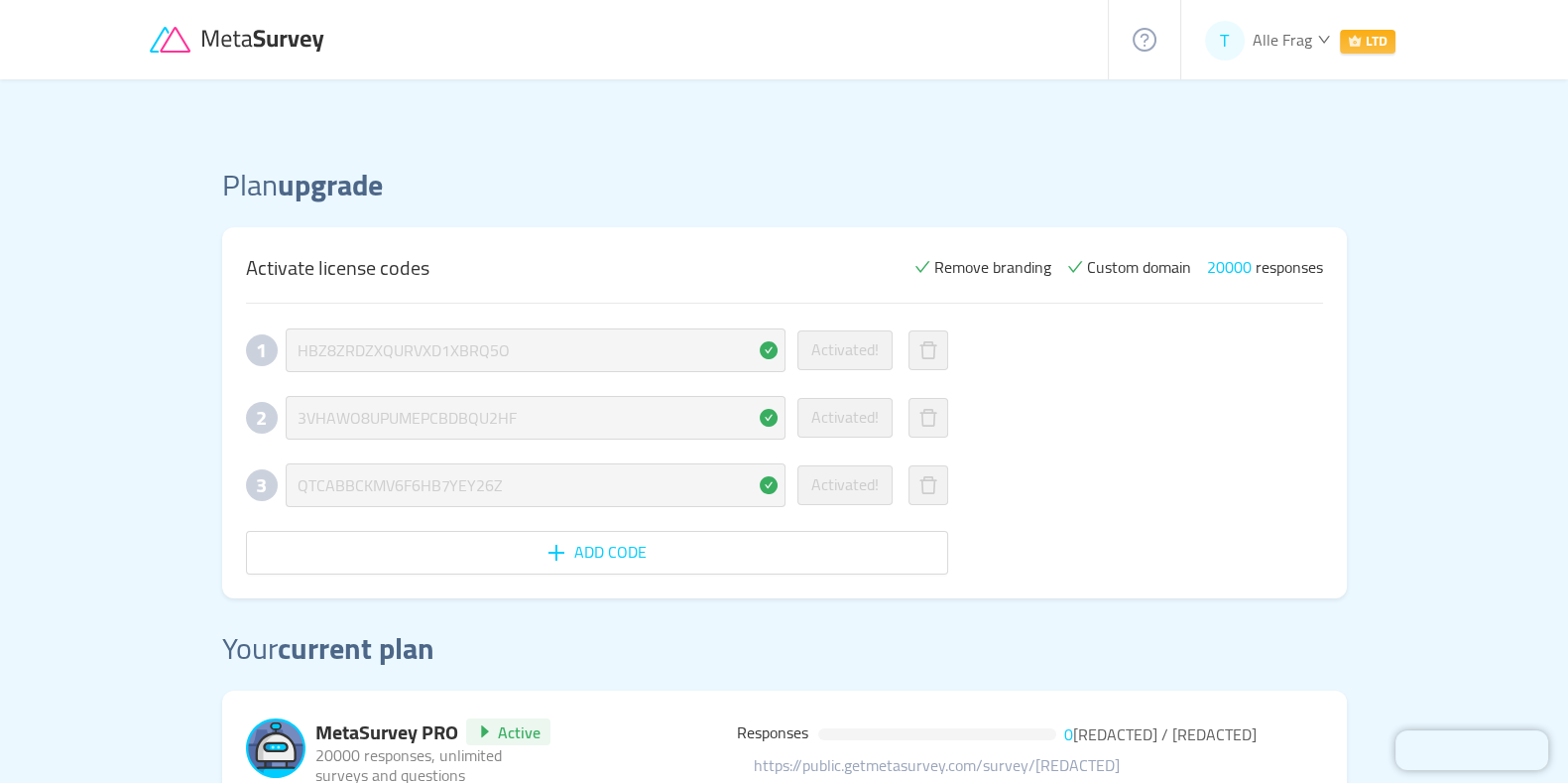 click on "LTD" at bounding box center [1368, 42] 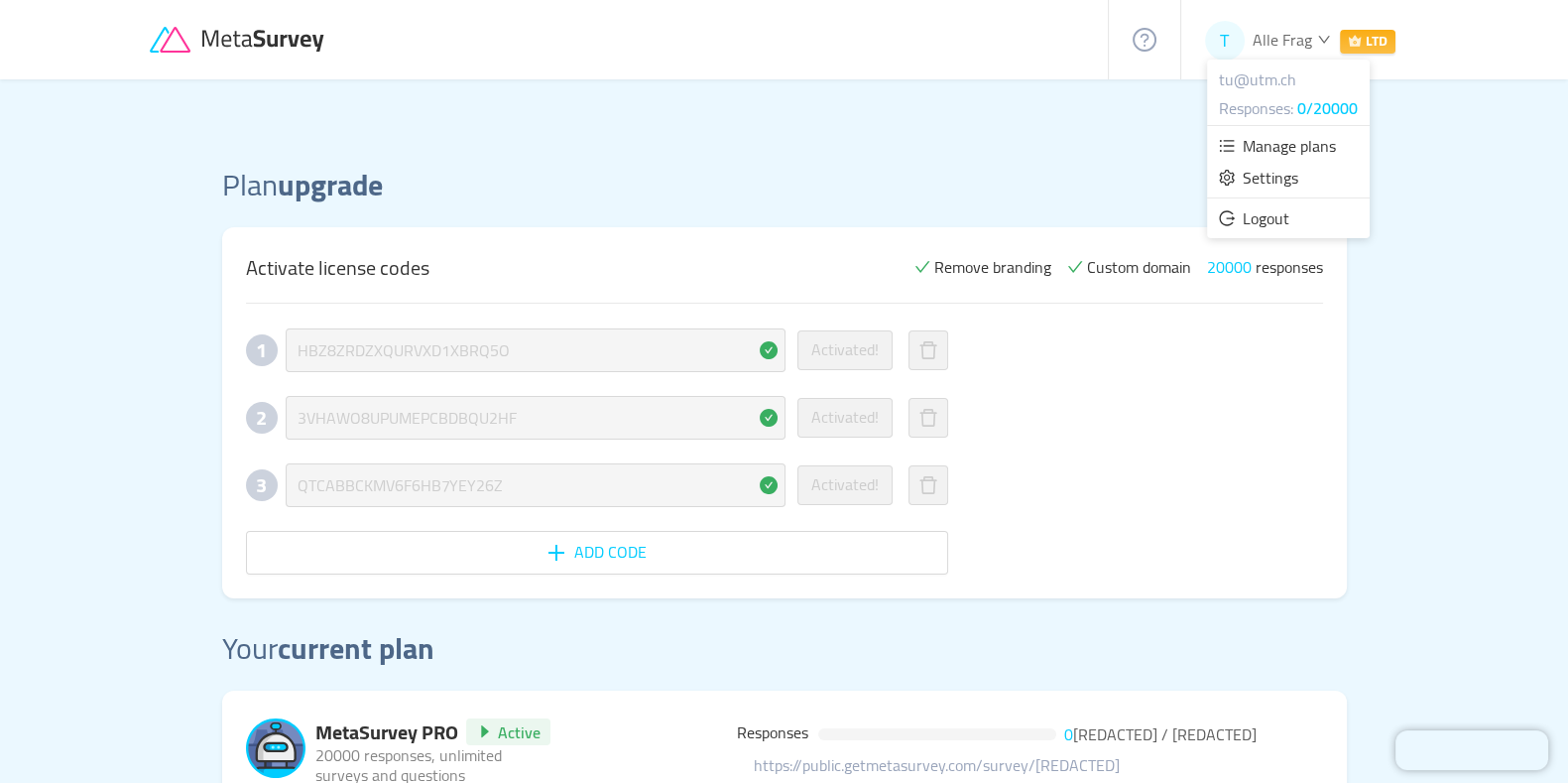 click on "Settings" at bounding box center [1270, 178] 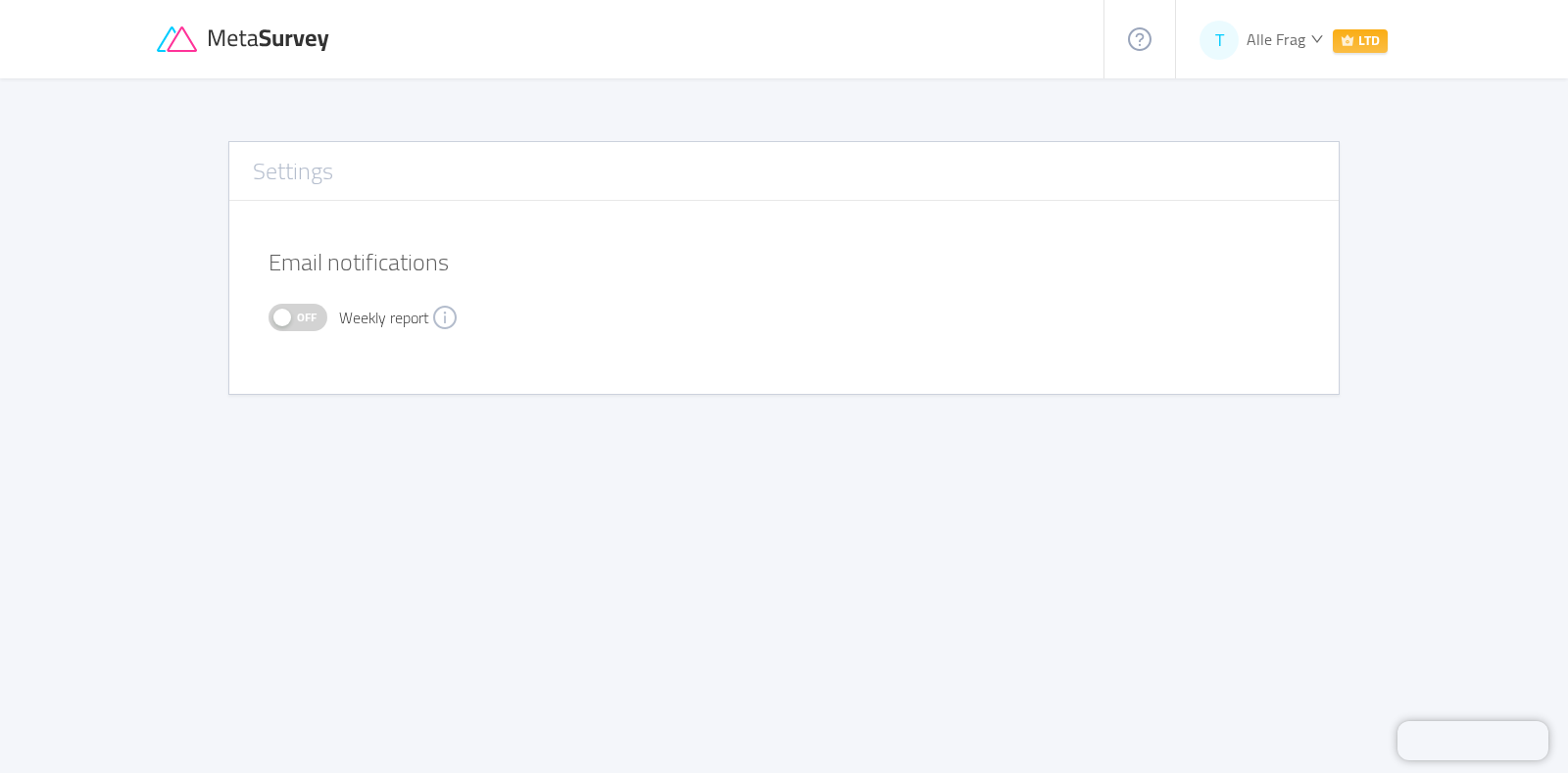 click on "Off" at bounding box center [307, 317] 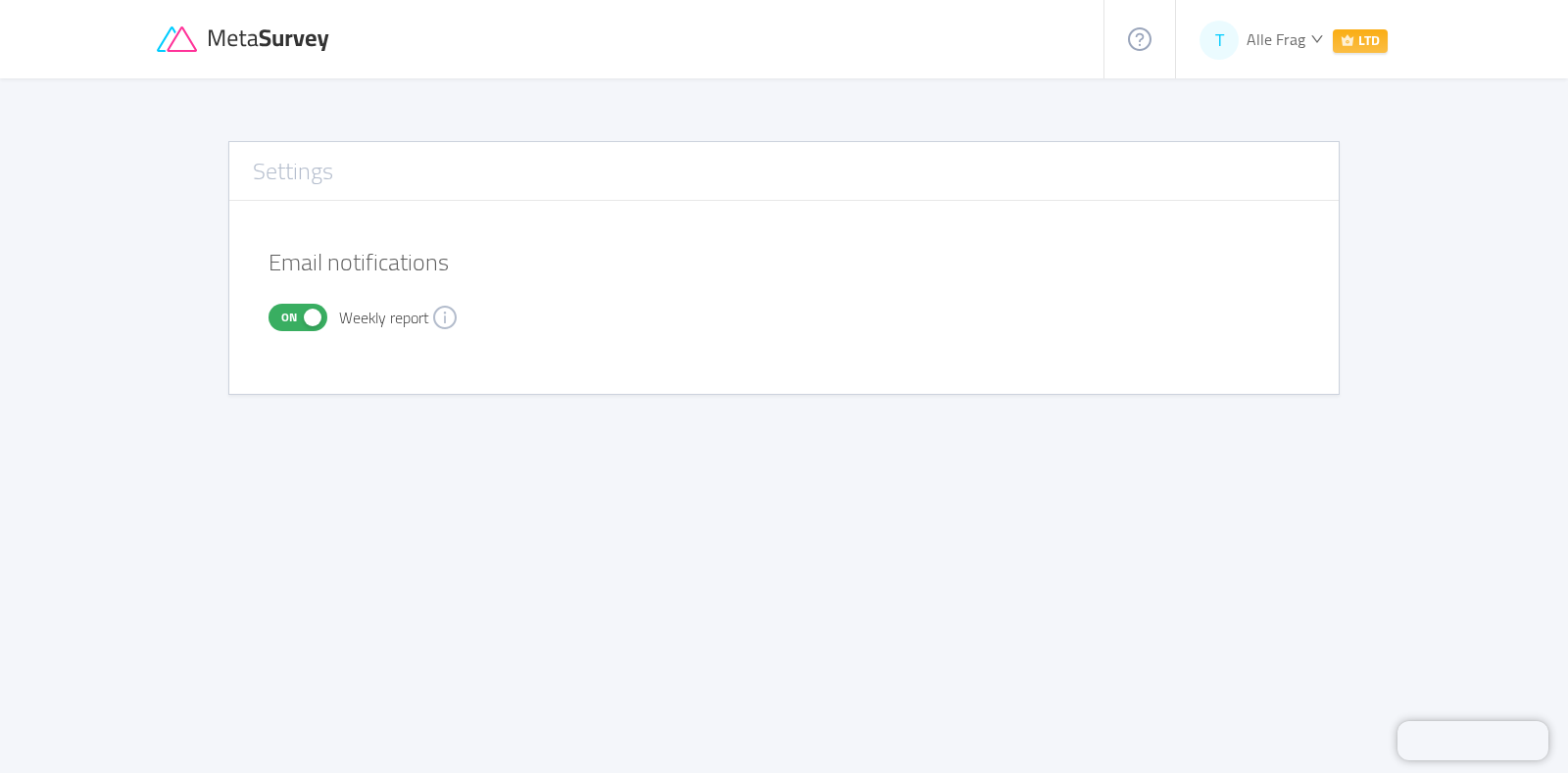 click on "Alle Frag" at bounding box center (1276, 39) 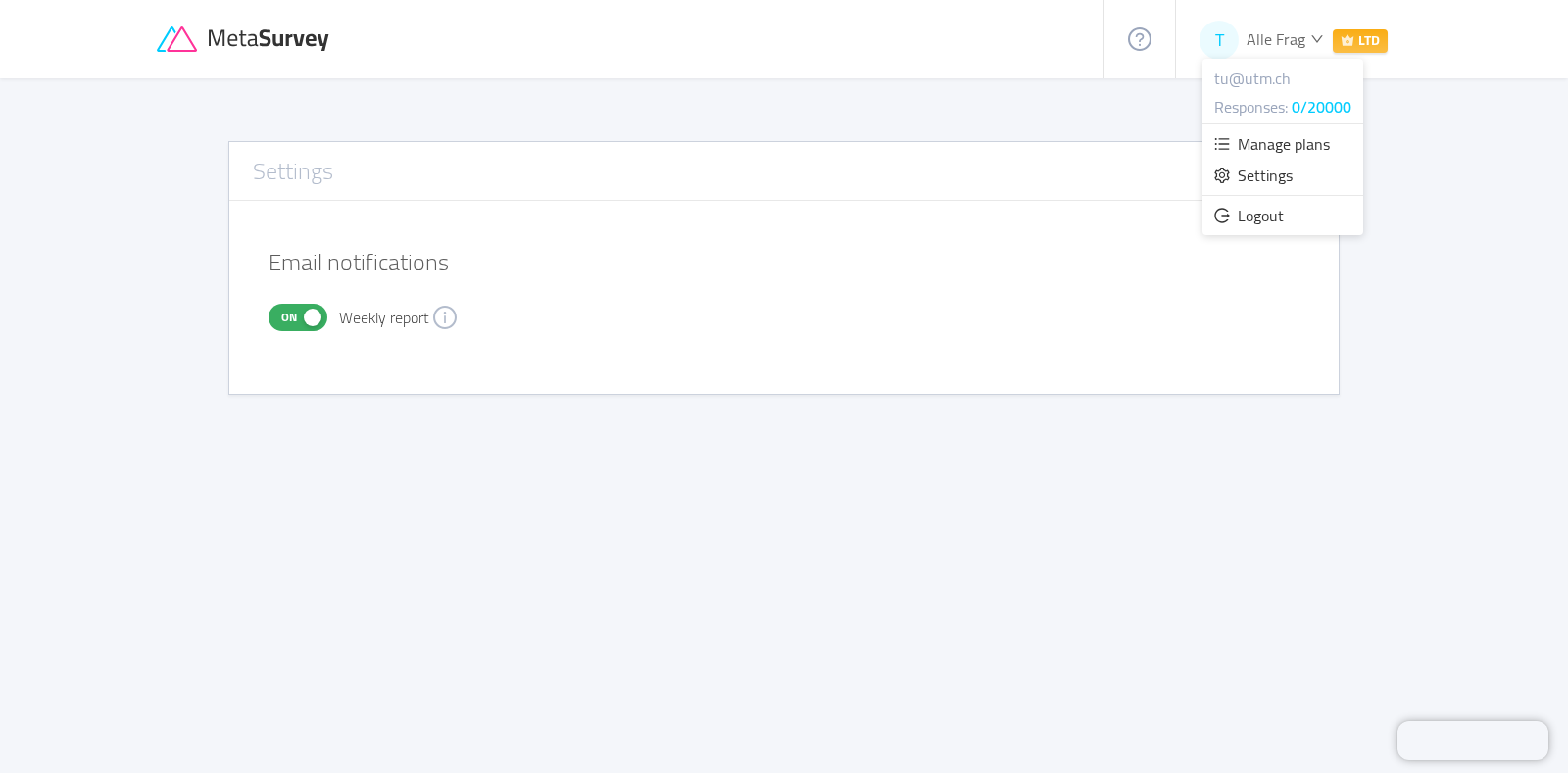 click on "Settings Email notifications On Weekly report" at bounding box center [784, 403] 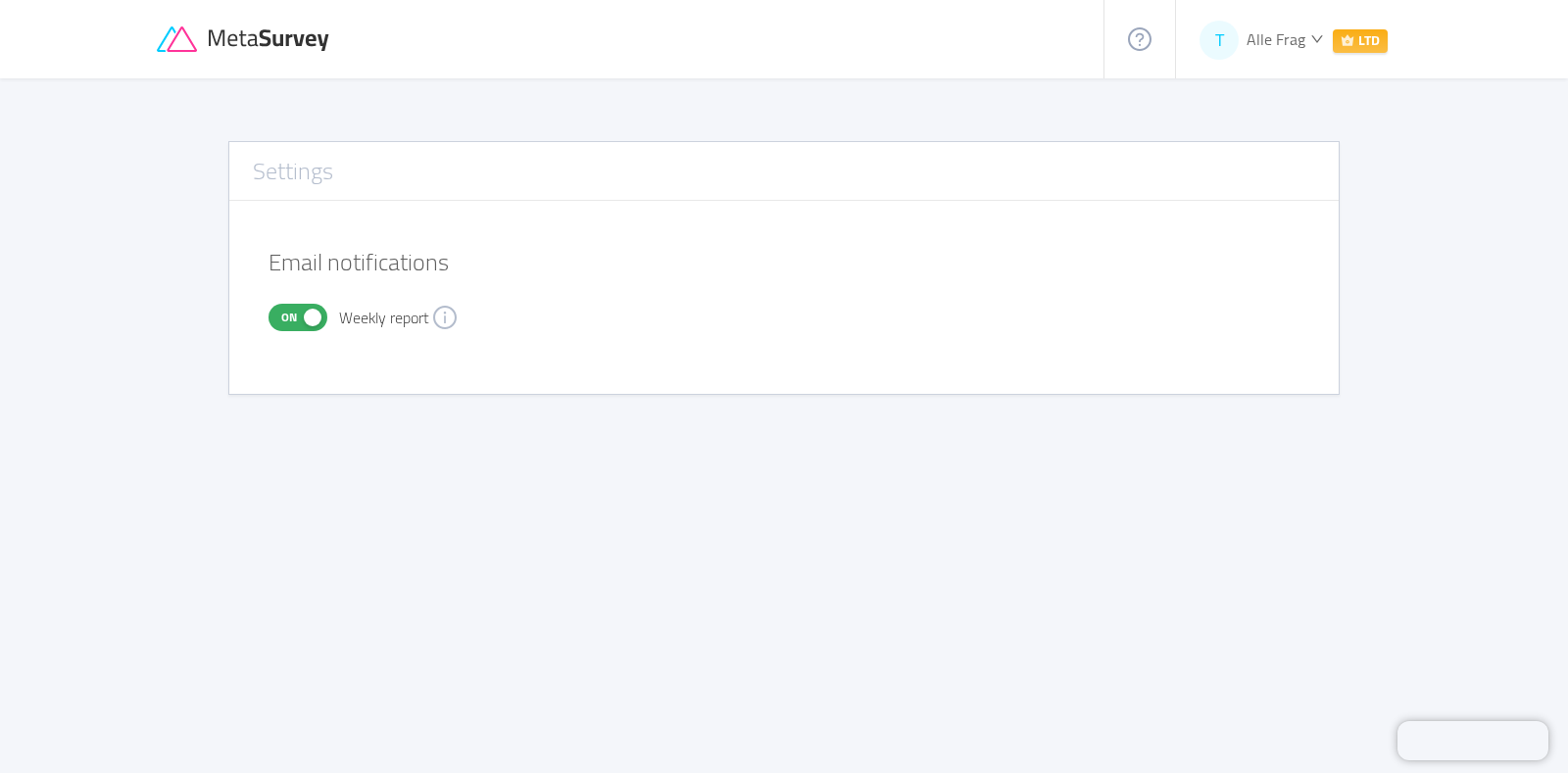 click 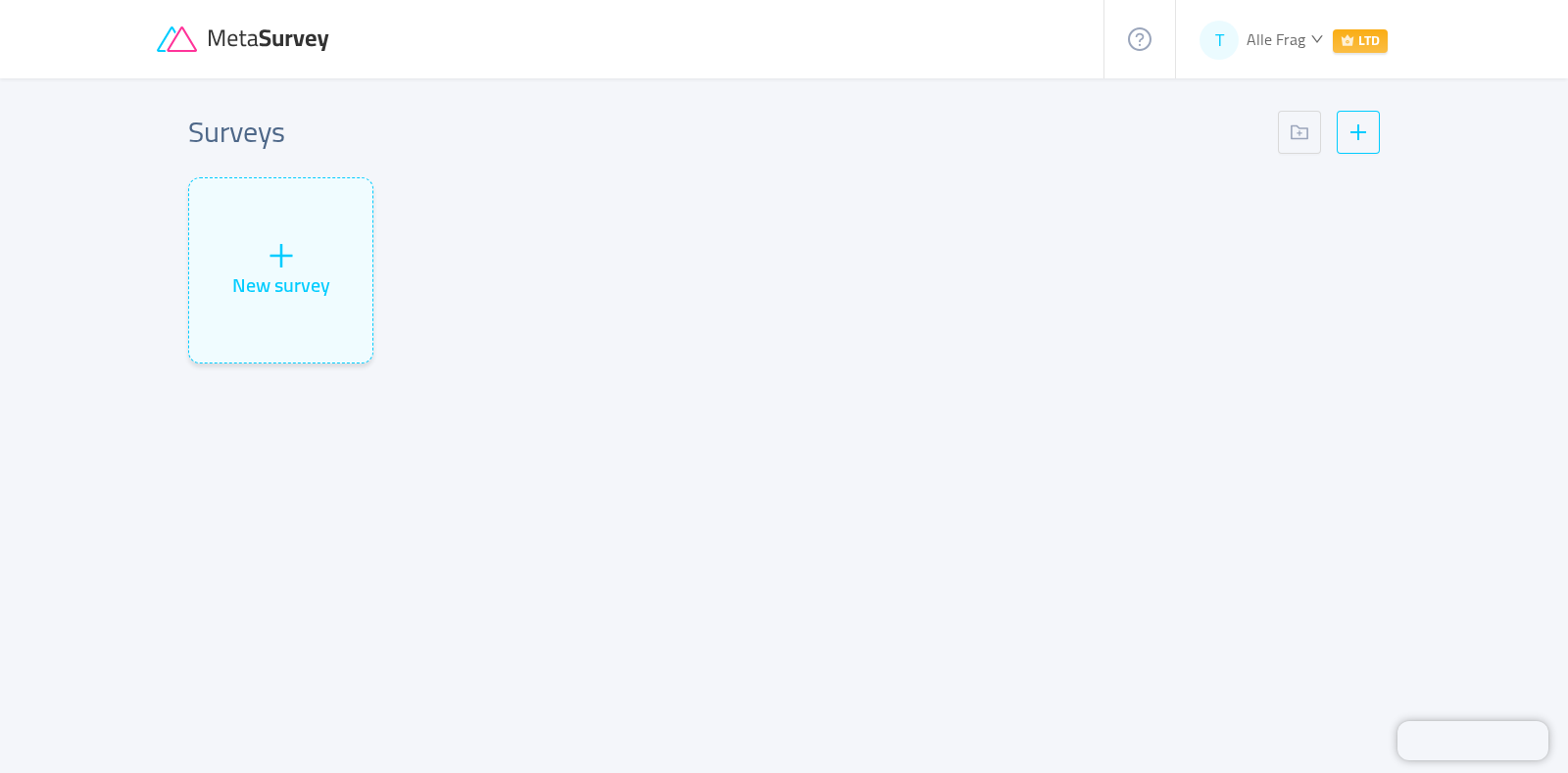 click on "LTD" at bounding box center (1360, 41) 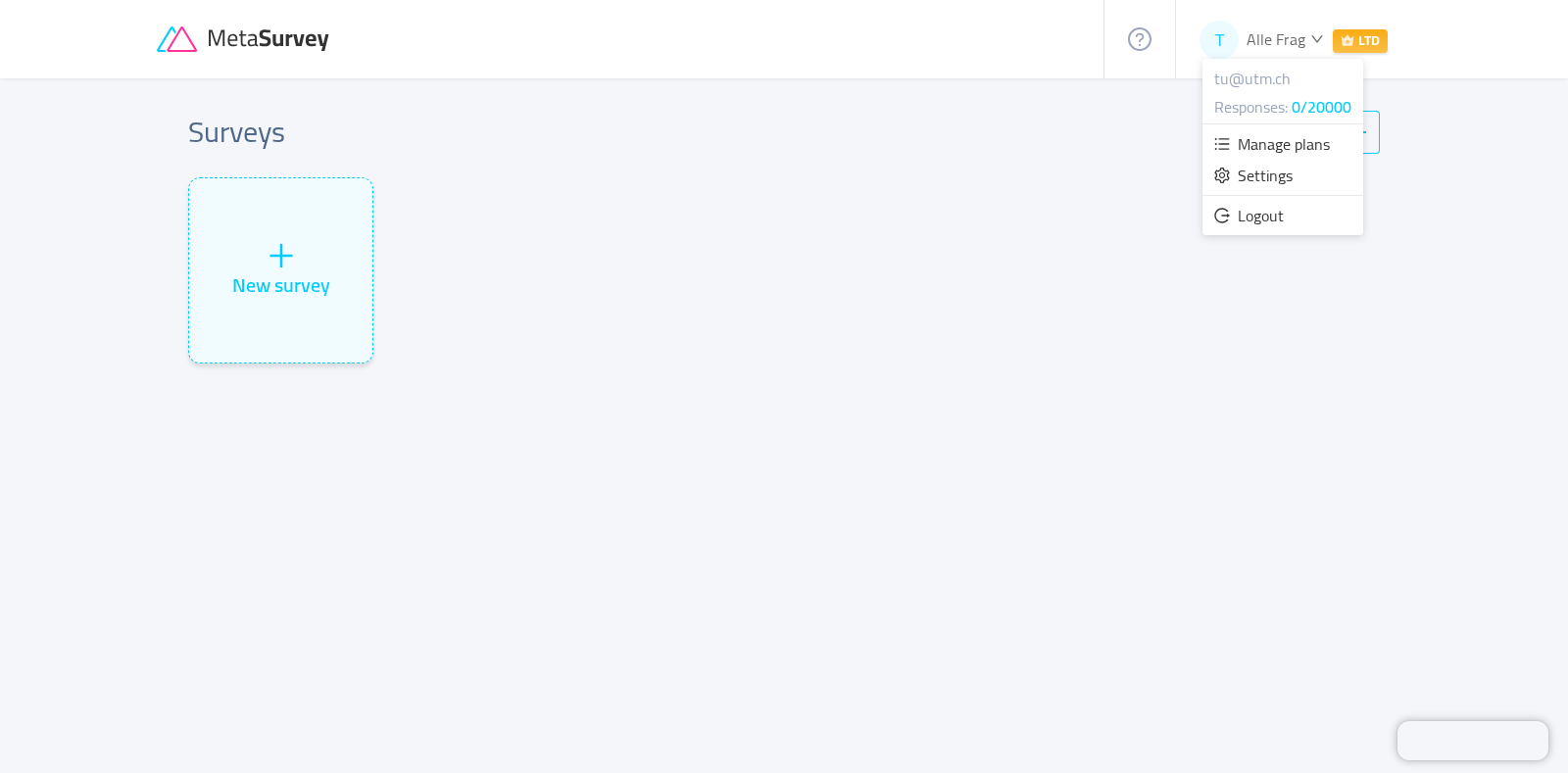 click on "Settings" at bounding box center (1265, 175) 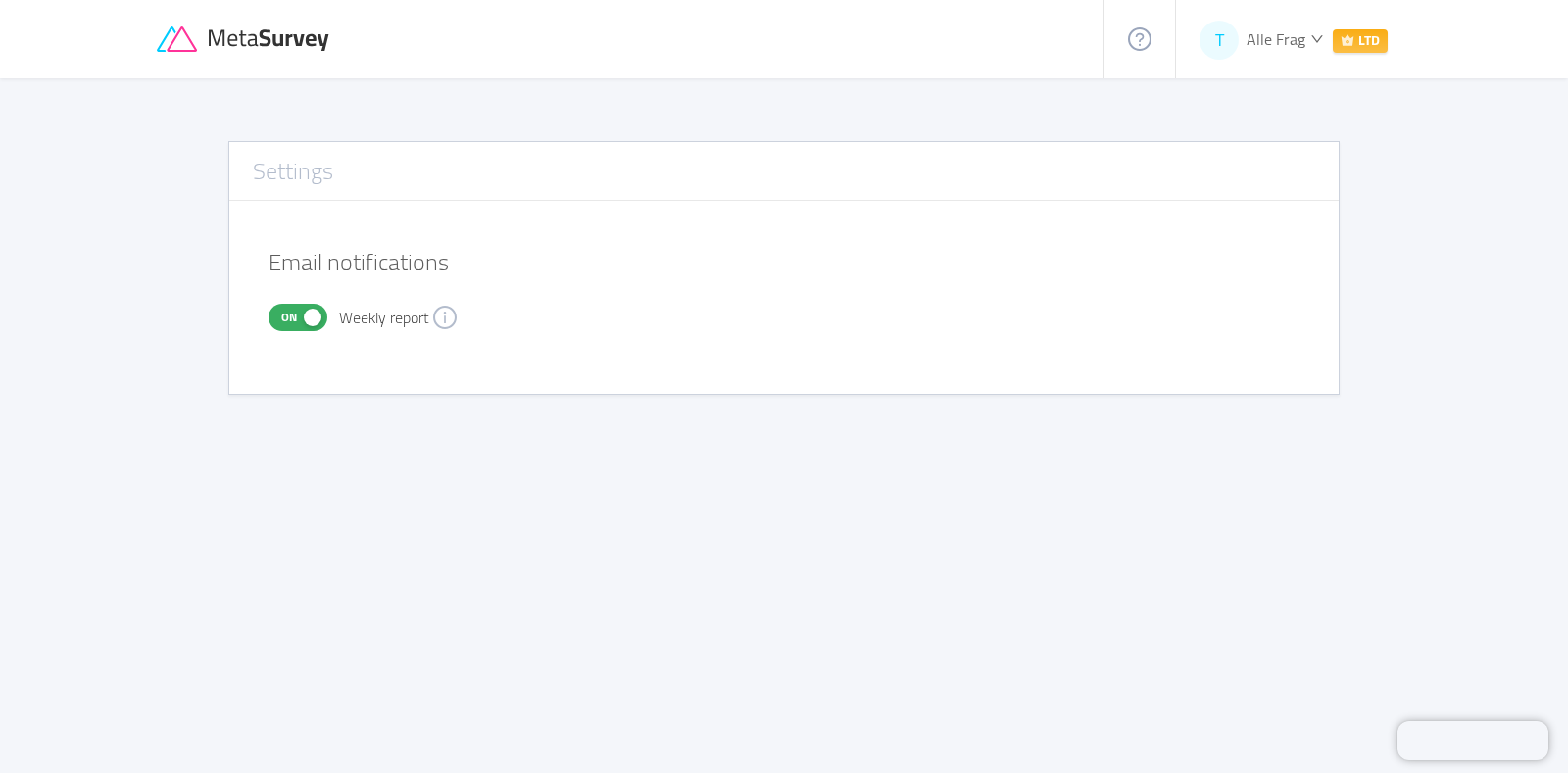 click 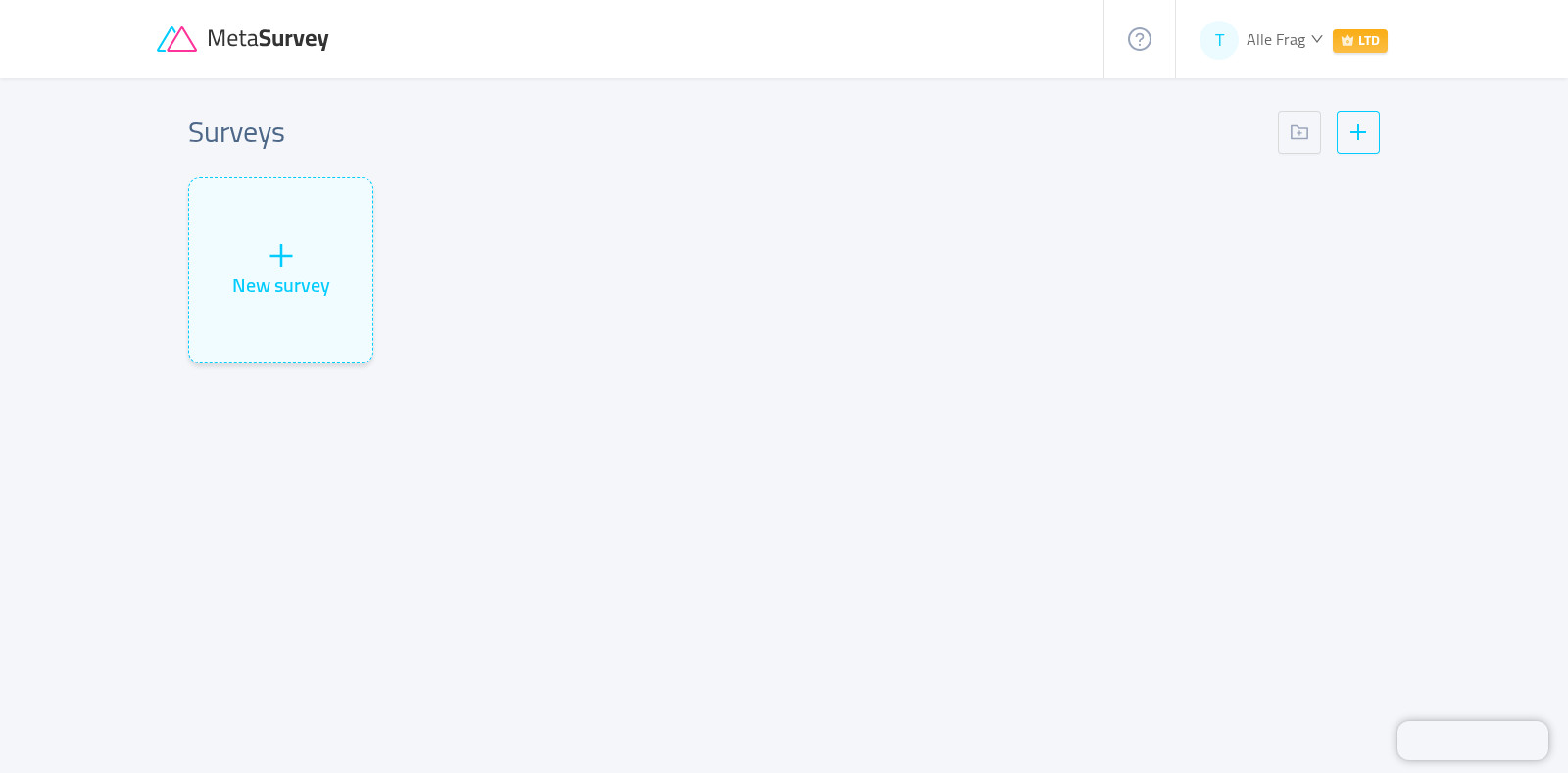 click 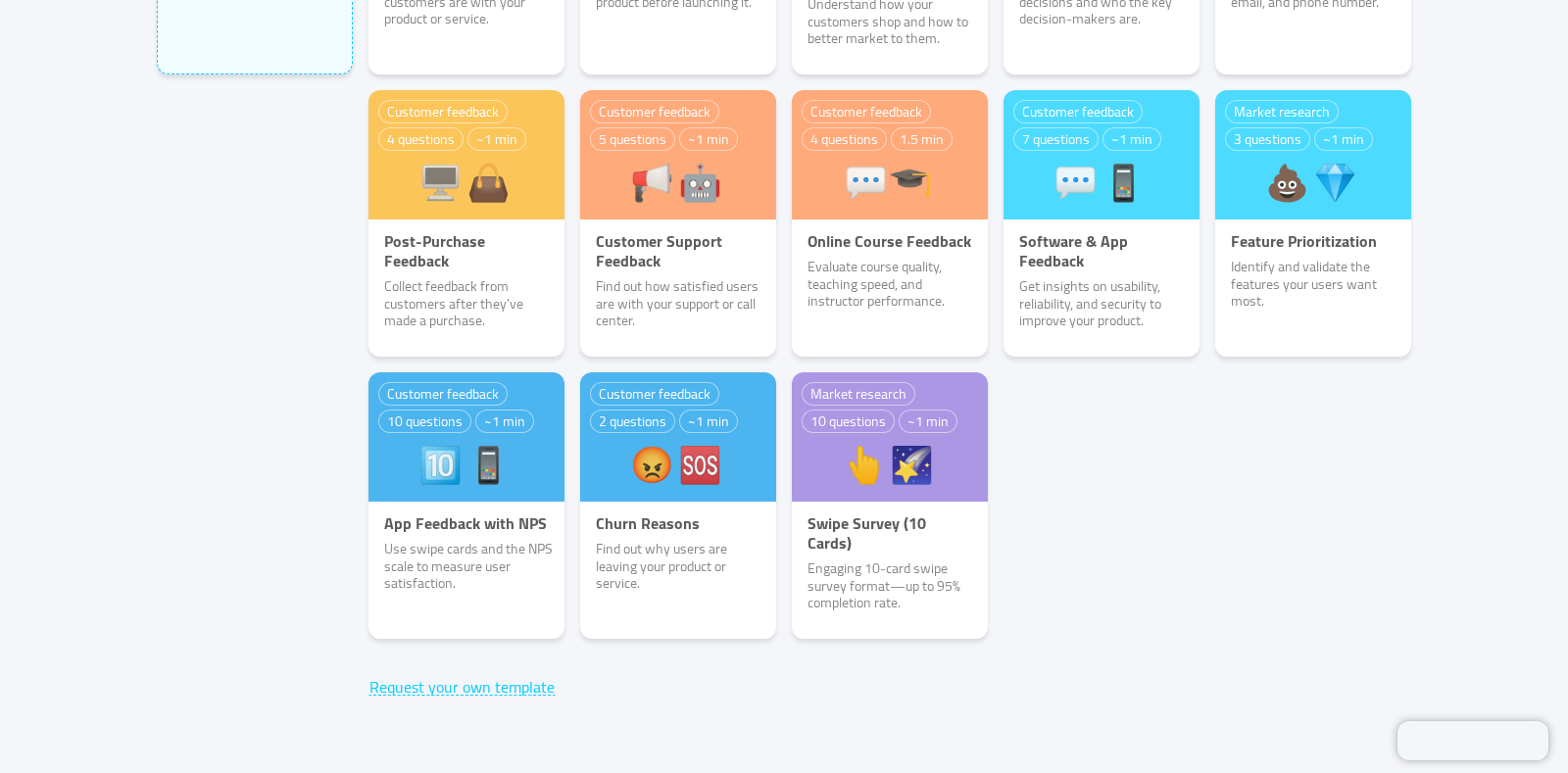 scroll, scrollTop: 0, scrollLeft: 0, axis: both 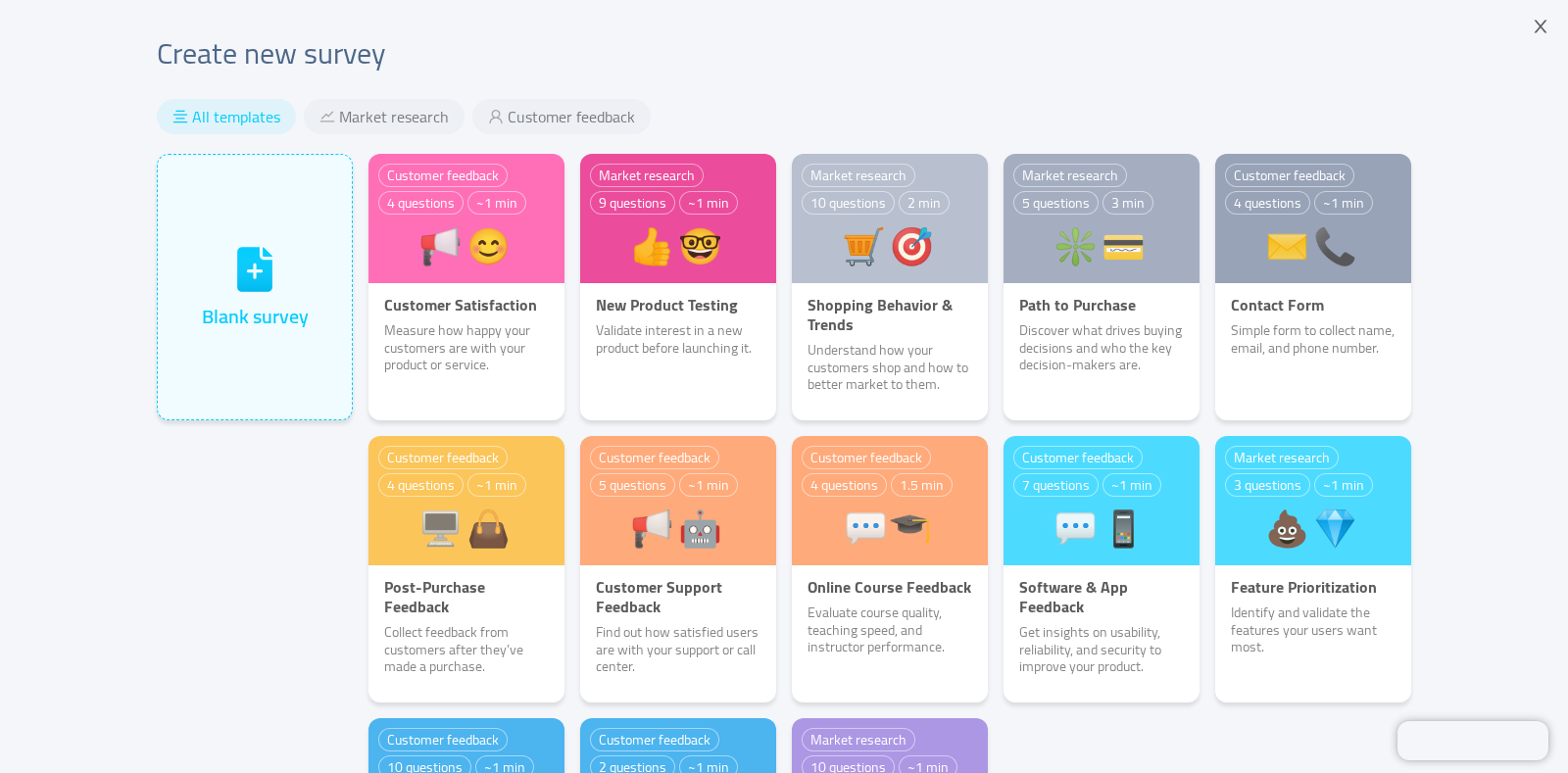 click on "All templates" at bounding box center (236, 117) 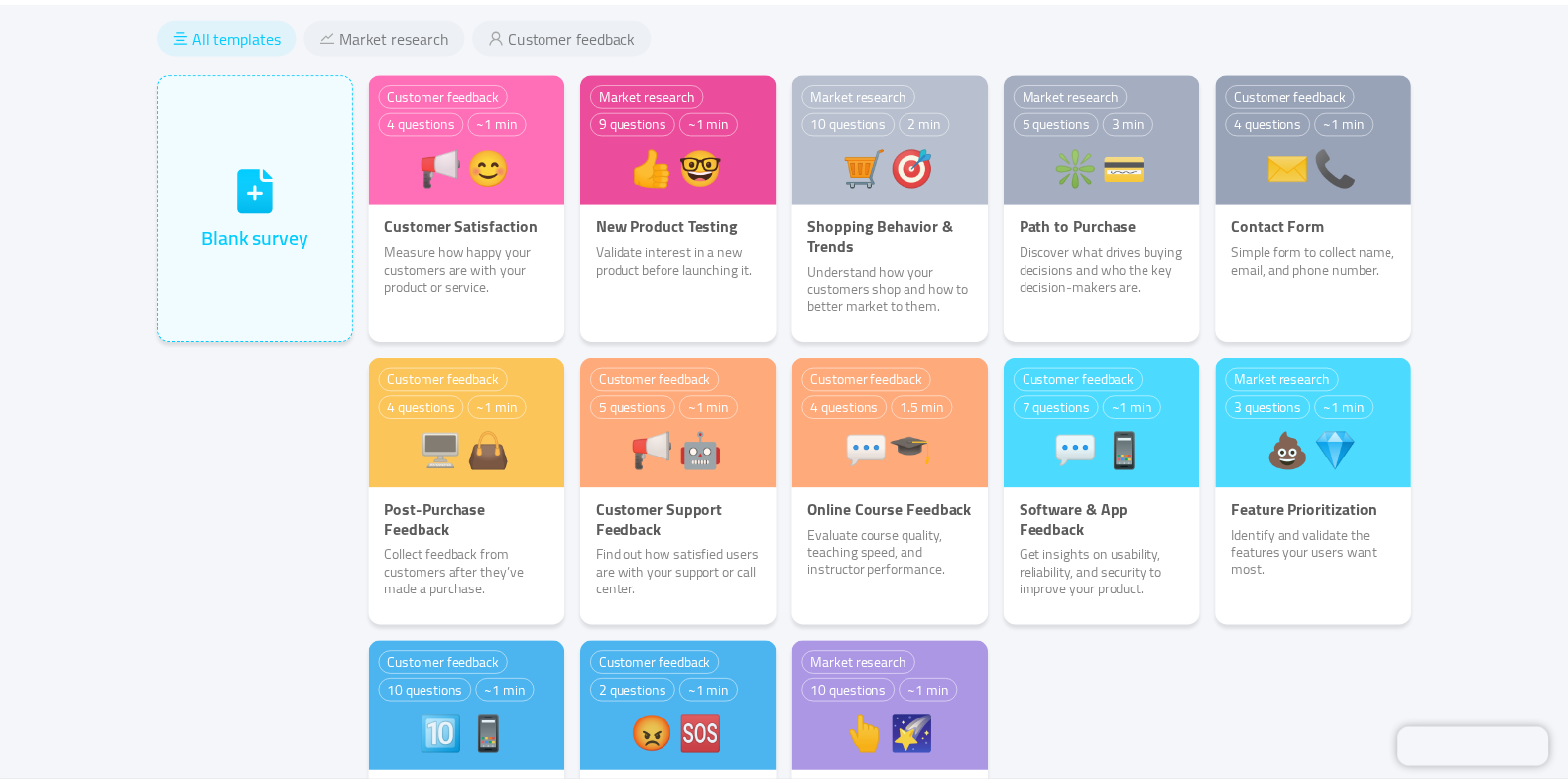 scroll, scrollTop: 0, scrollLeft: 0, axis: both 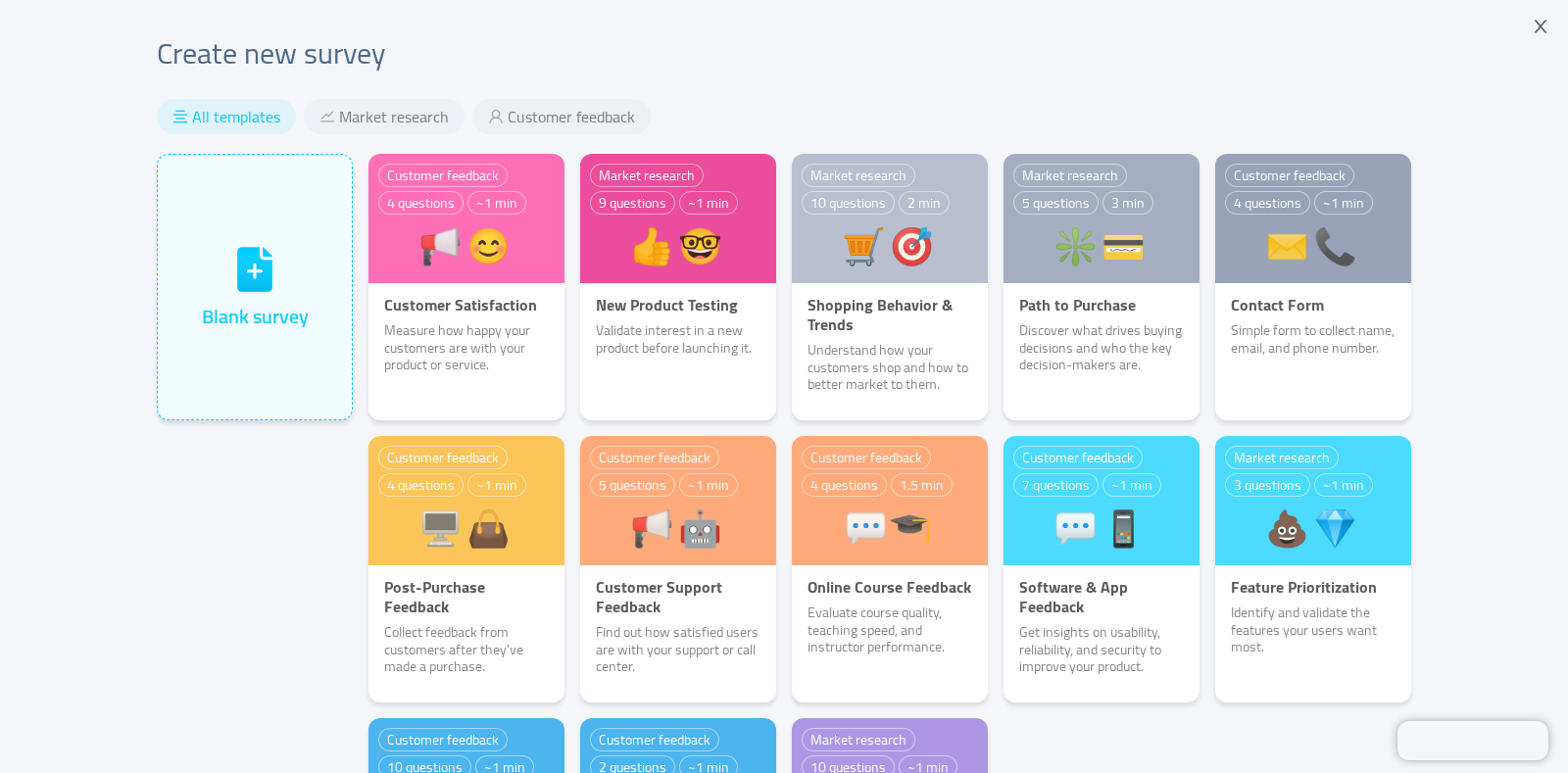 click 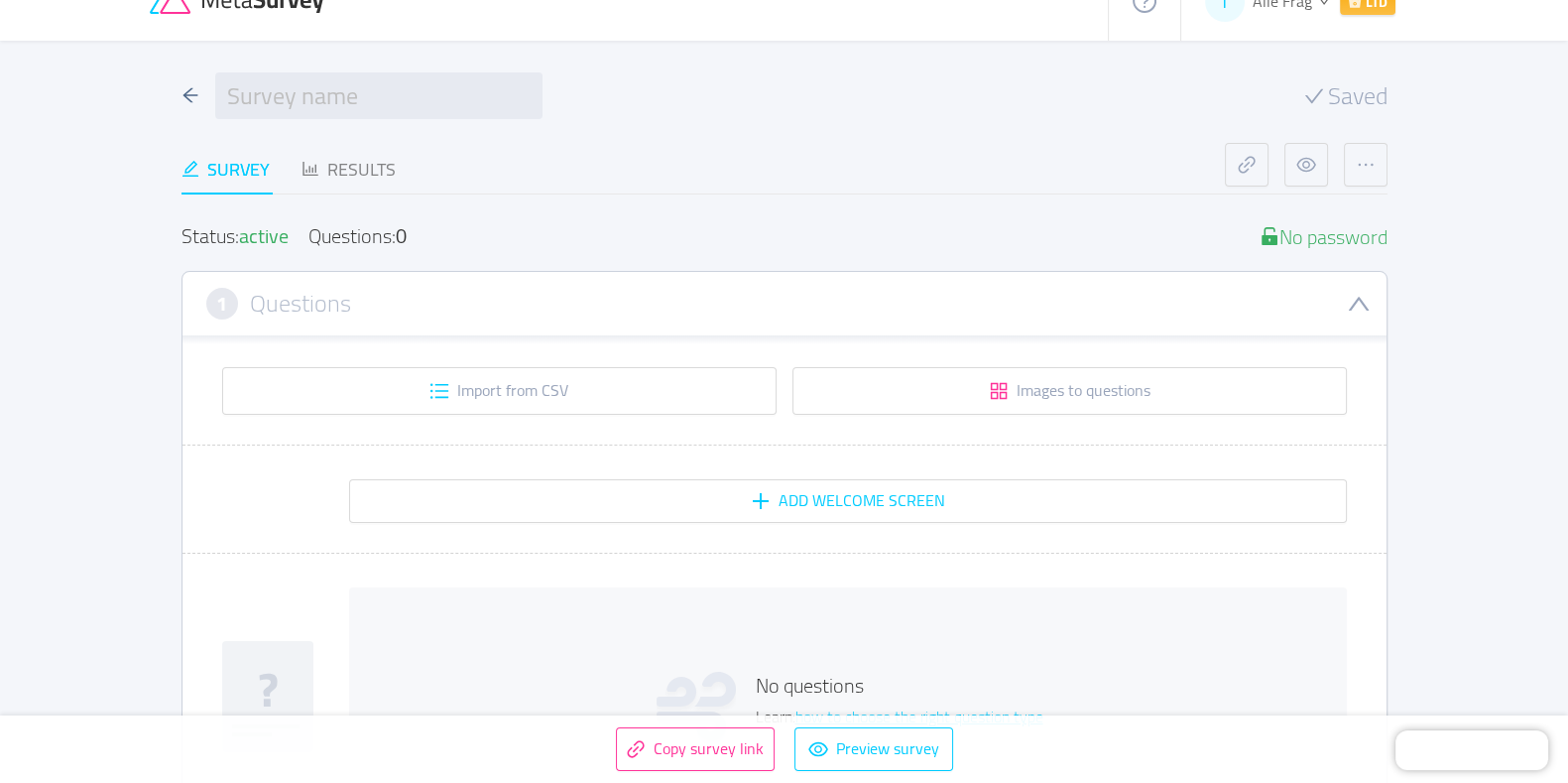 scroll, scrollTop: 0, scrollLeft: 0, axis: both 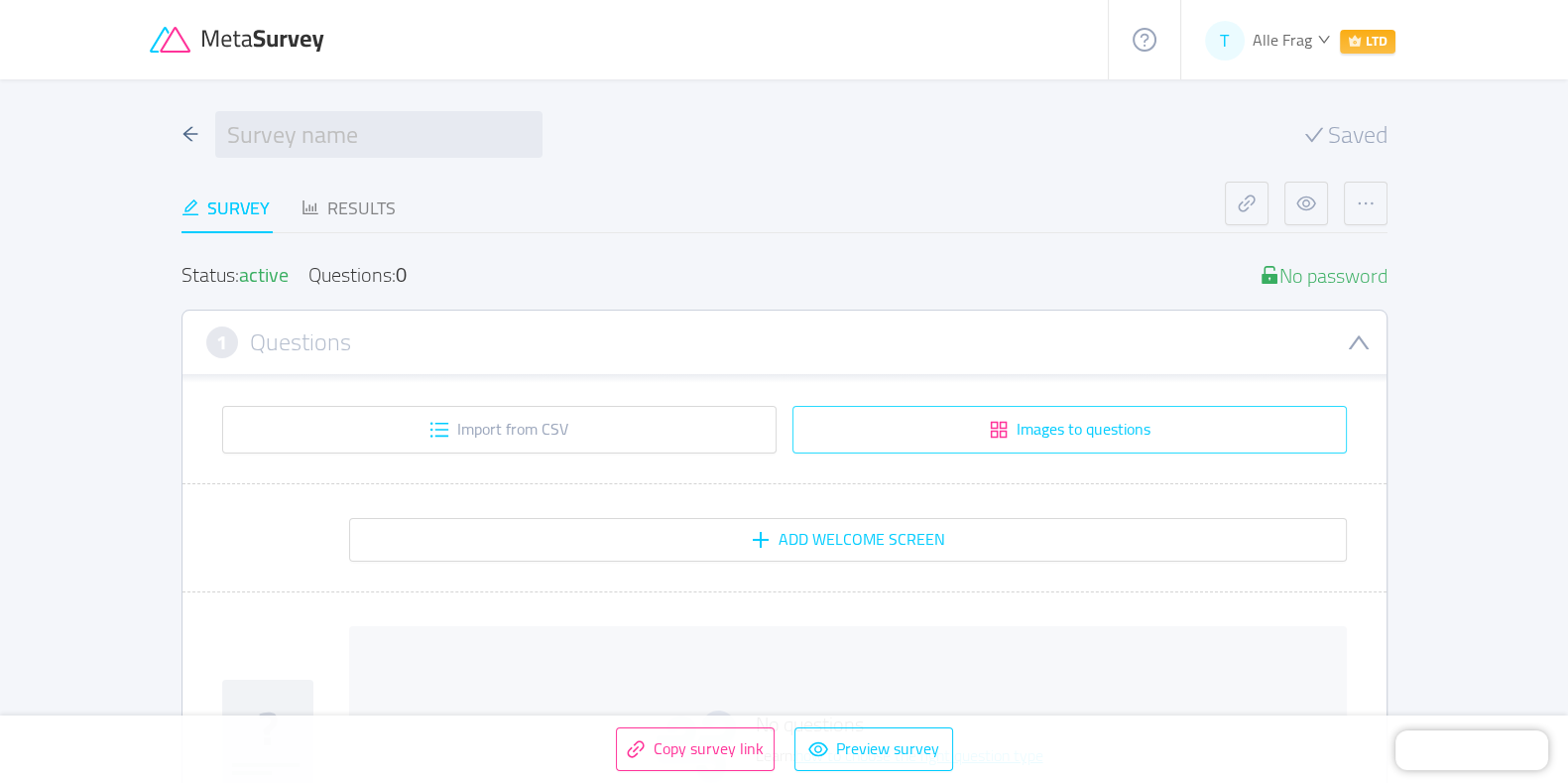 click on "Images to questions" at bounding box center [1069, 430] 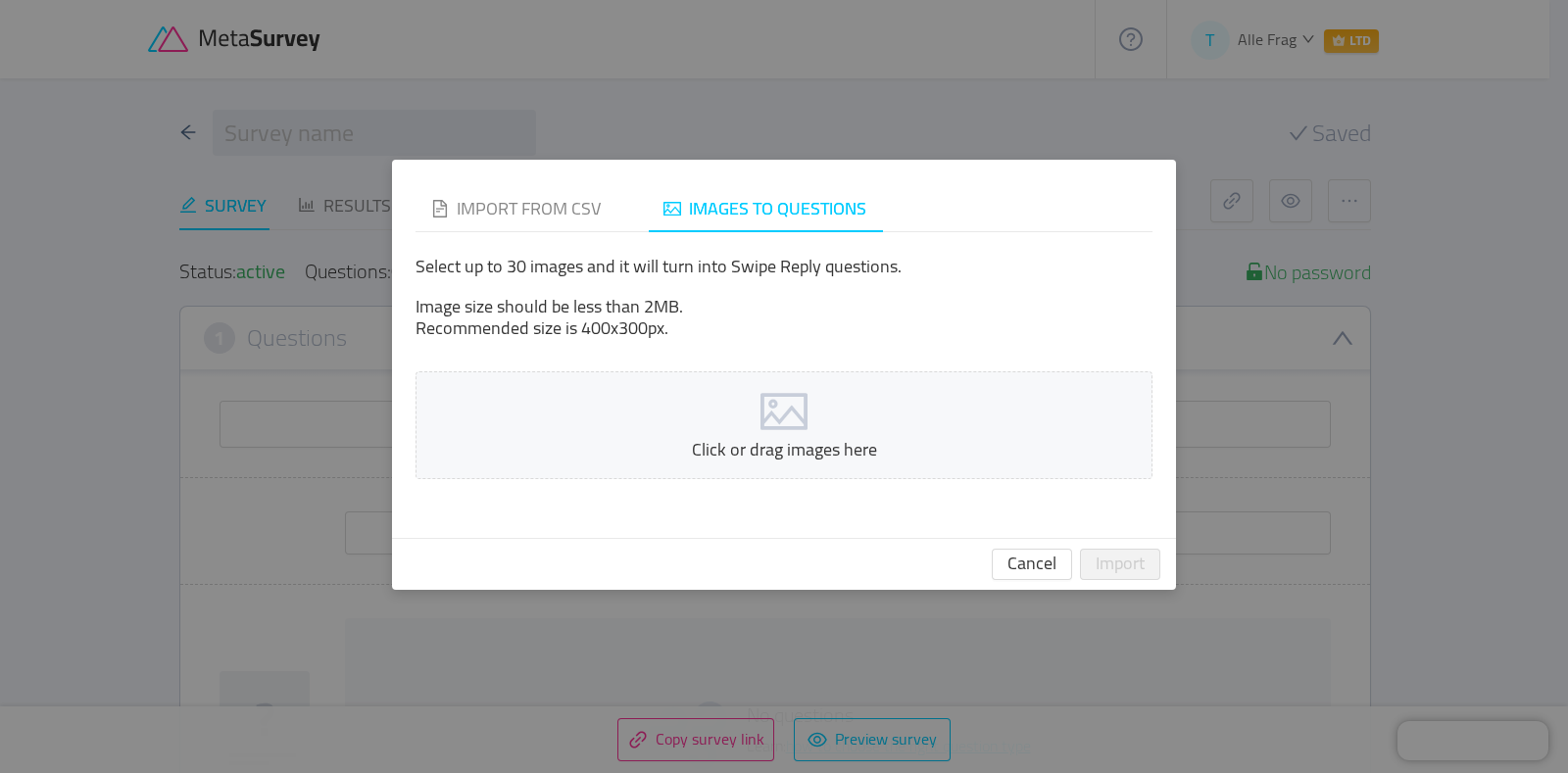 click 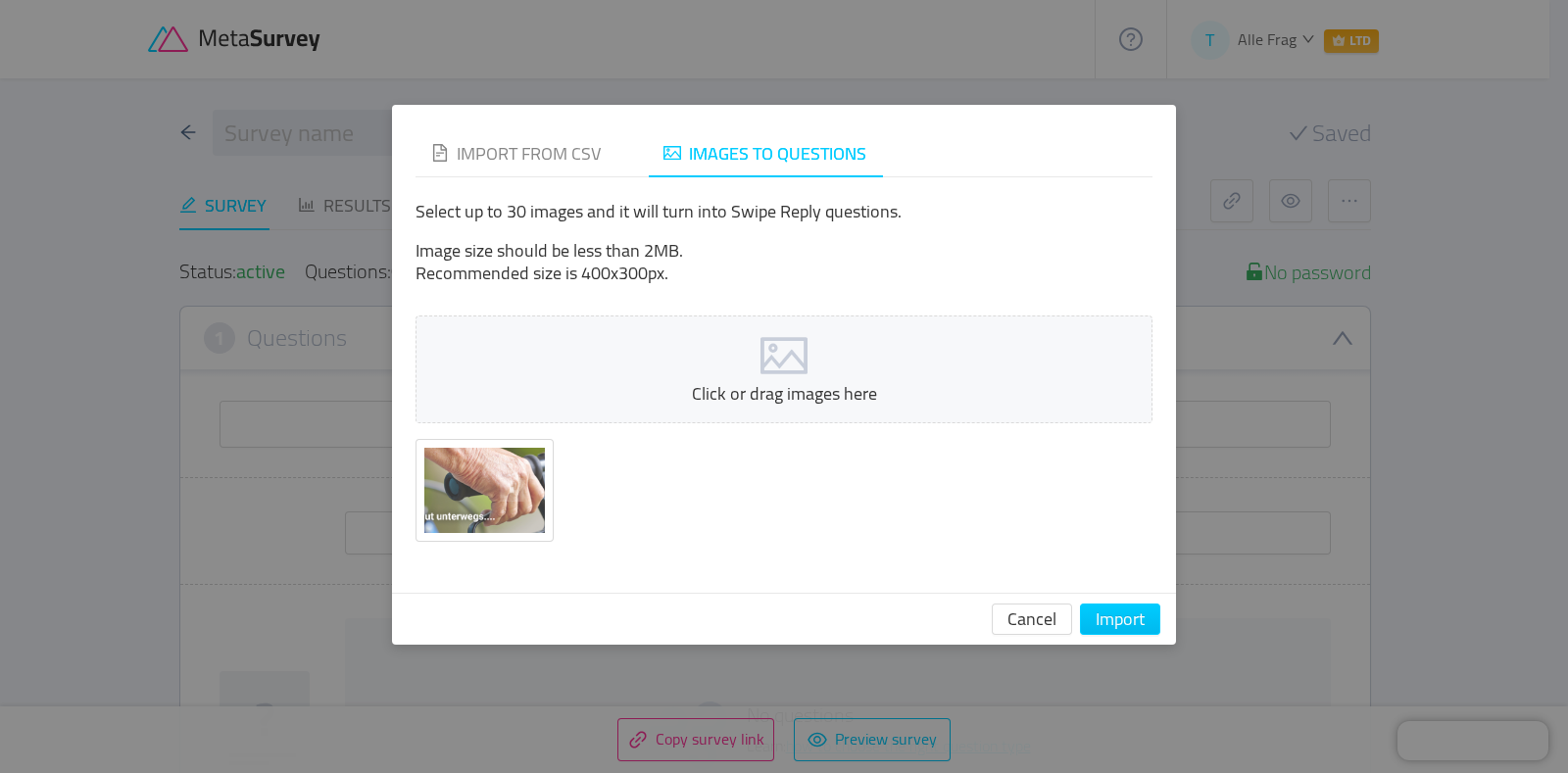 drag, startPoint x: 500, startPoint y: 508, endPoint x: 772, endPoint y: 377, distance: 301.9023 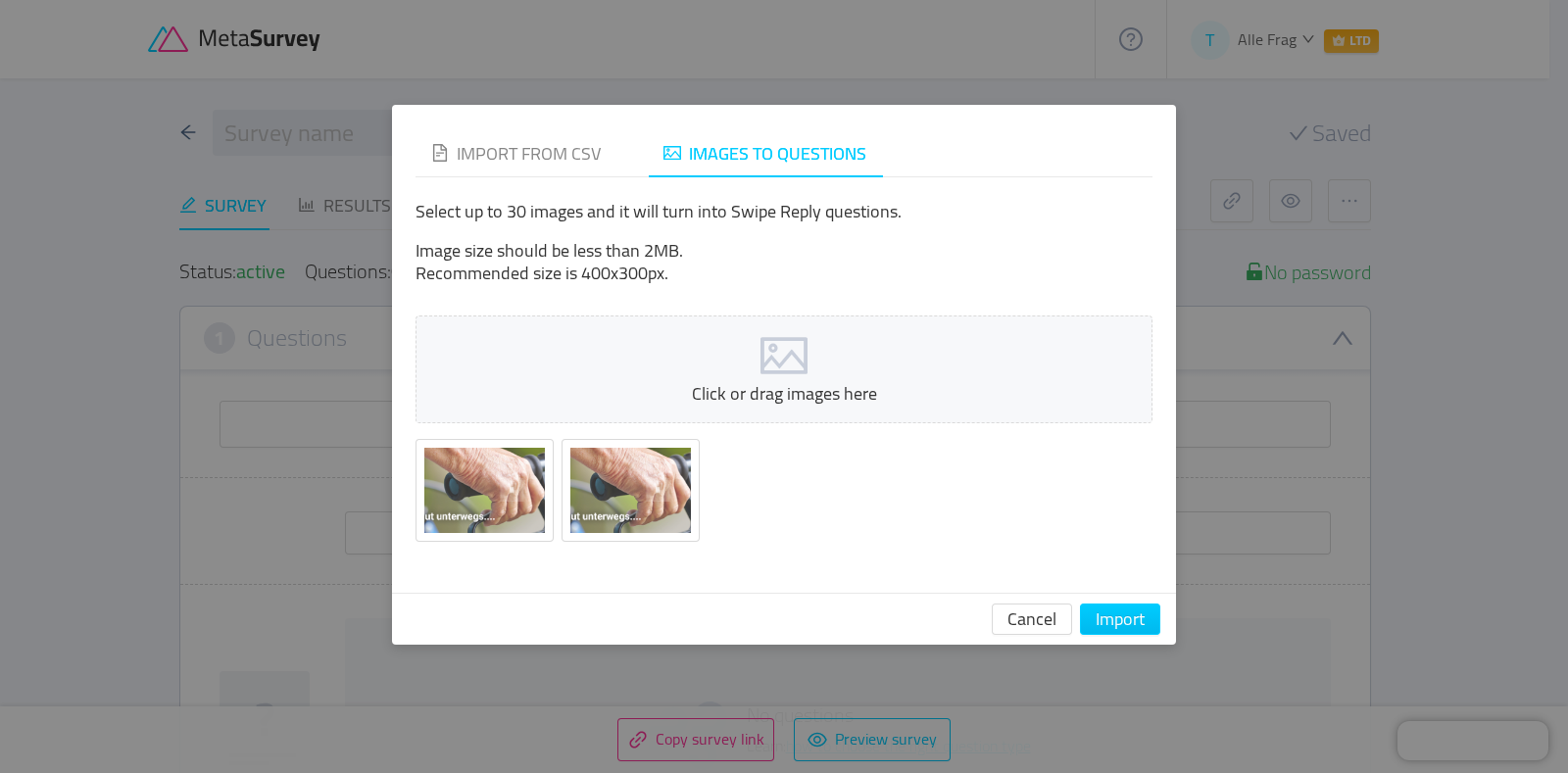 click 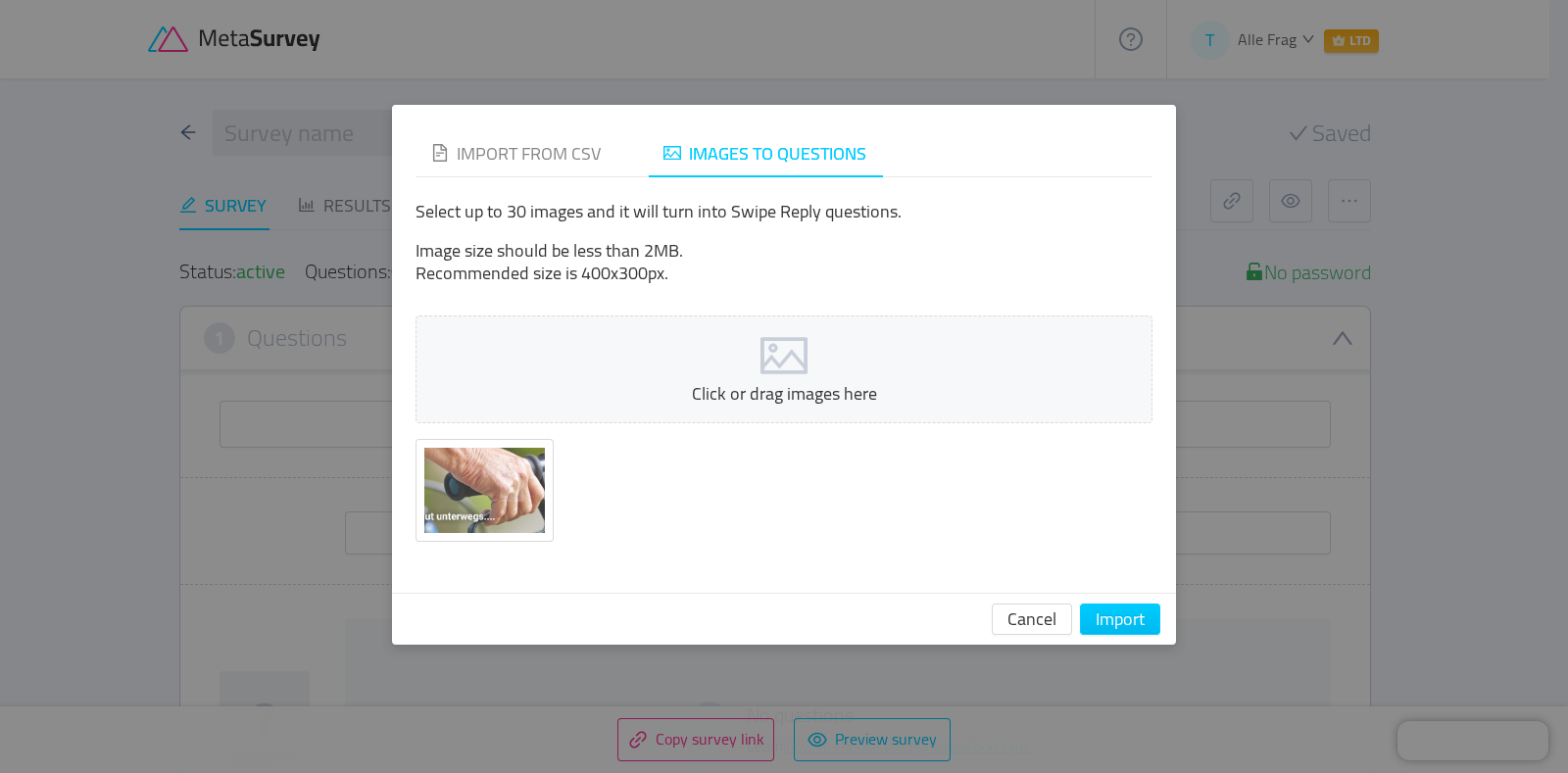 click 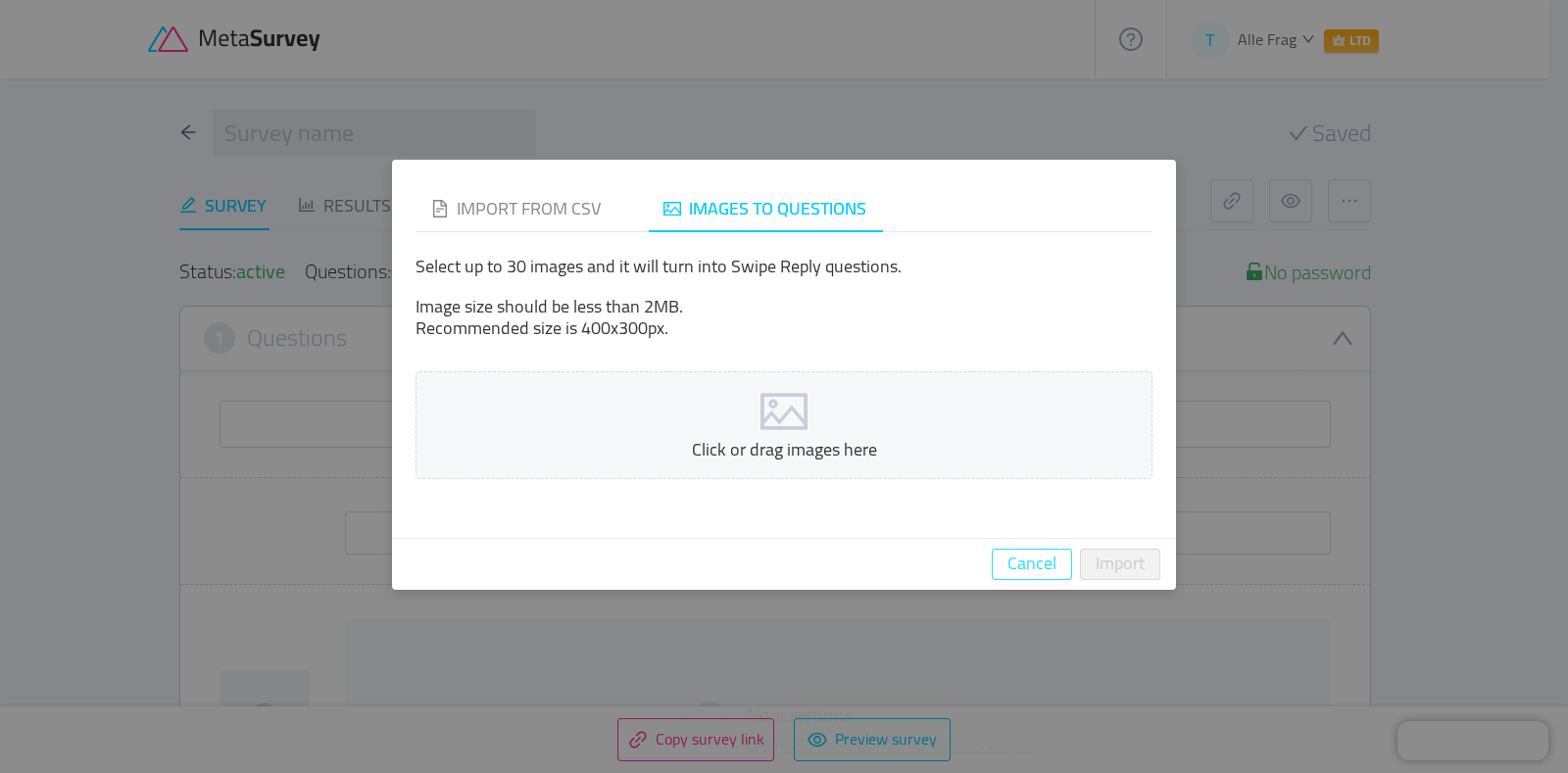 click on "Cancel" at bounding box center [1032, 564] 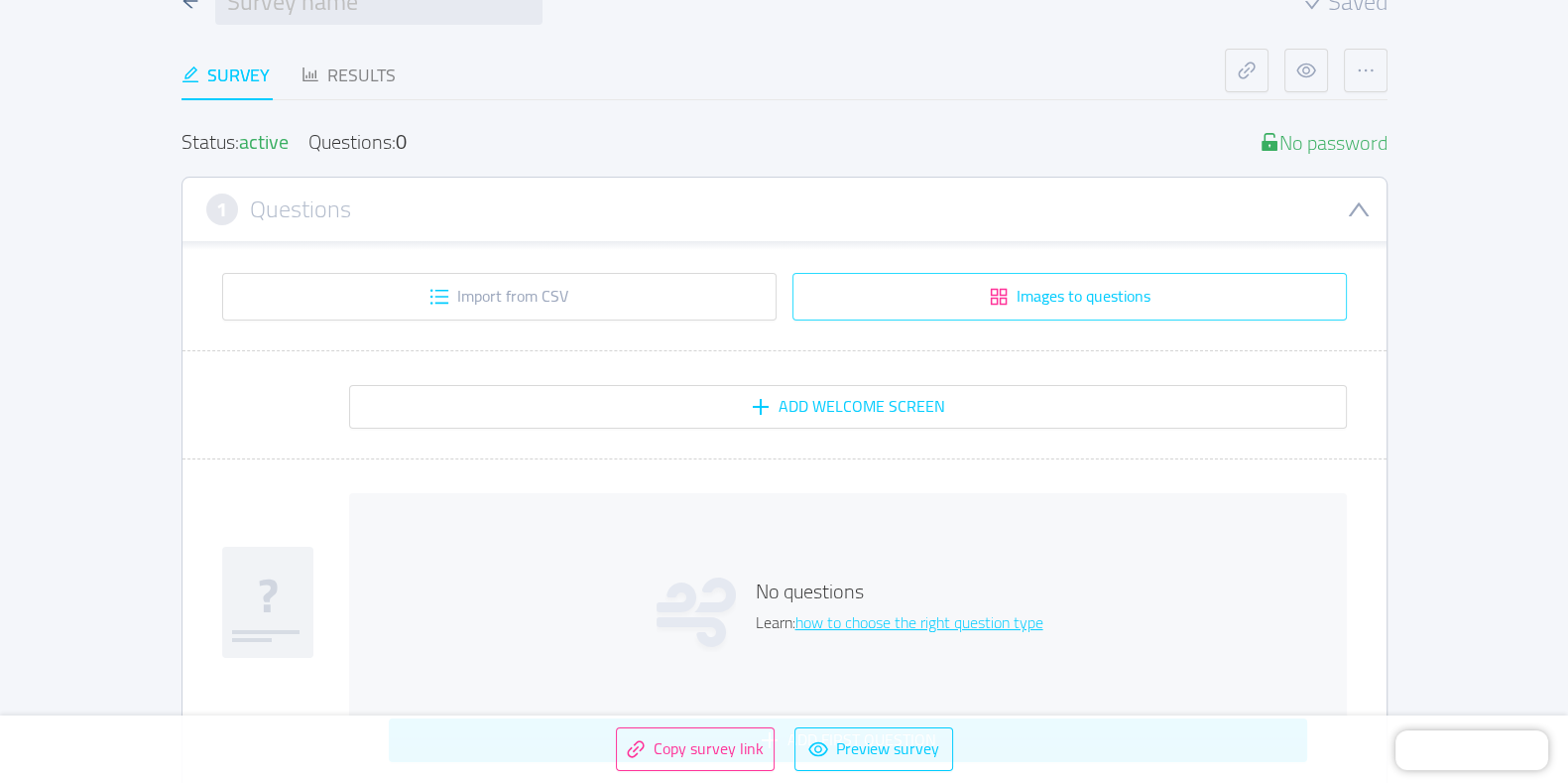 scroll, scrollTop: 372, scrollLeft: 0, axis: vertical 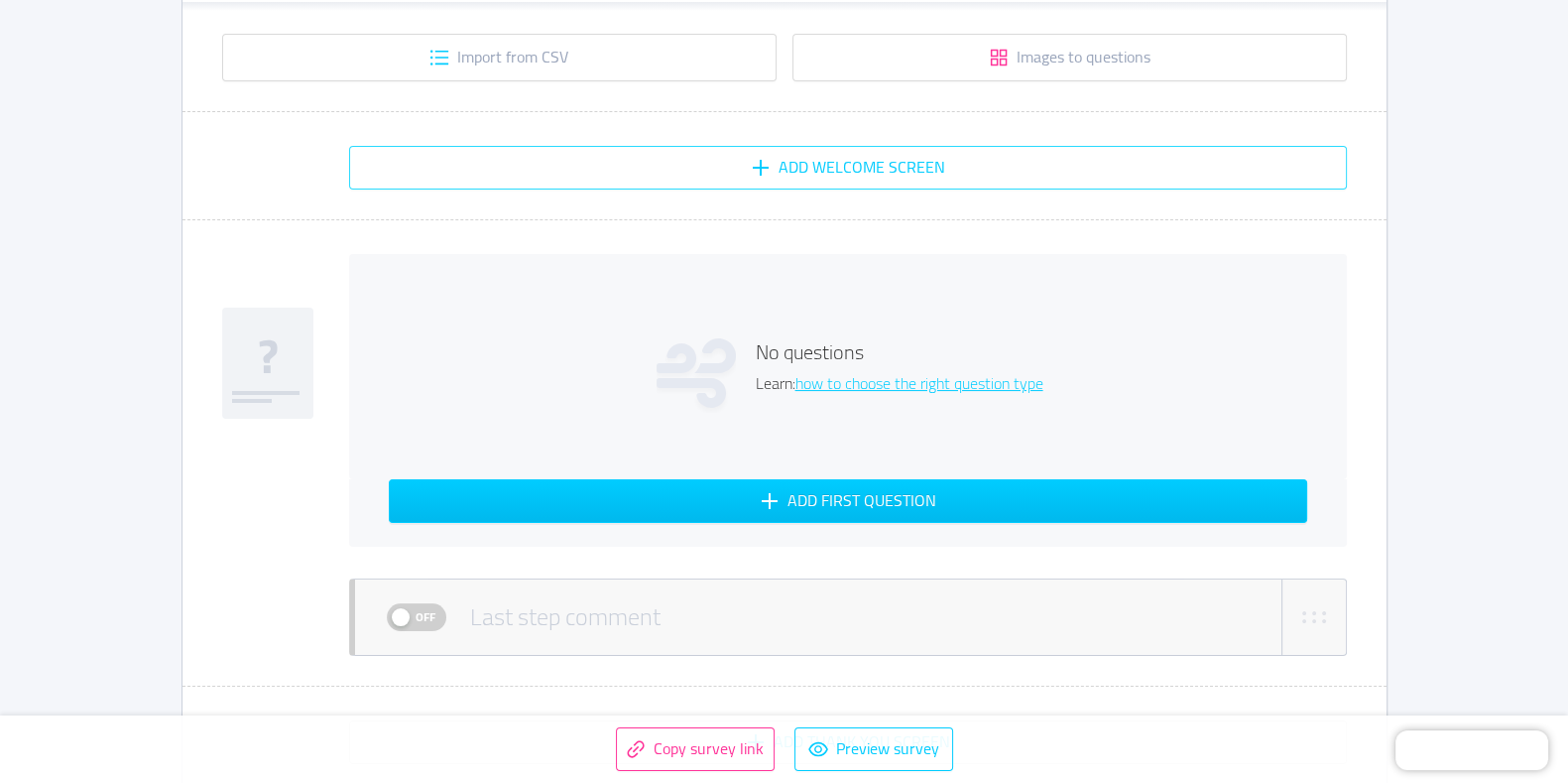 click on "Add Welcome screen" at bounding box center (848, 168) 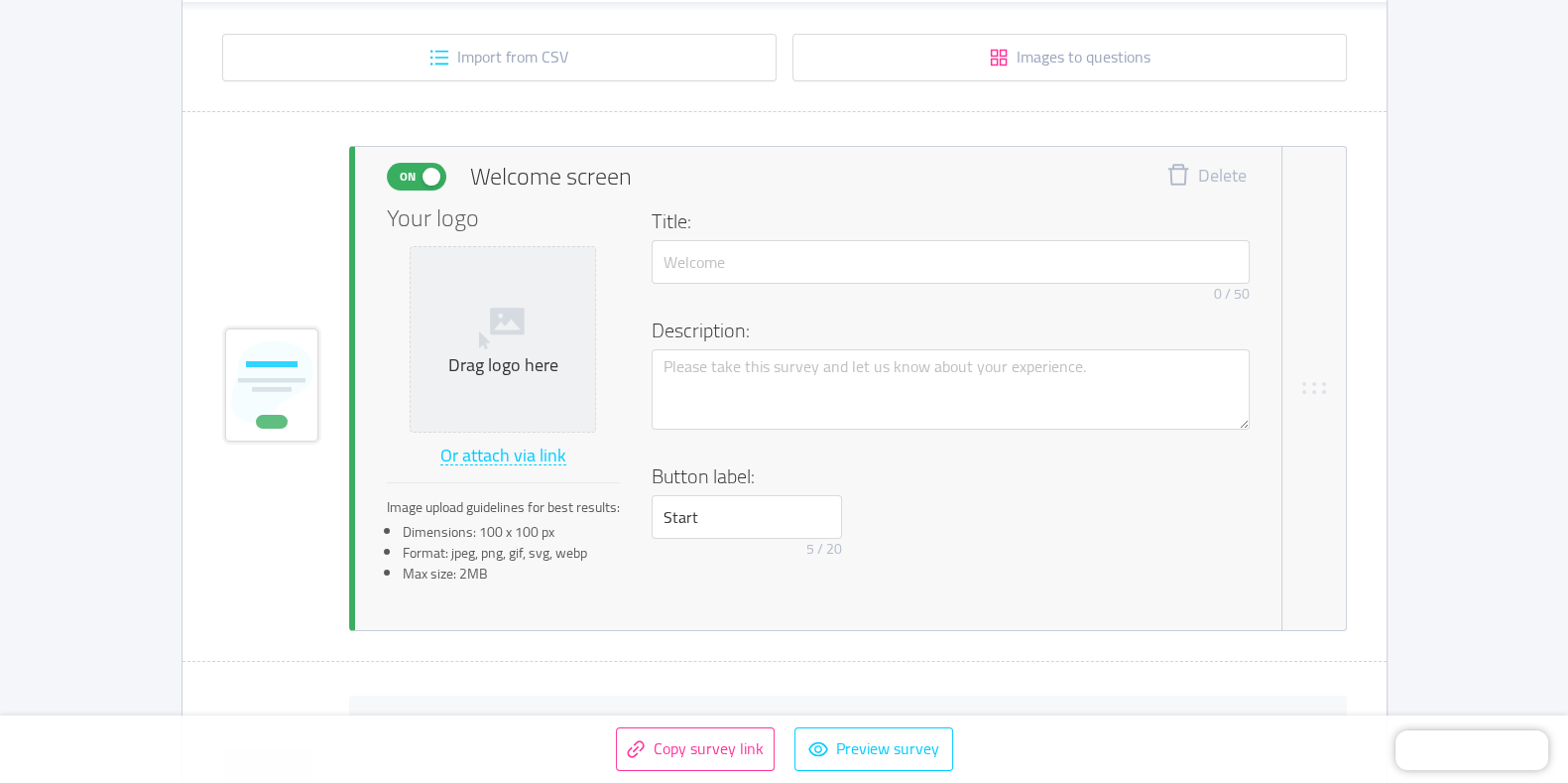 type 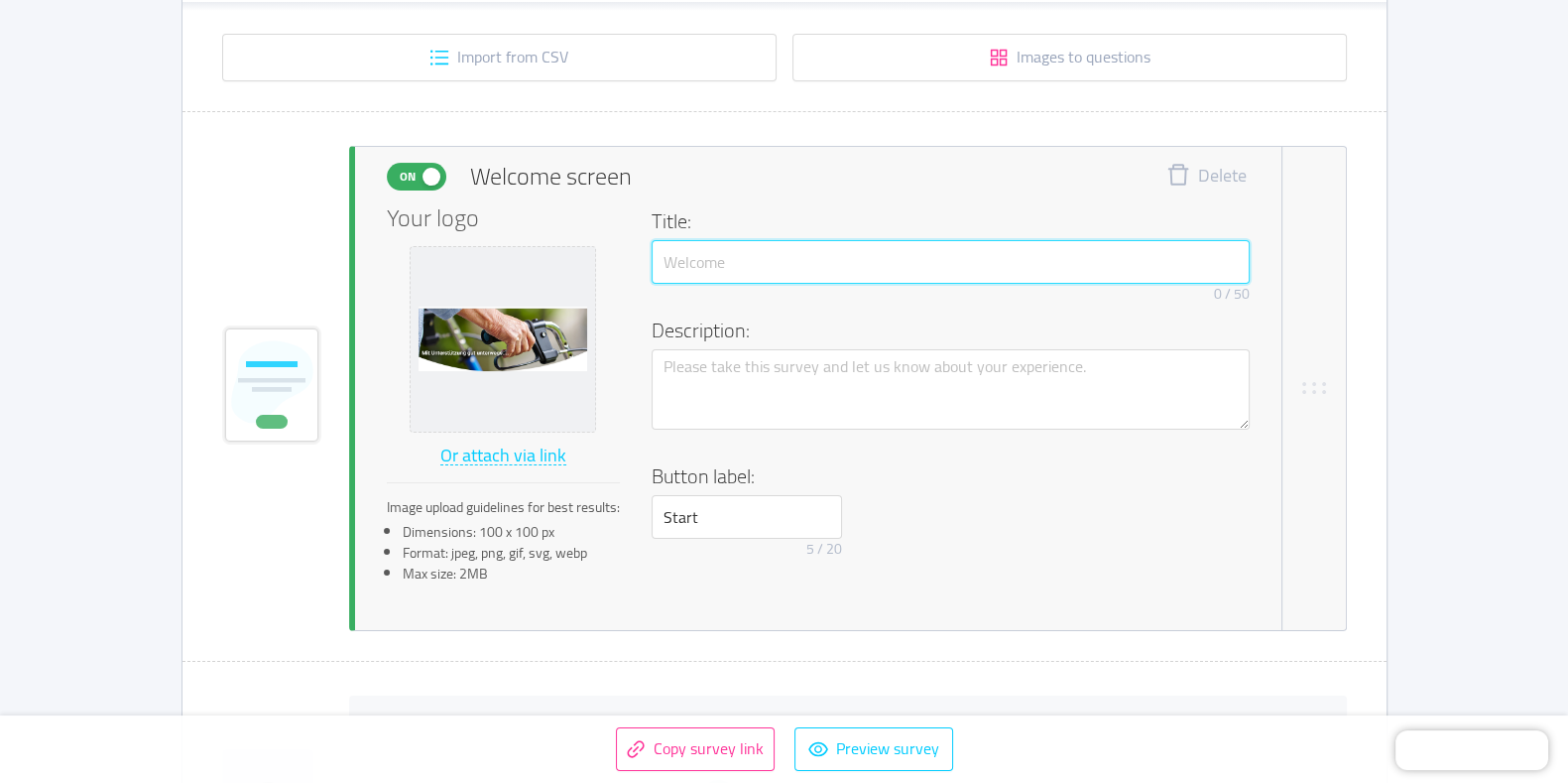 click at bounding box center [950, 262] 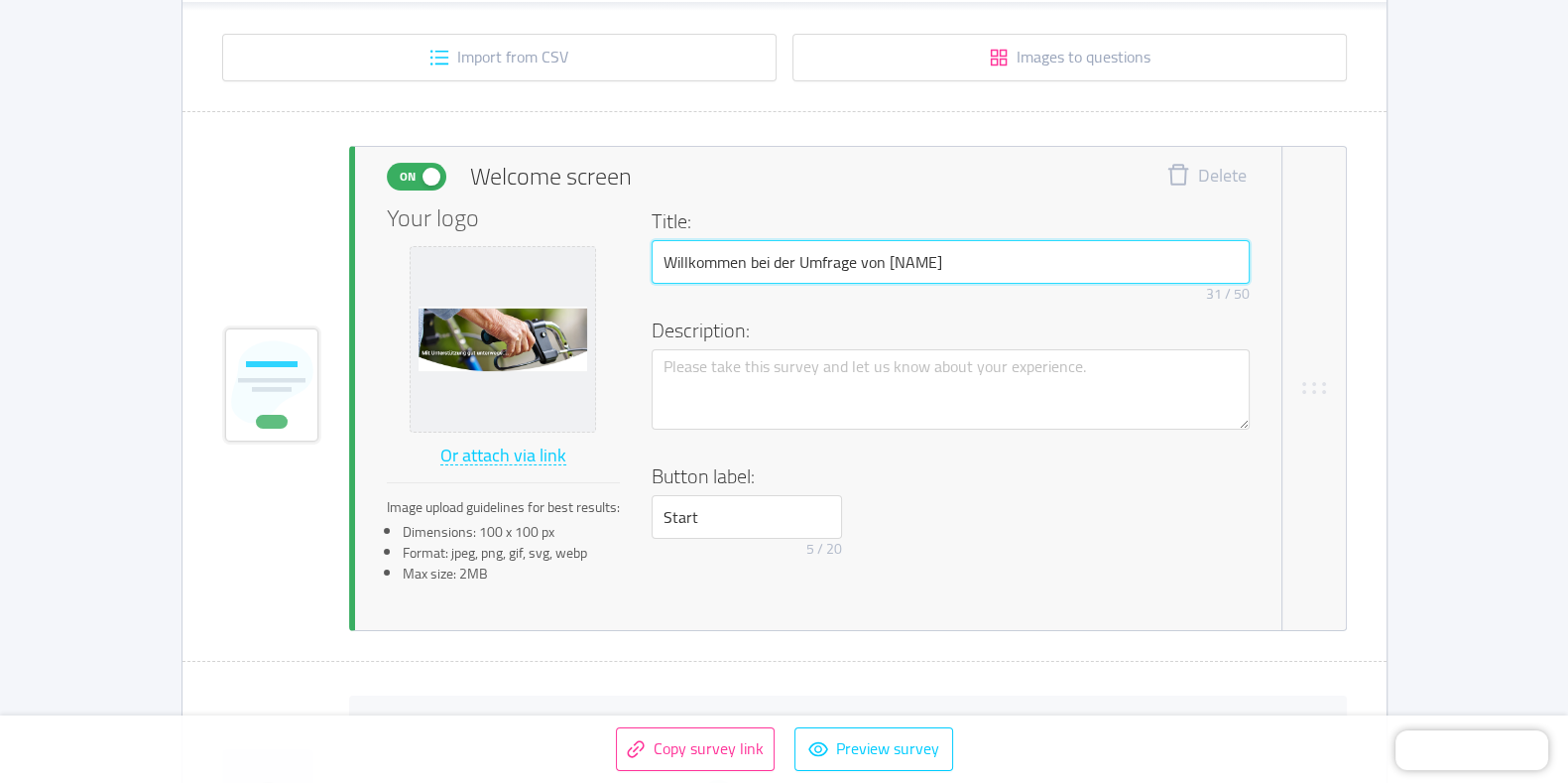click on "On  Welcome screen  Delete Your logo Or attach via link Image upload guidelines for best results: Dimensions: 100 x 100 px Format: jpeg, png, gif, svg, webp Max size: 2MB Title: Willkommen bei der Umfrage von  31 / 50  Description: Button label: Start  5 / 20" at bounding box center [848, 388] 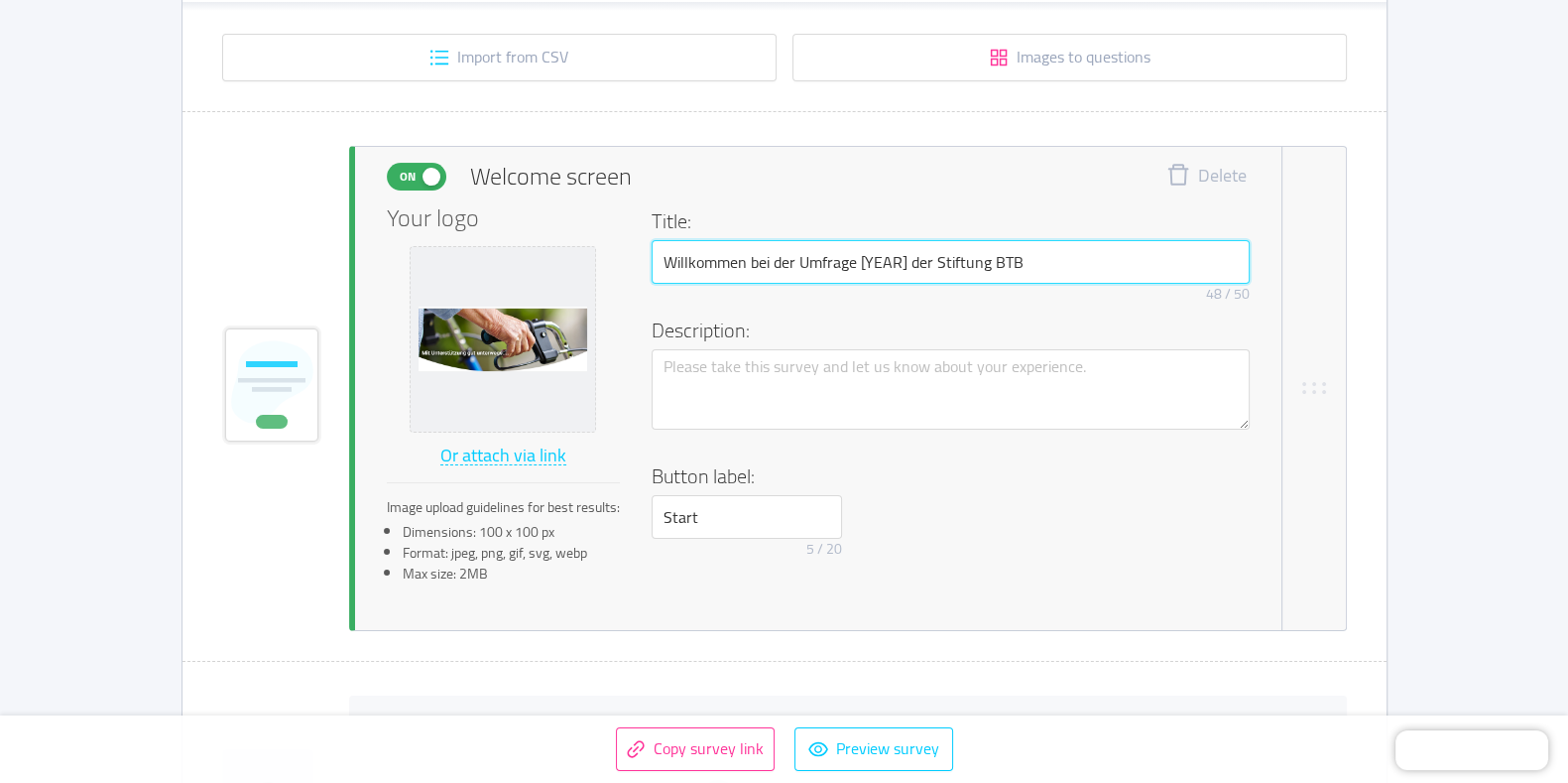 type on "Willkommen bei der Umfrage [YEAR] der Stiftung BTB" 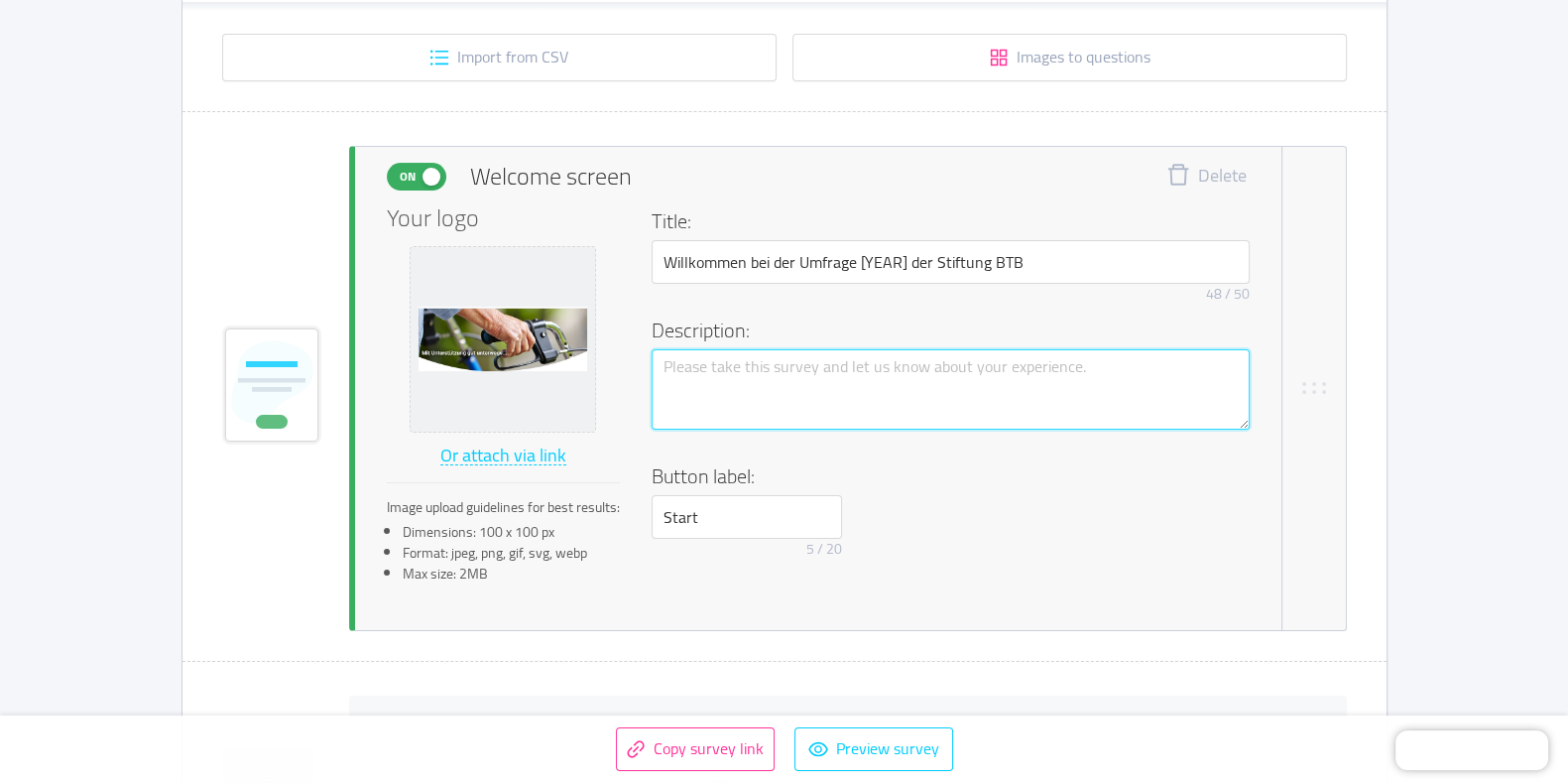 click at bounding box center [950, 390] 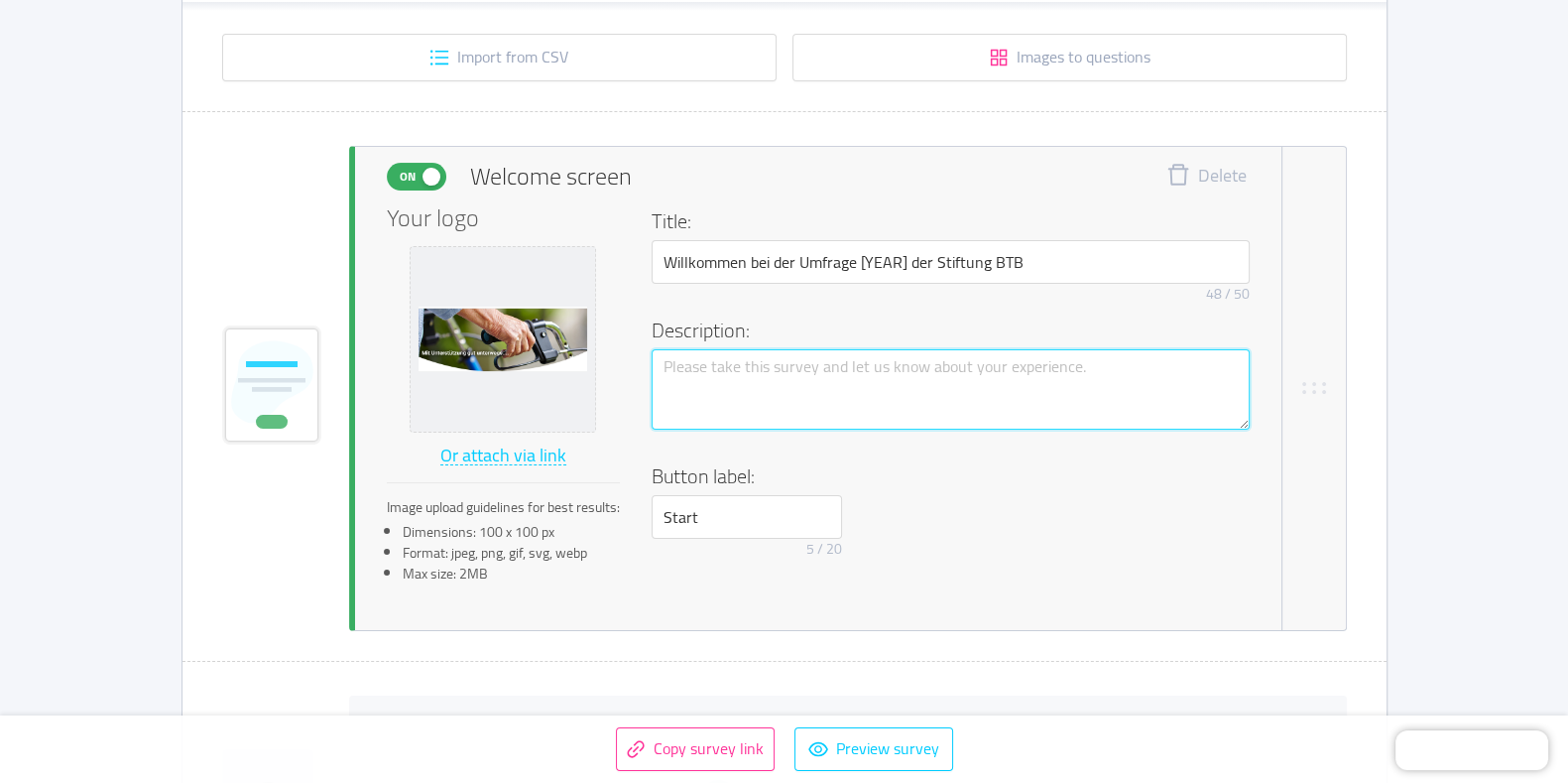 type 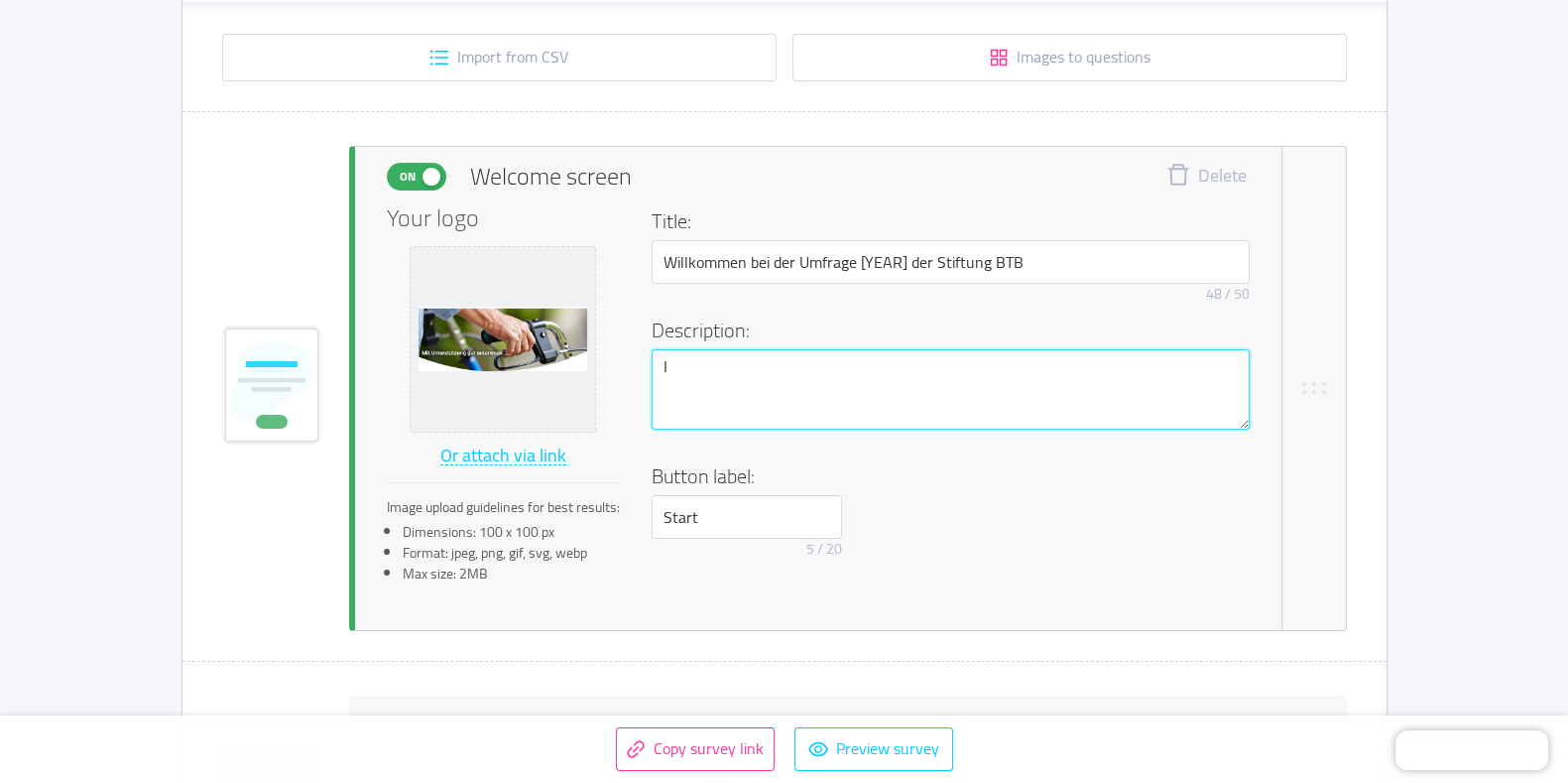 type 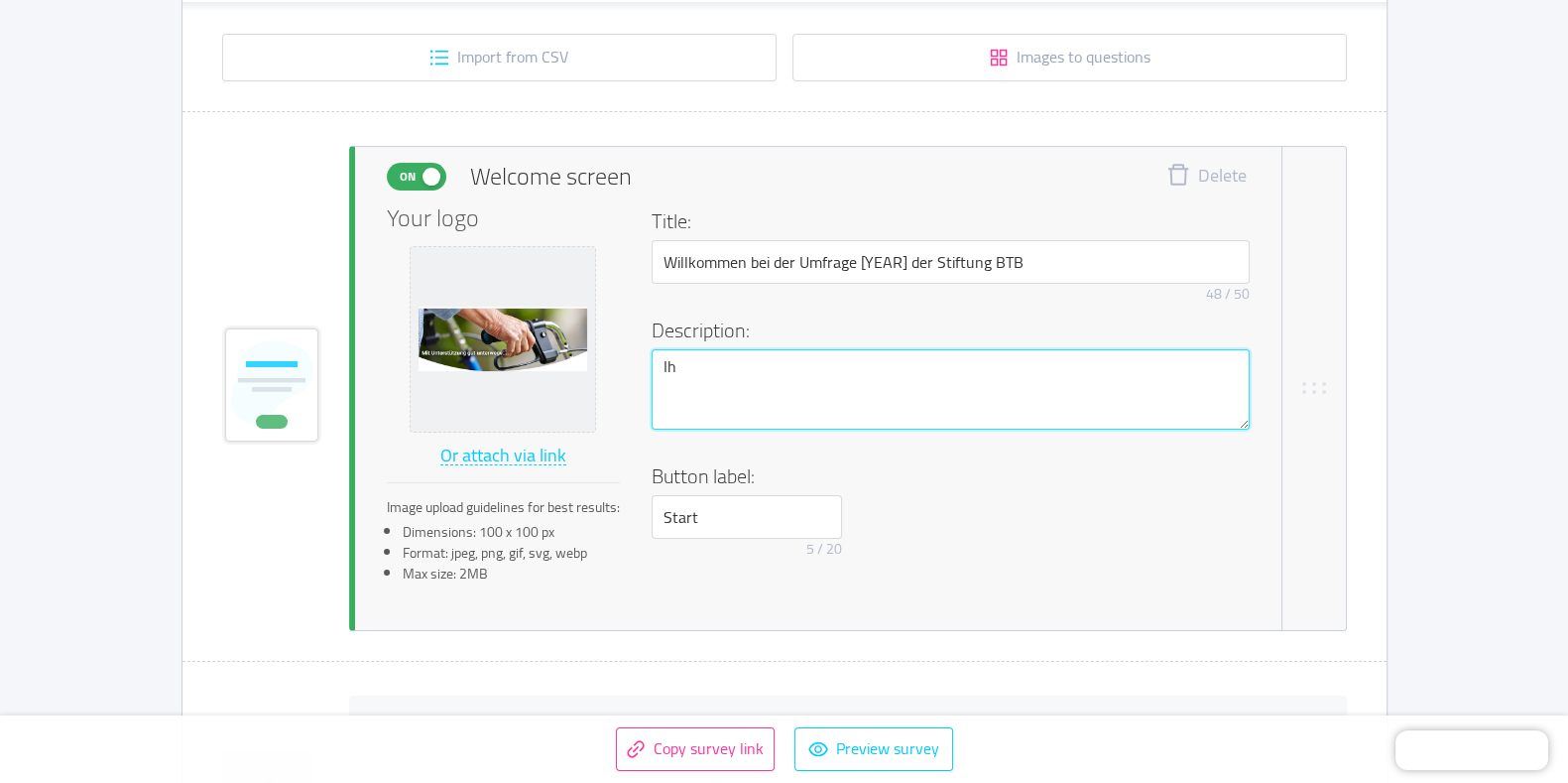 type 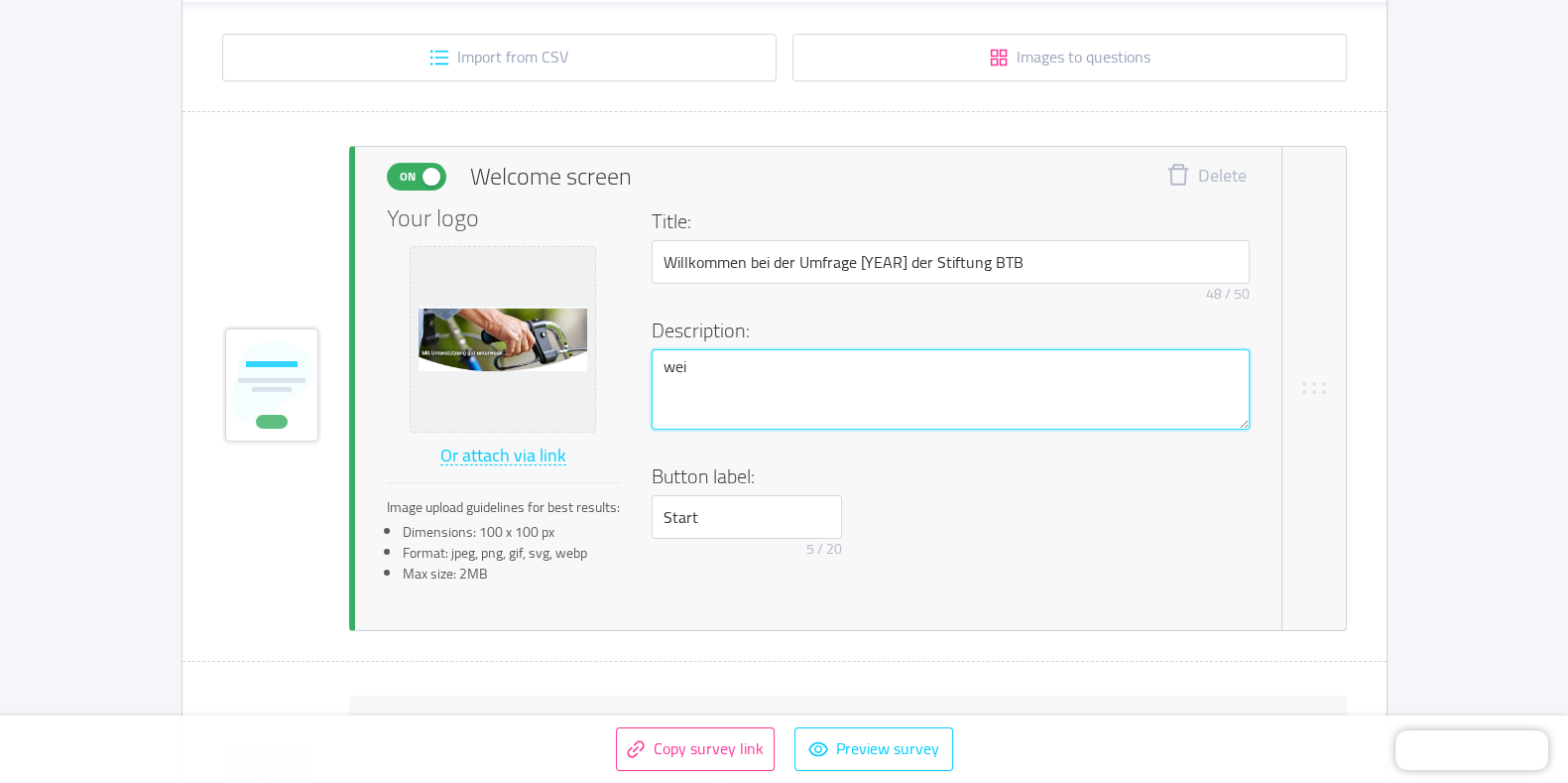type 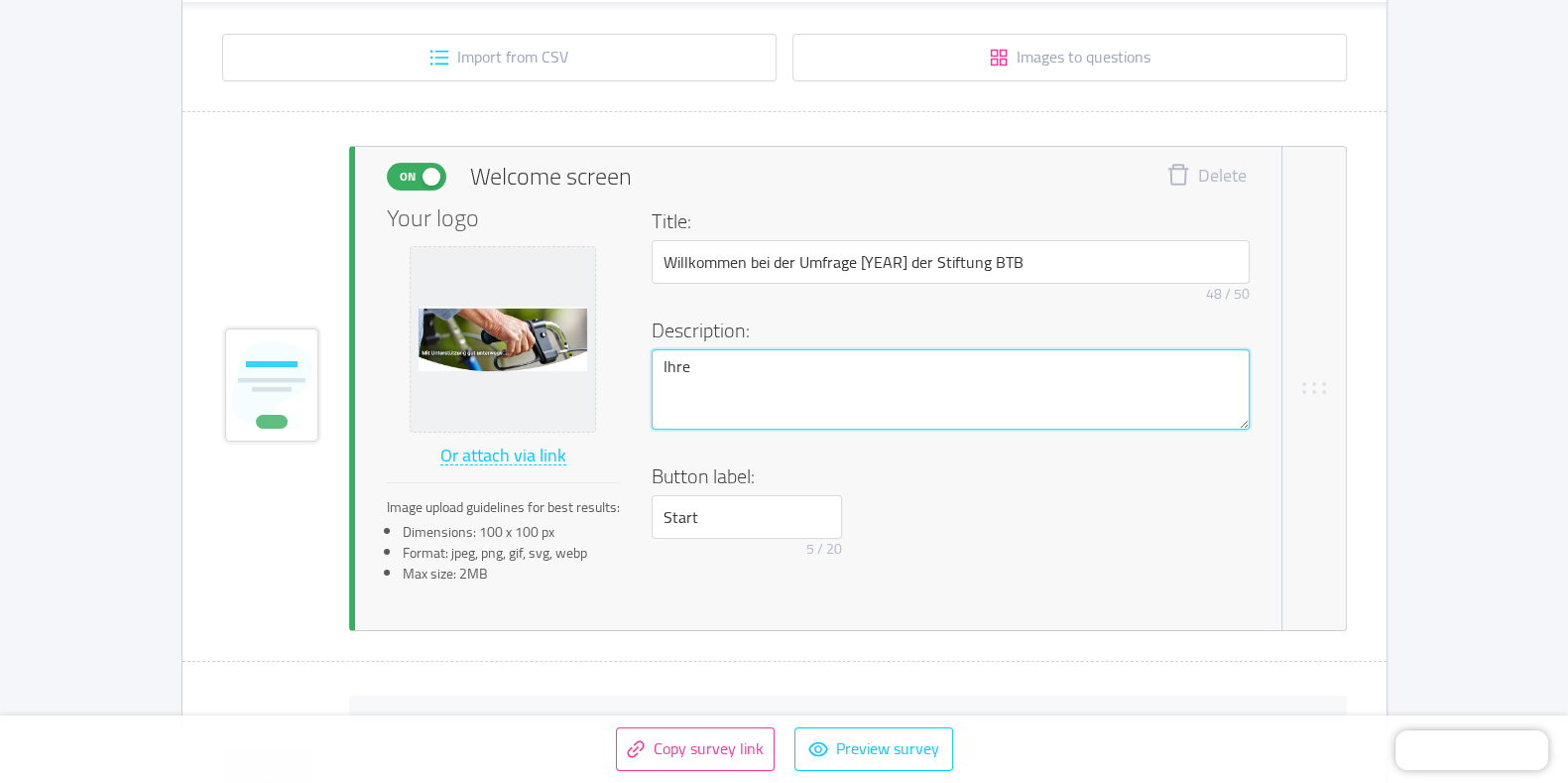 type 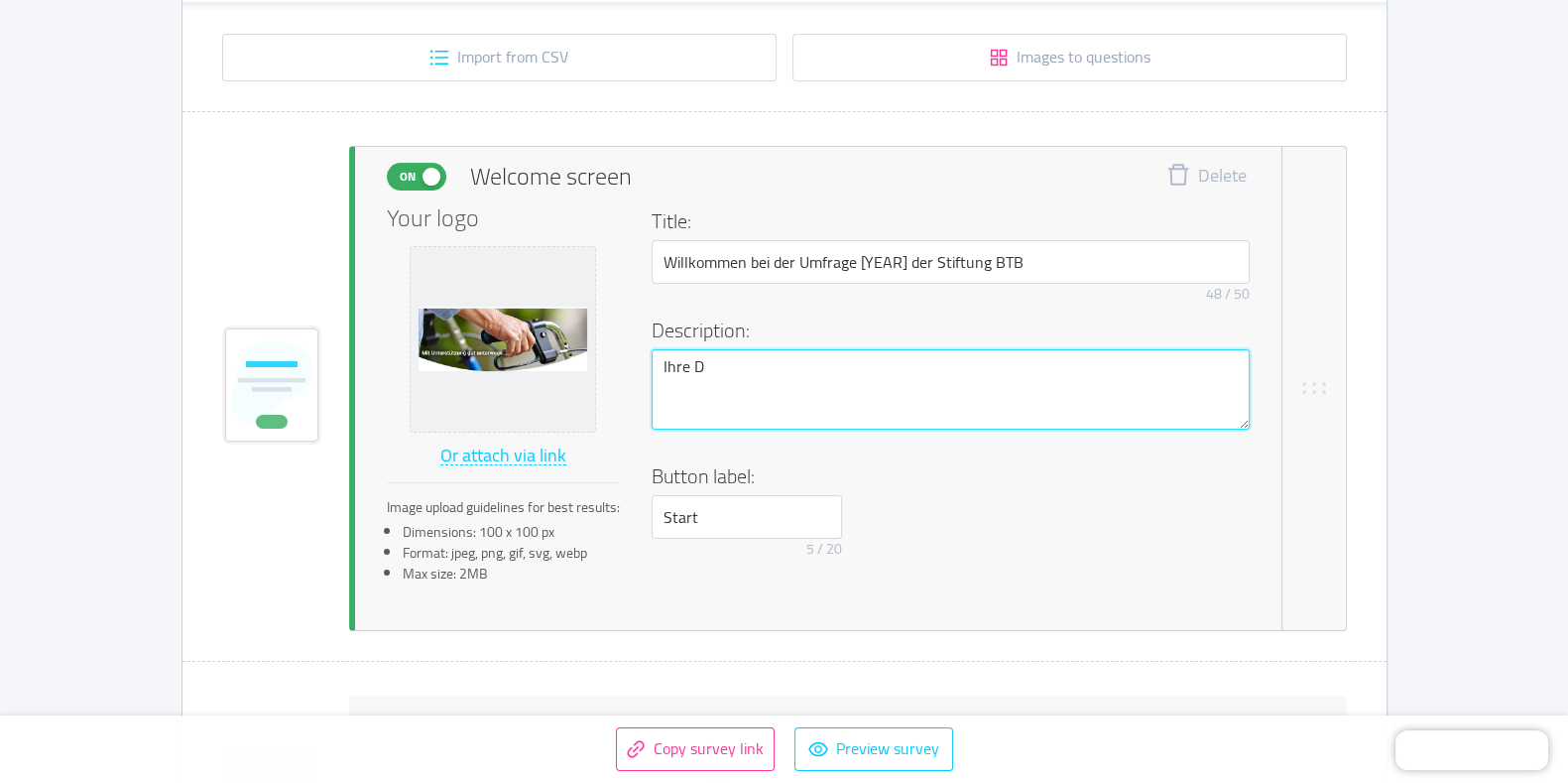 type 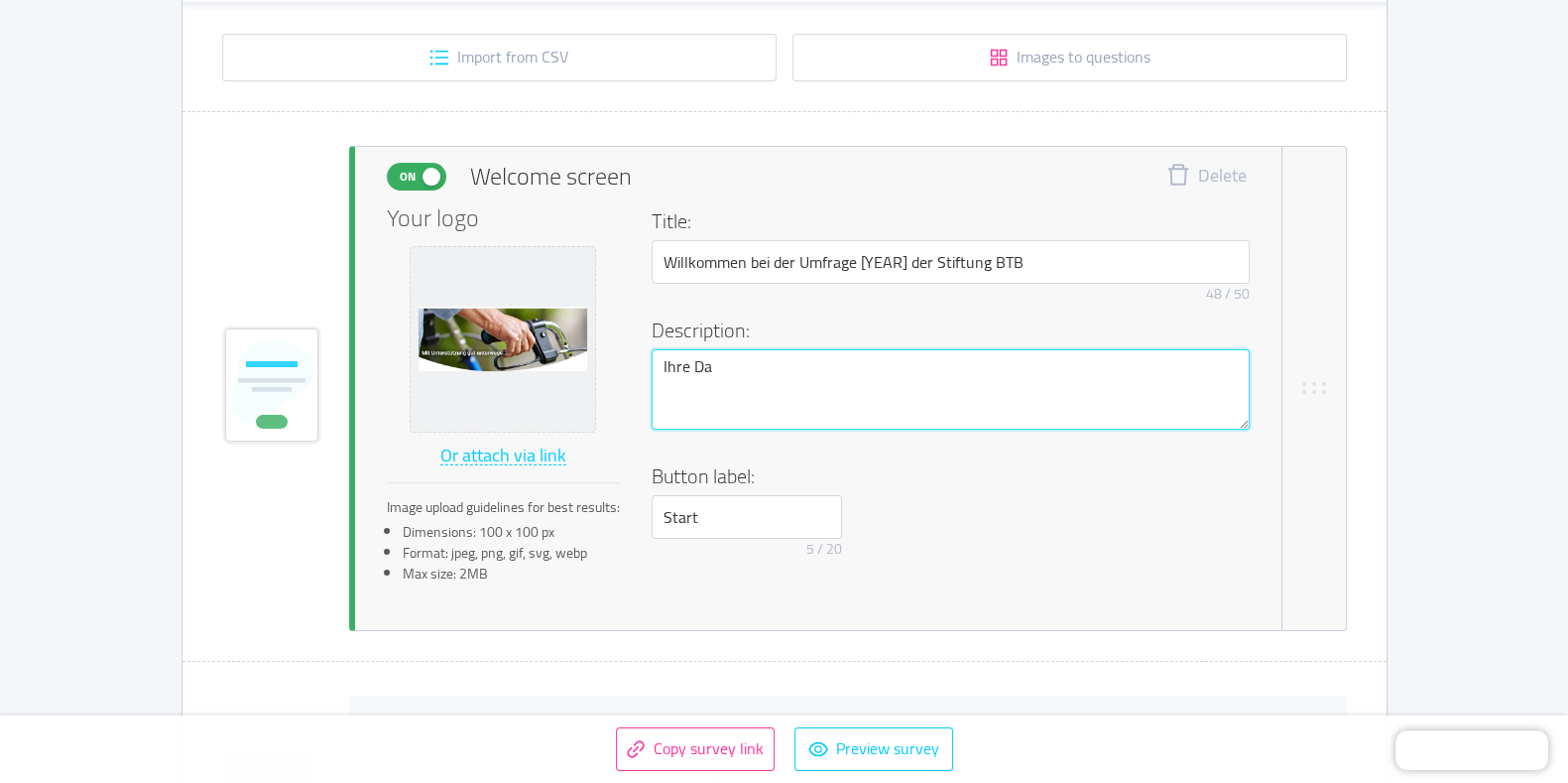type 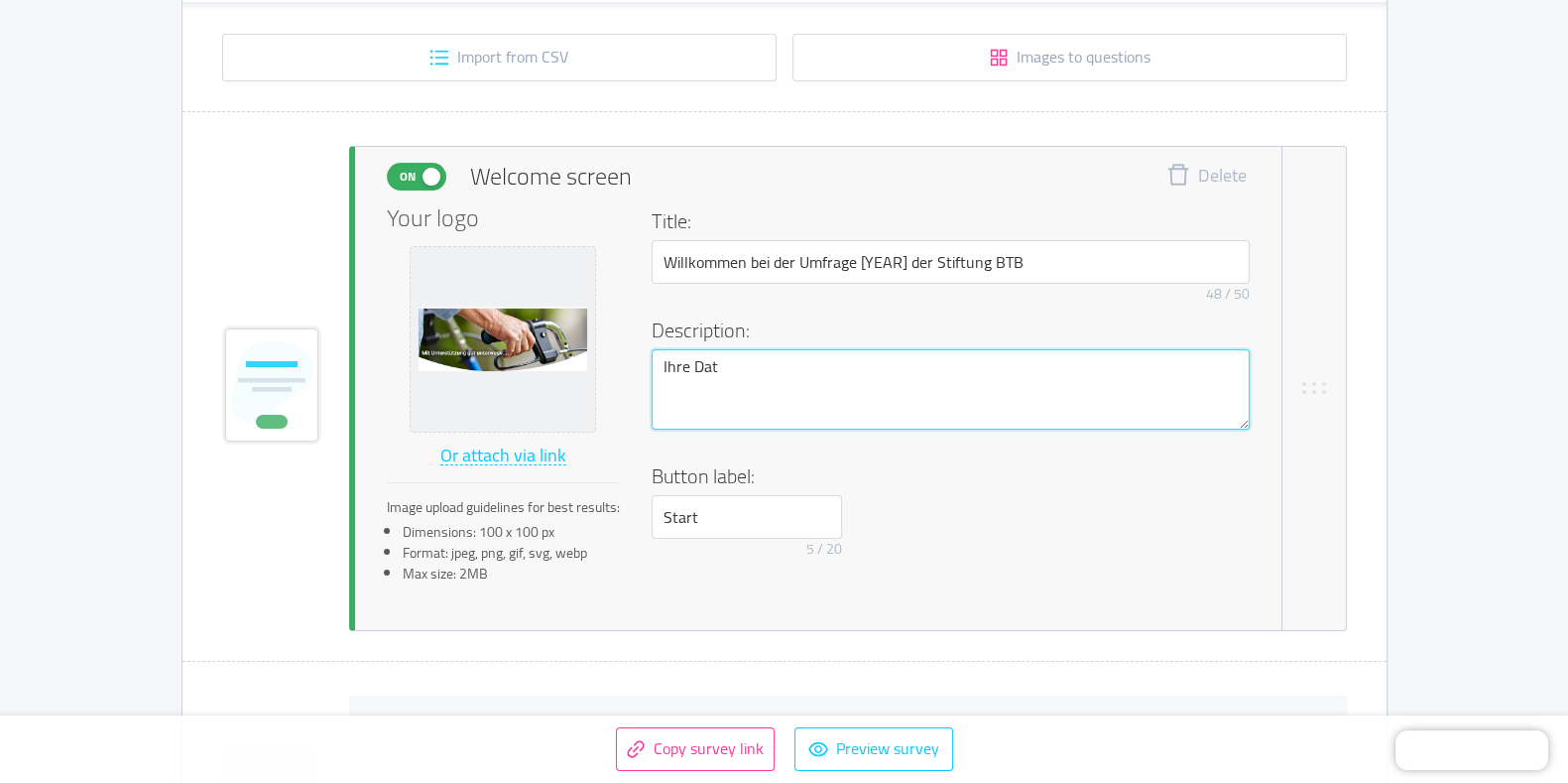 type 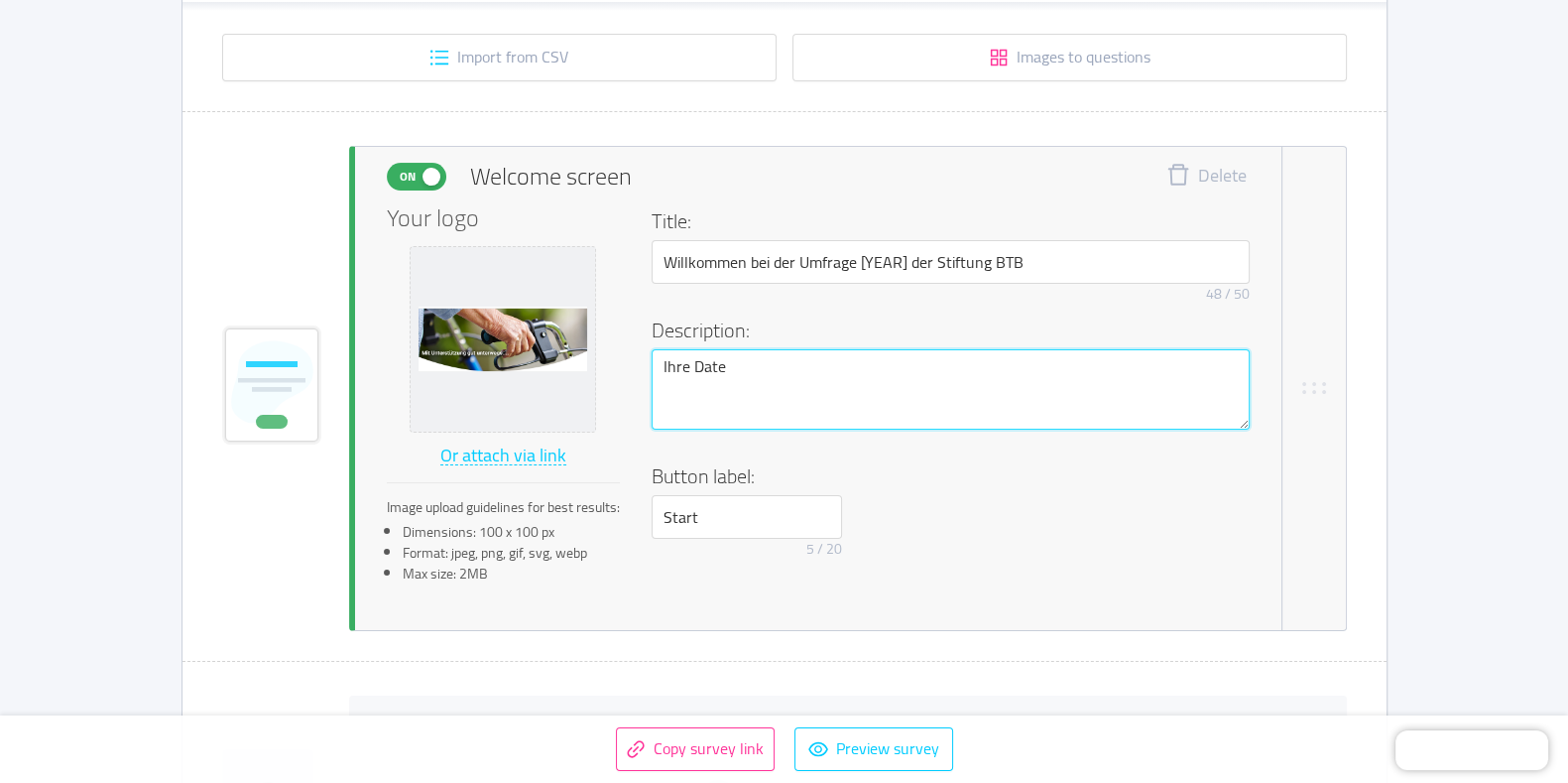type 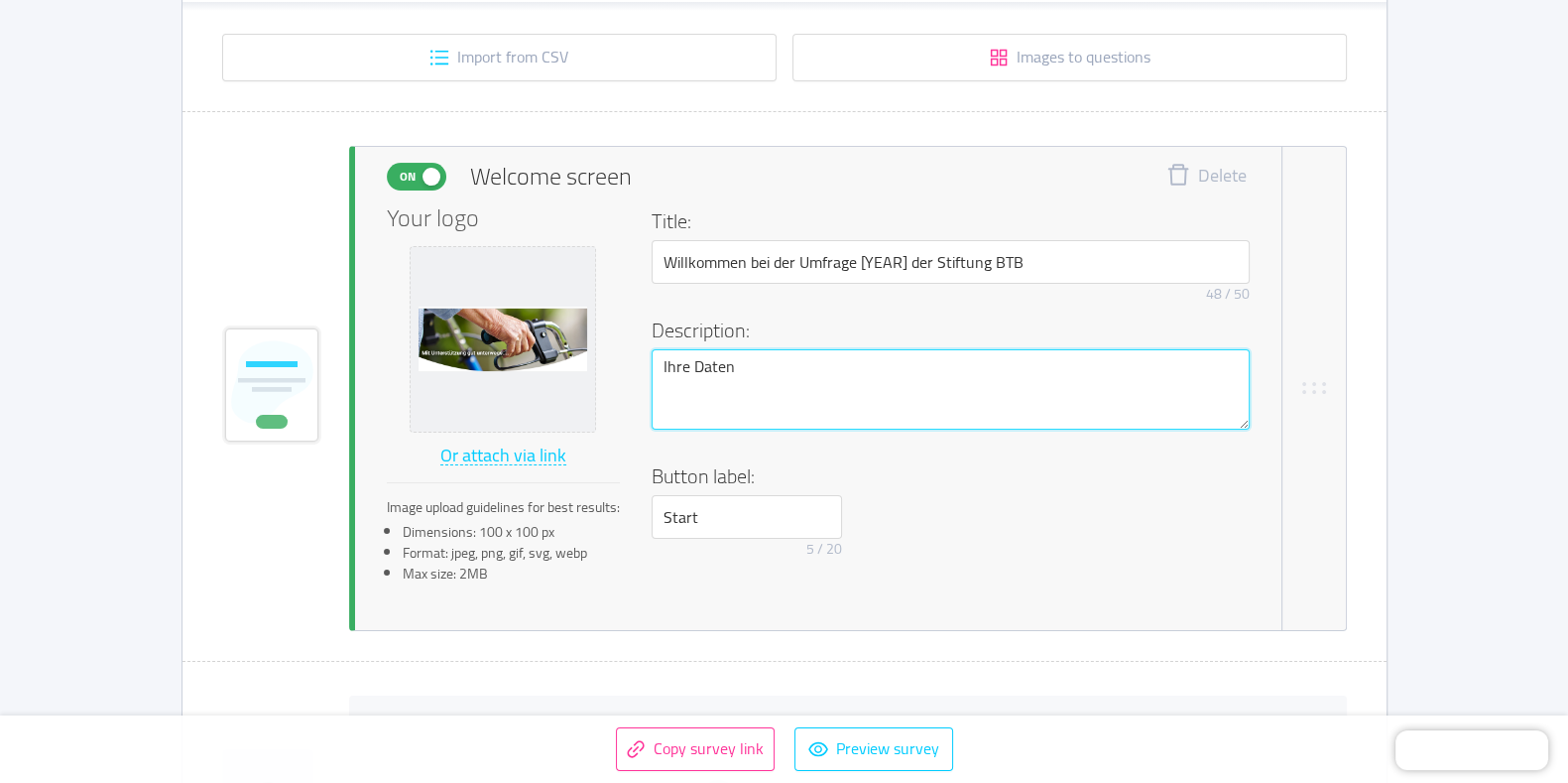 type 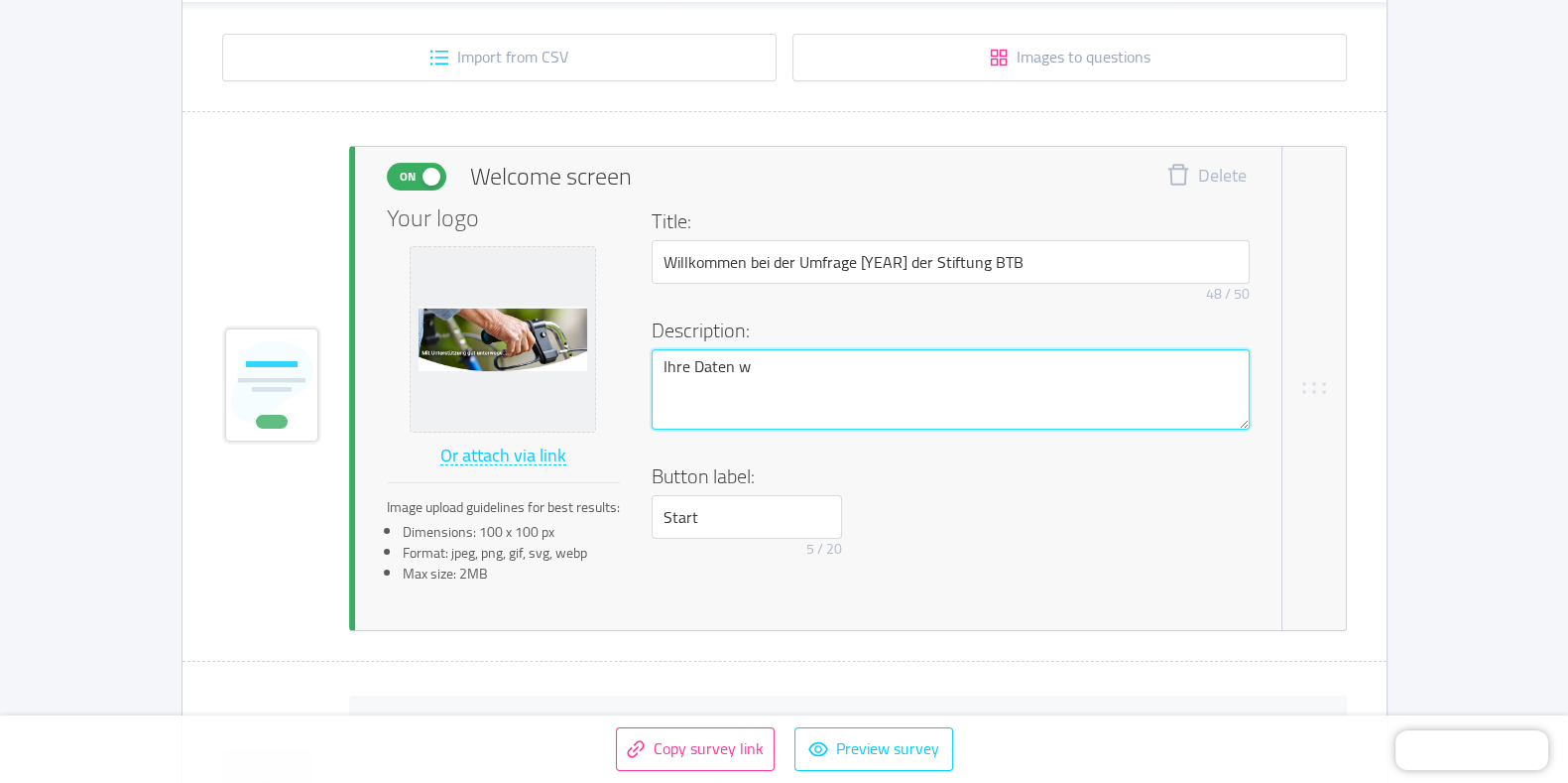 type 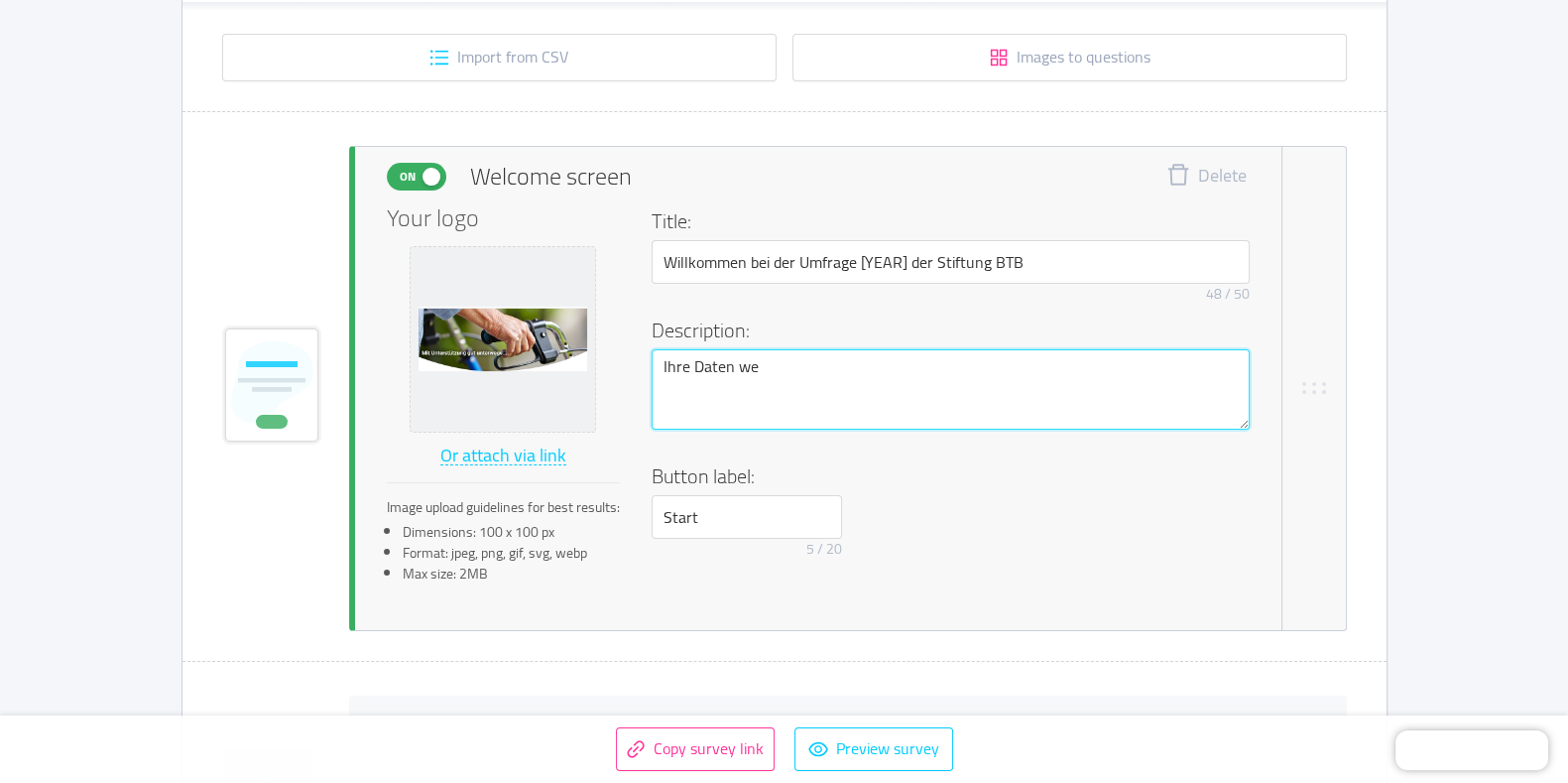 type 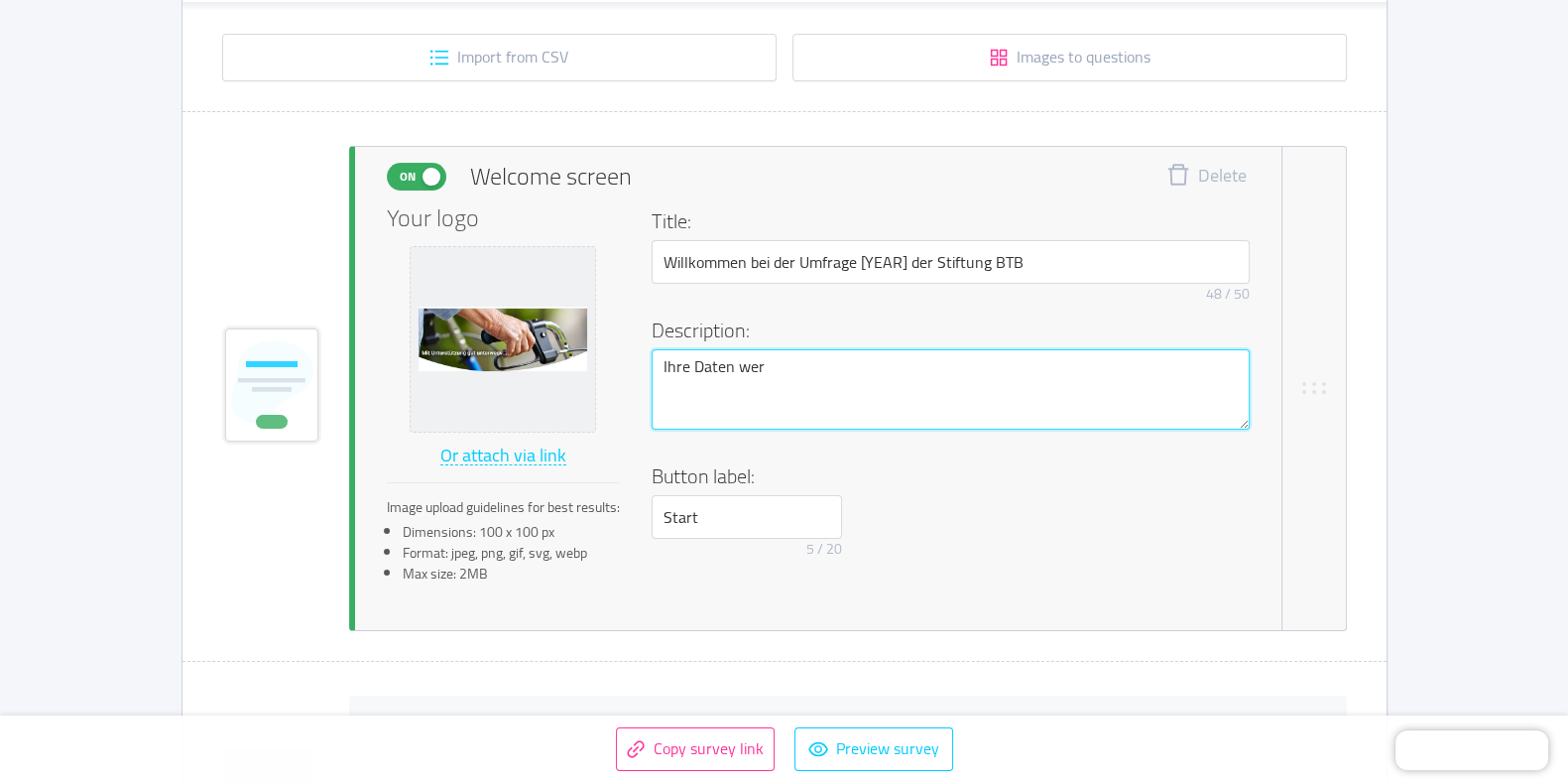 type 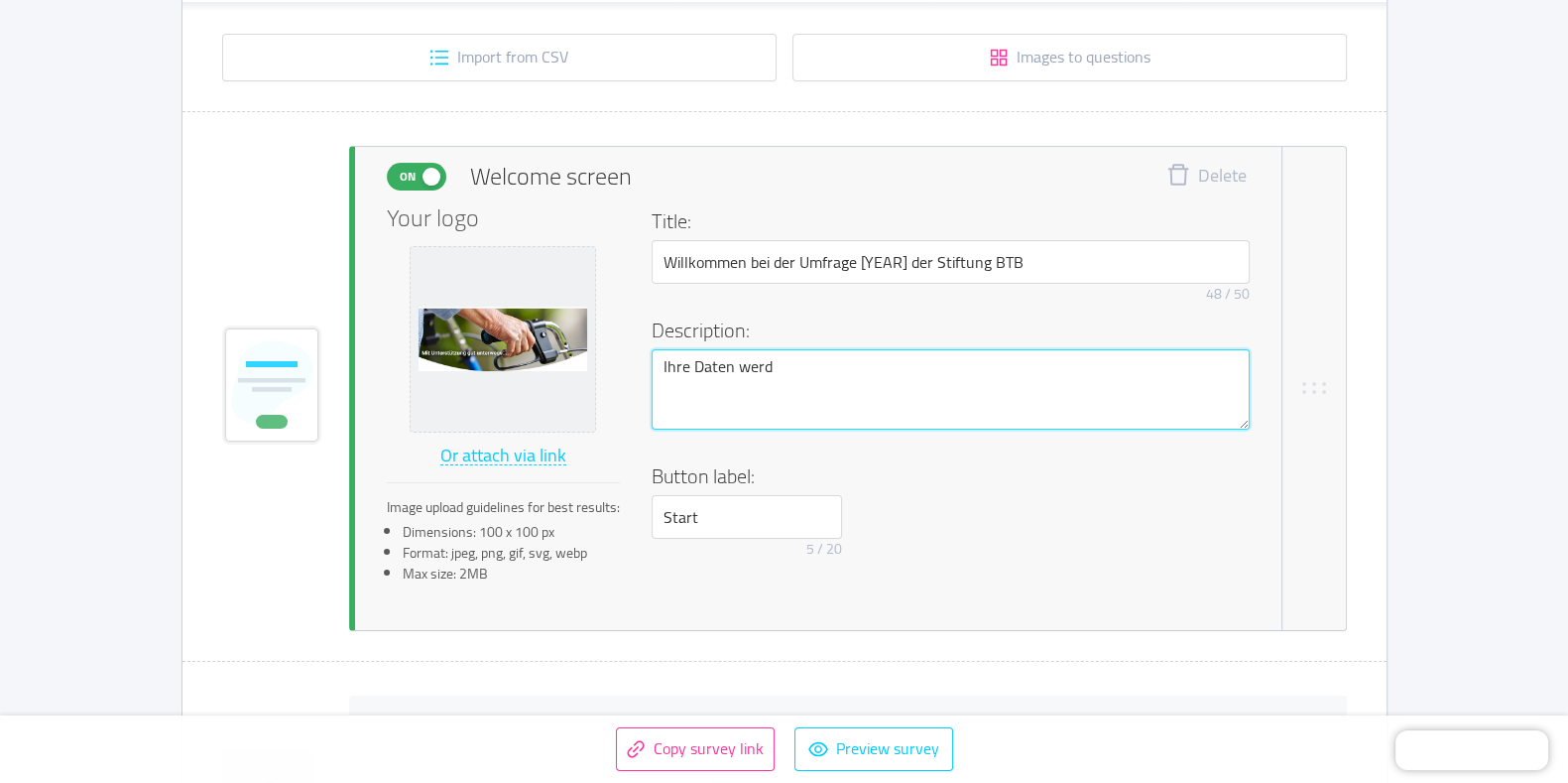 type 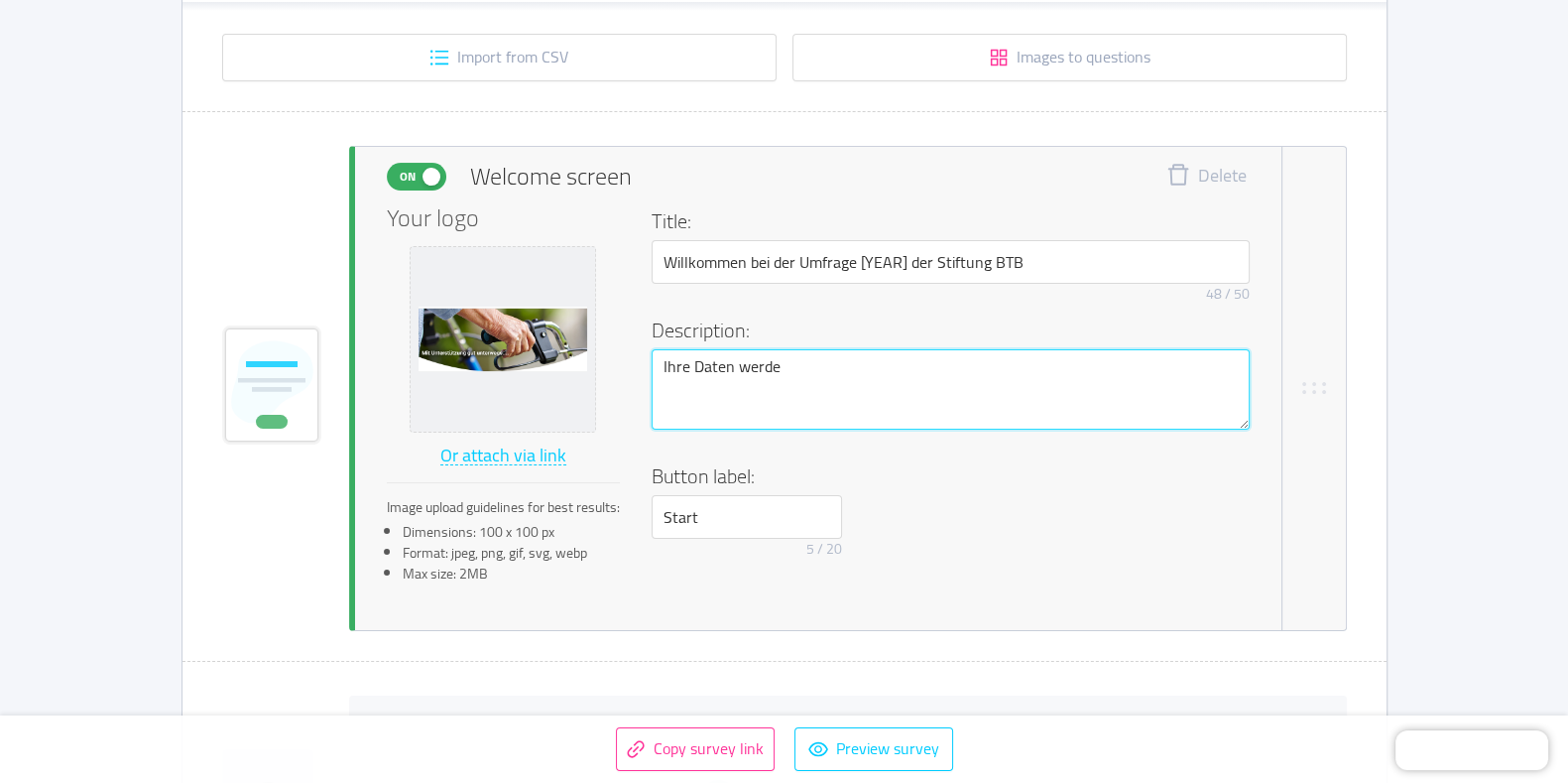 type 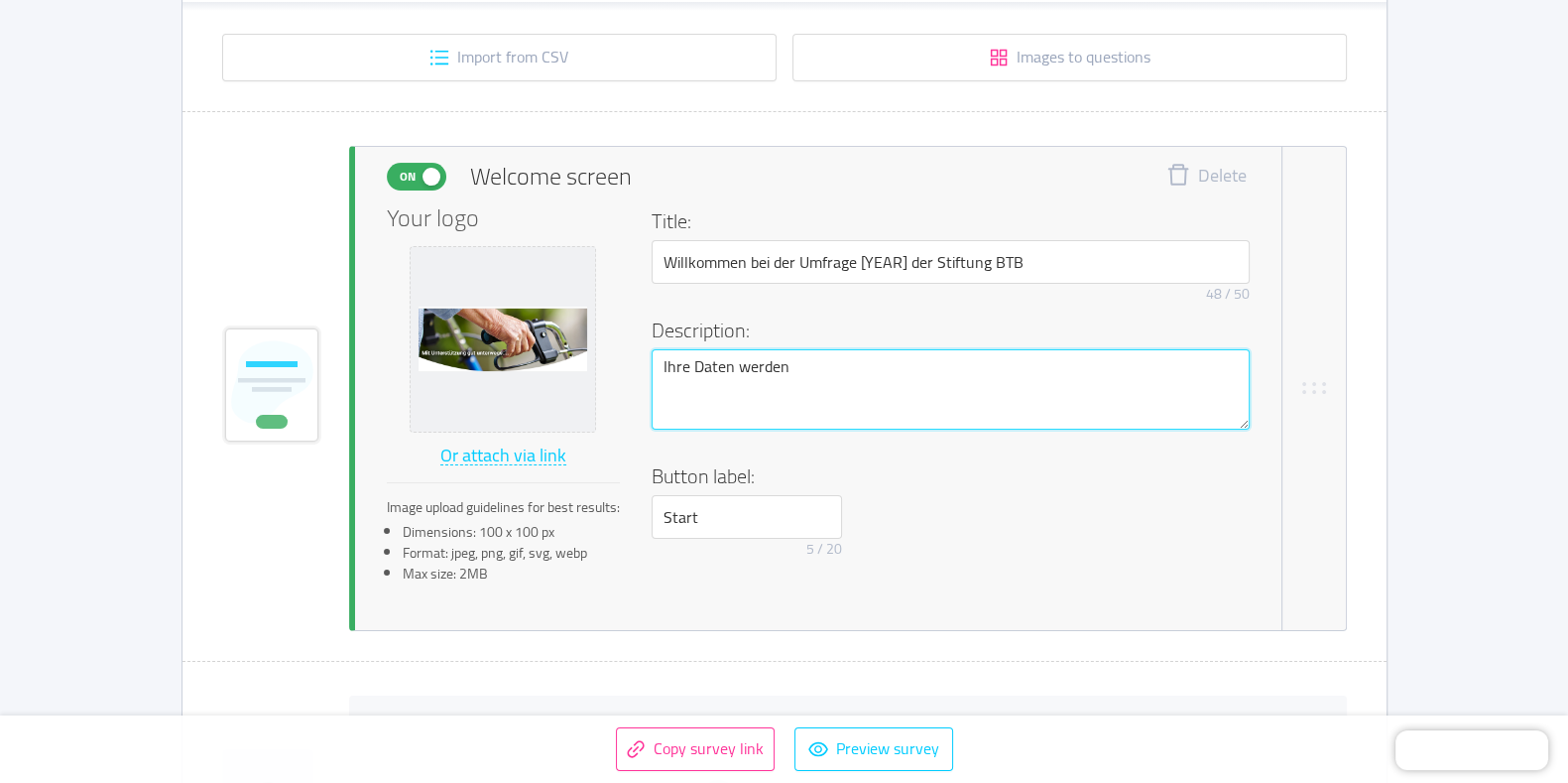 type 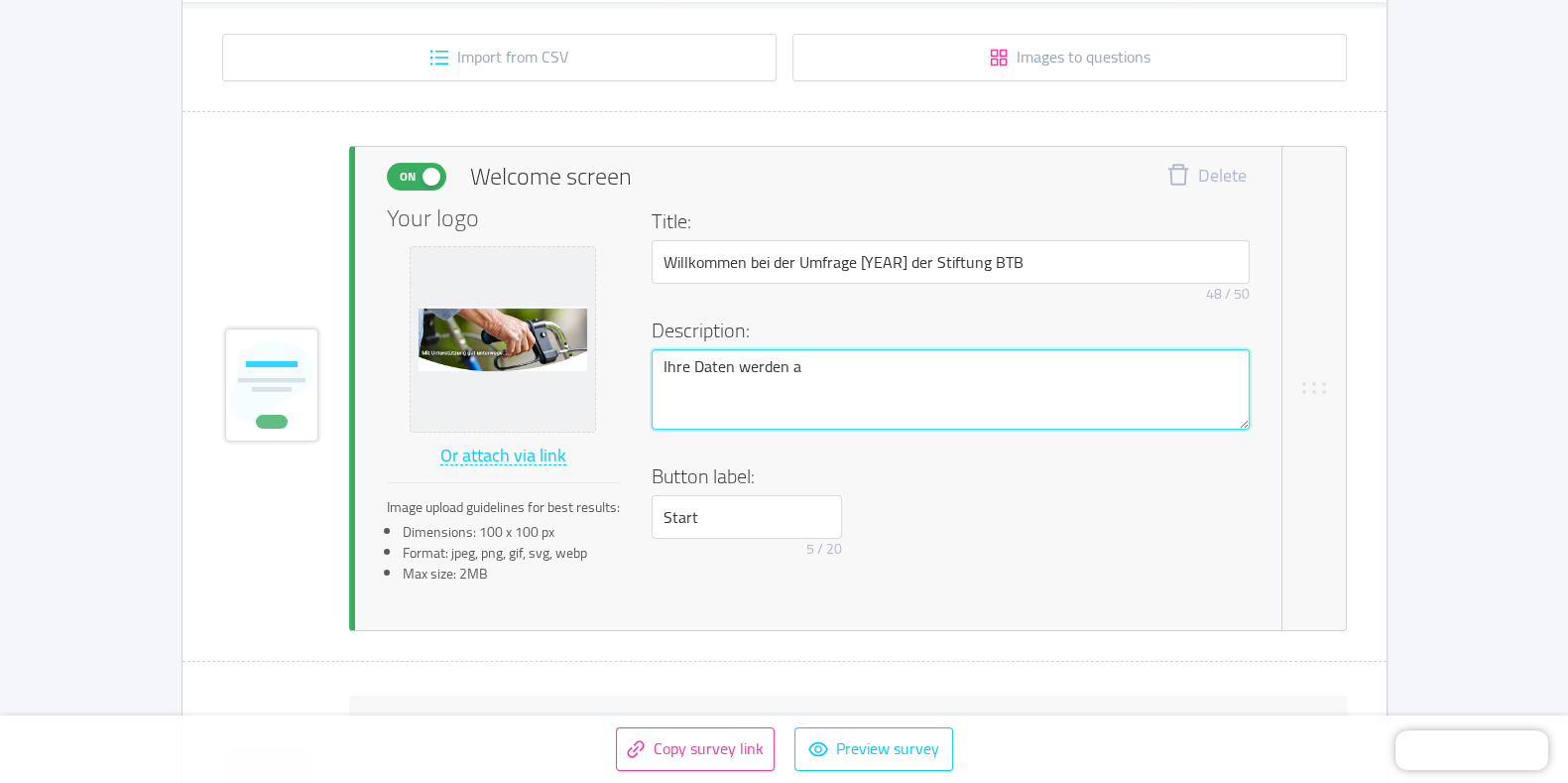 type 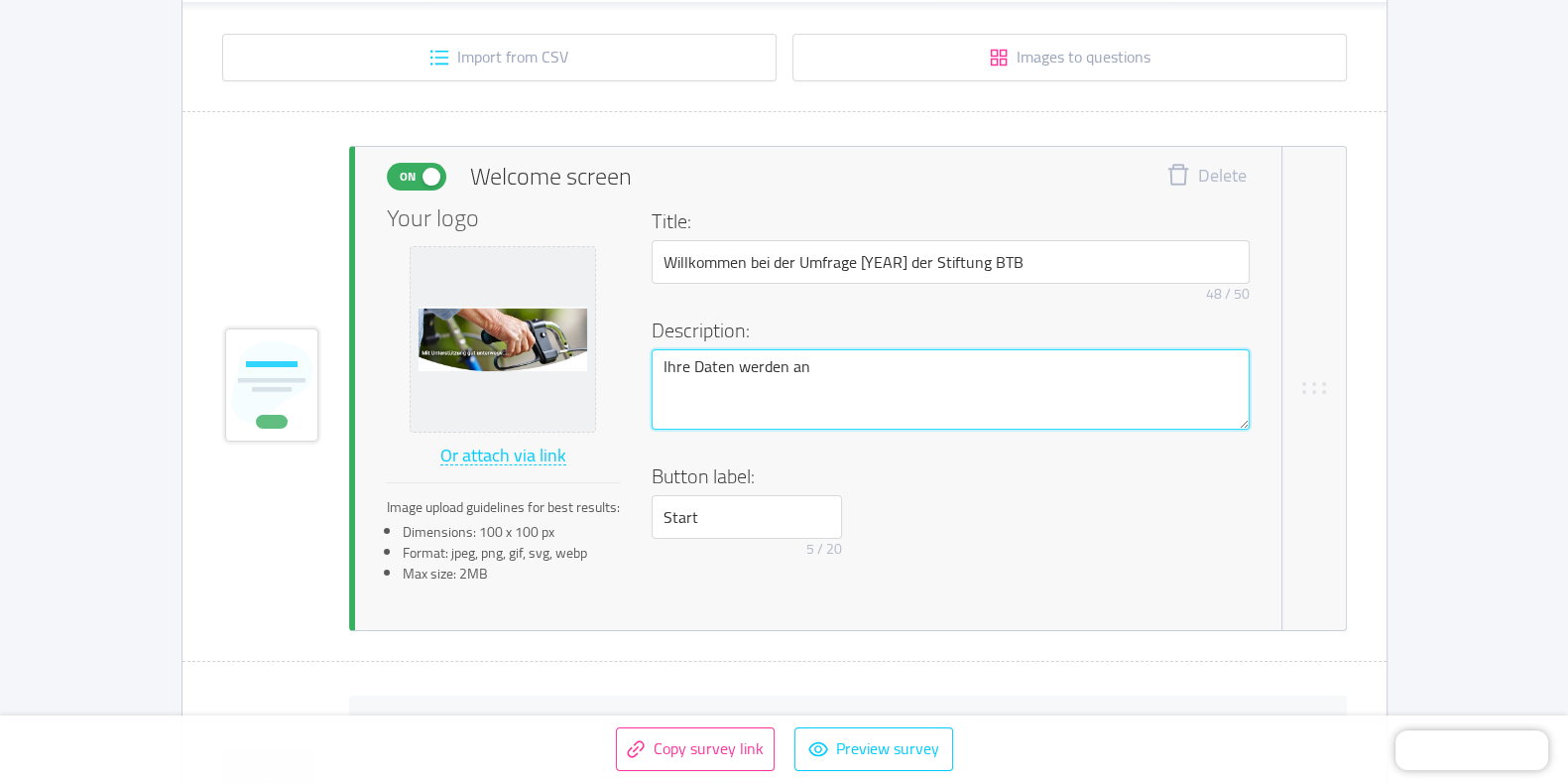 type 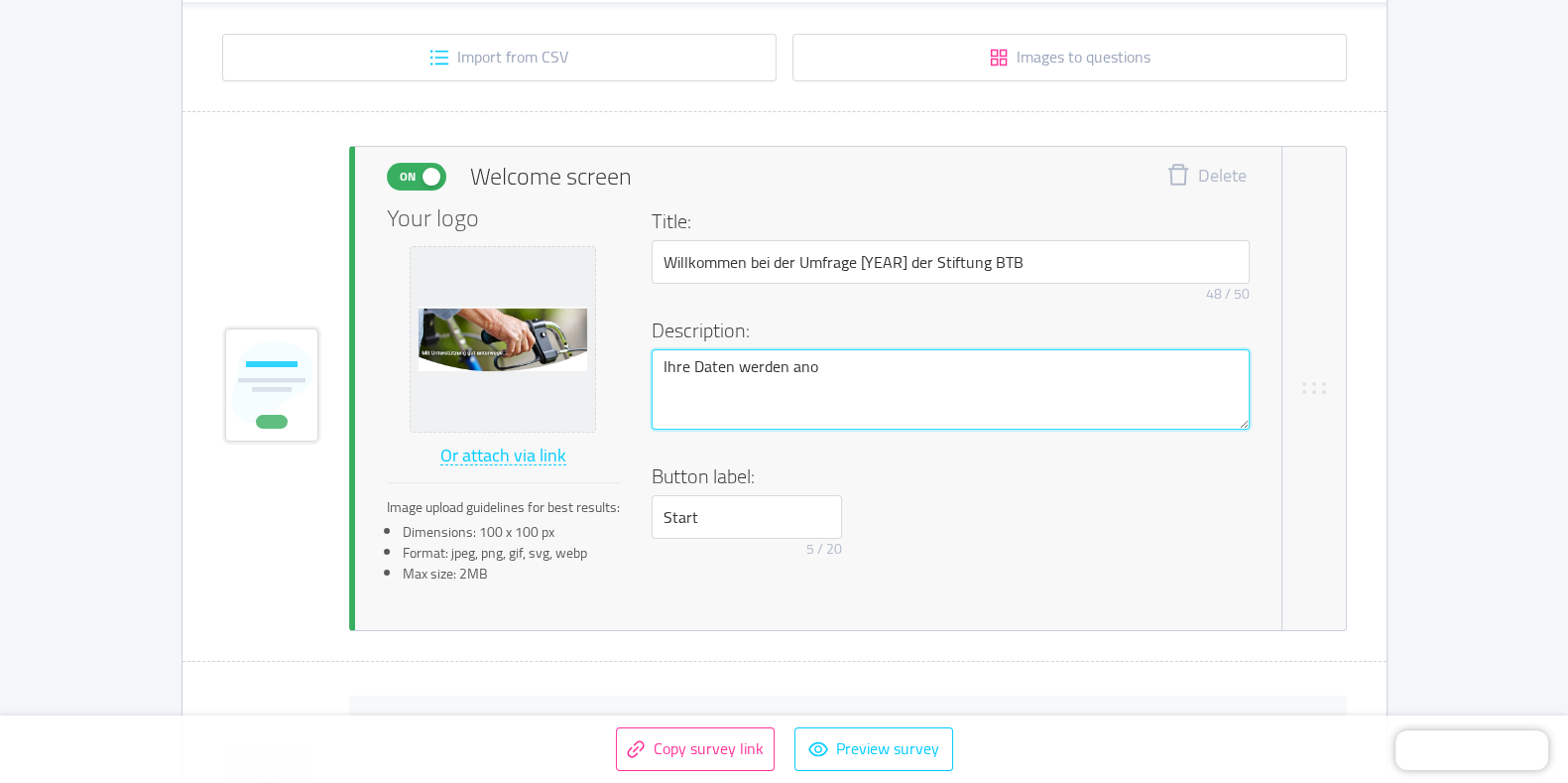 type 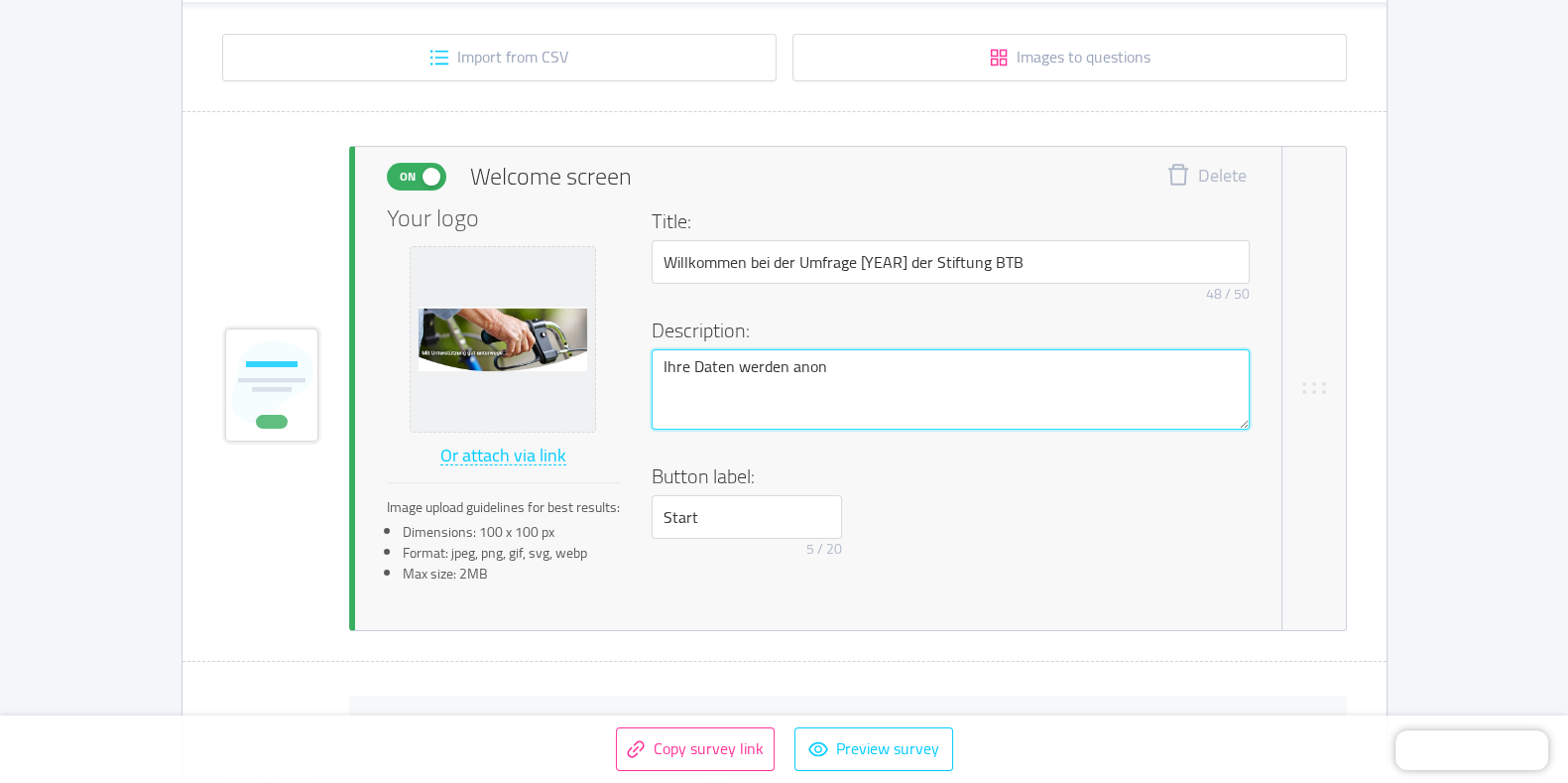 type 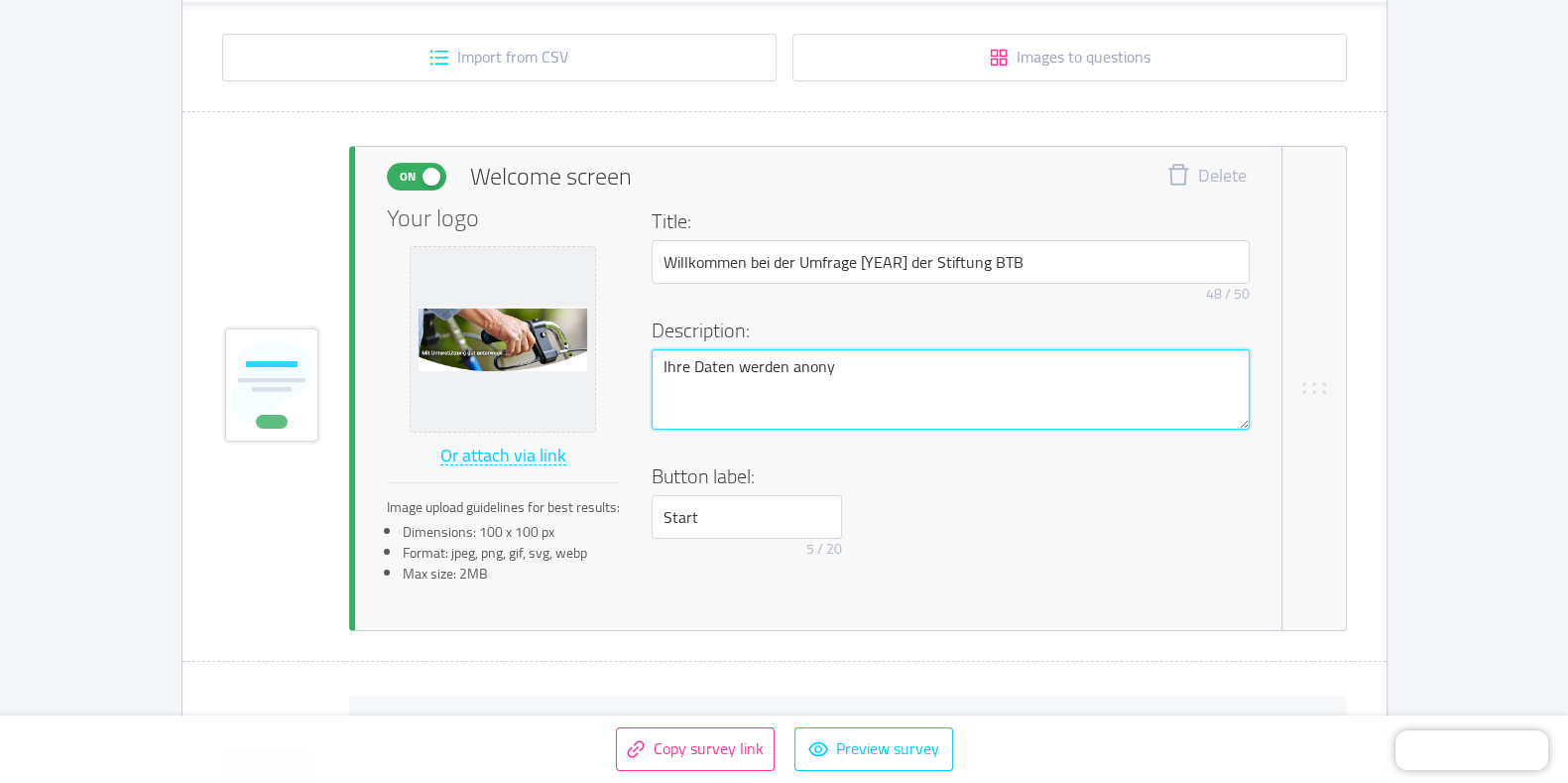 type 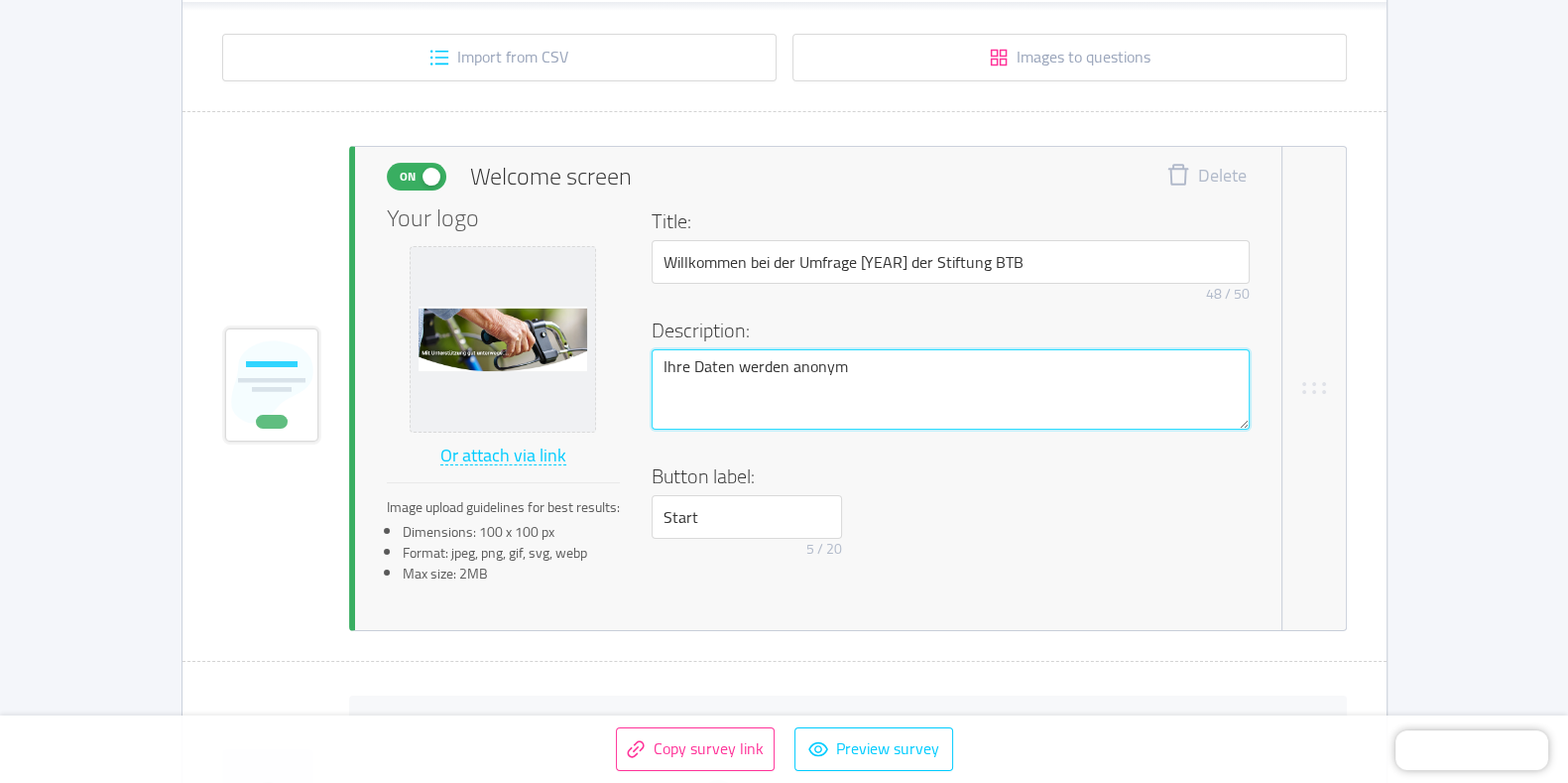 type 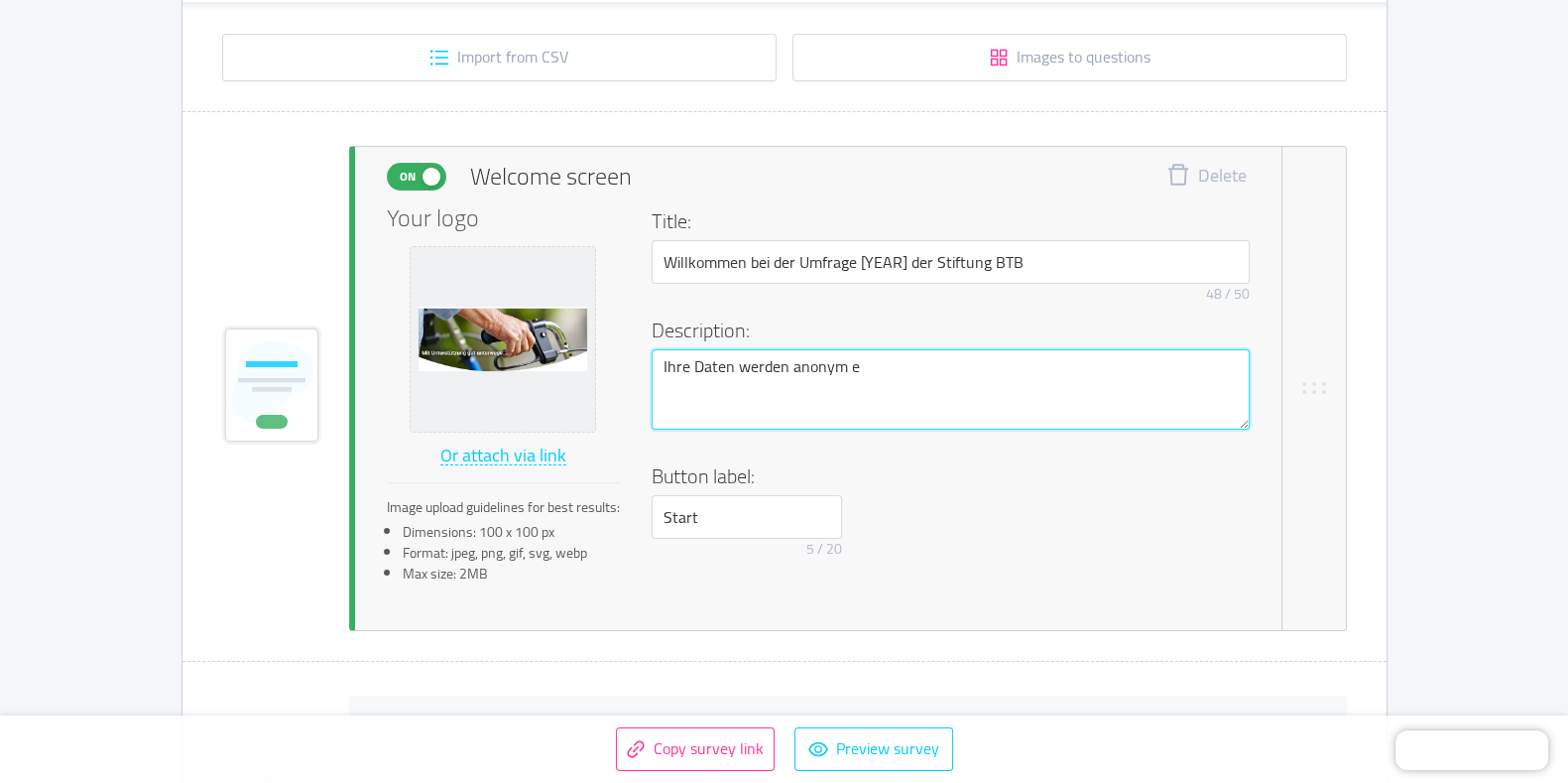 type 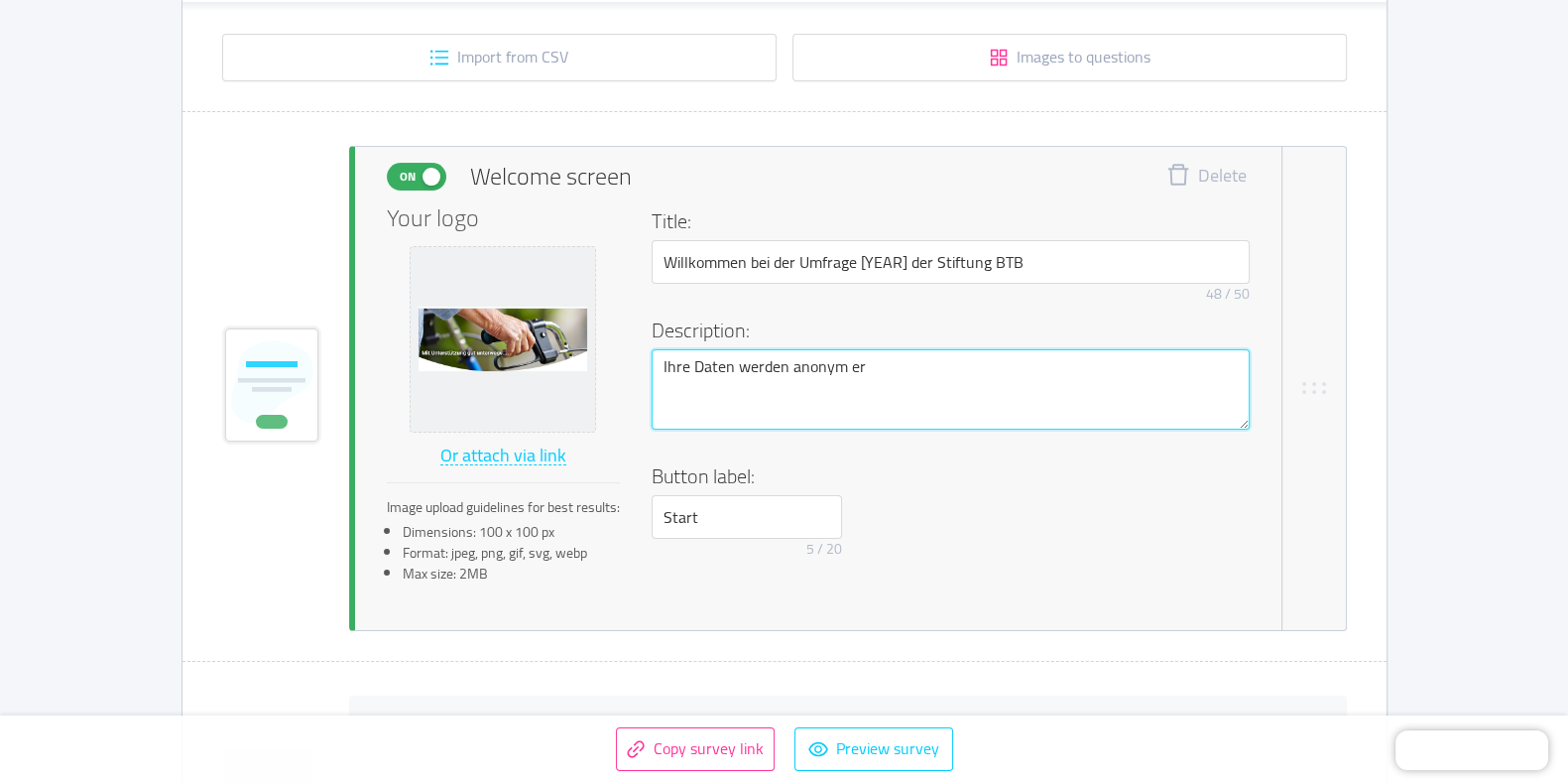 type 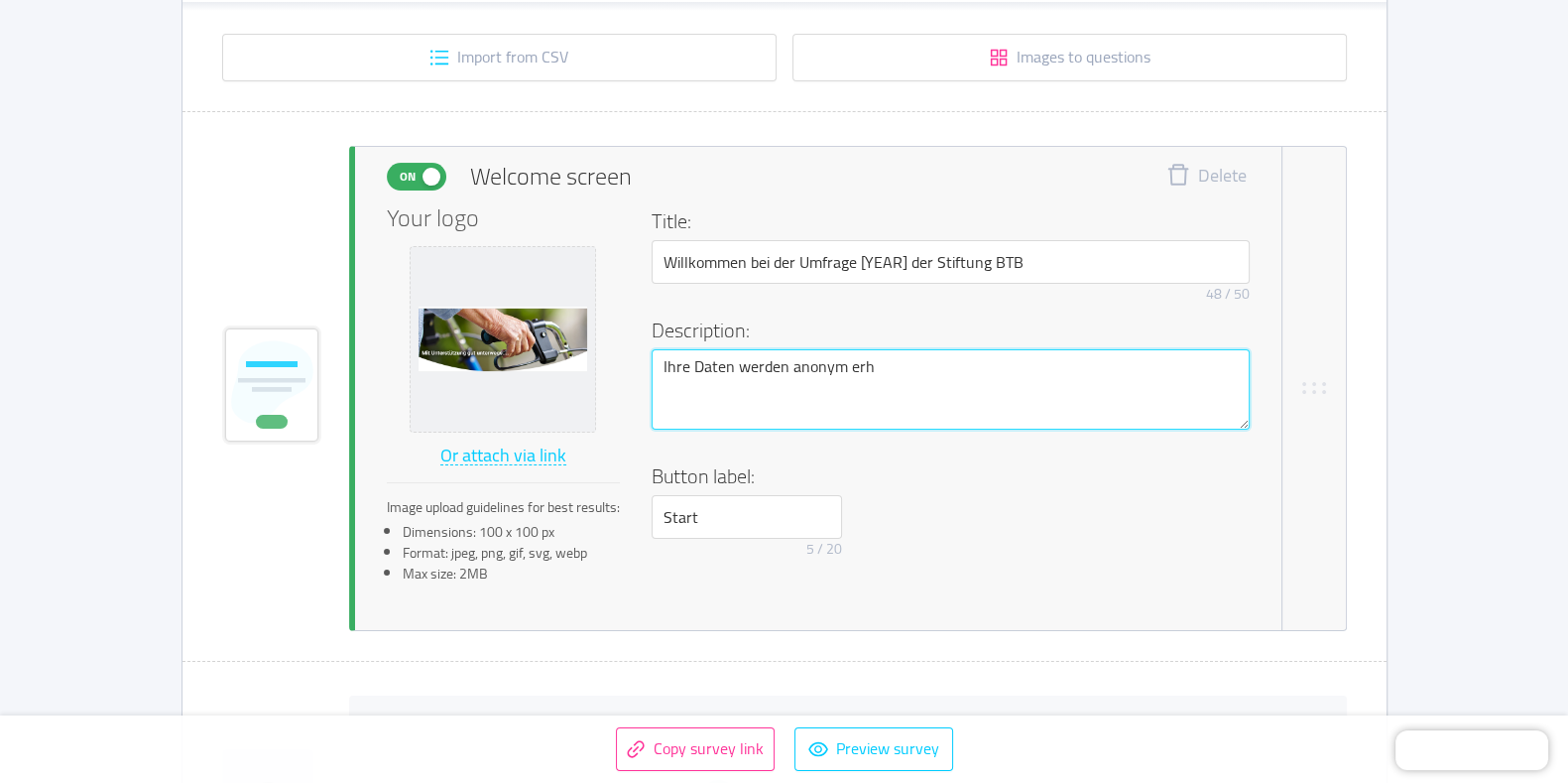 type 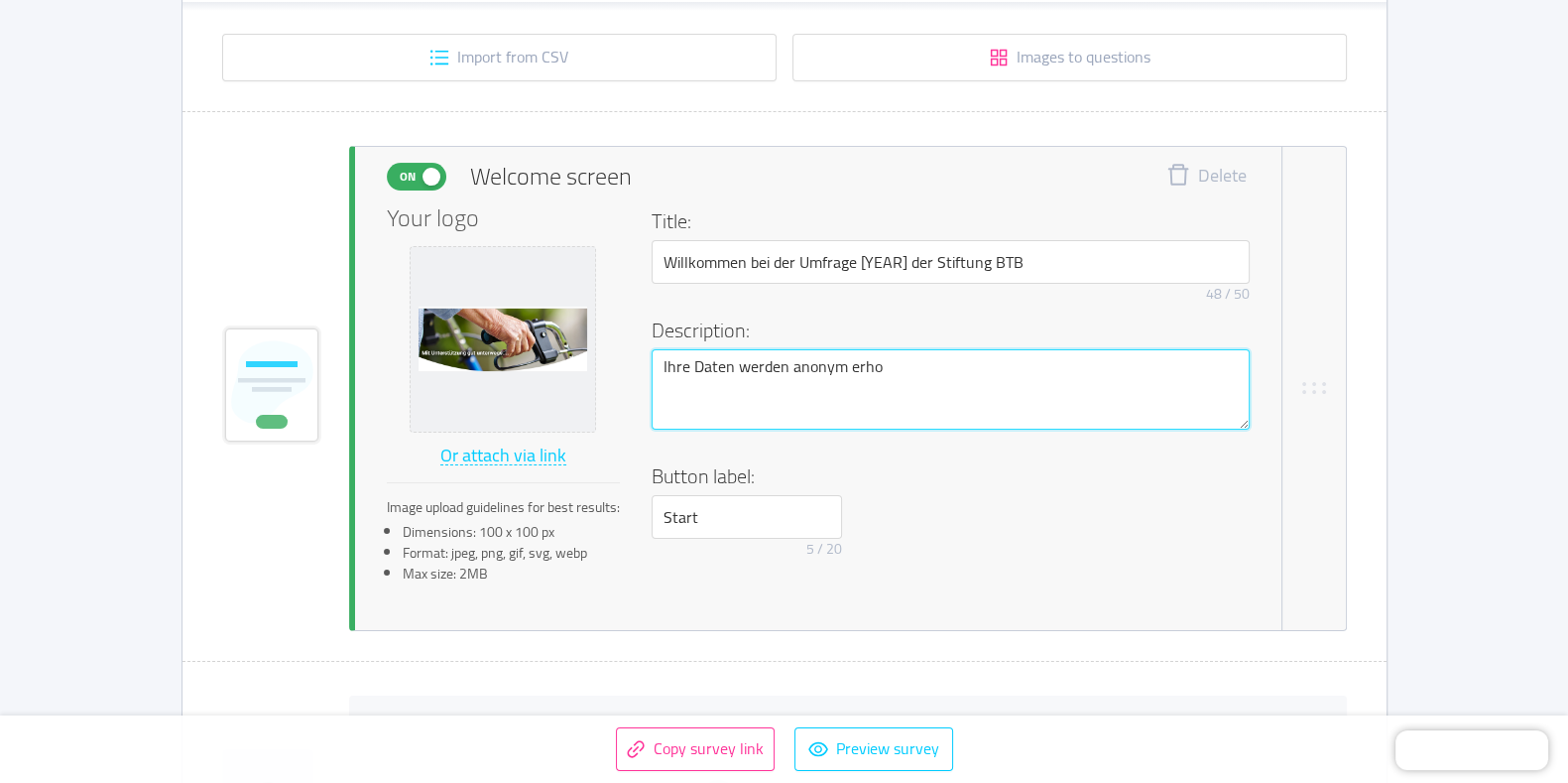 type 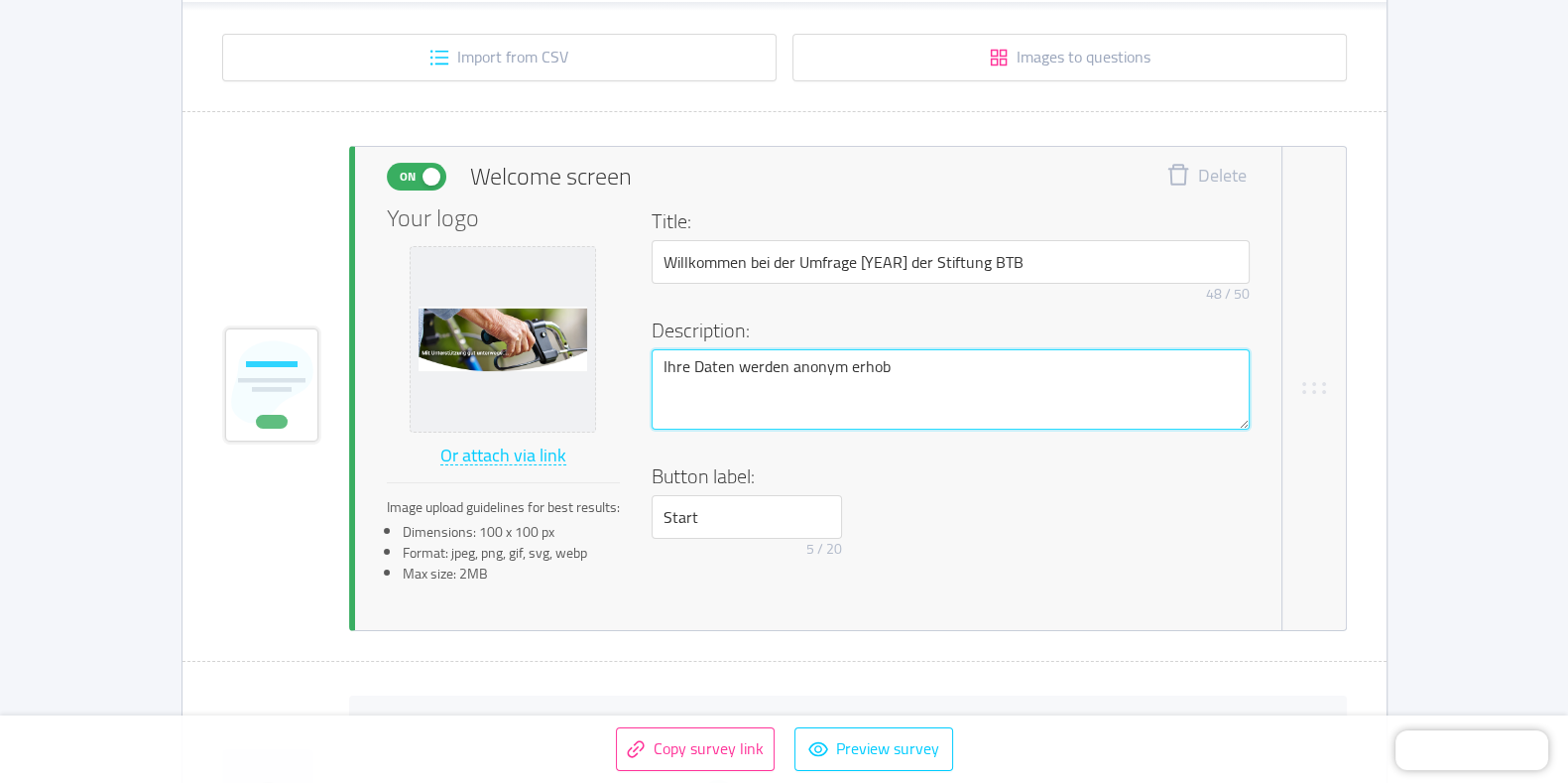 type 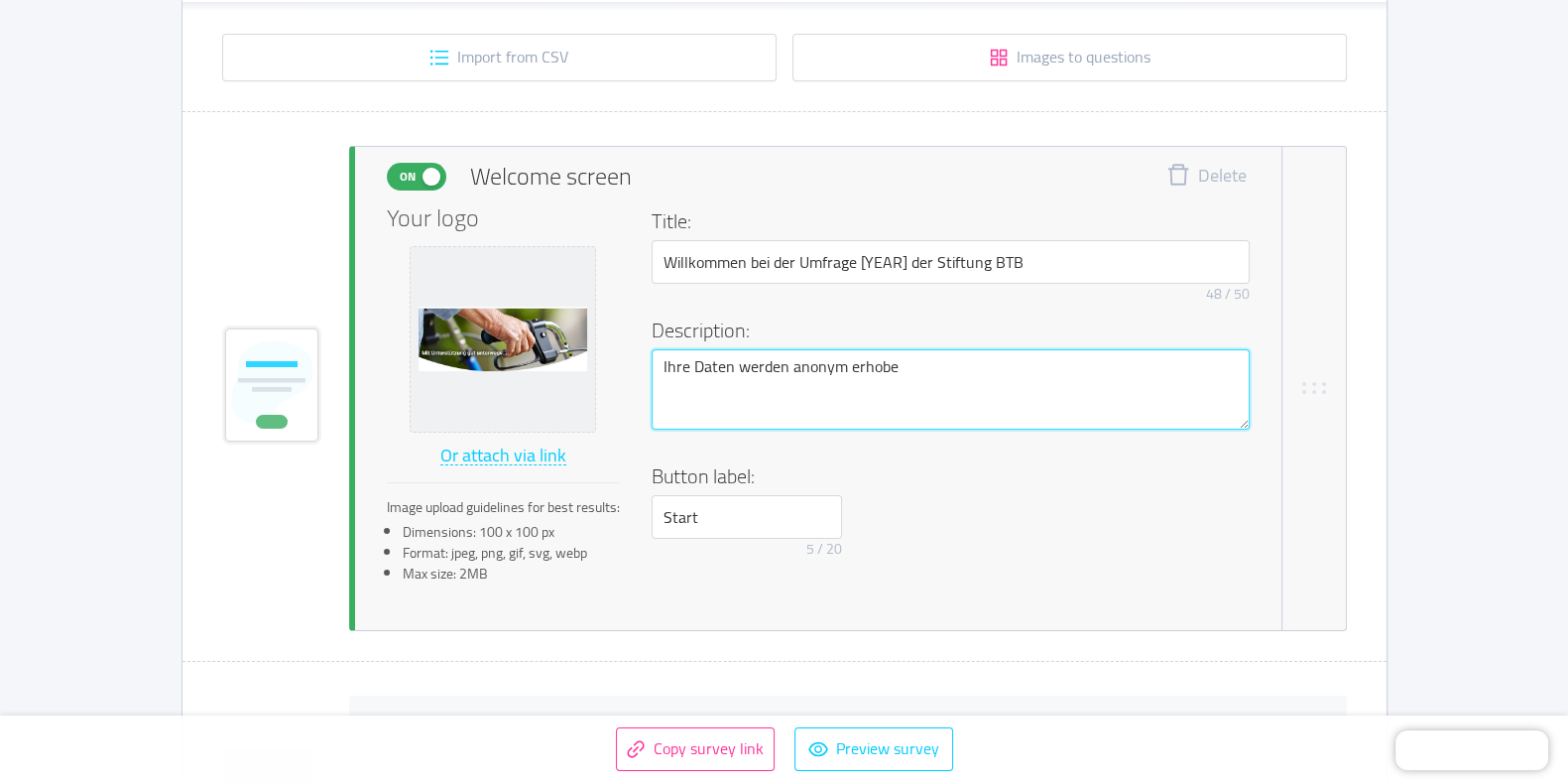 type 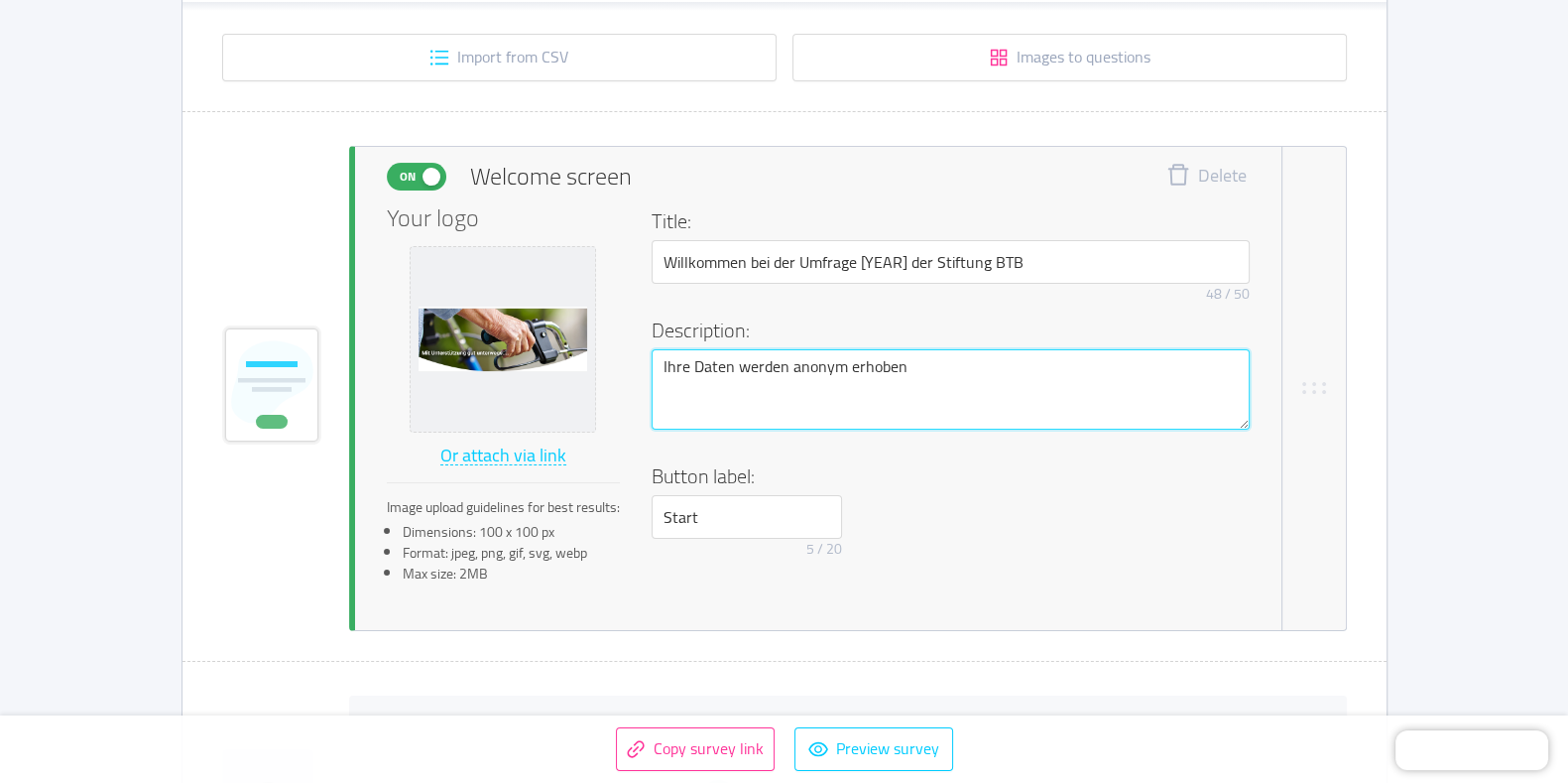type 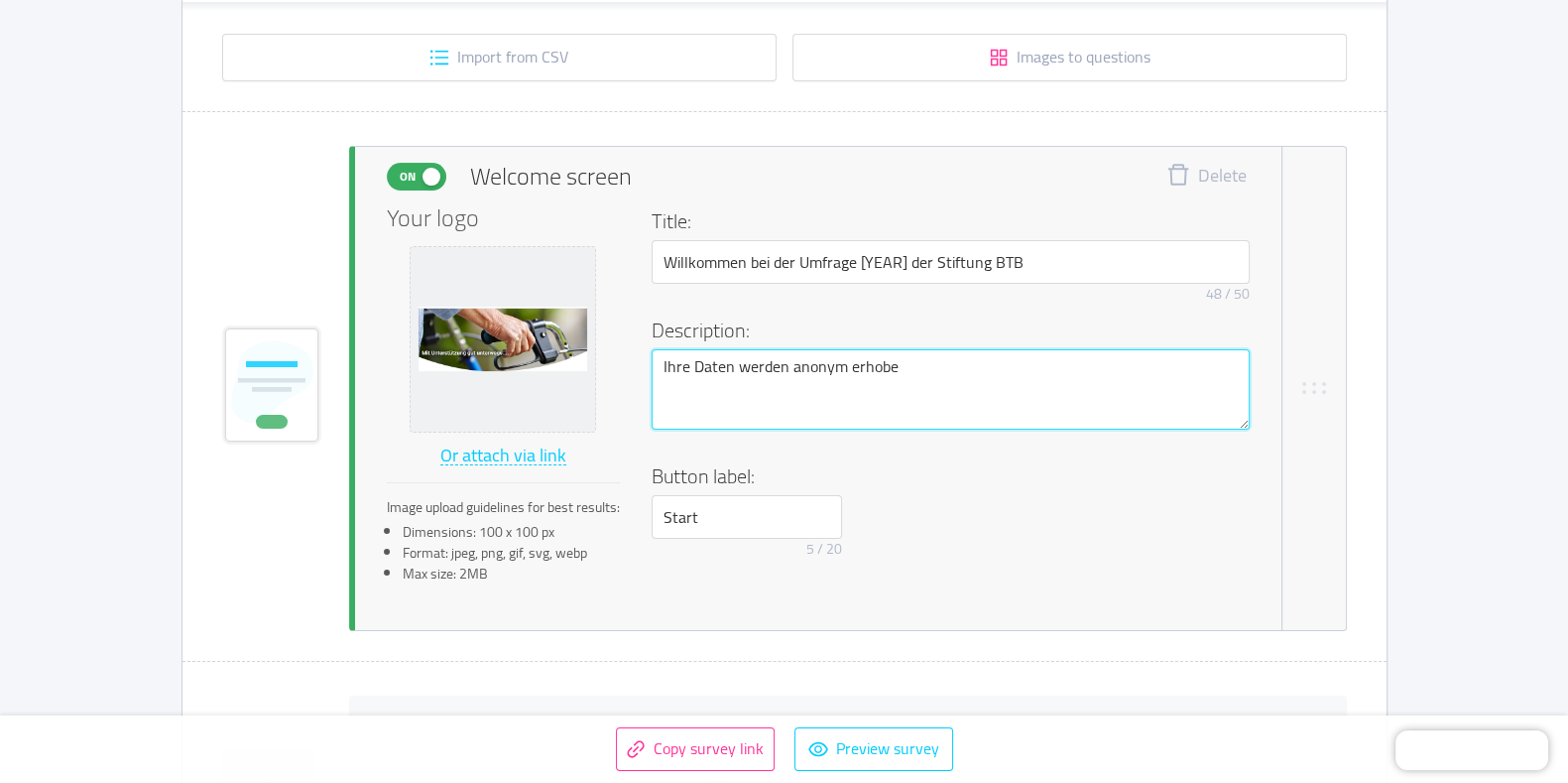 type 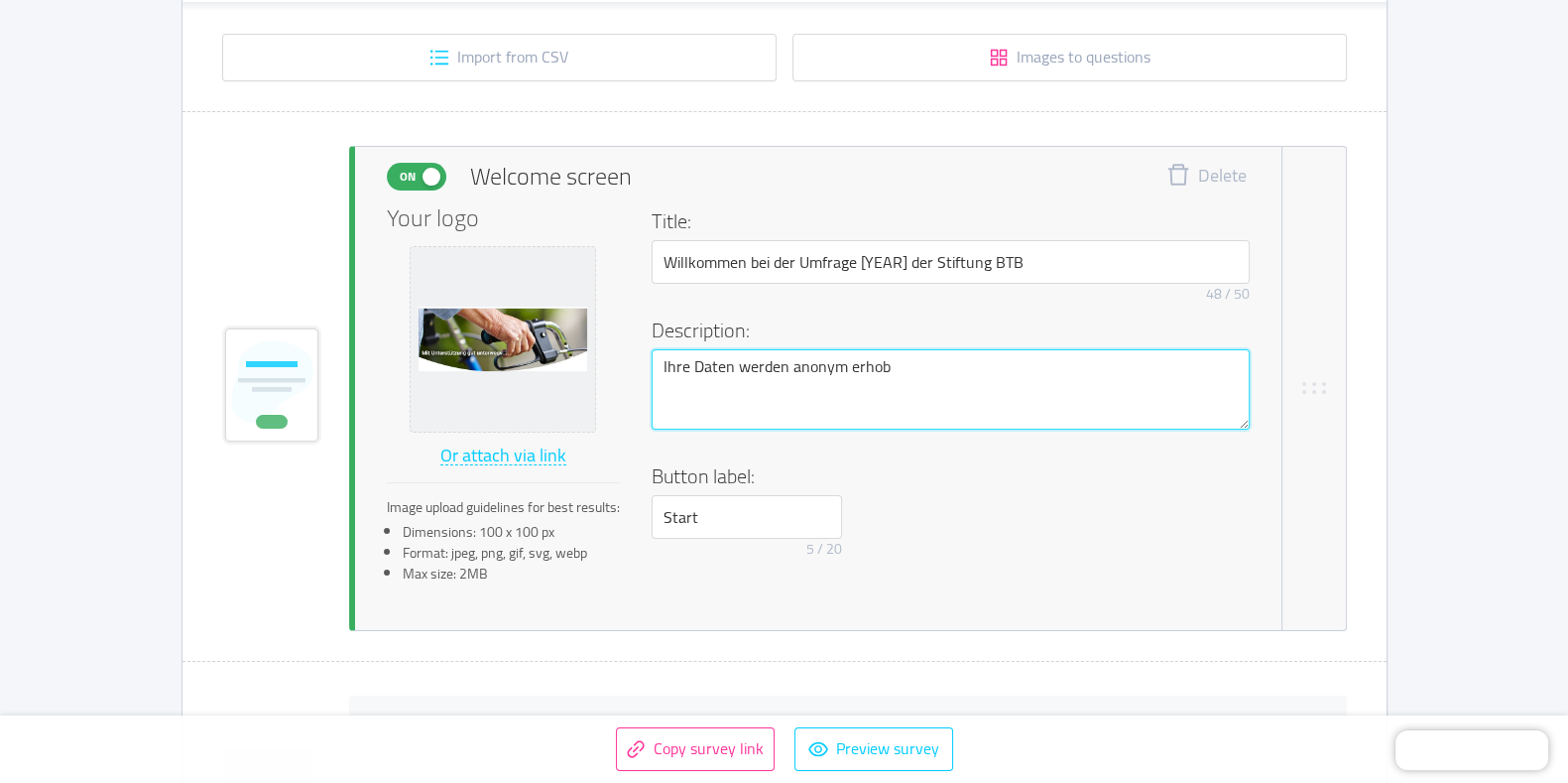 type 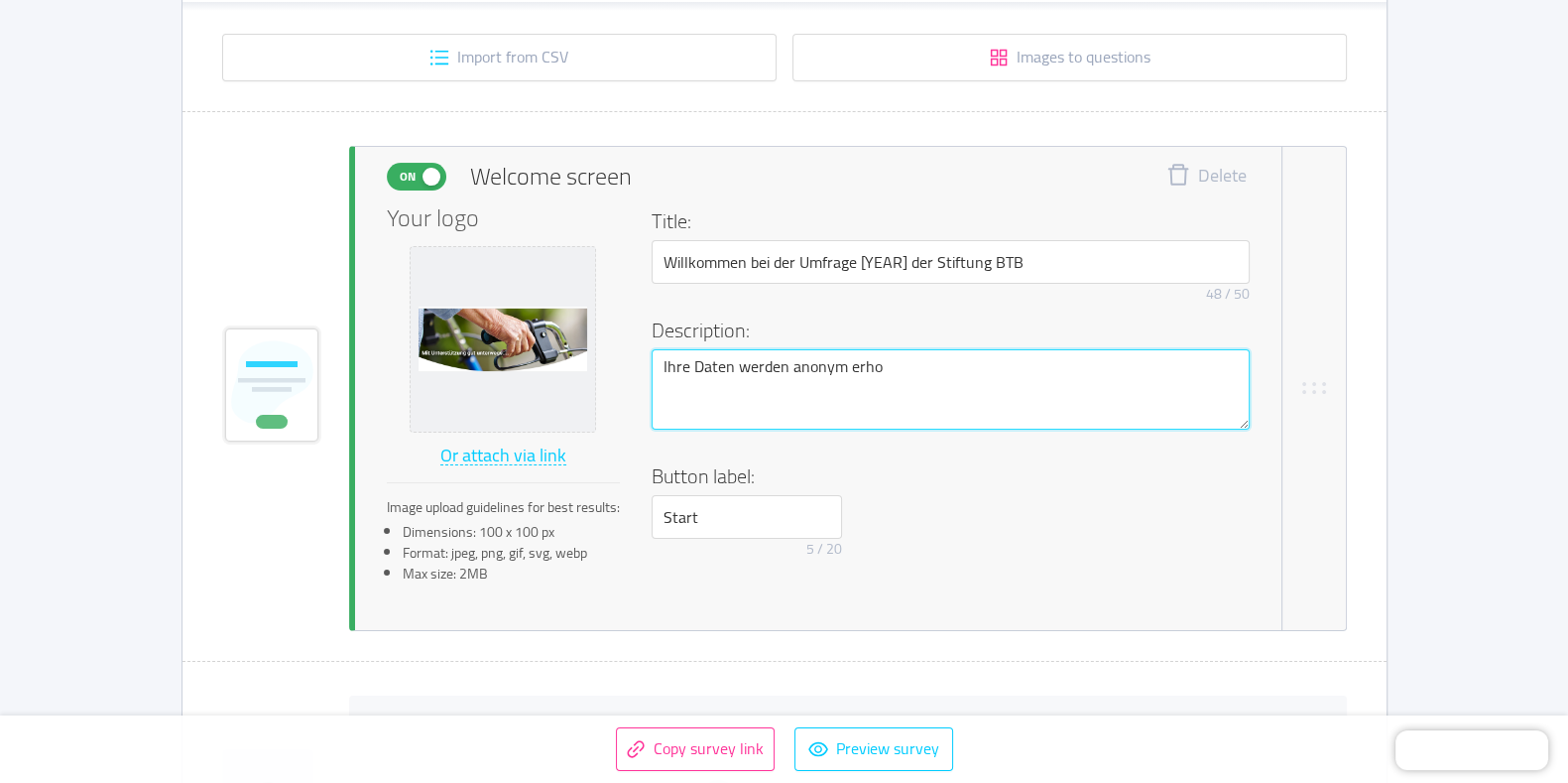 type 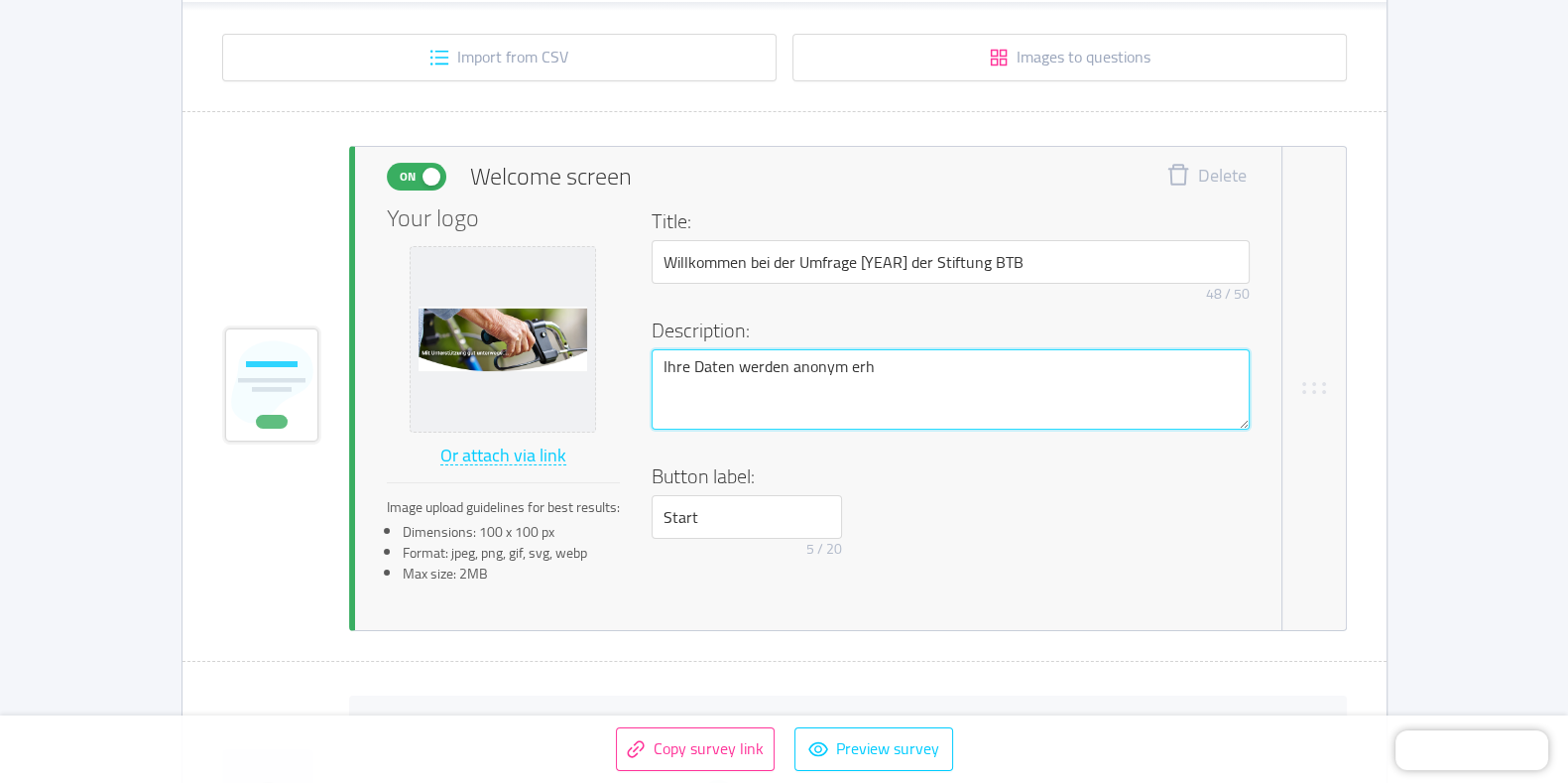 type 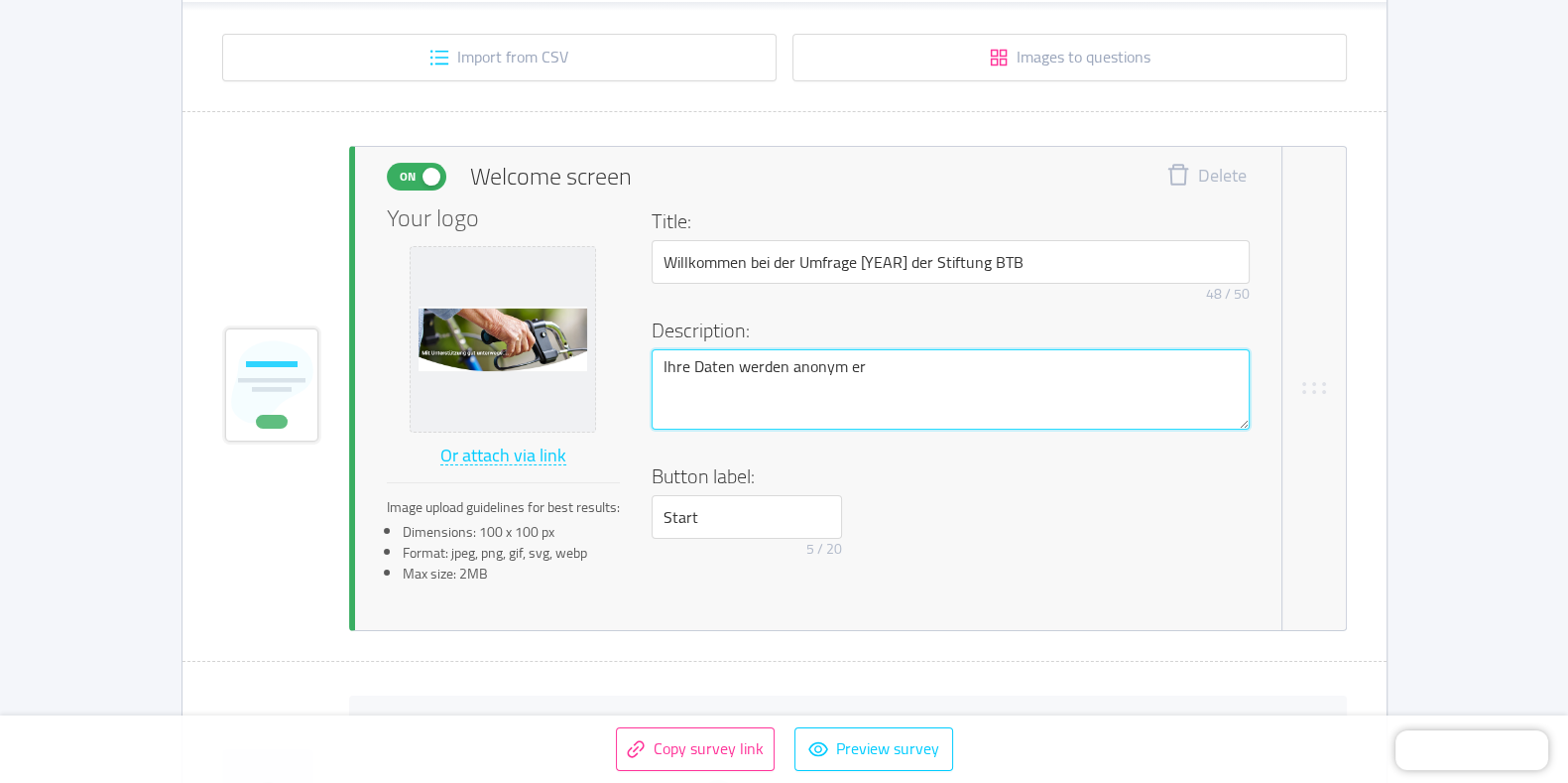 type 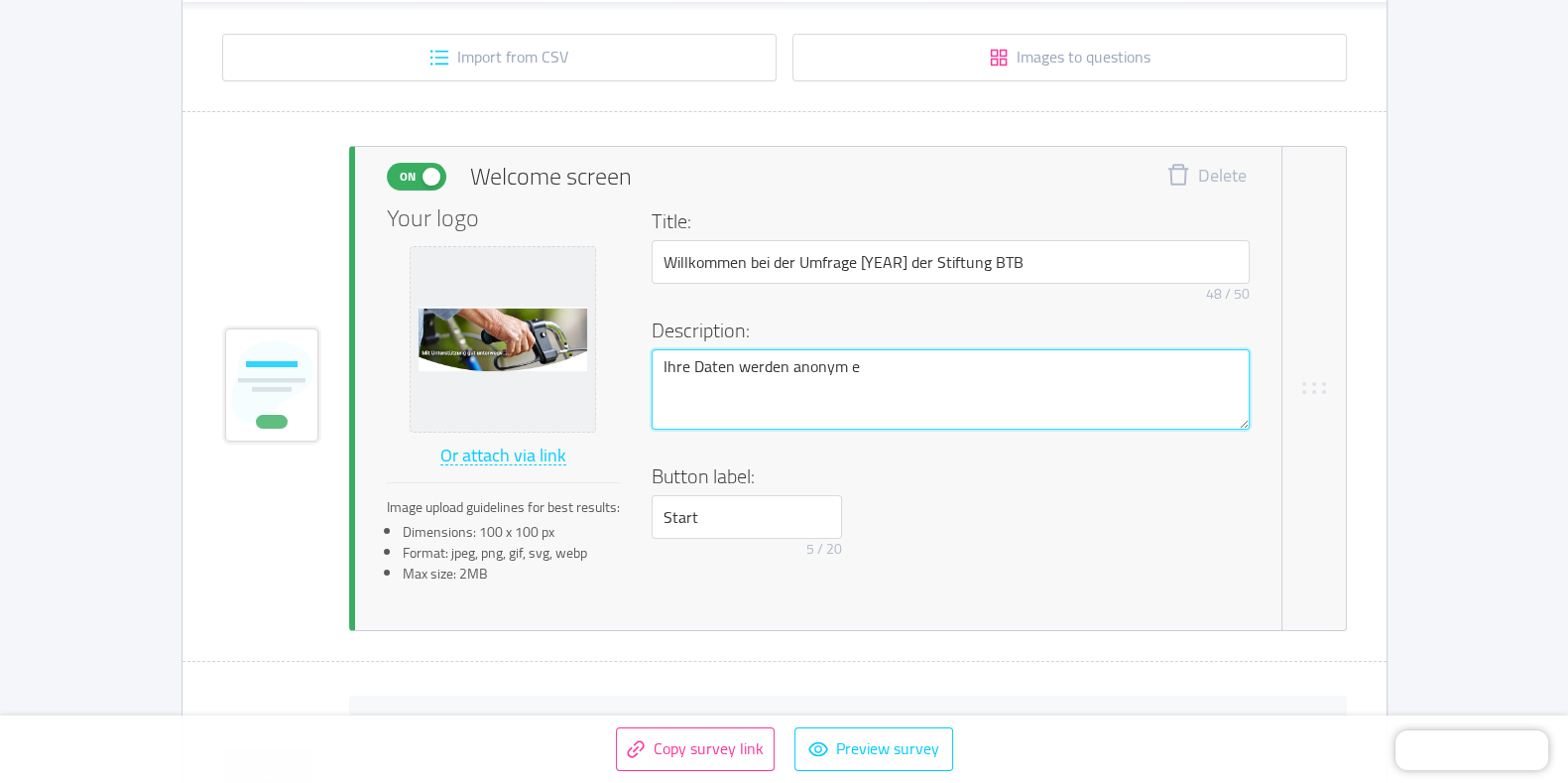 type 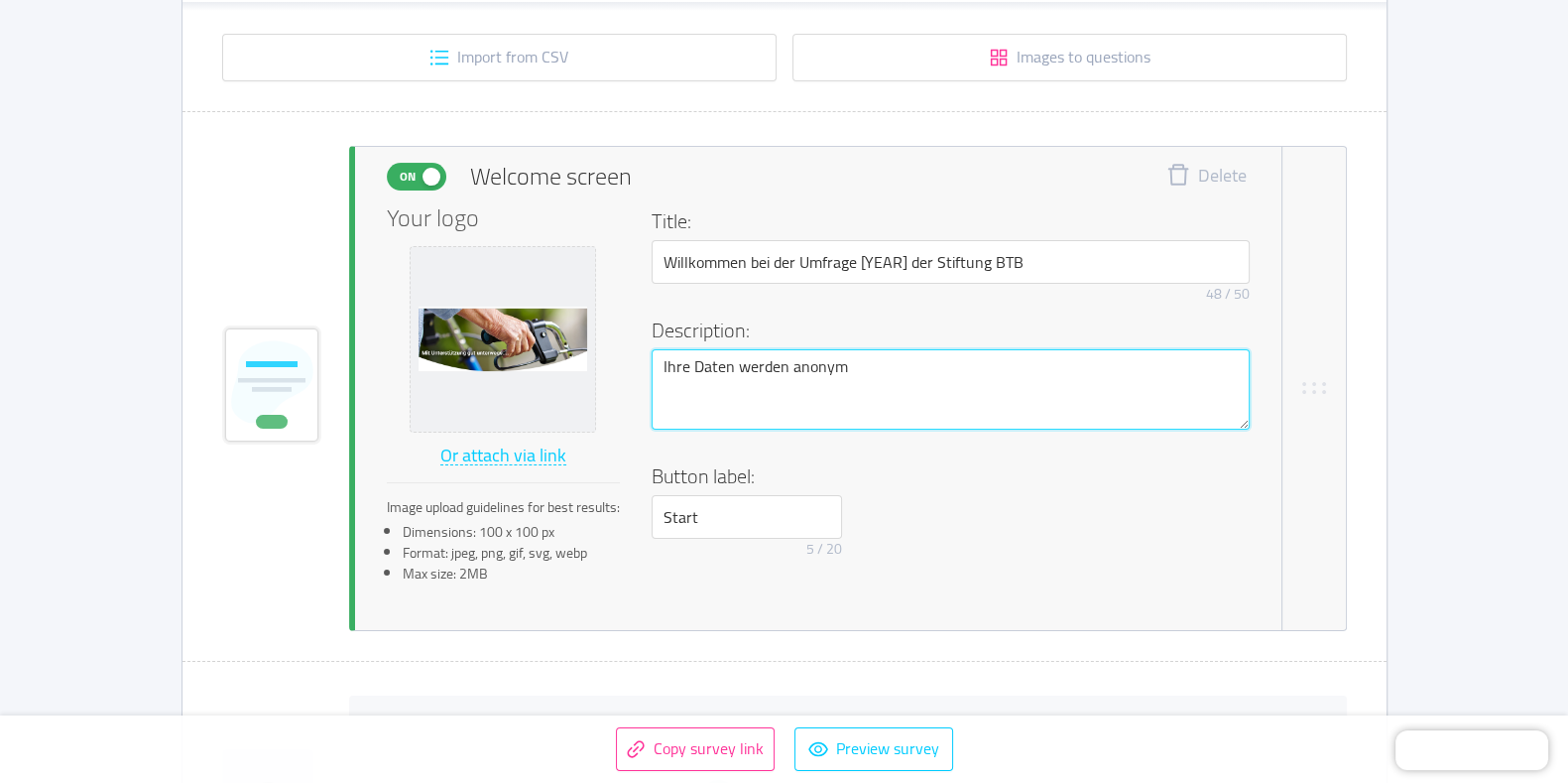 type 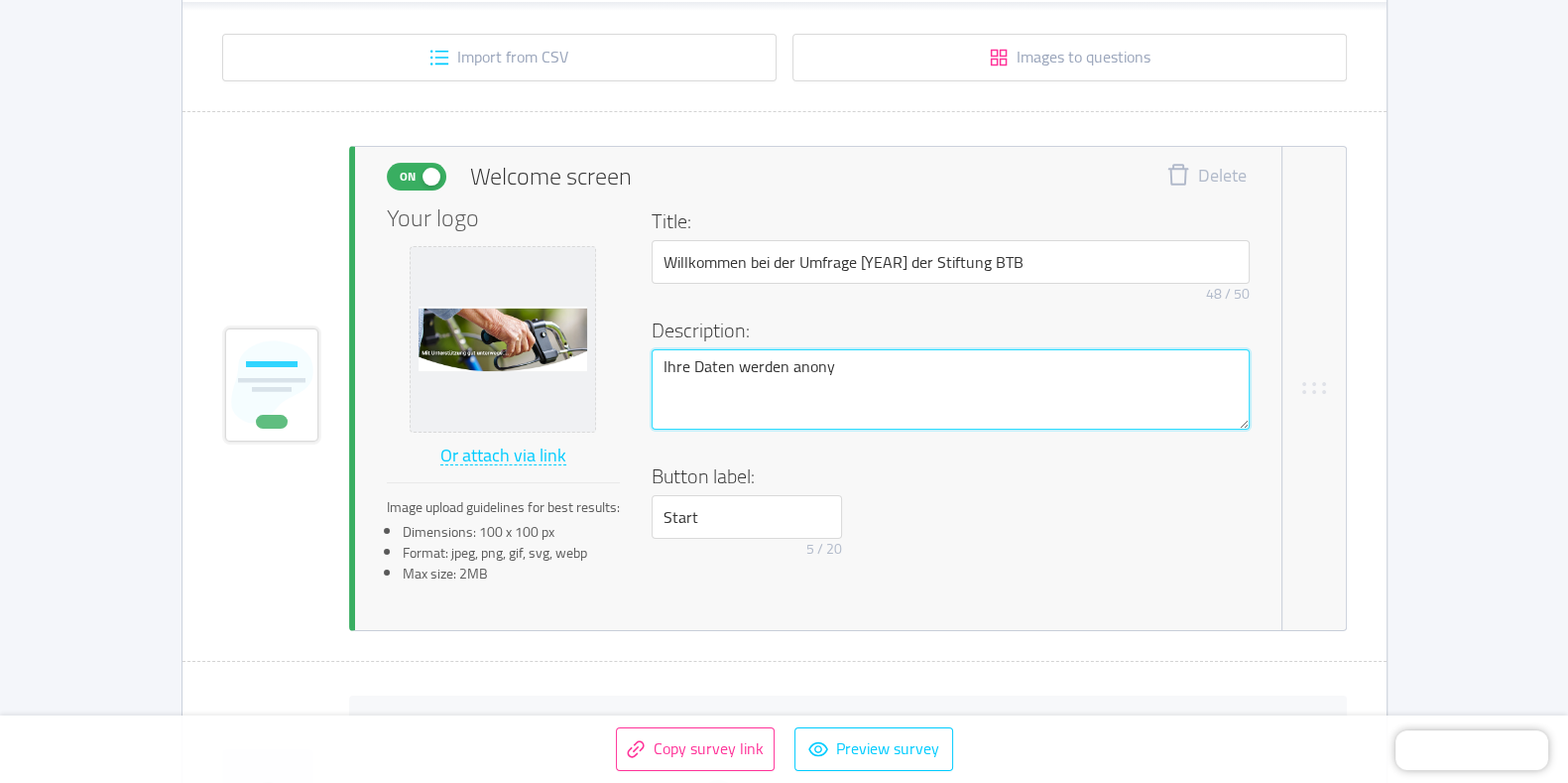 type 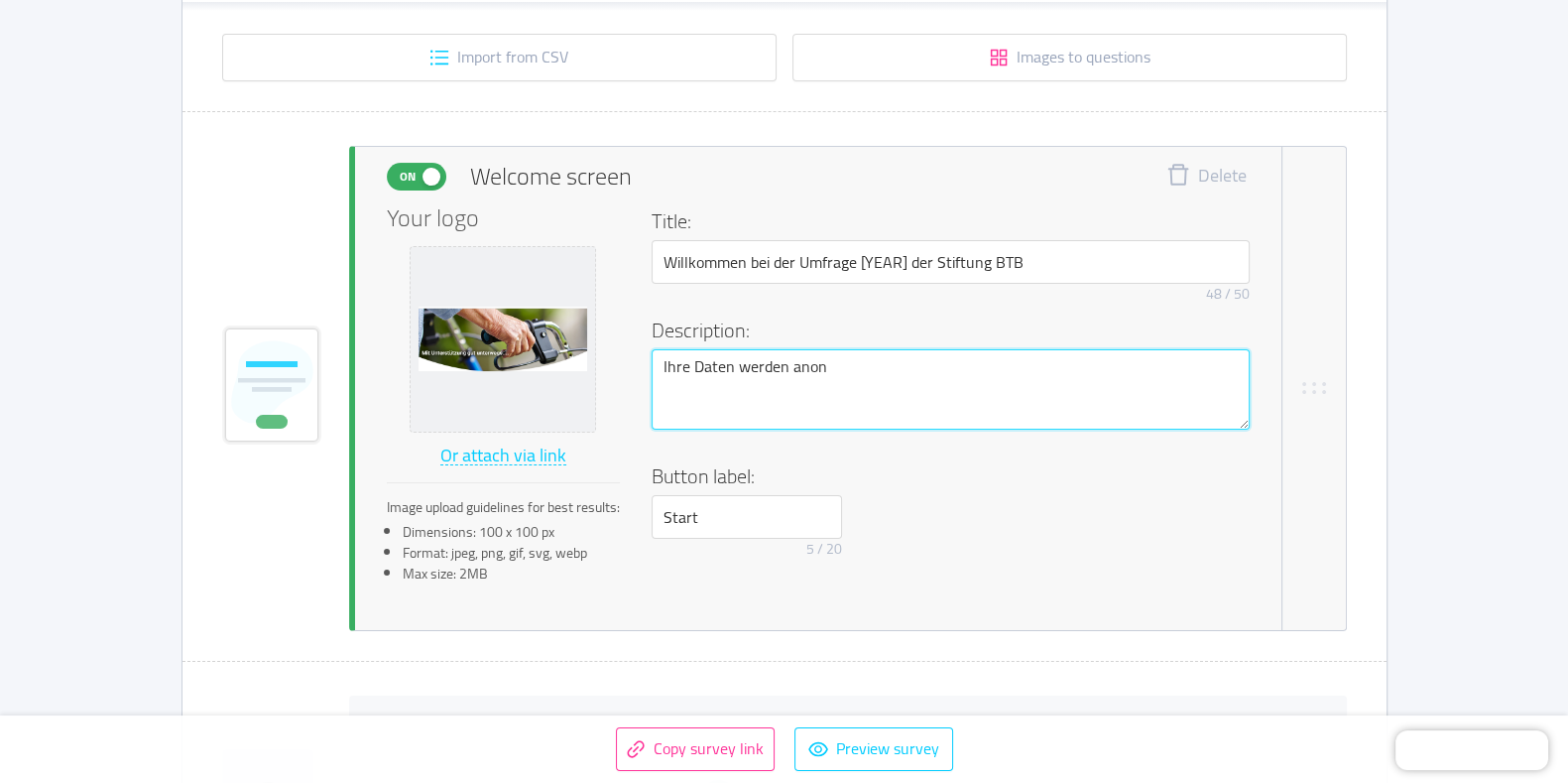 type 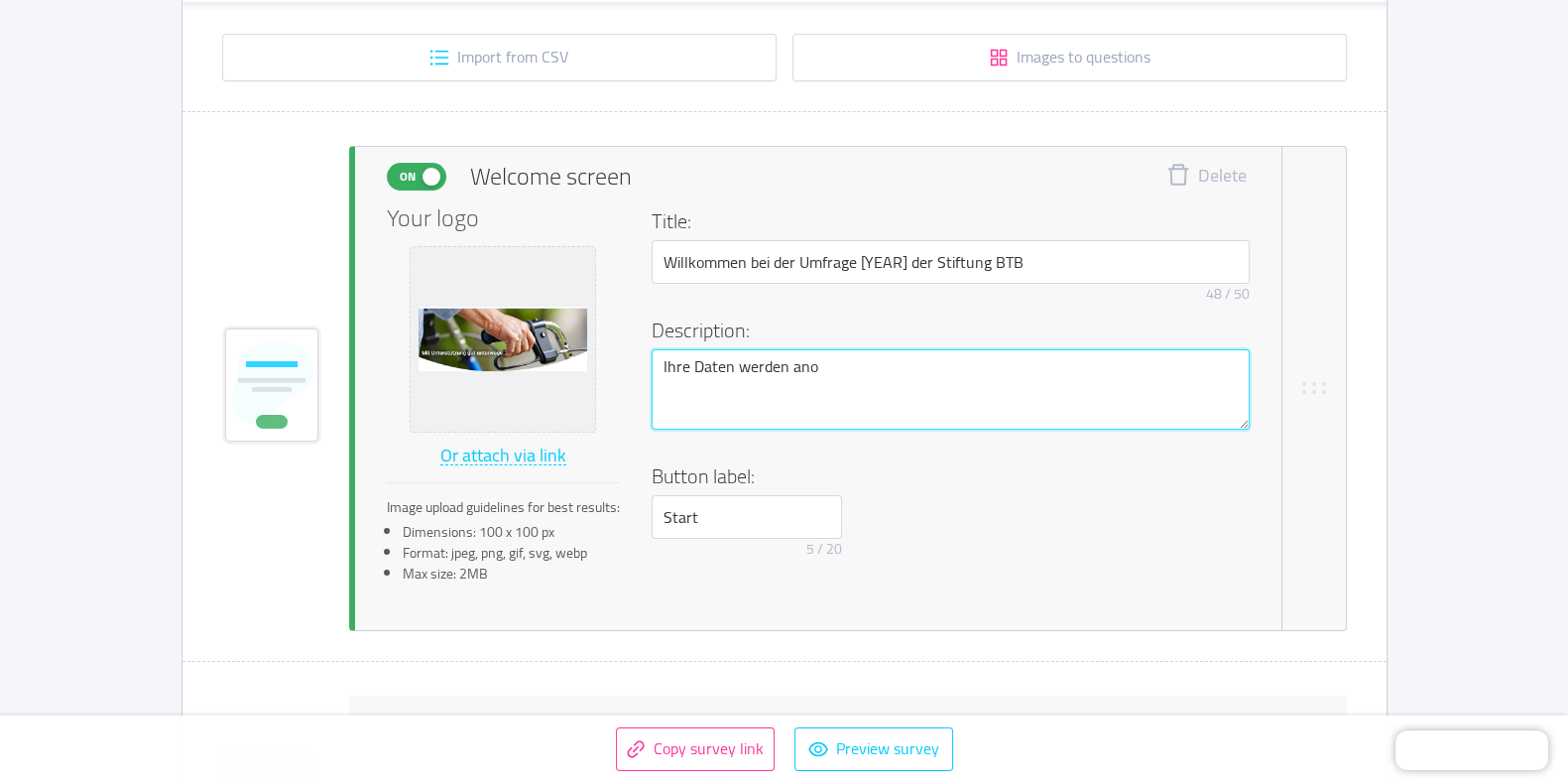 type 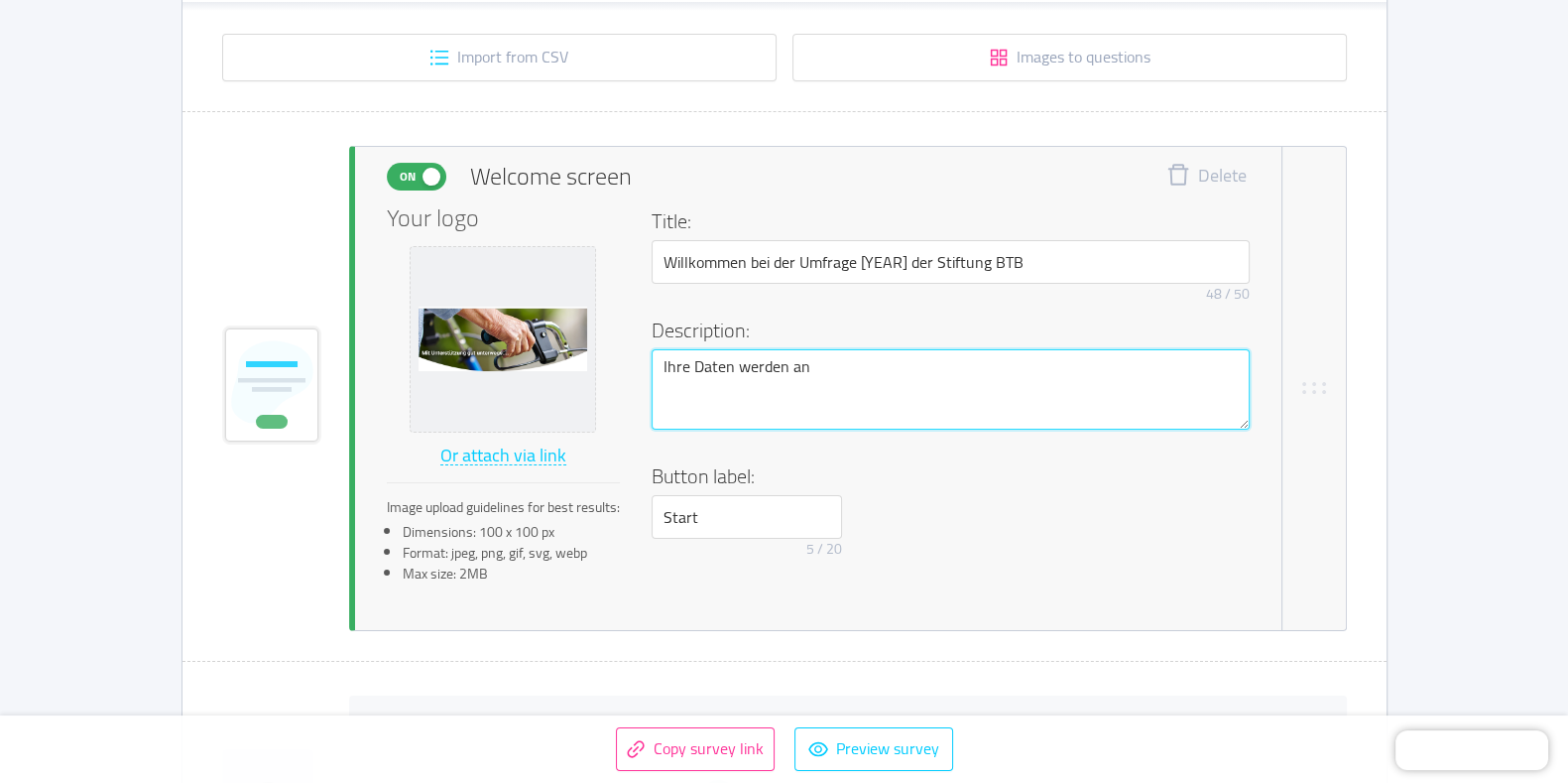 type 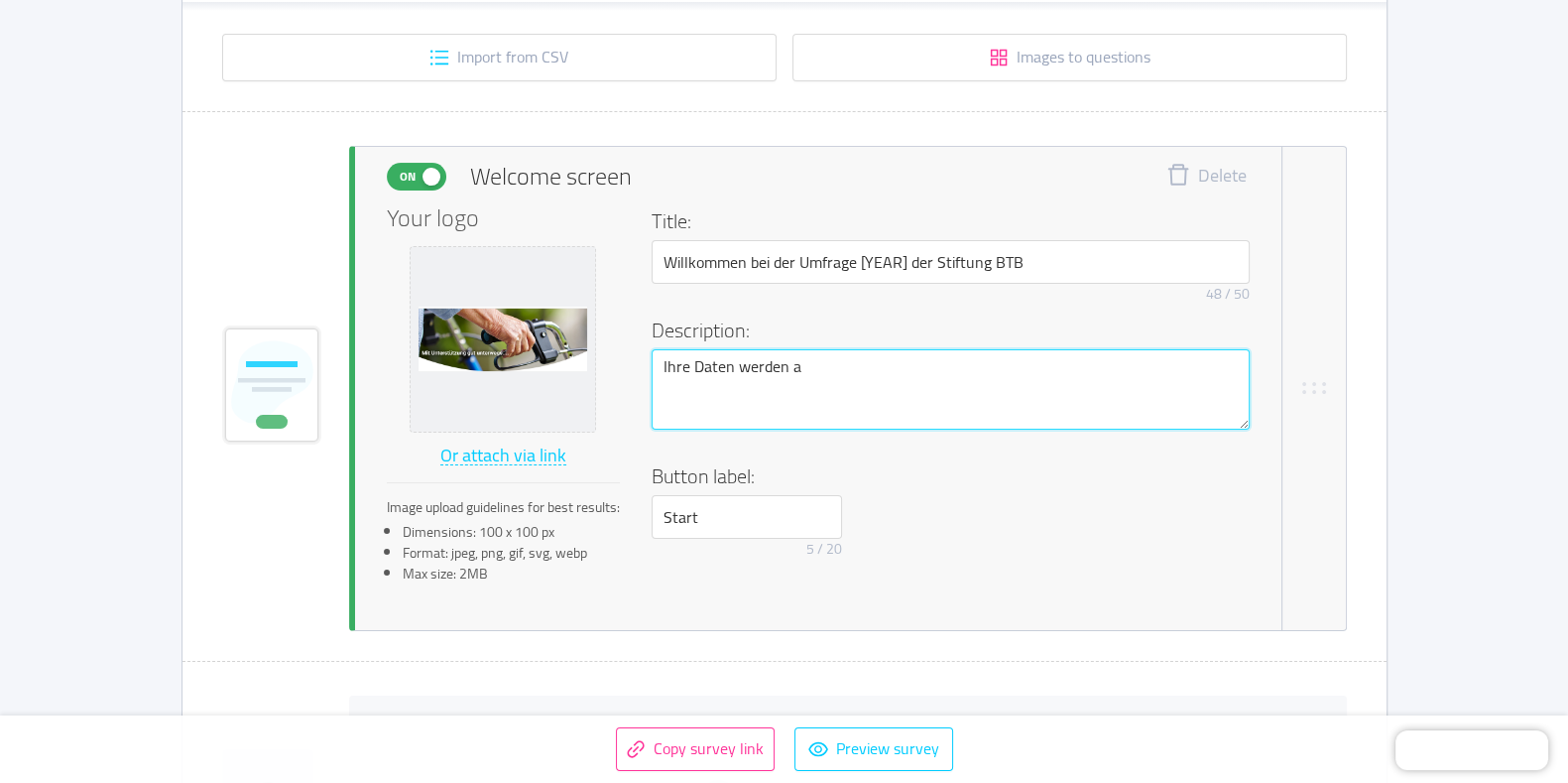 type 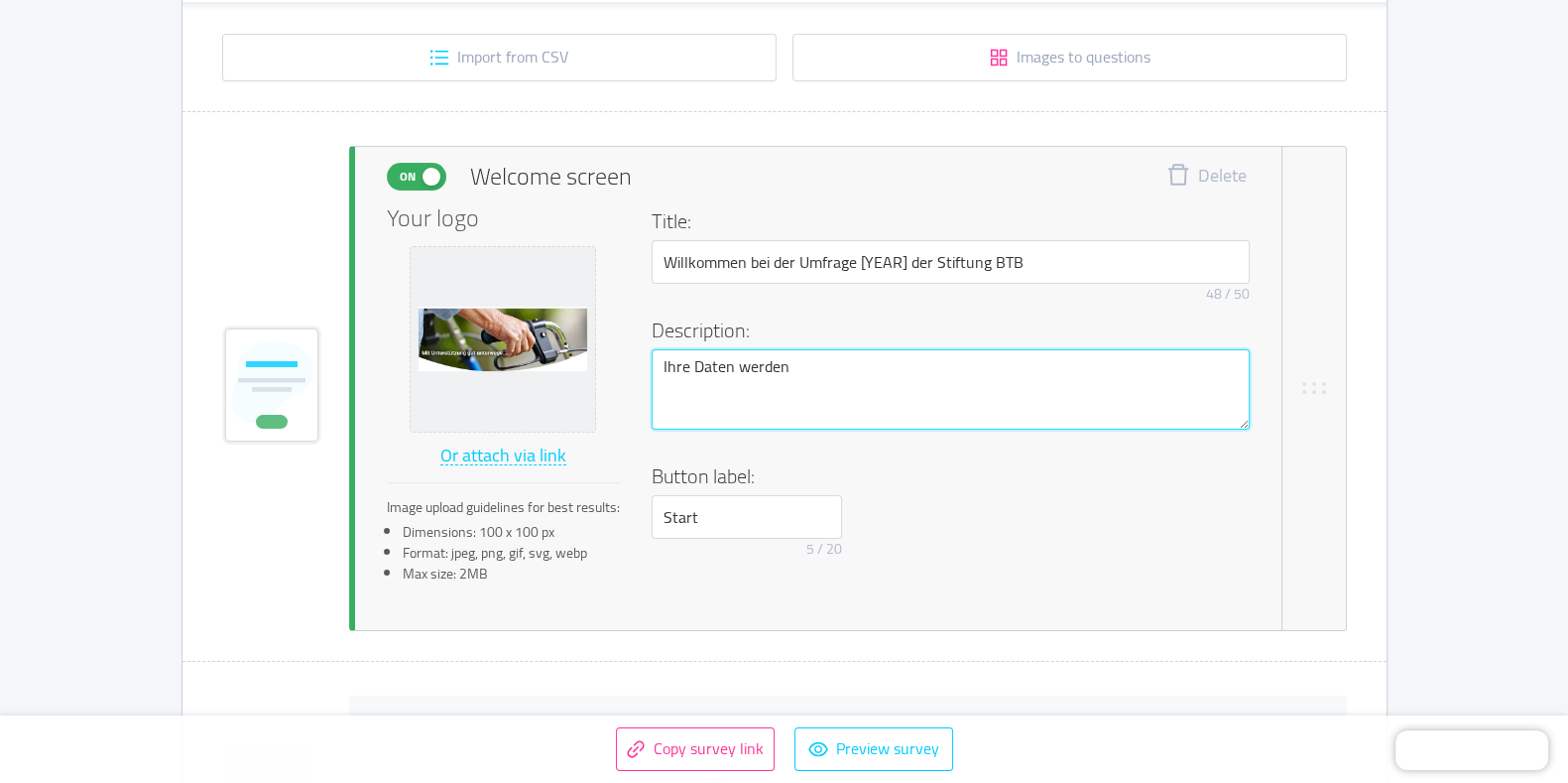 type 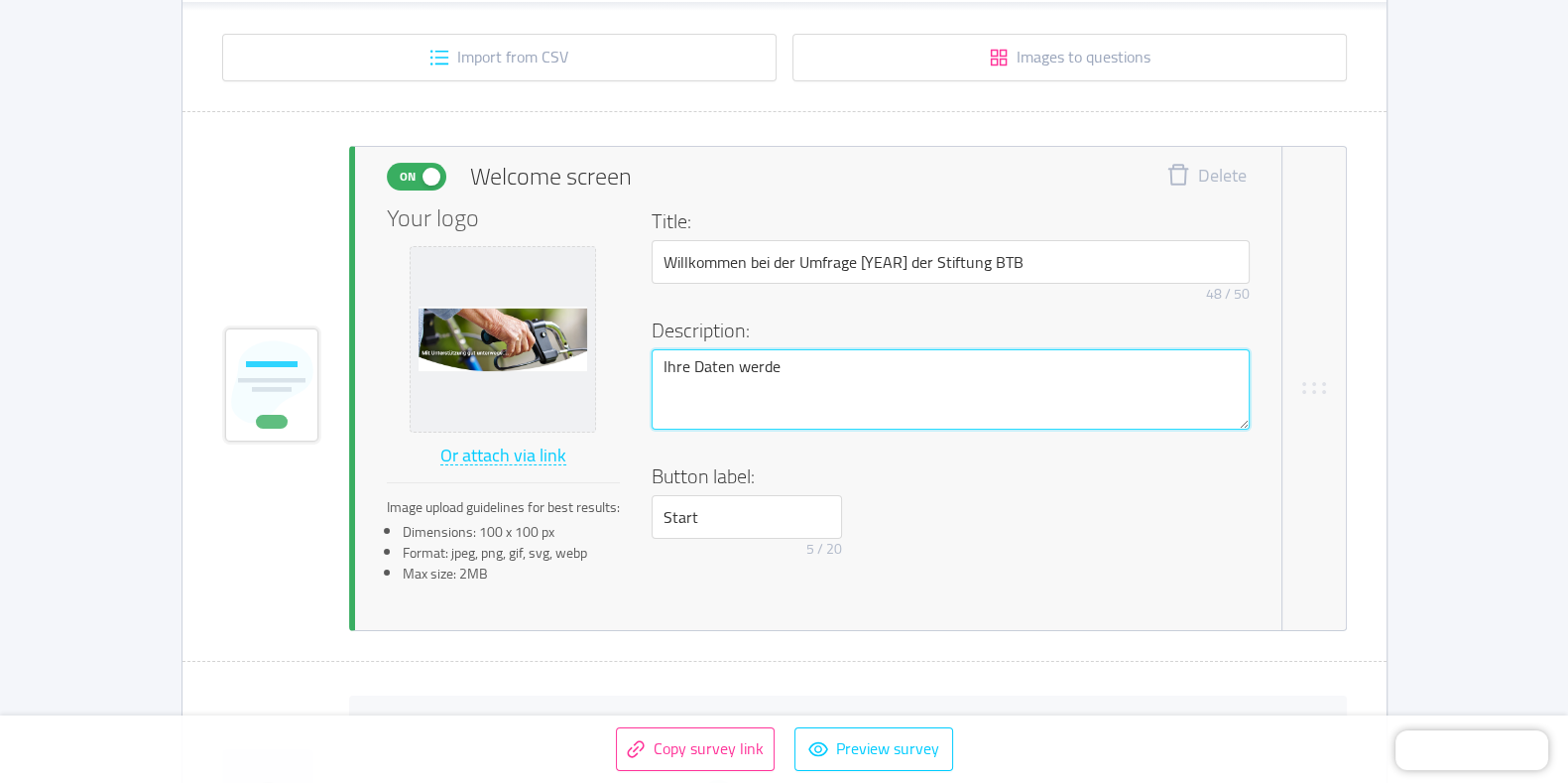 type 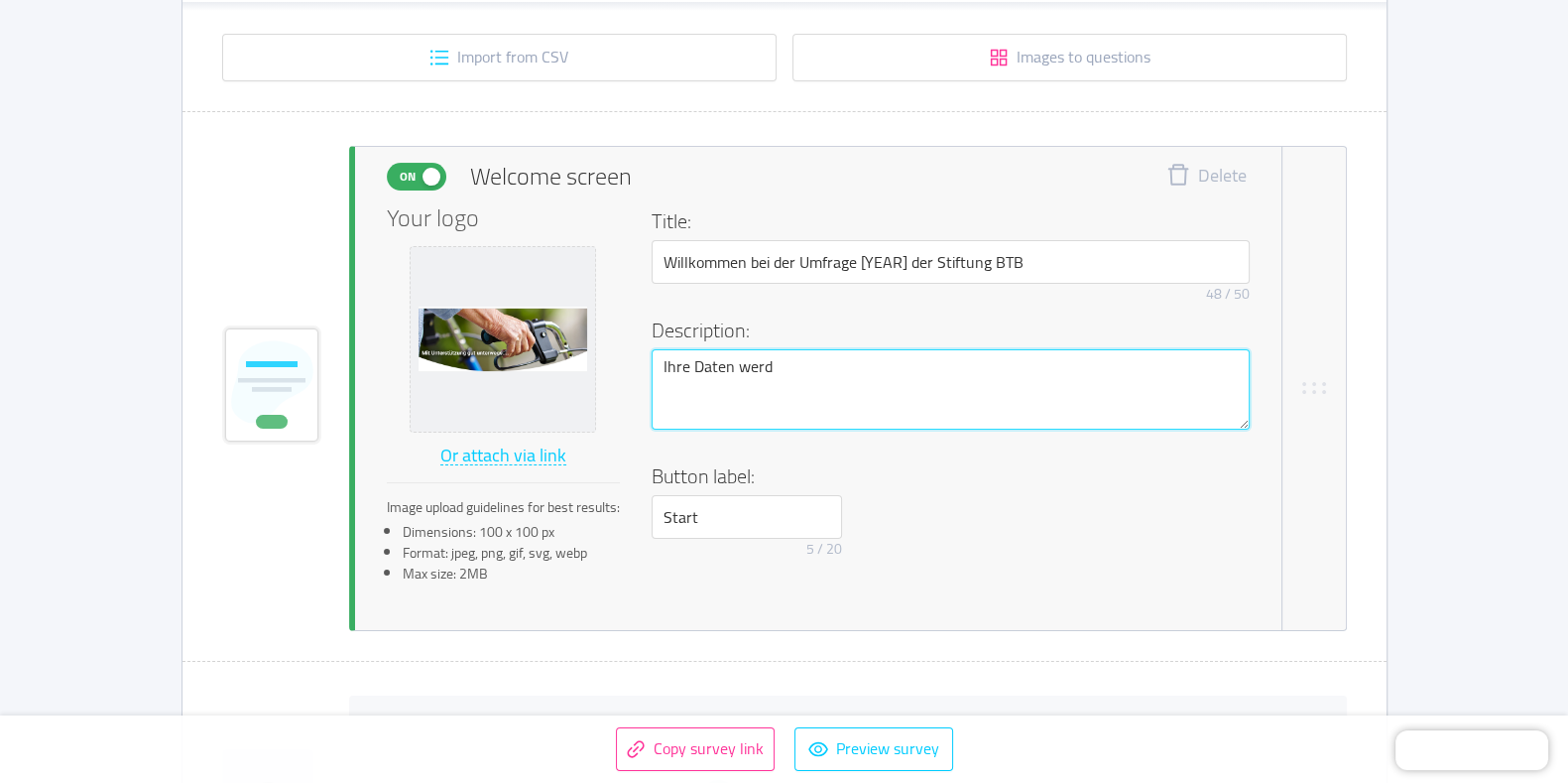type 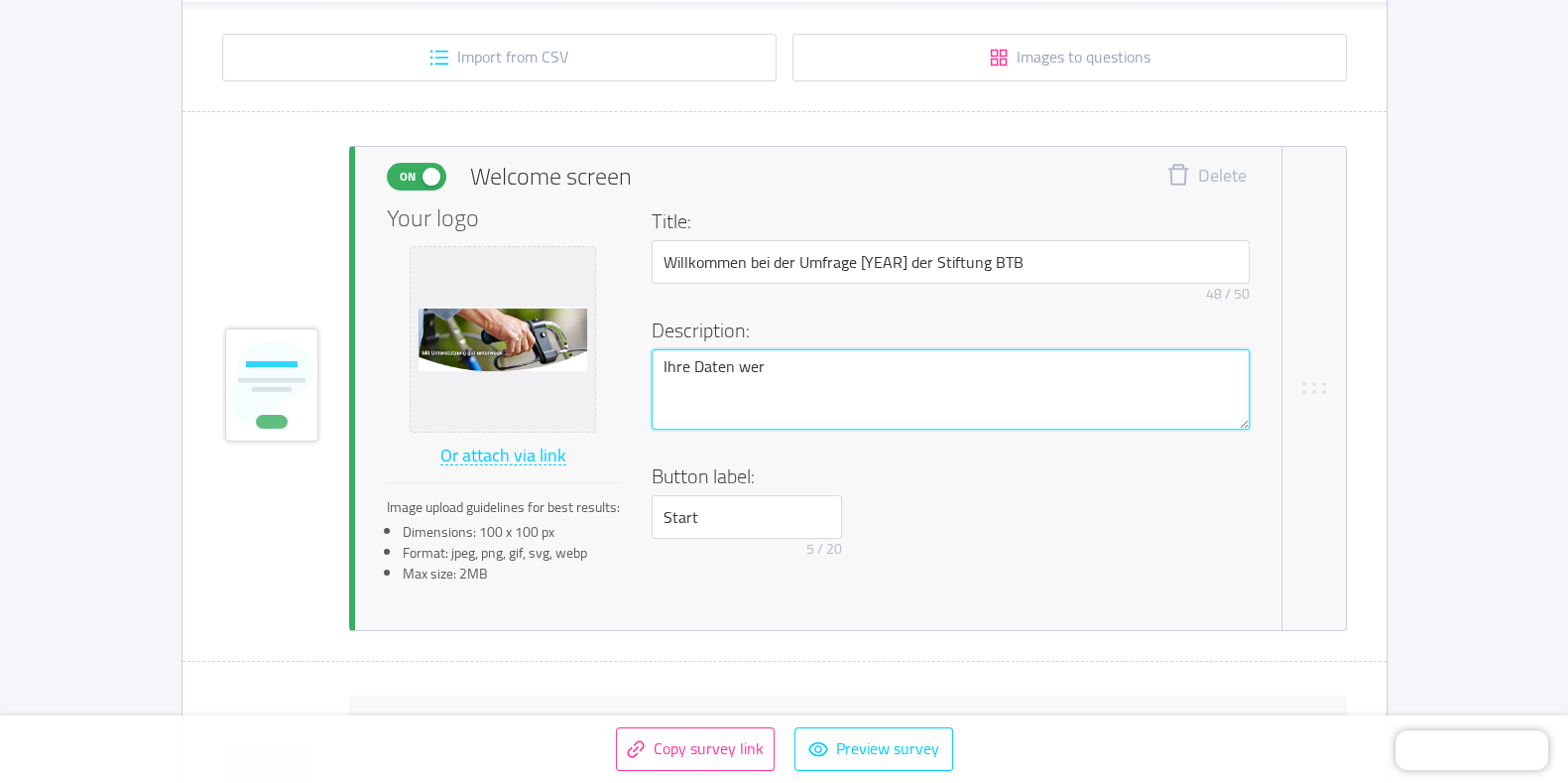 type 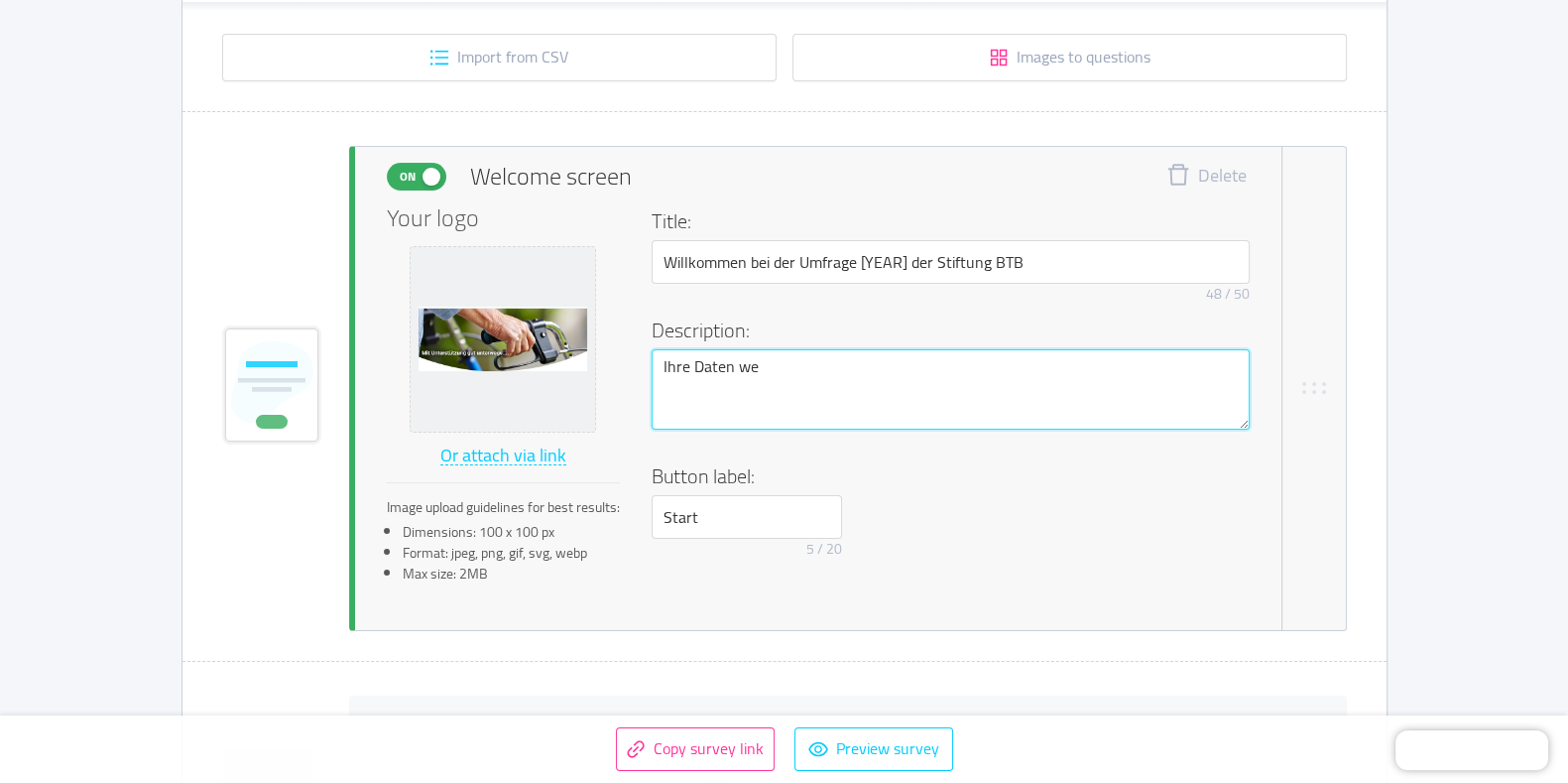 type 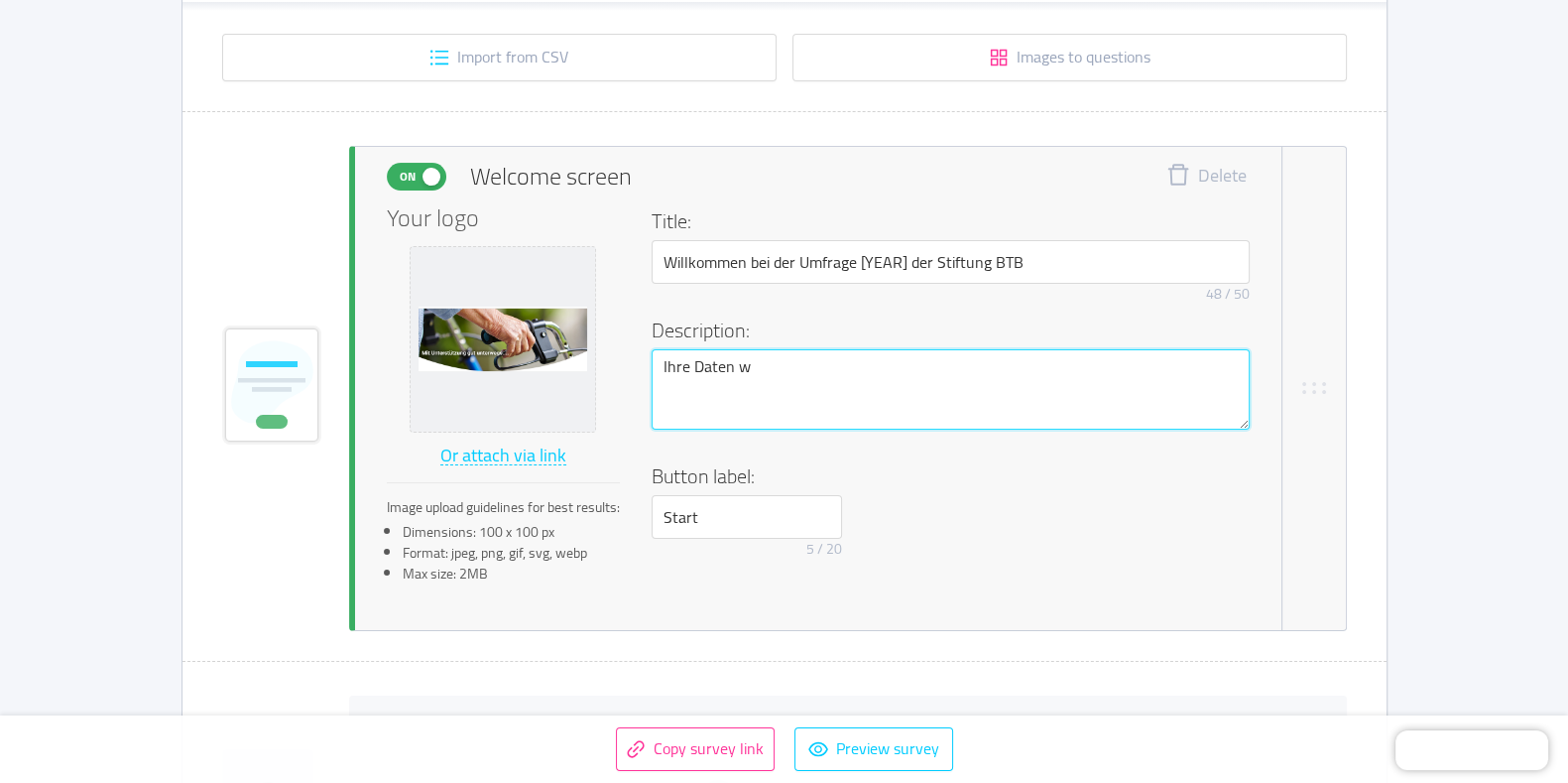 type 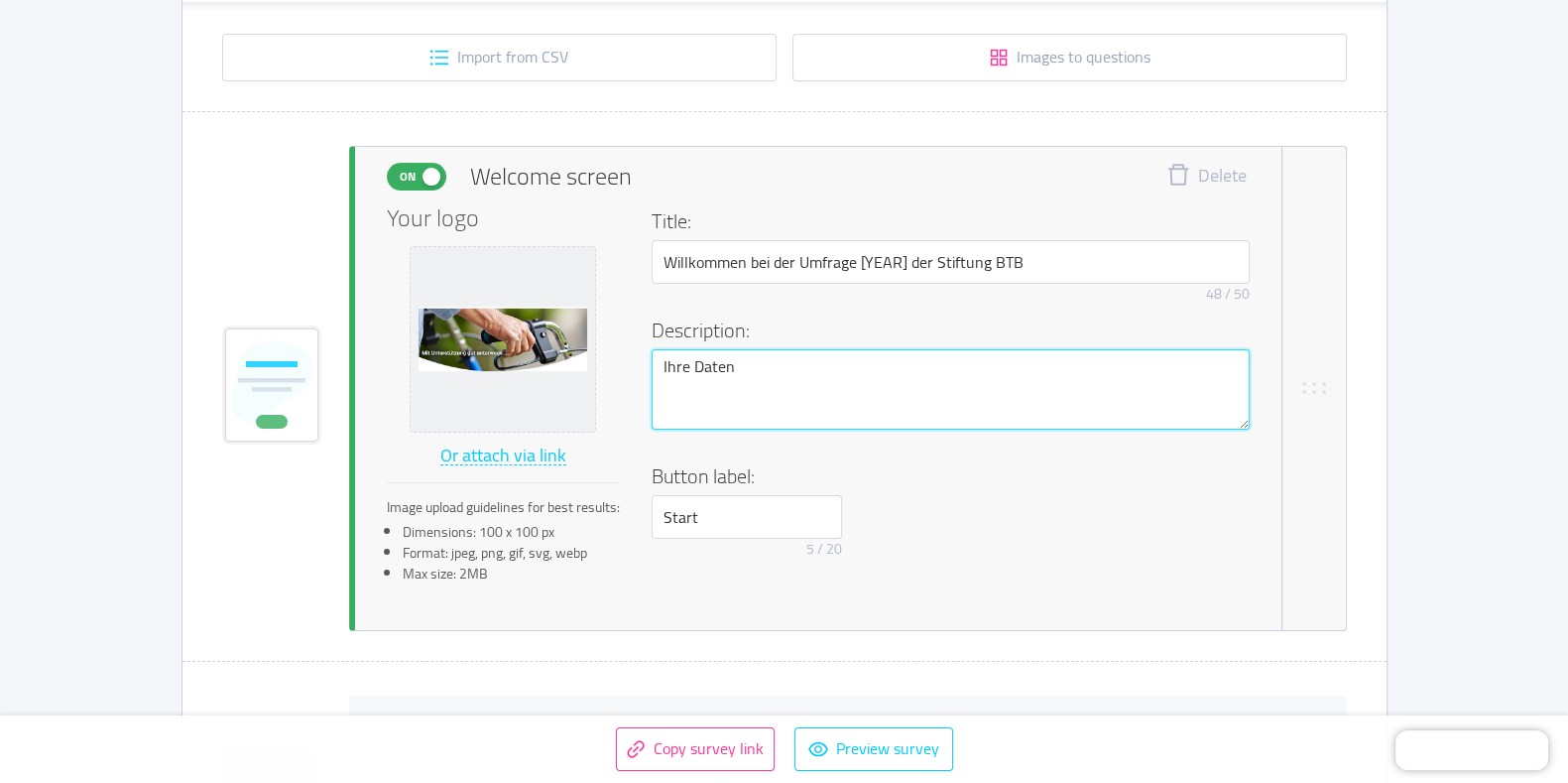 type 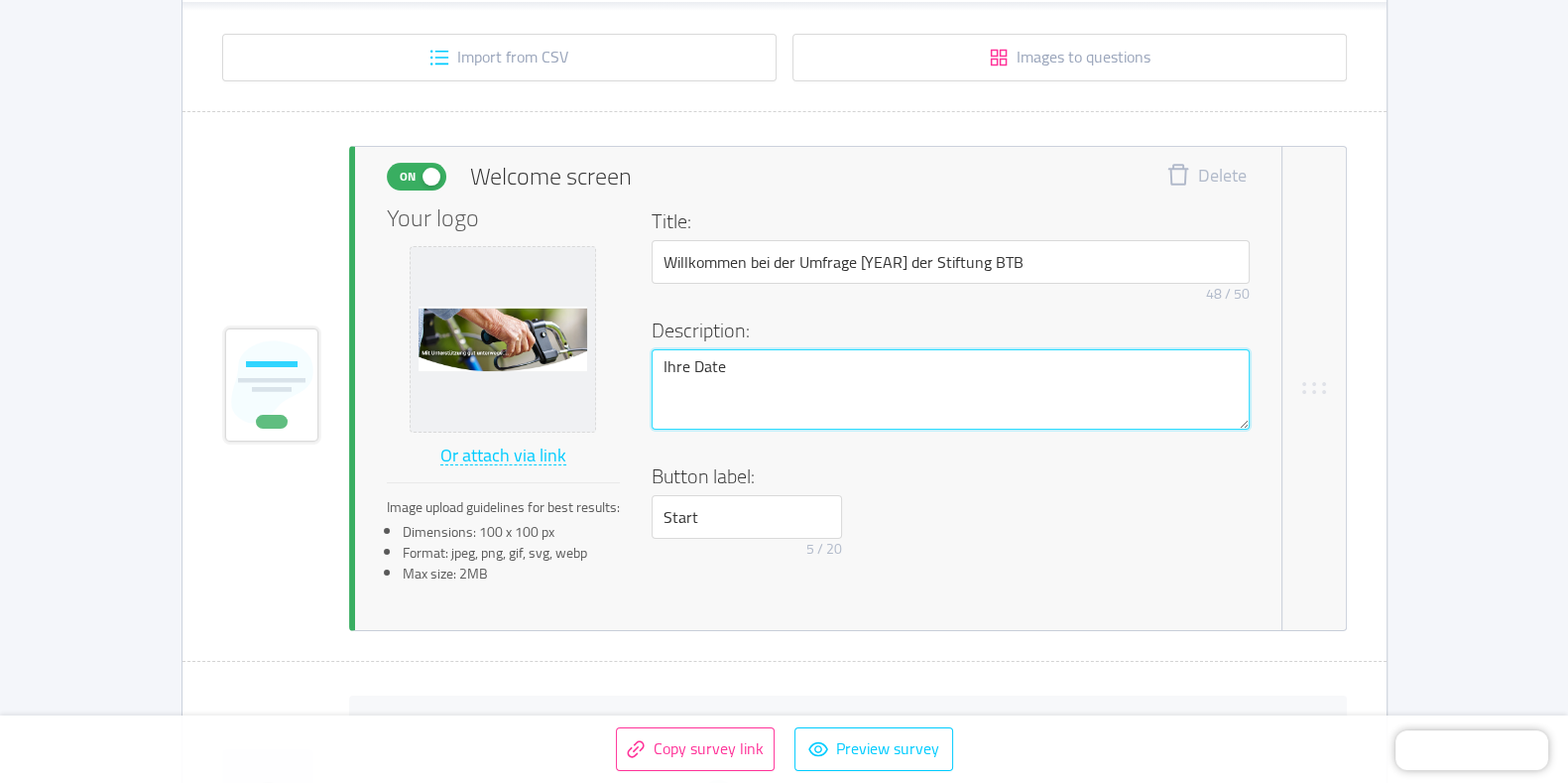 type 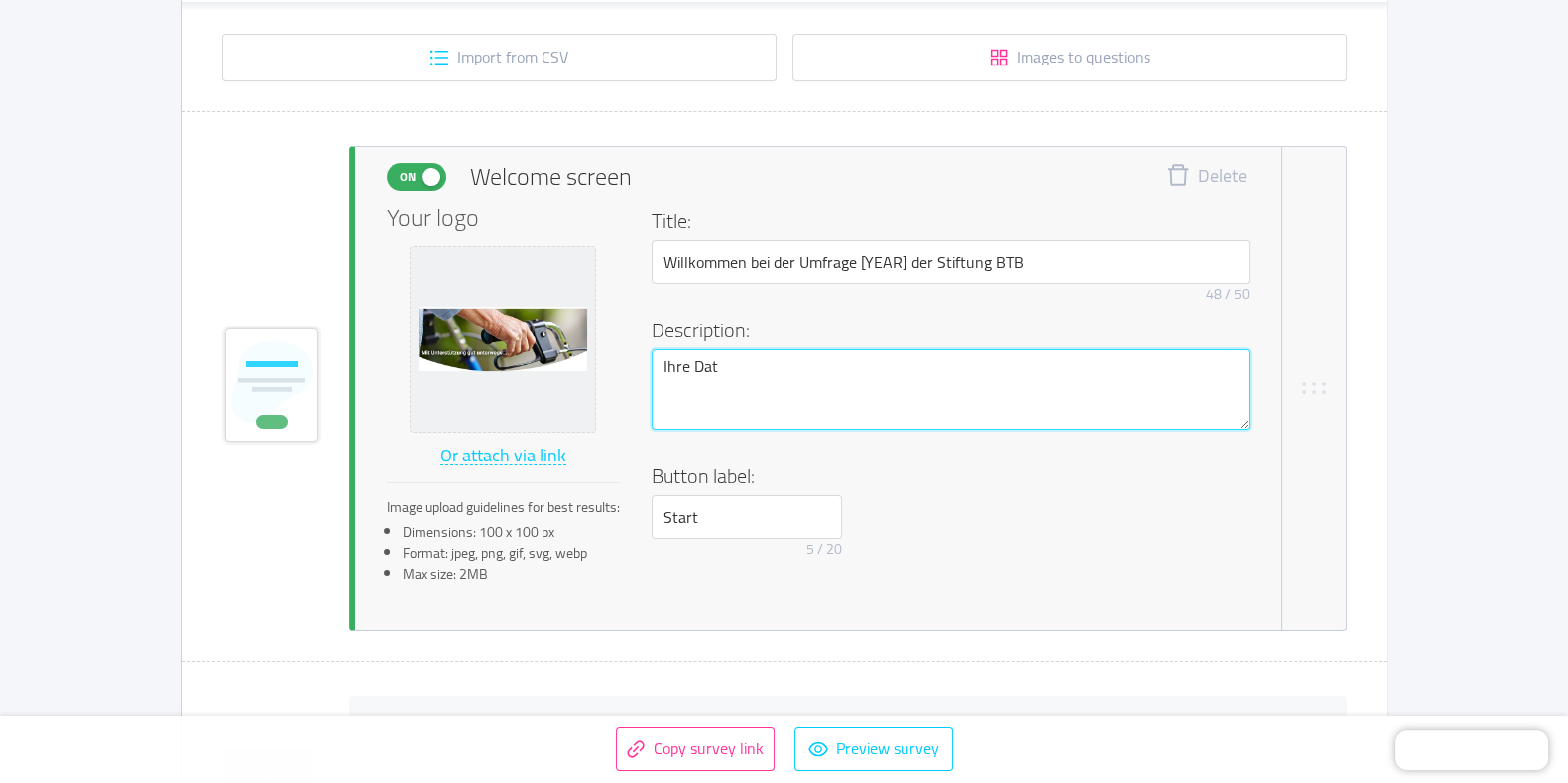 type 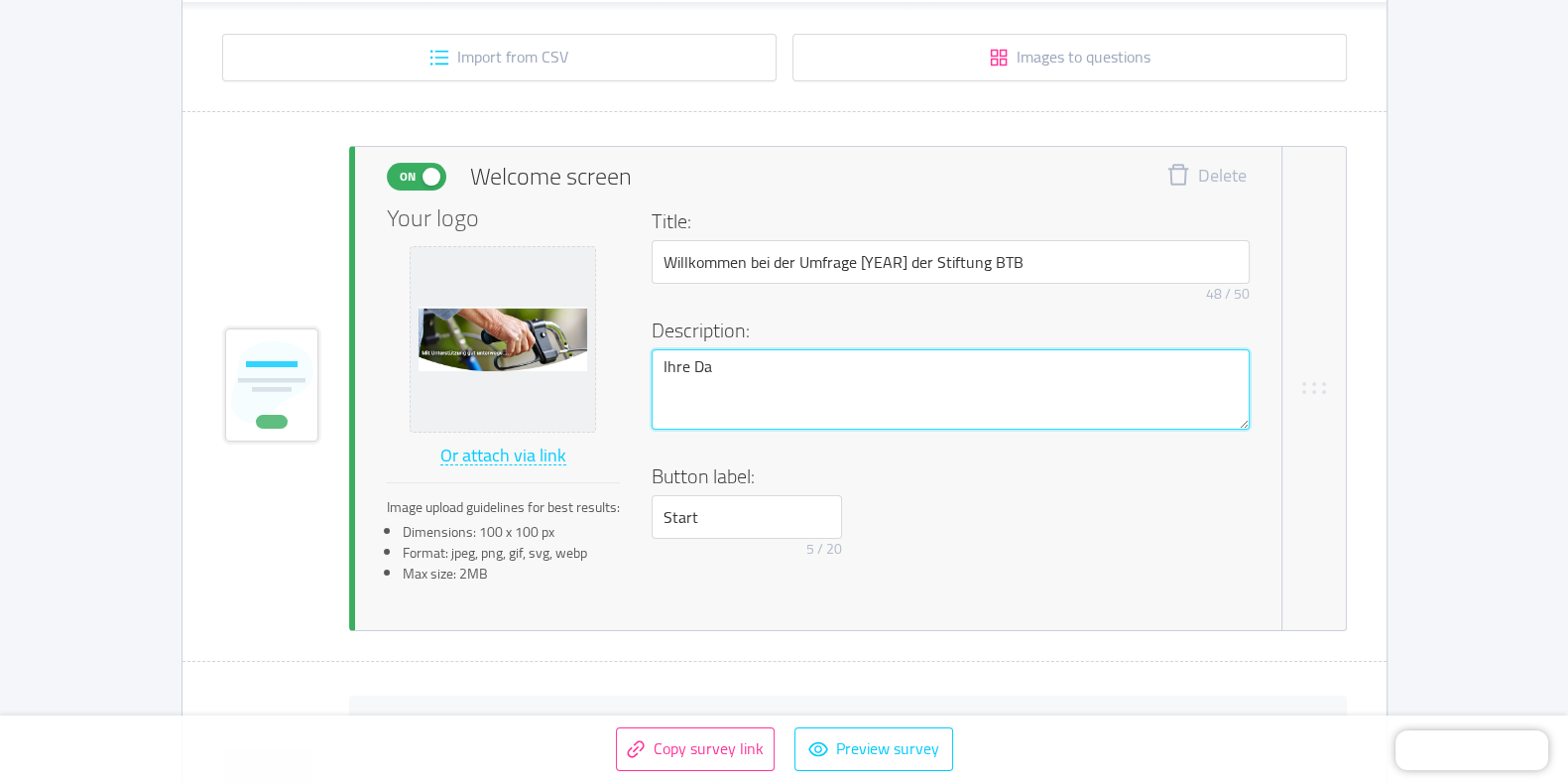 type 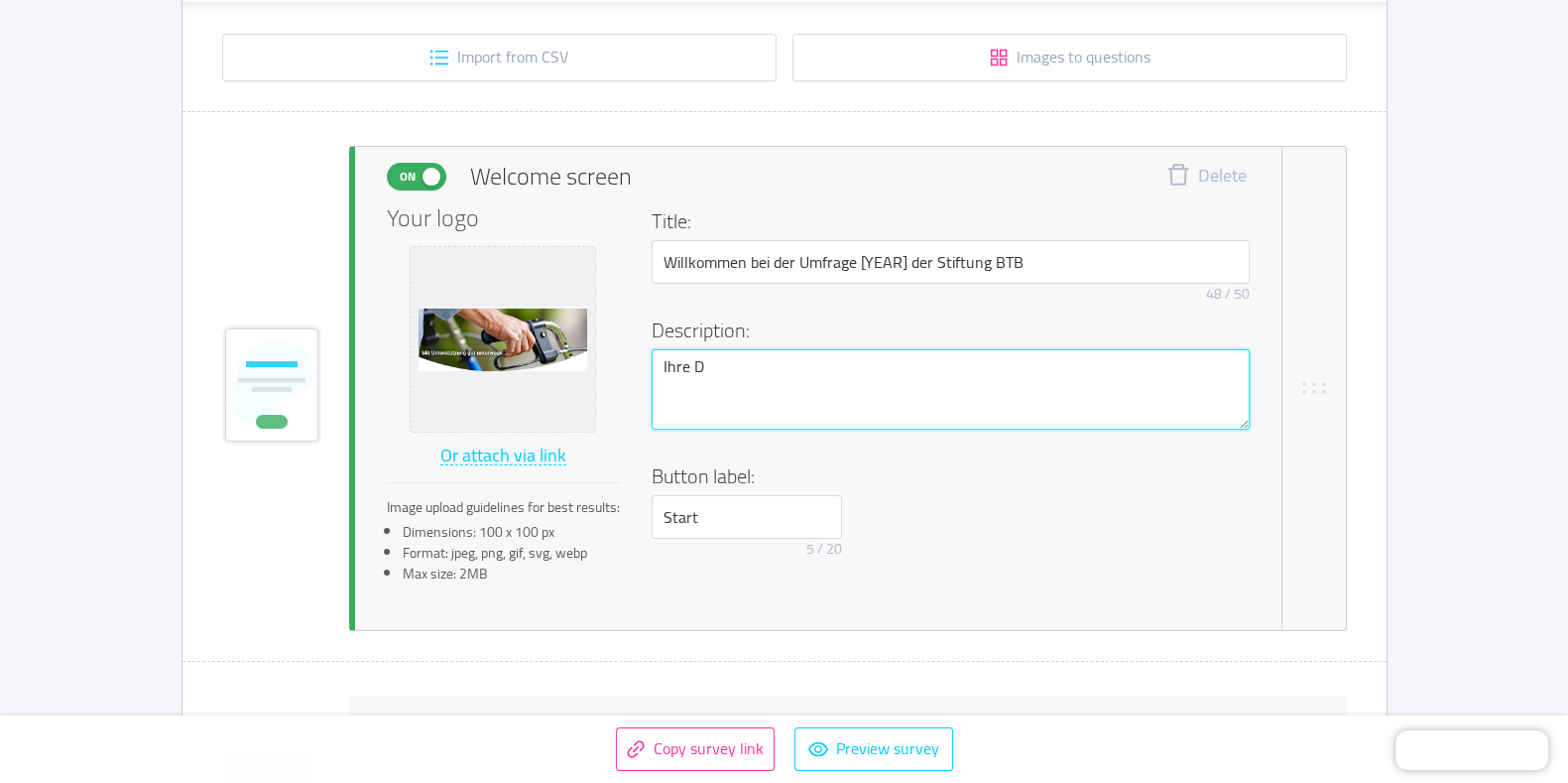 type 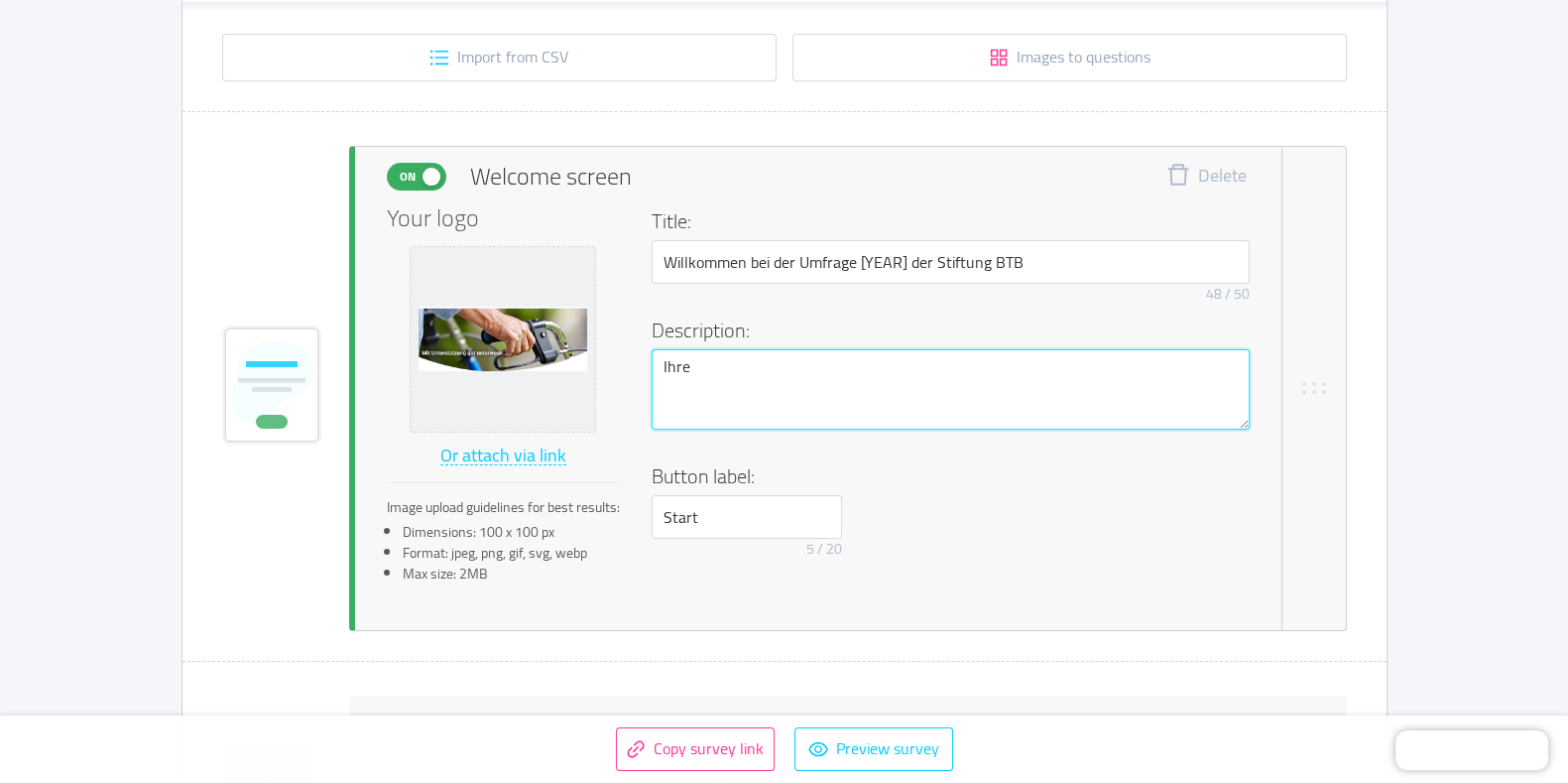 type 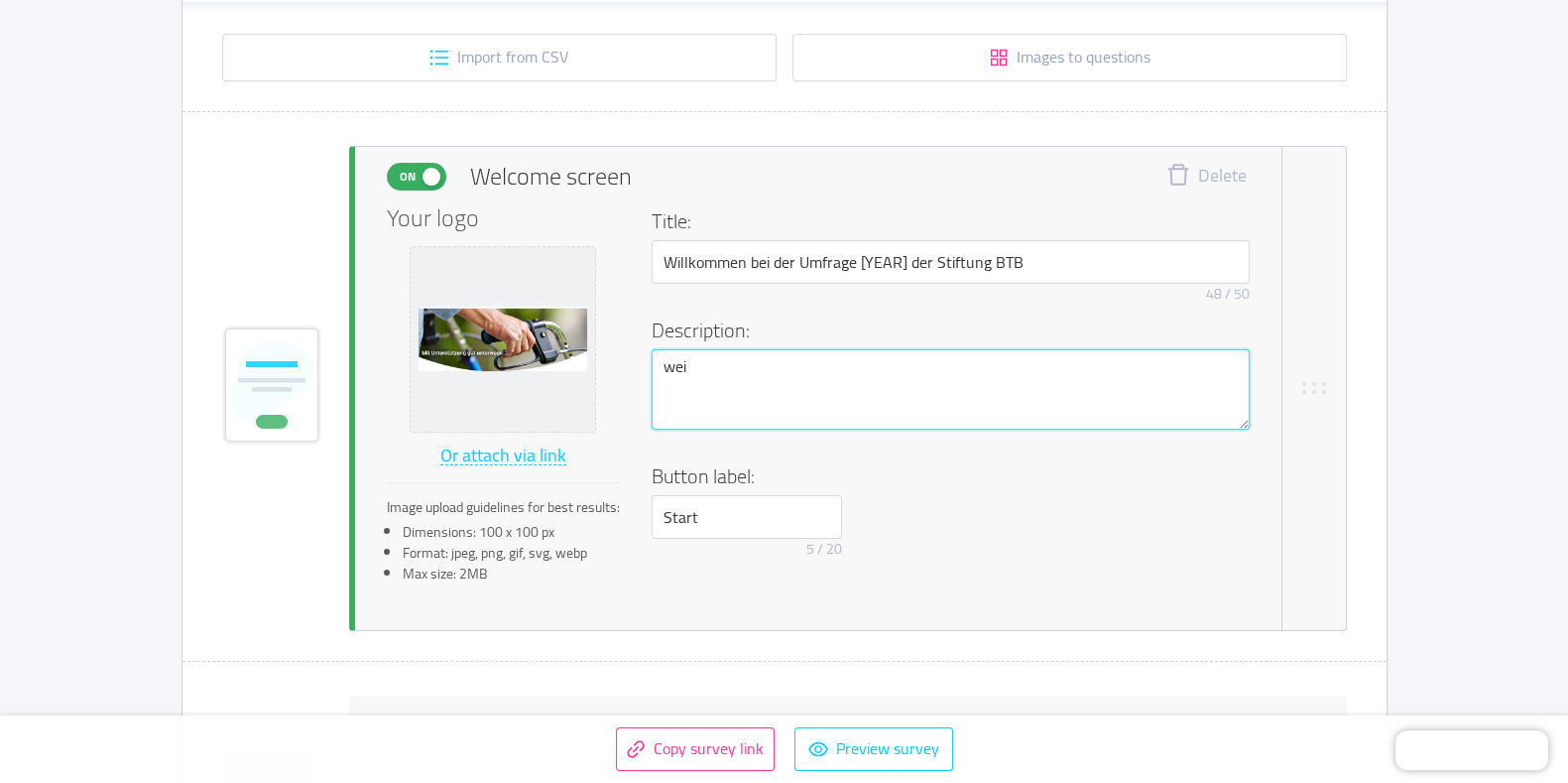 type 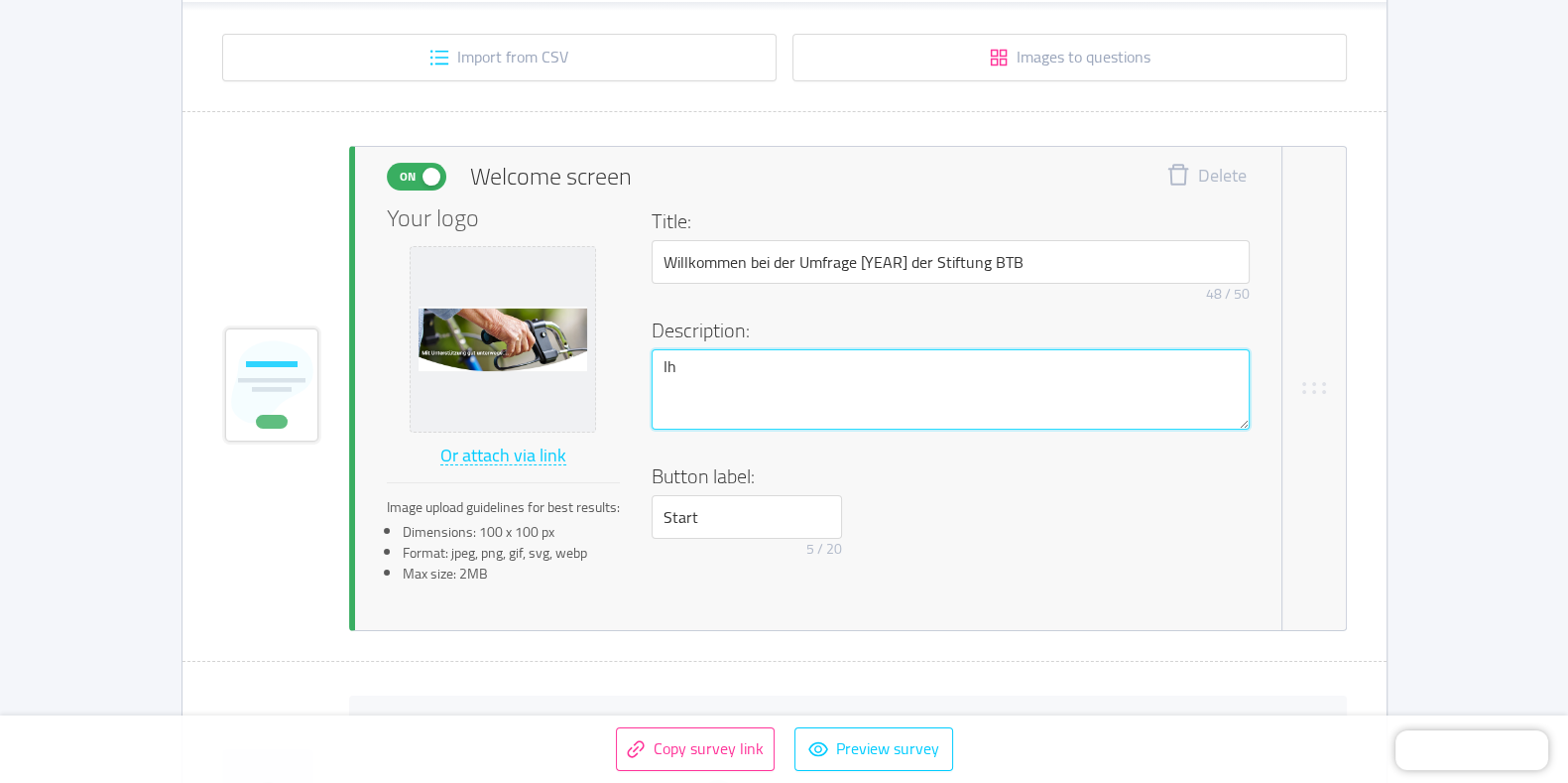 type 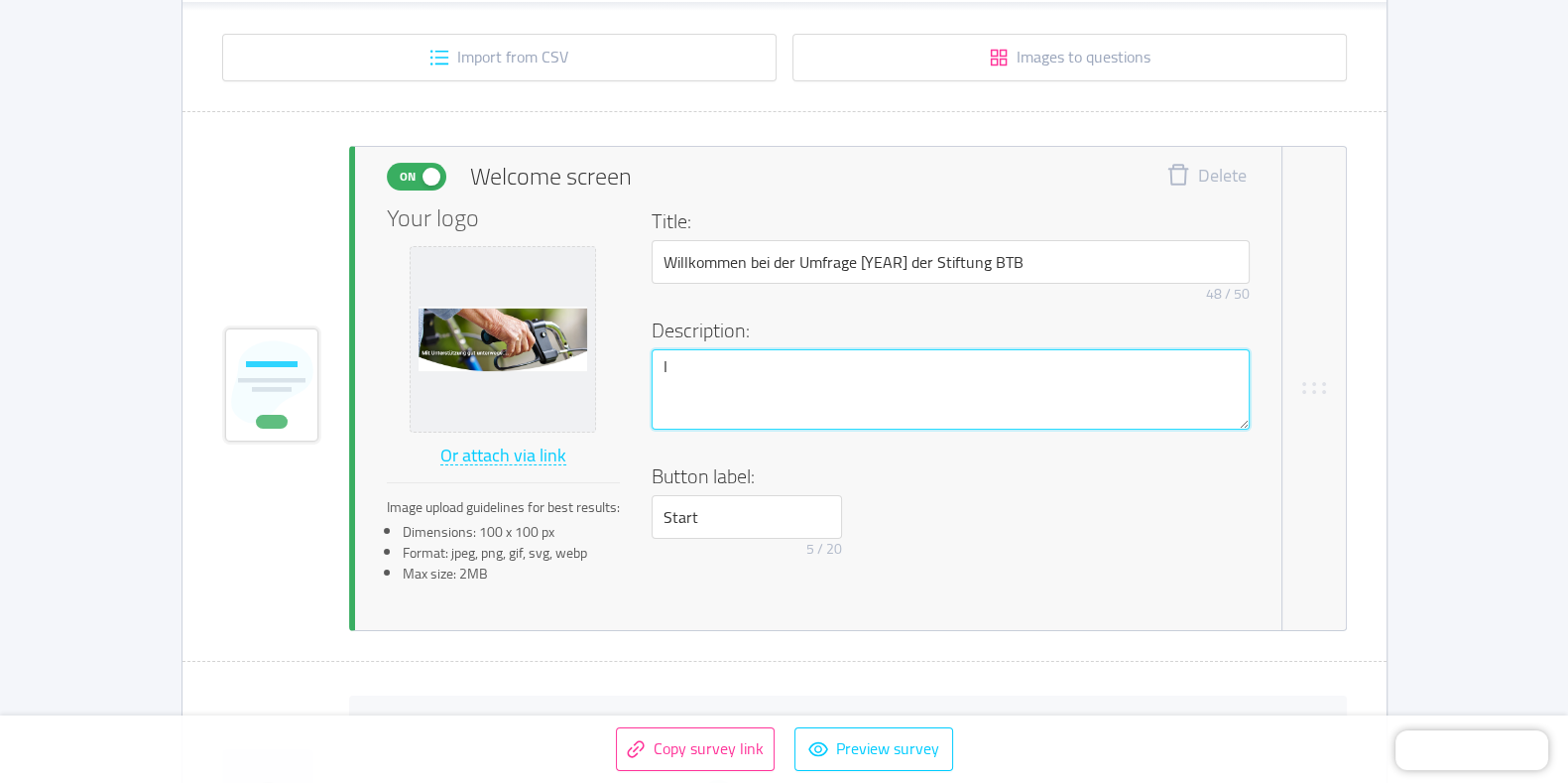type 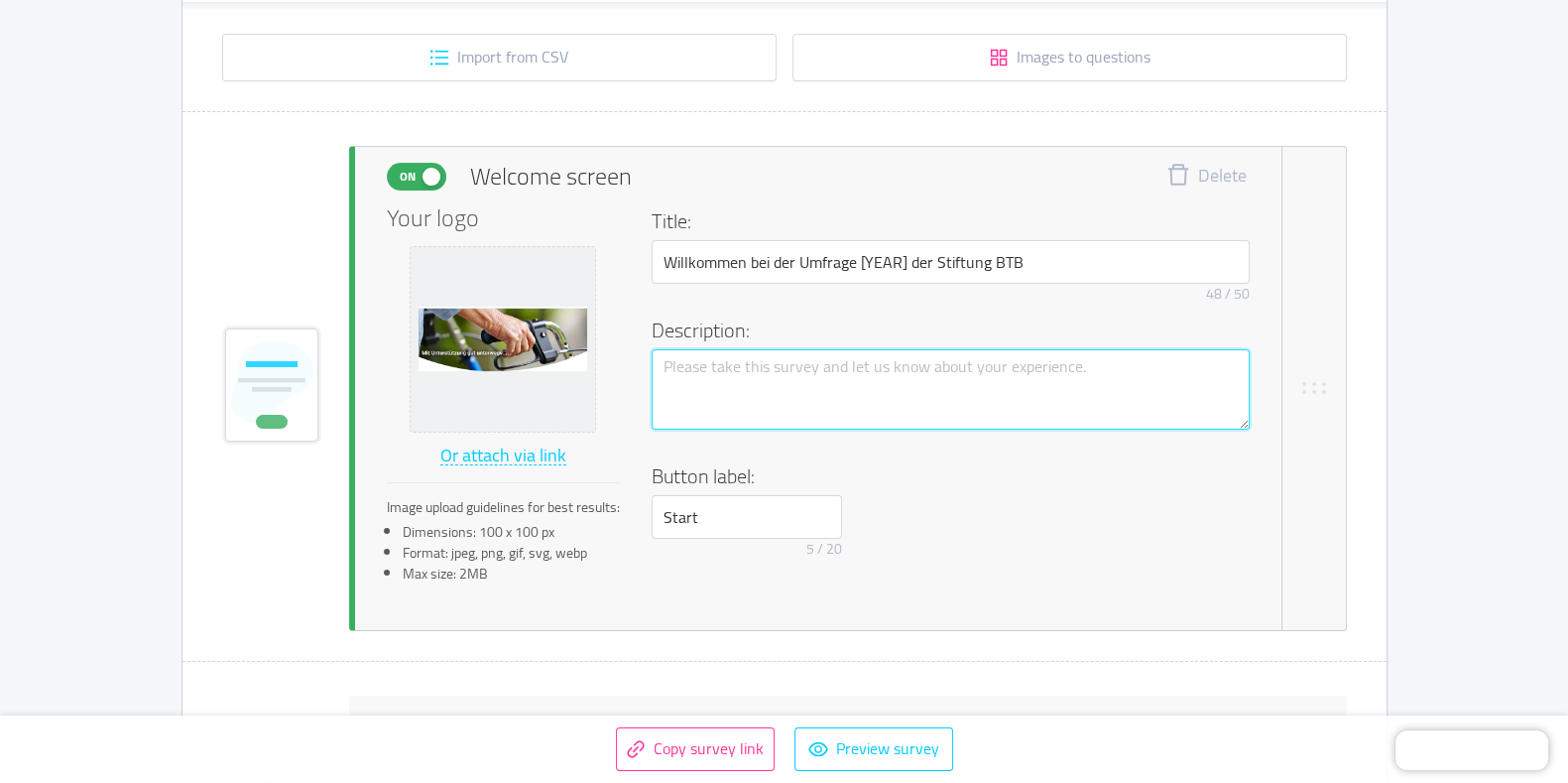 type 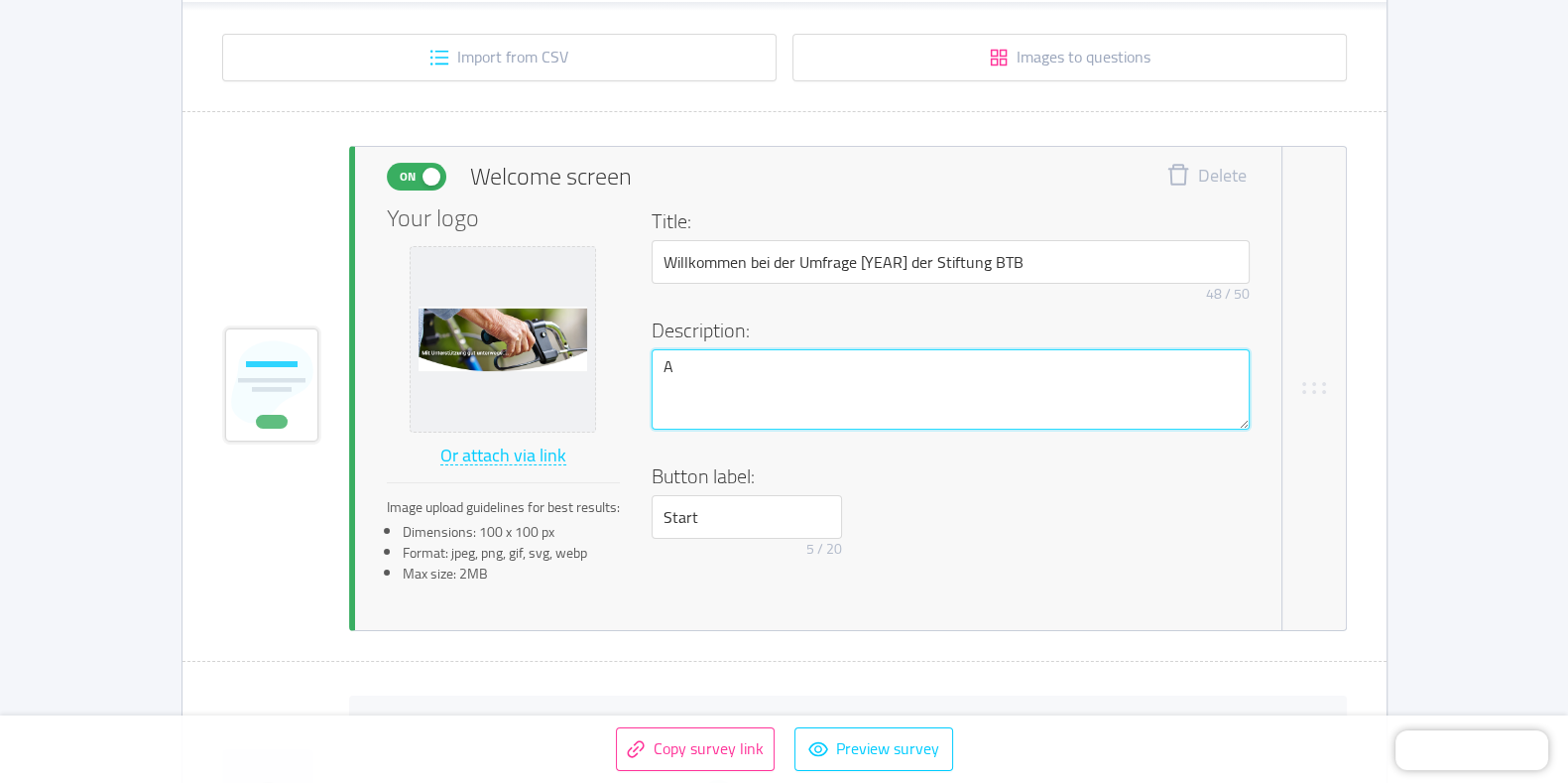type 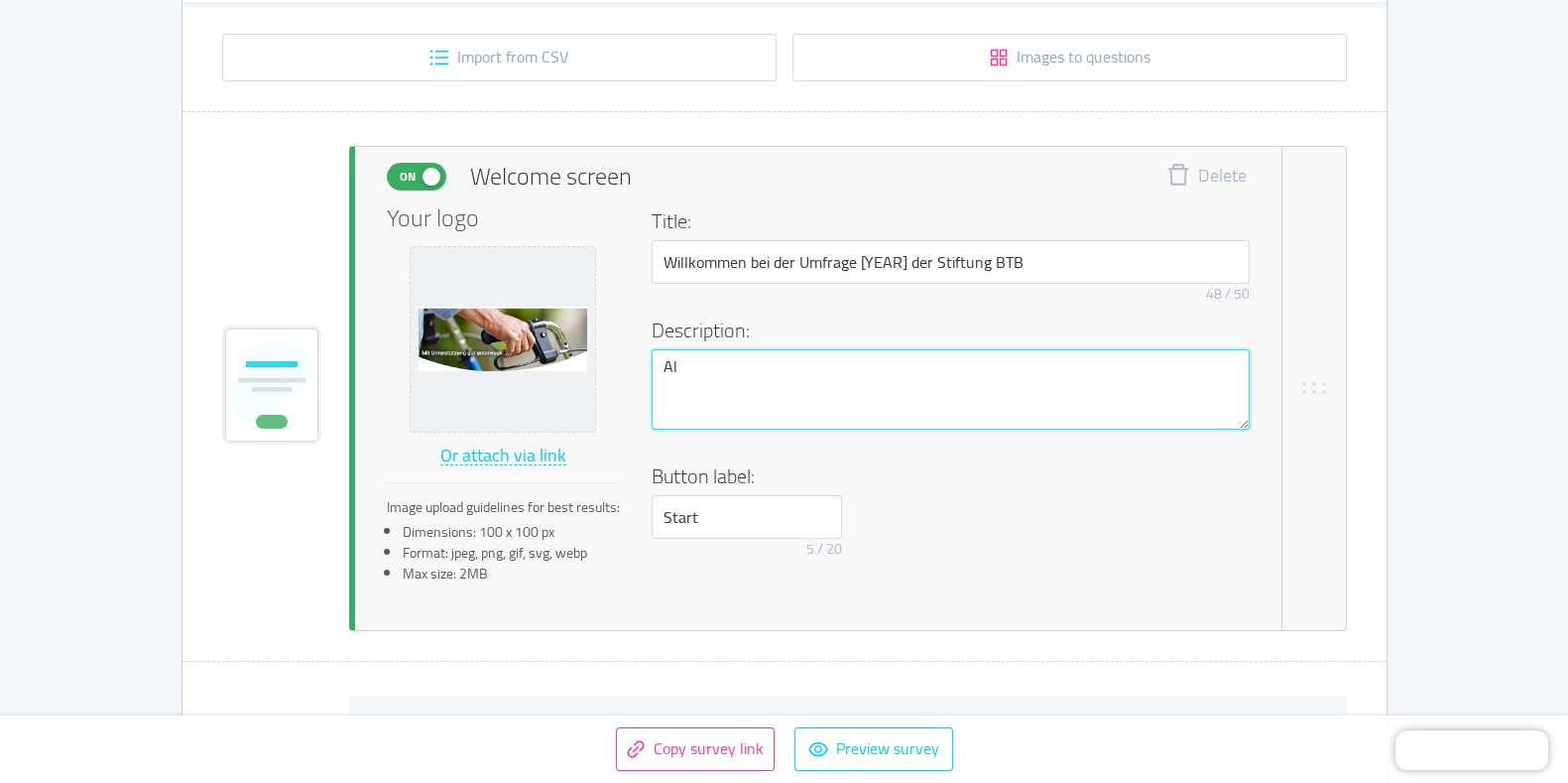 type 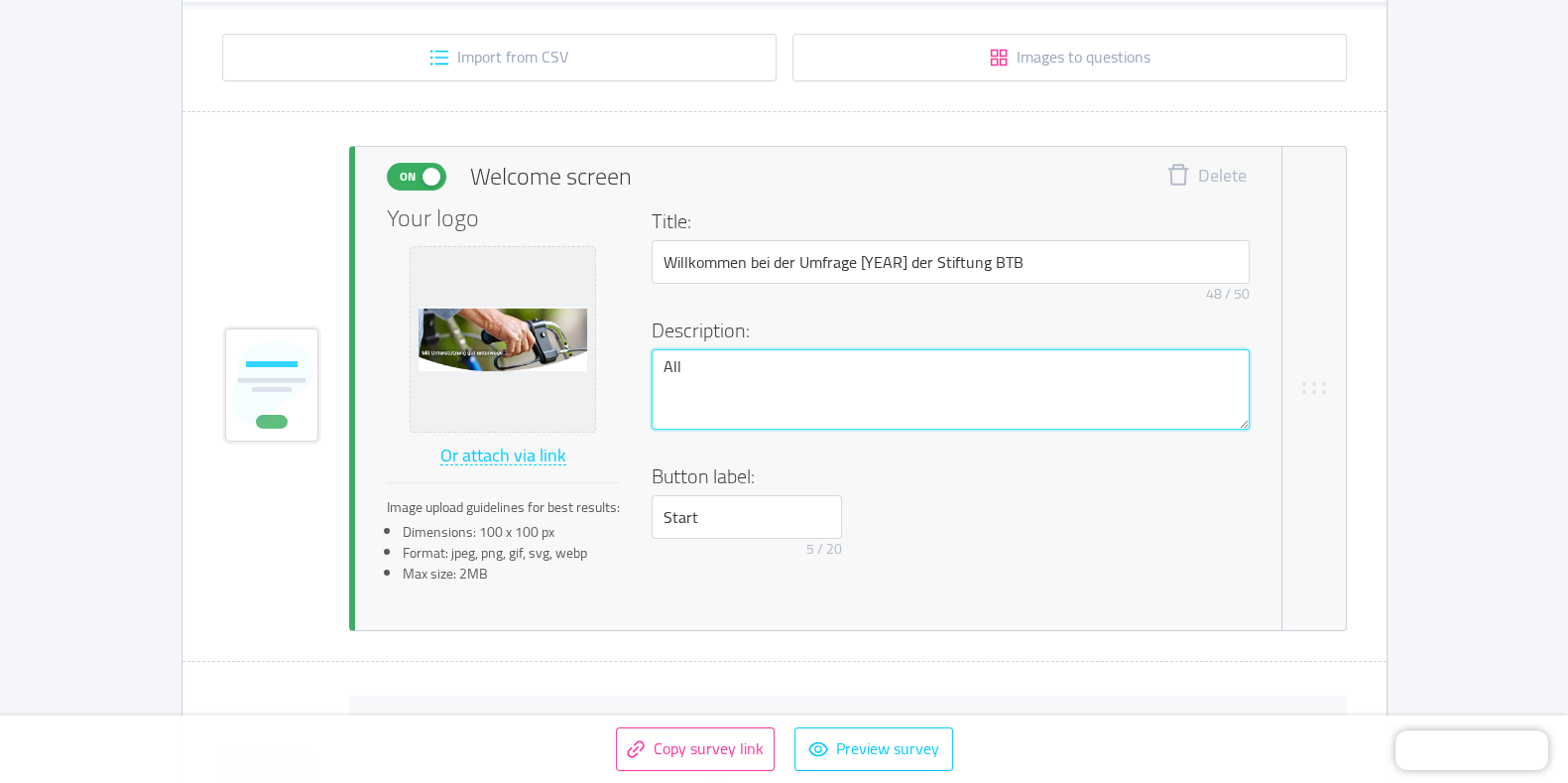 type 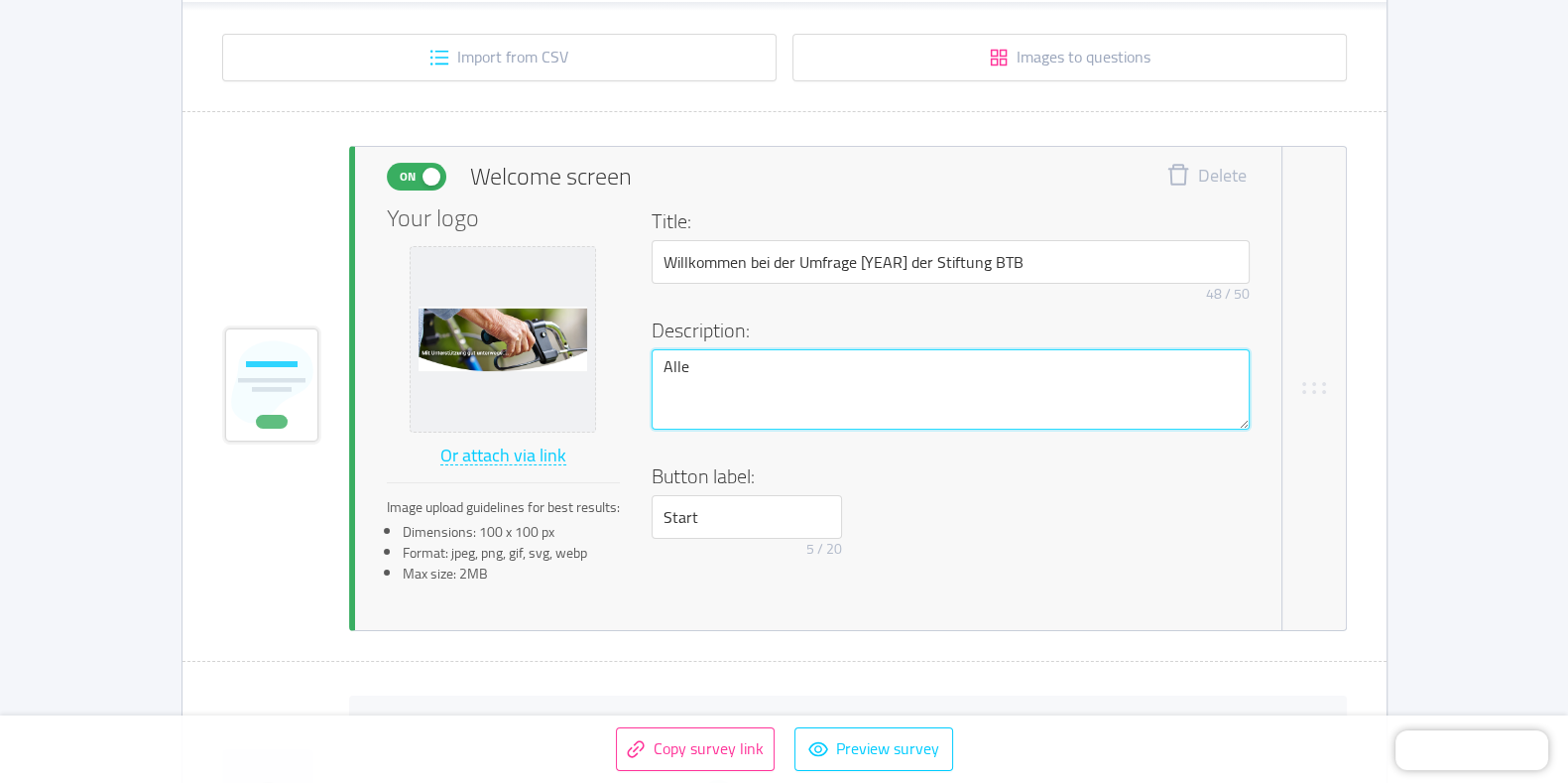 type 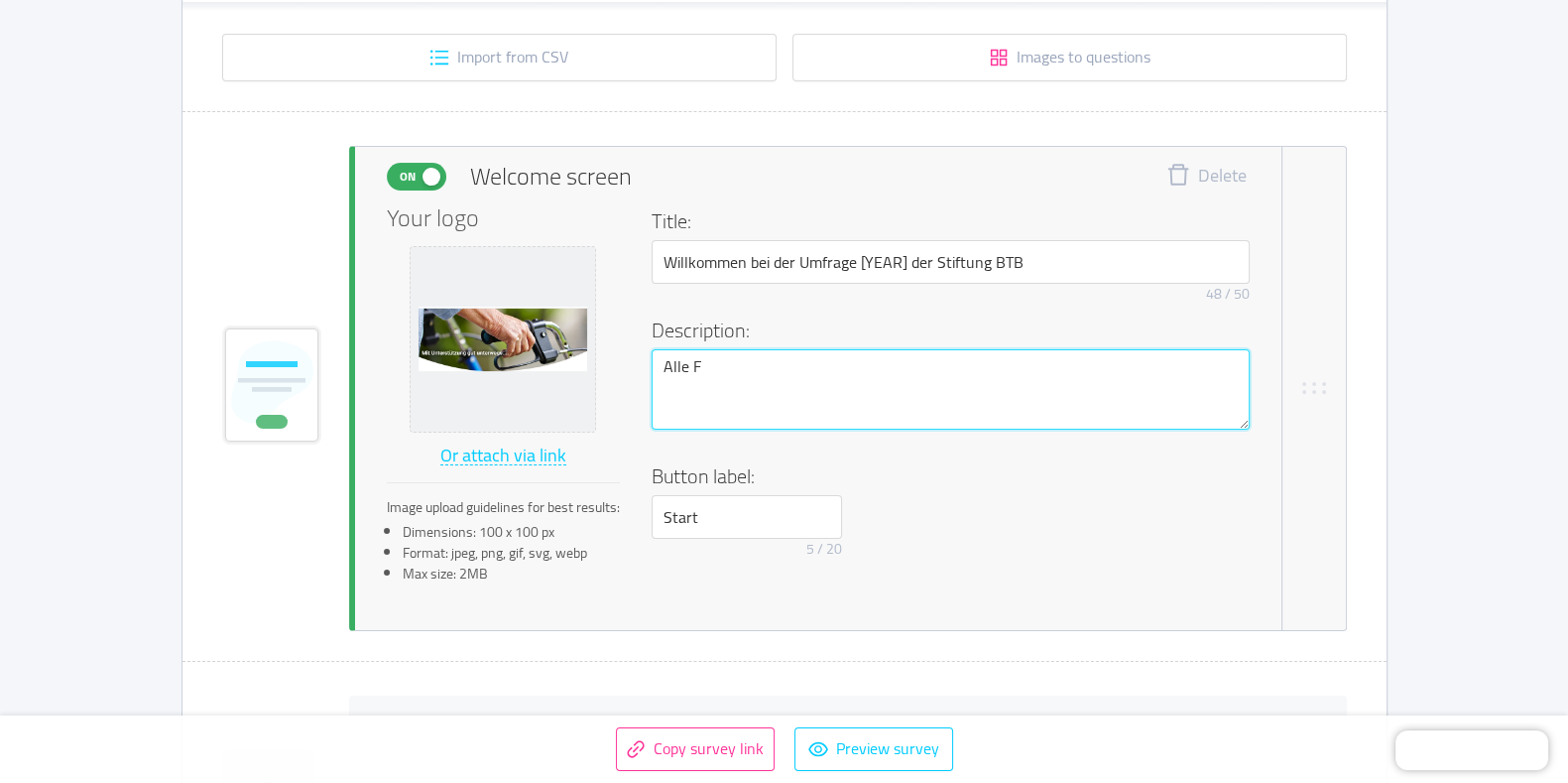 type 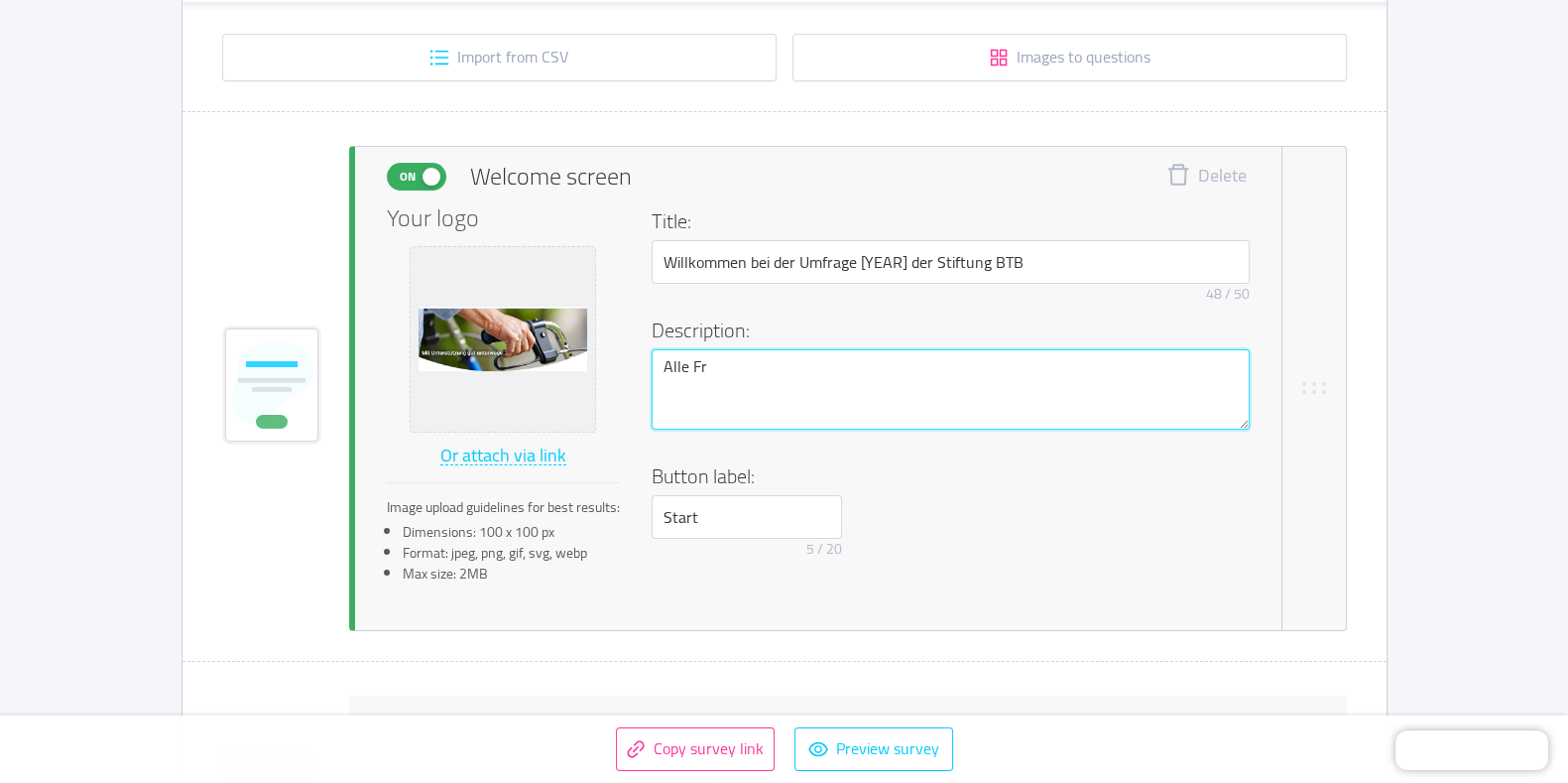 type 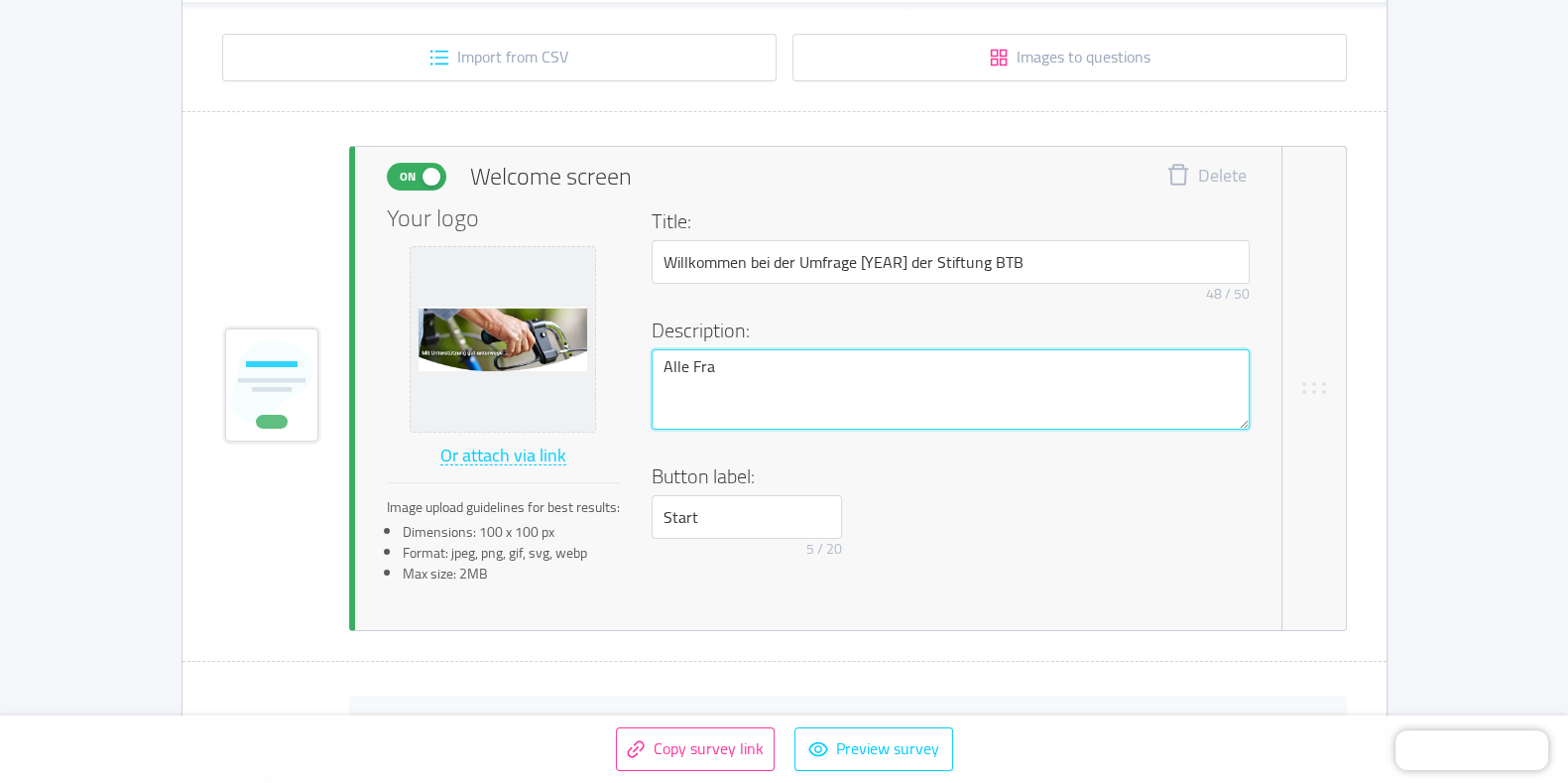 type 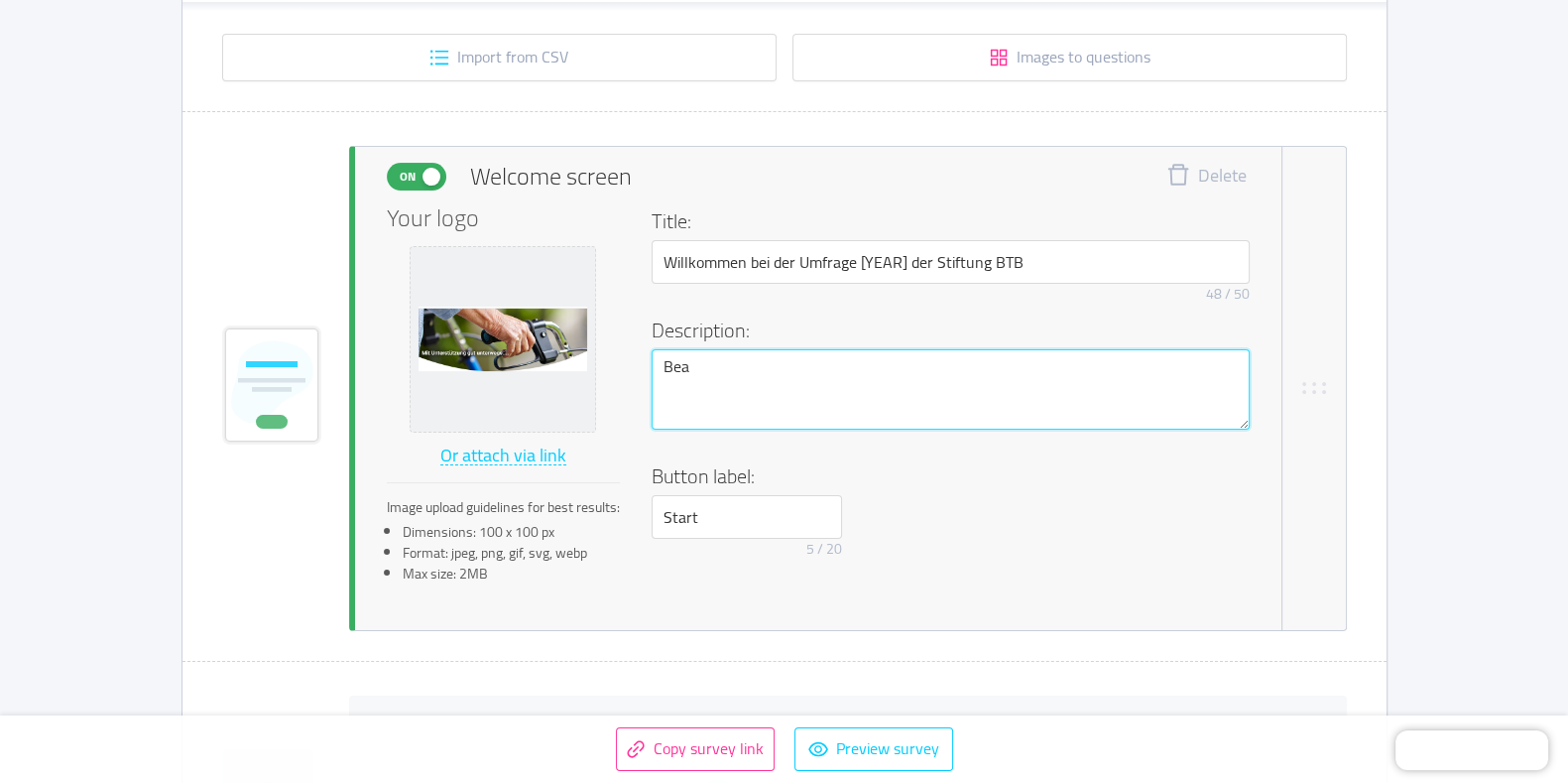 type 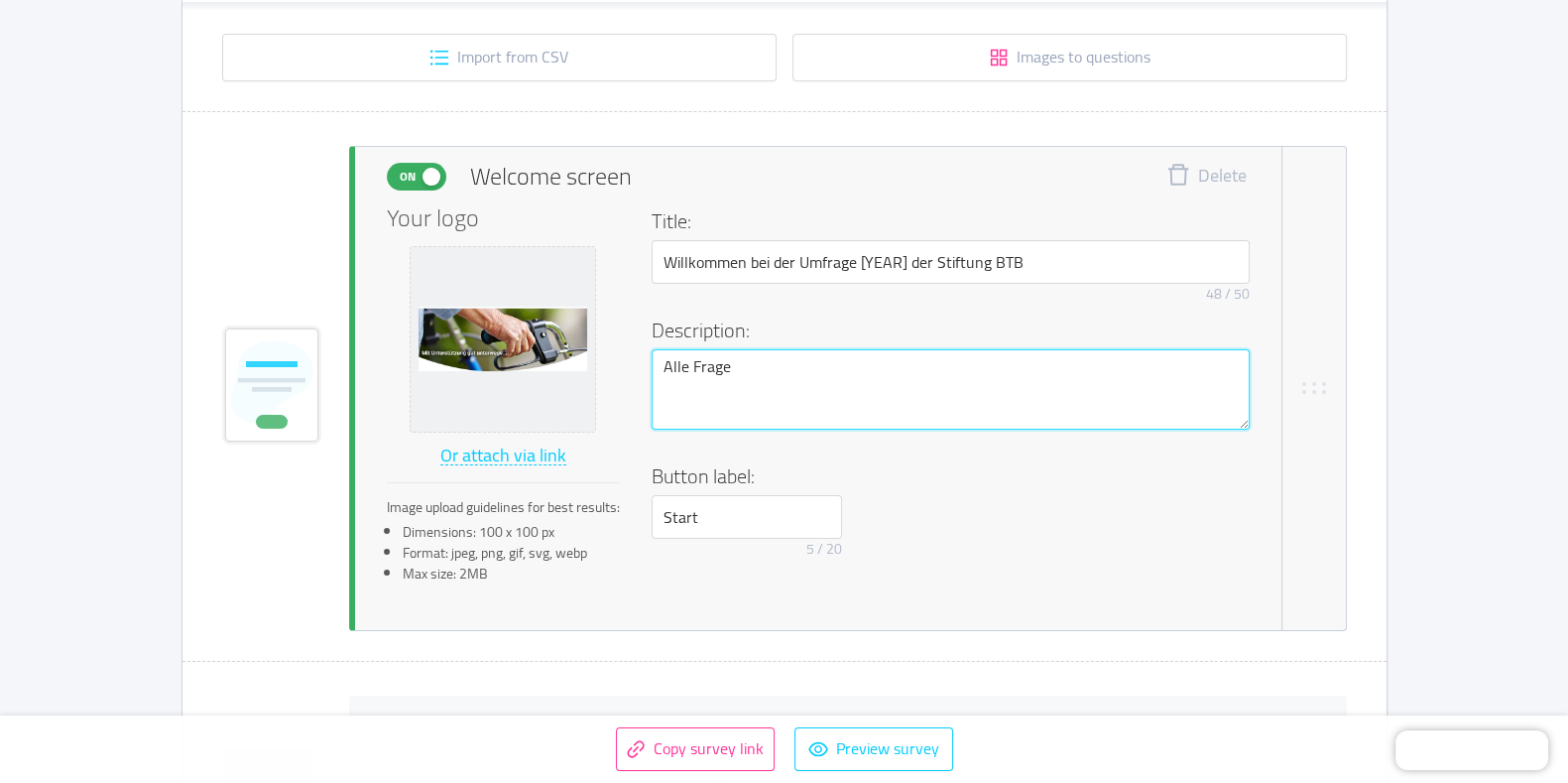 type 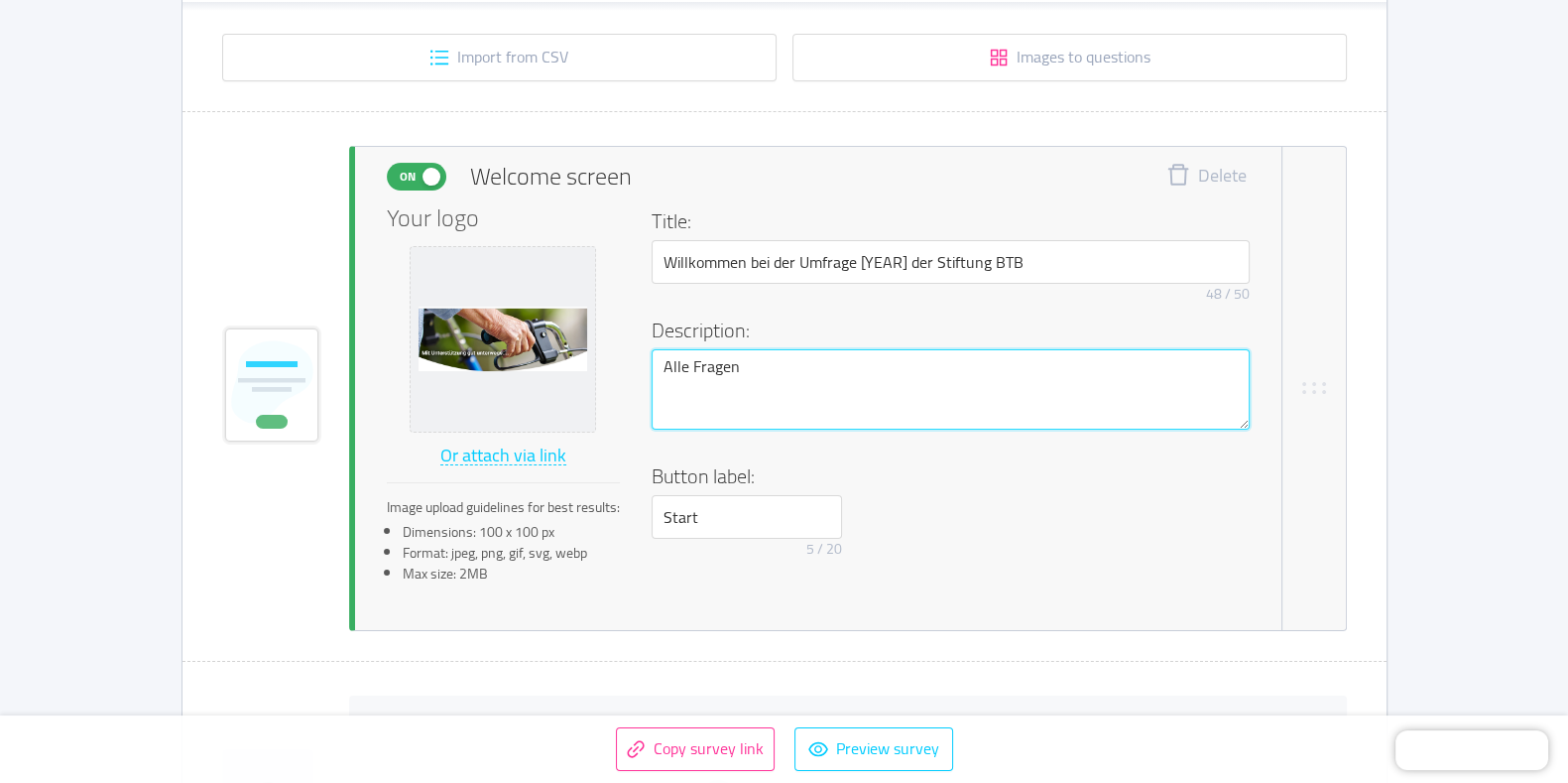 type 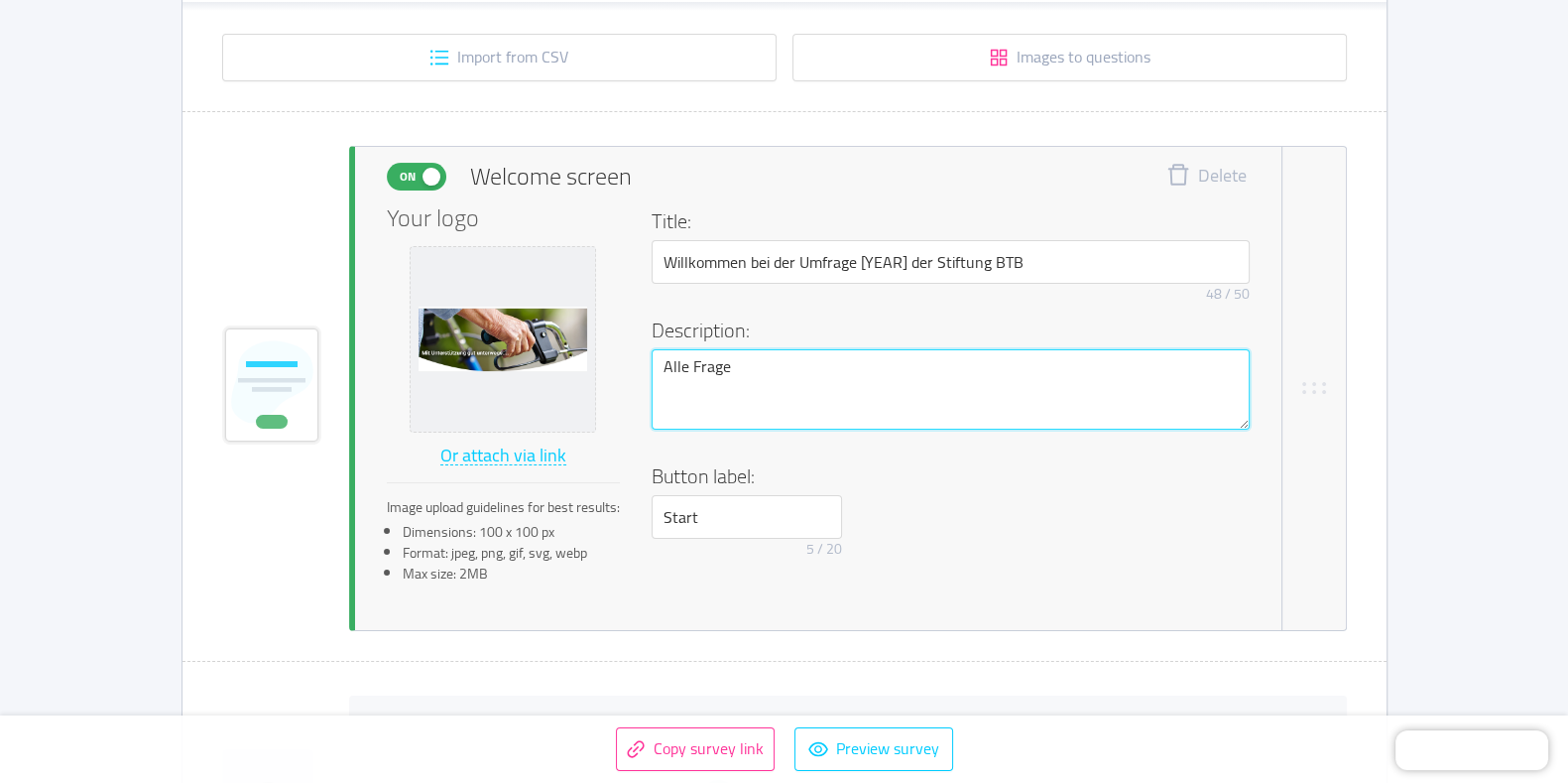 type 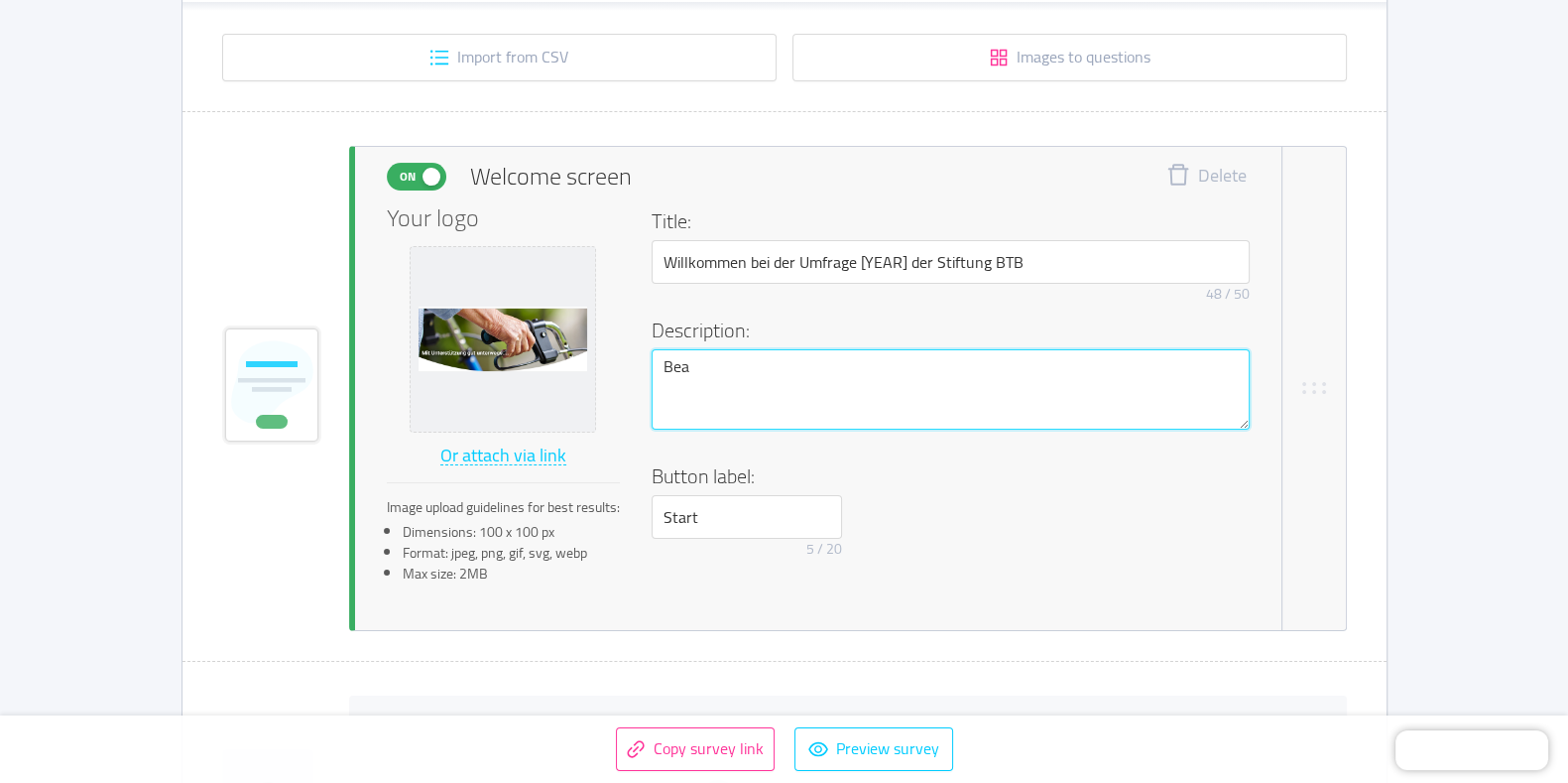 type 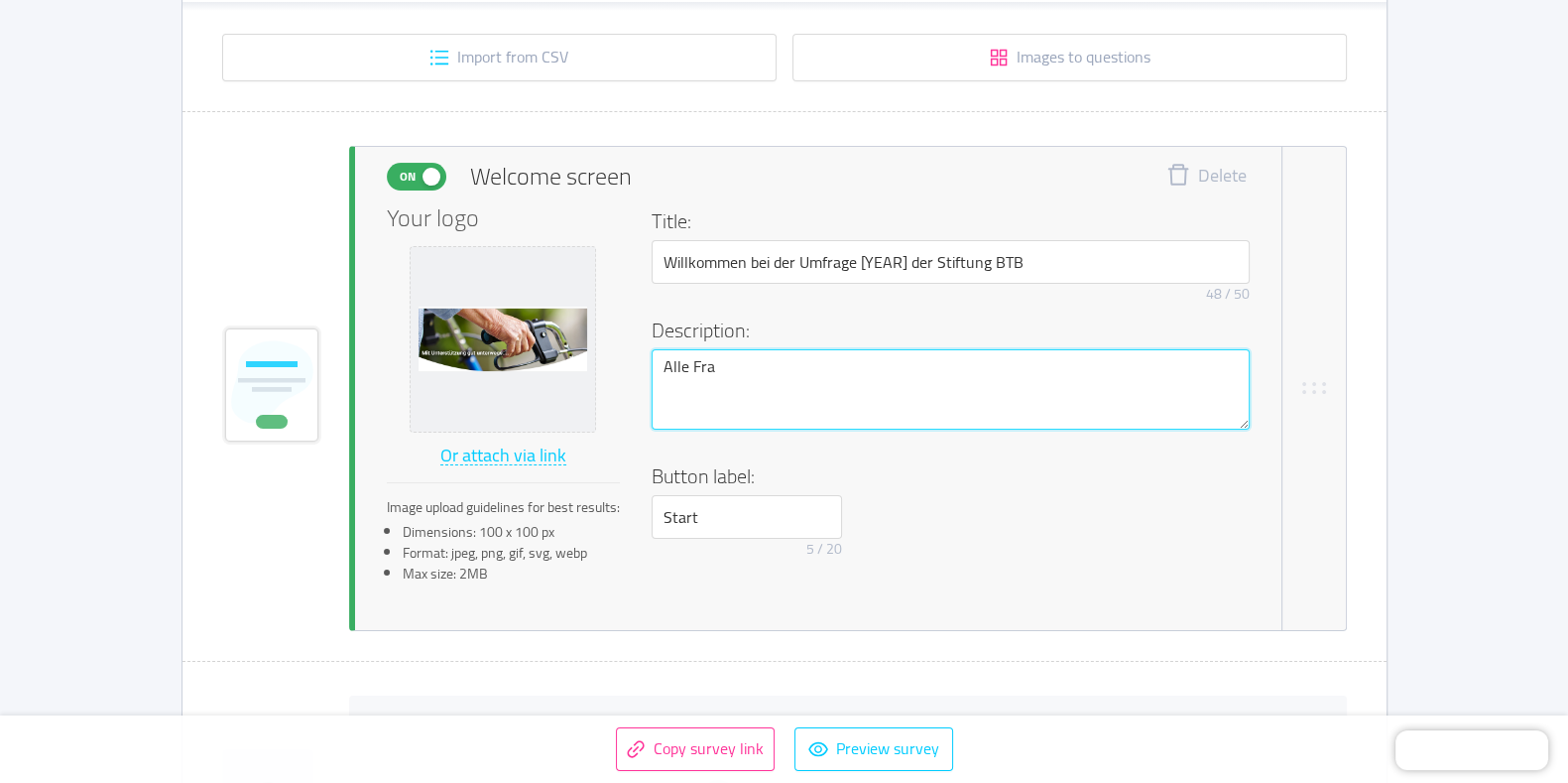 type 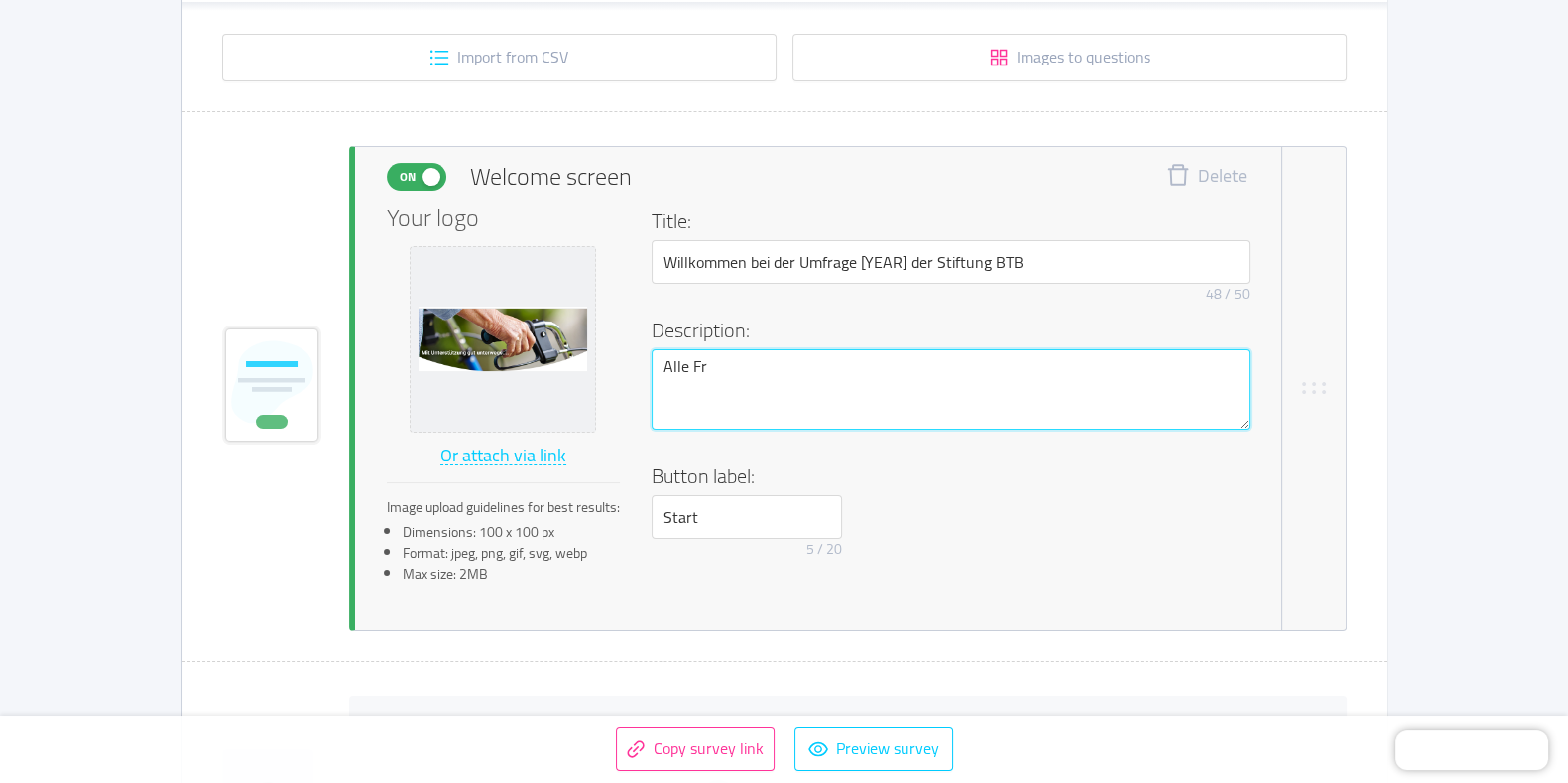 type 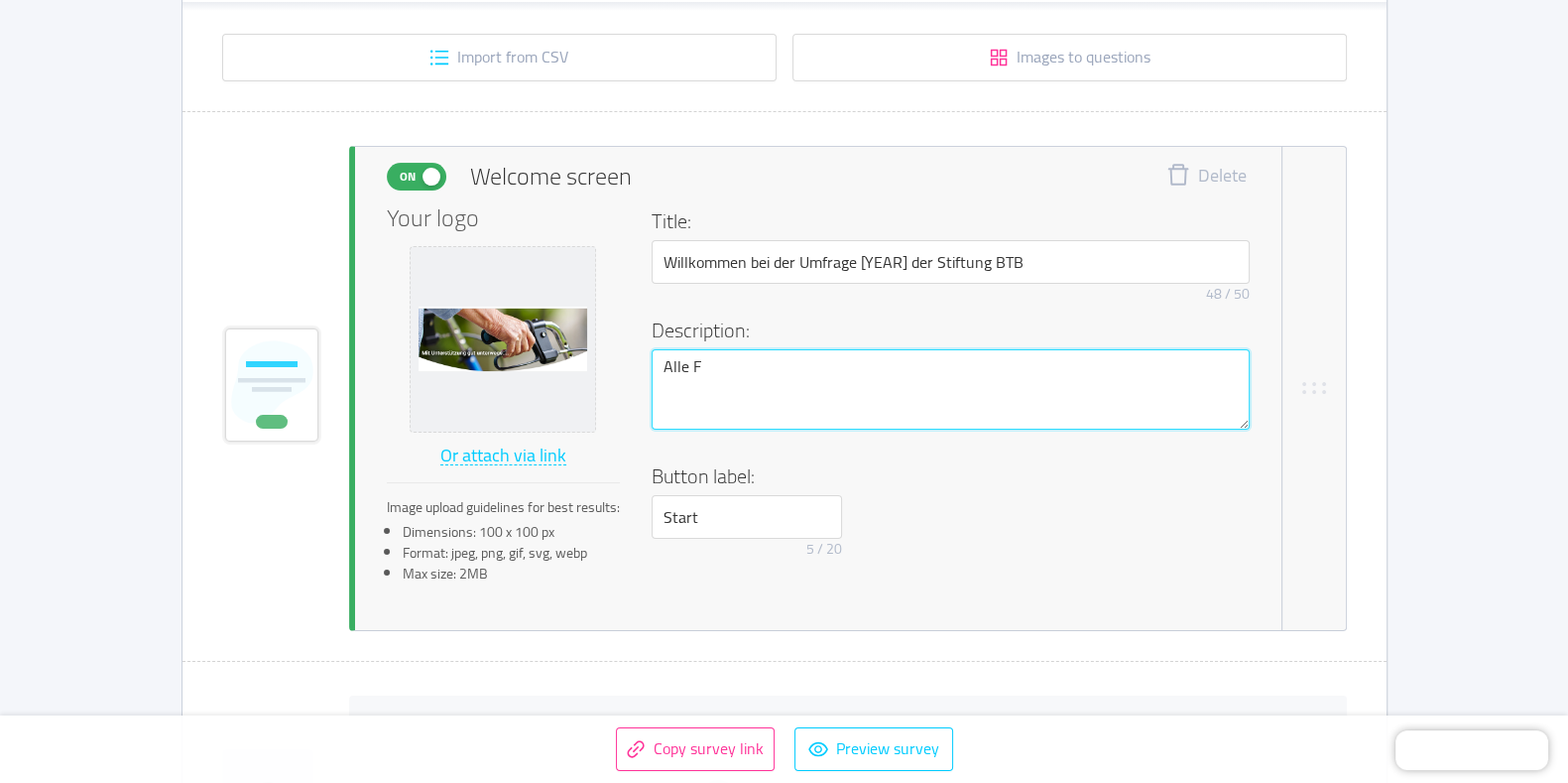 type 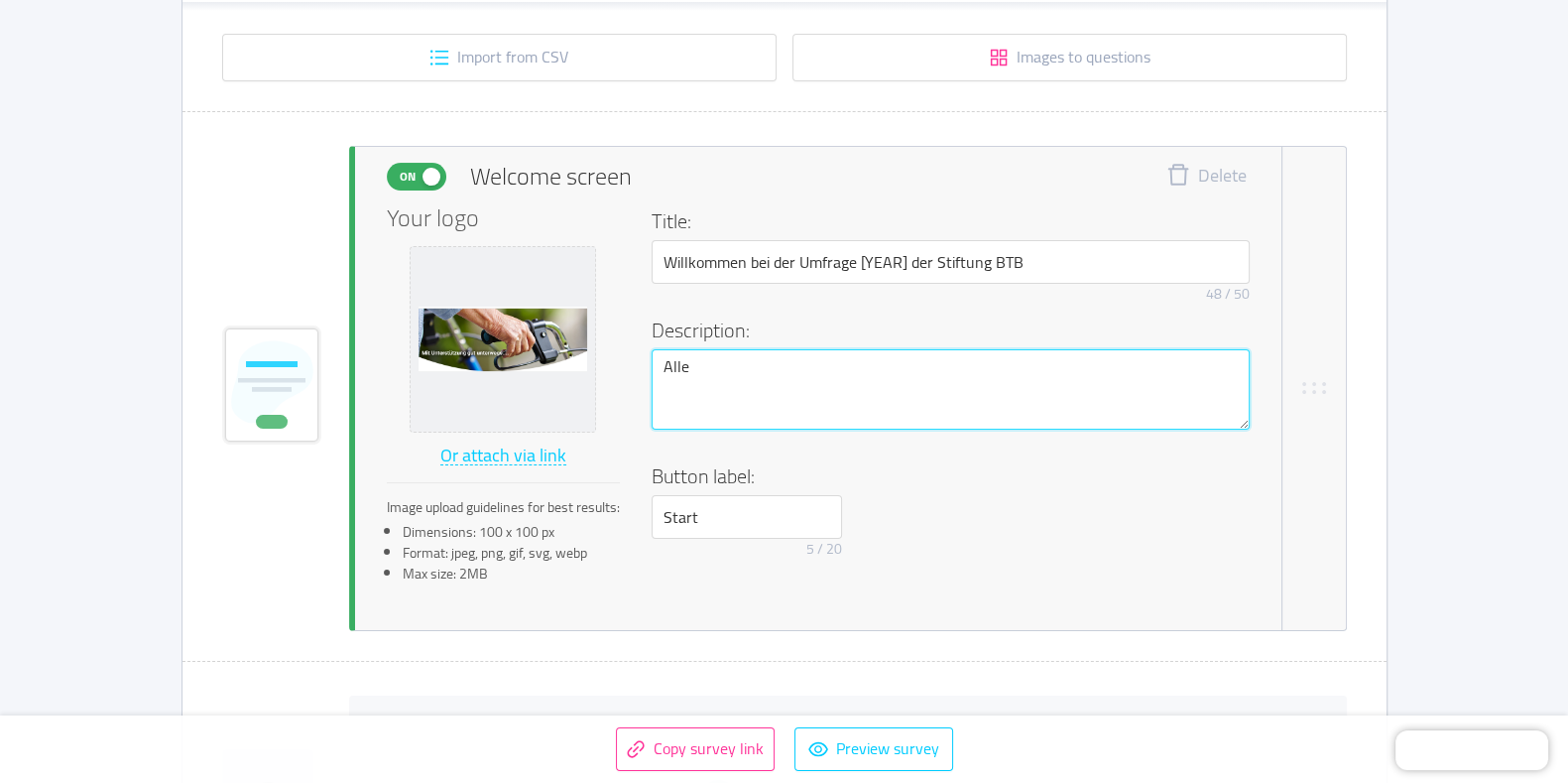 type 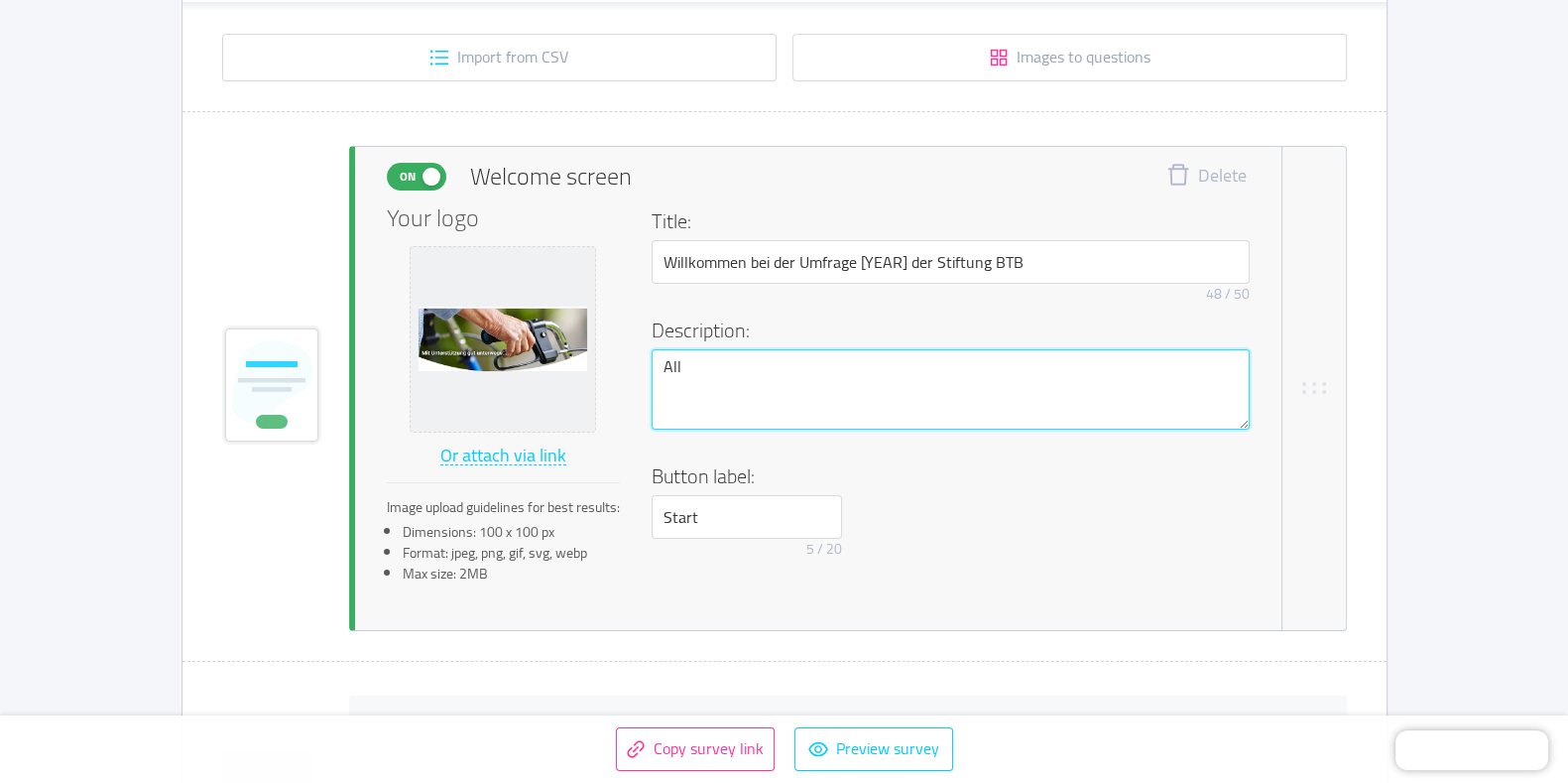 type 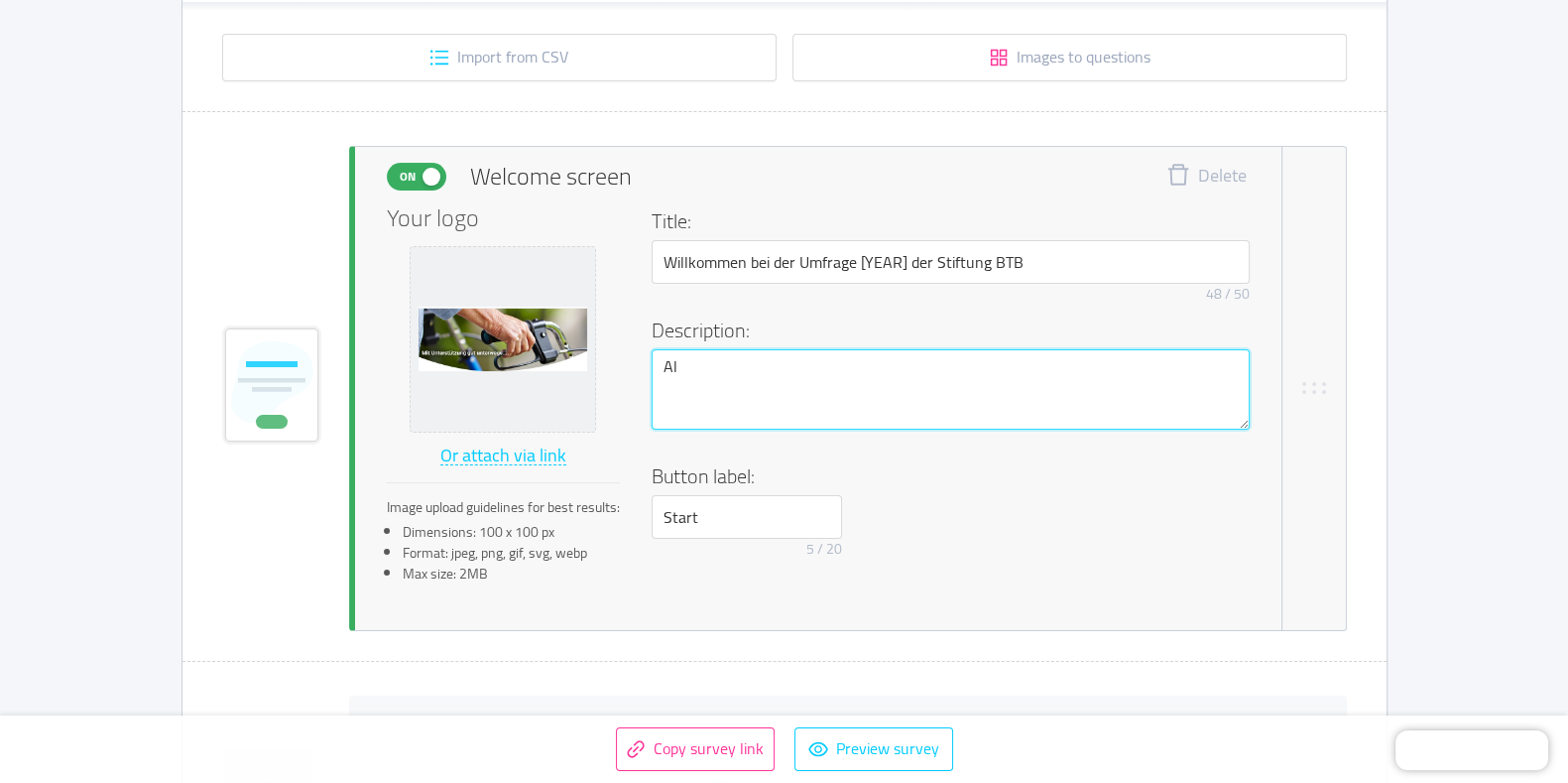 type on "A" 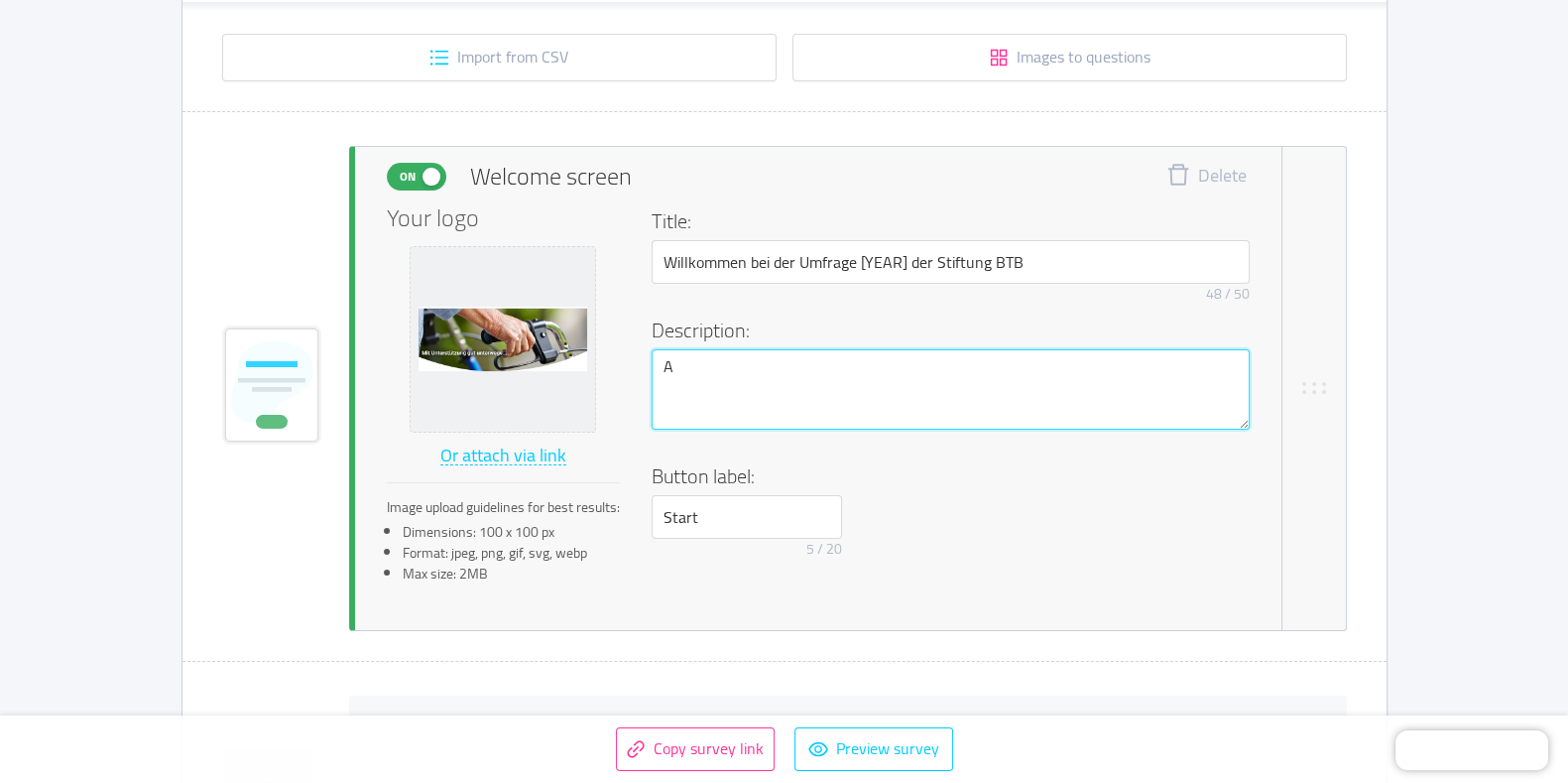 type 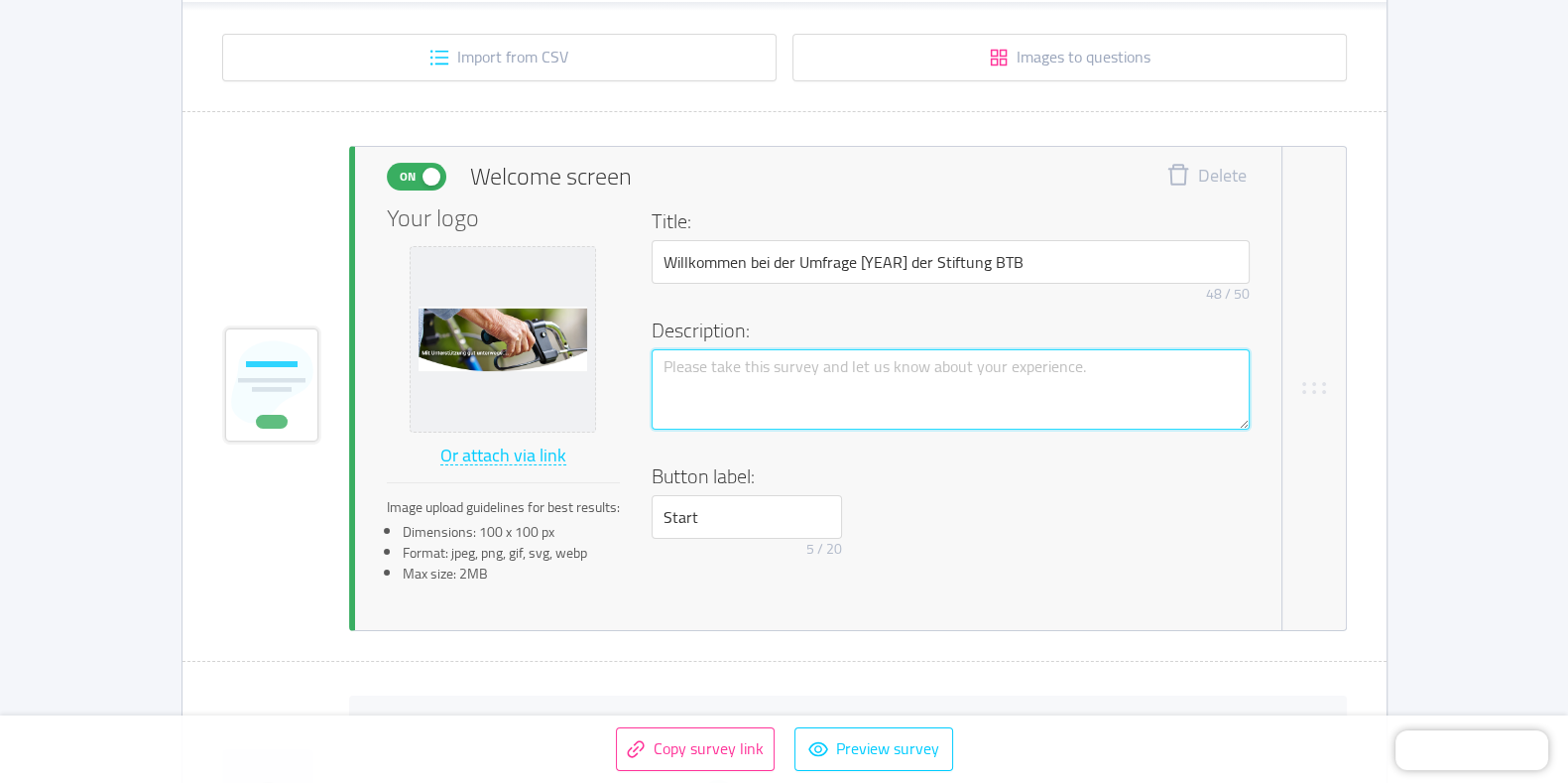 type 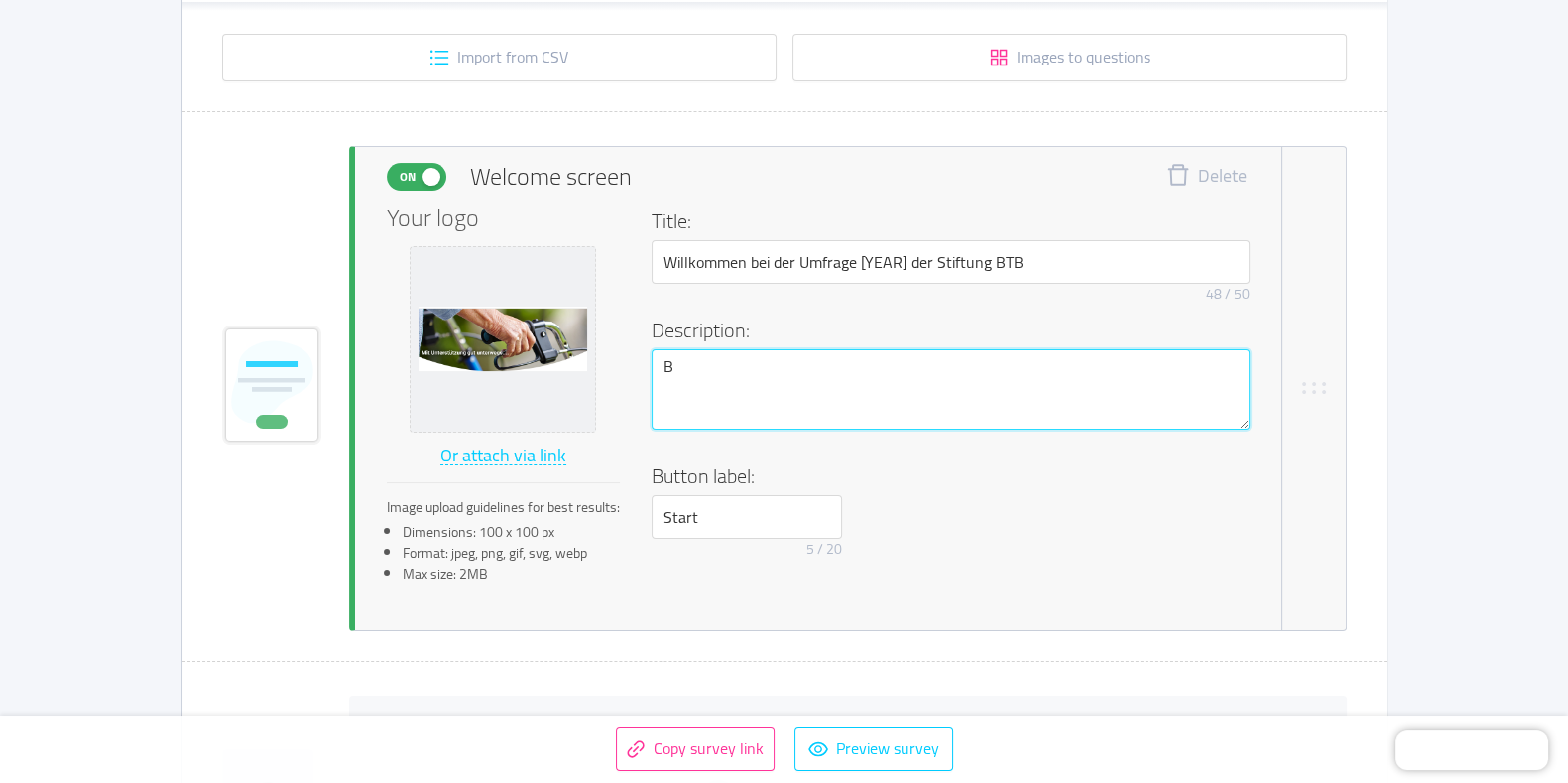 type 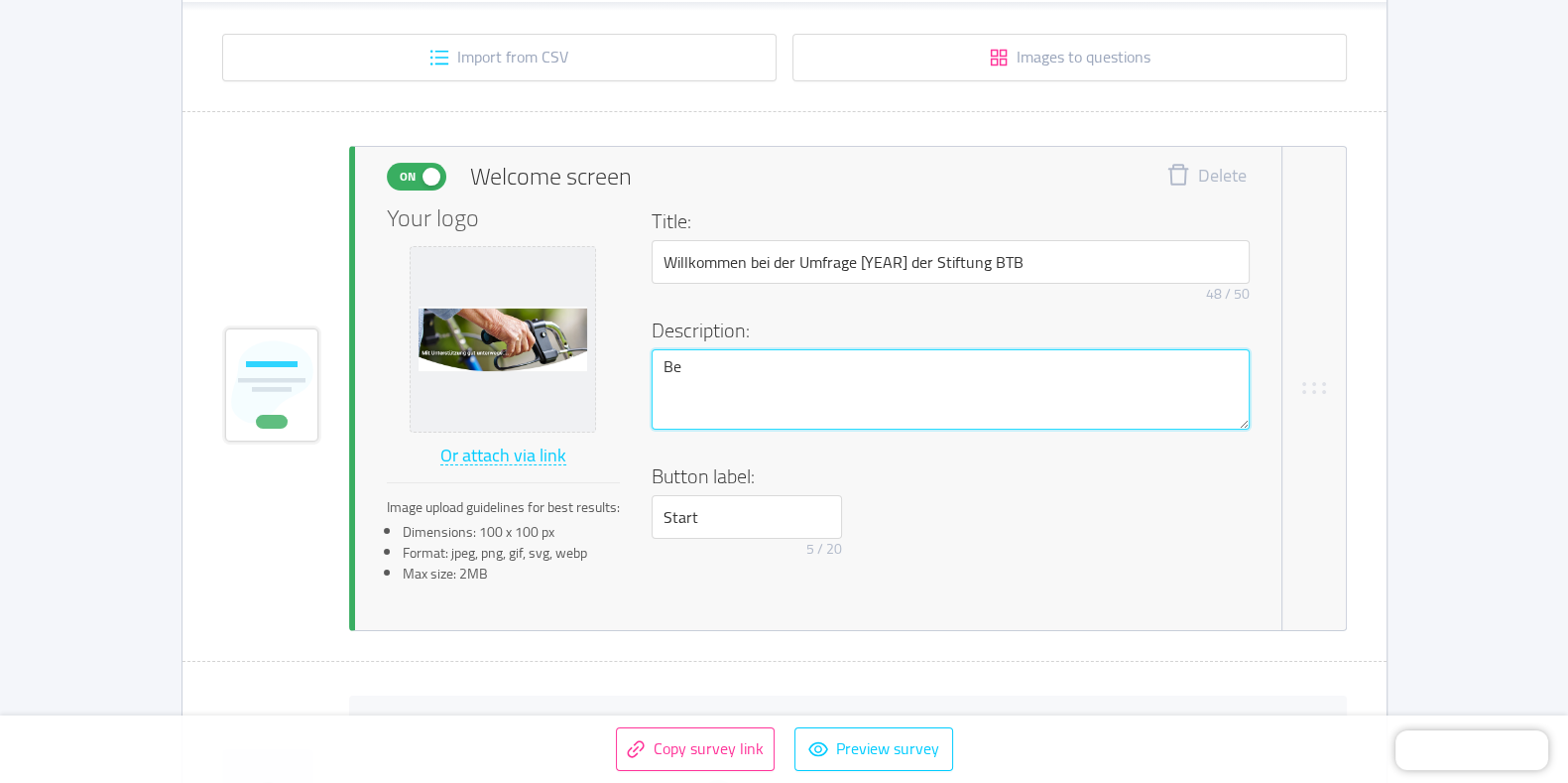 type 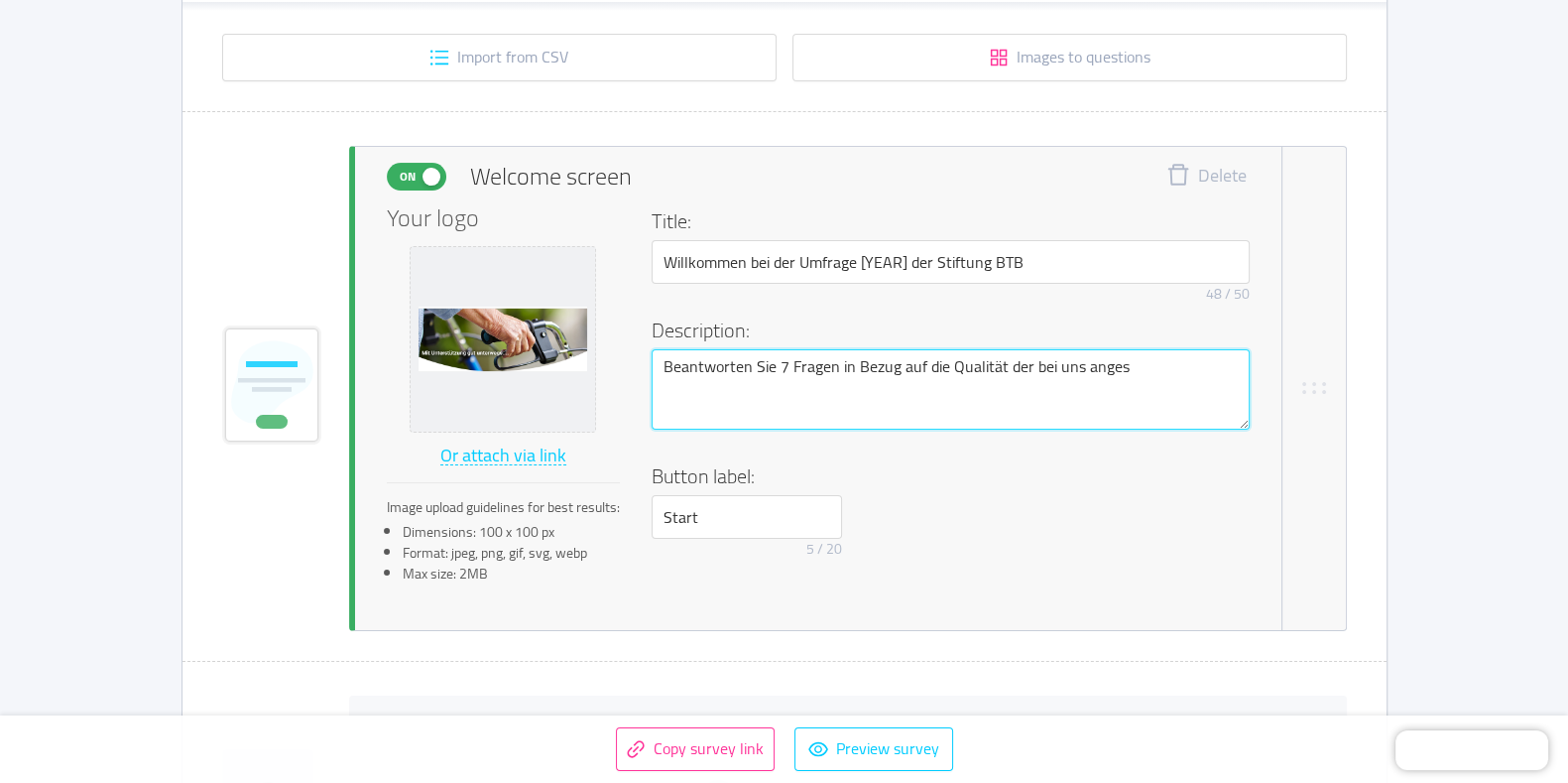 type 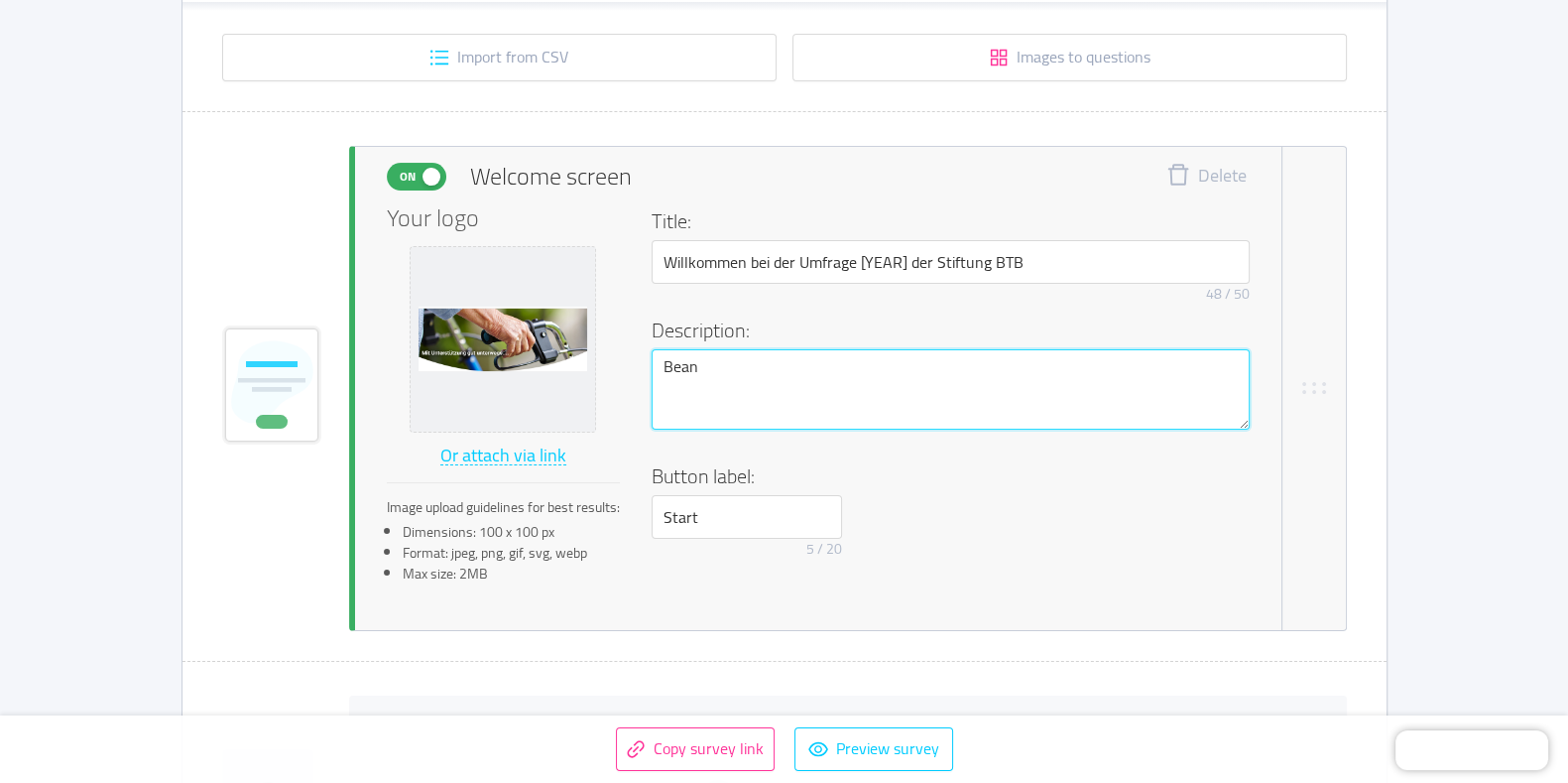 type 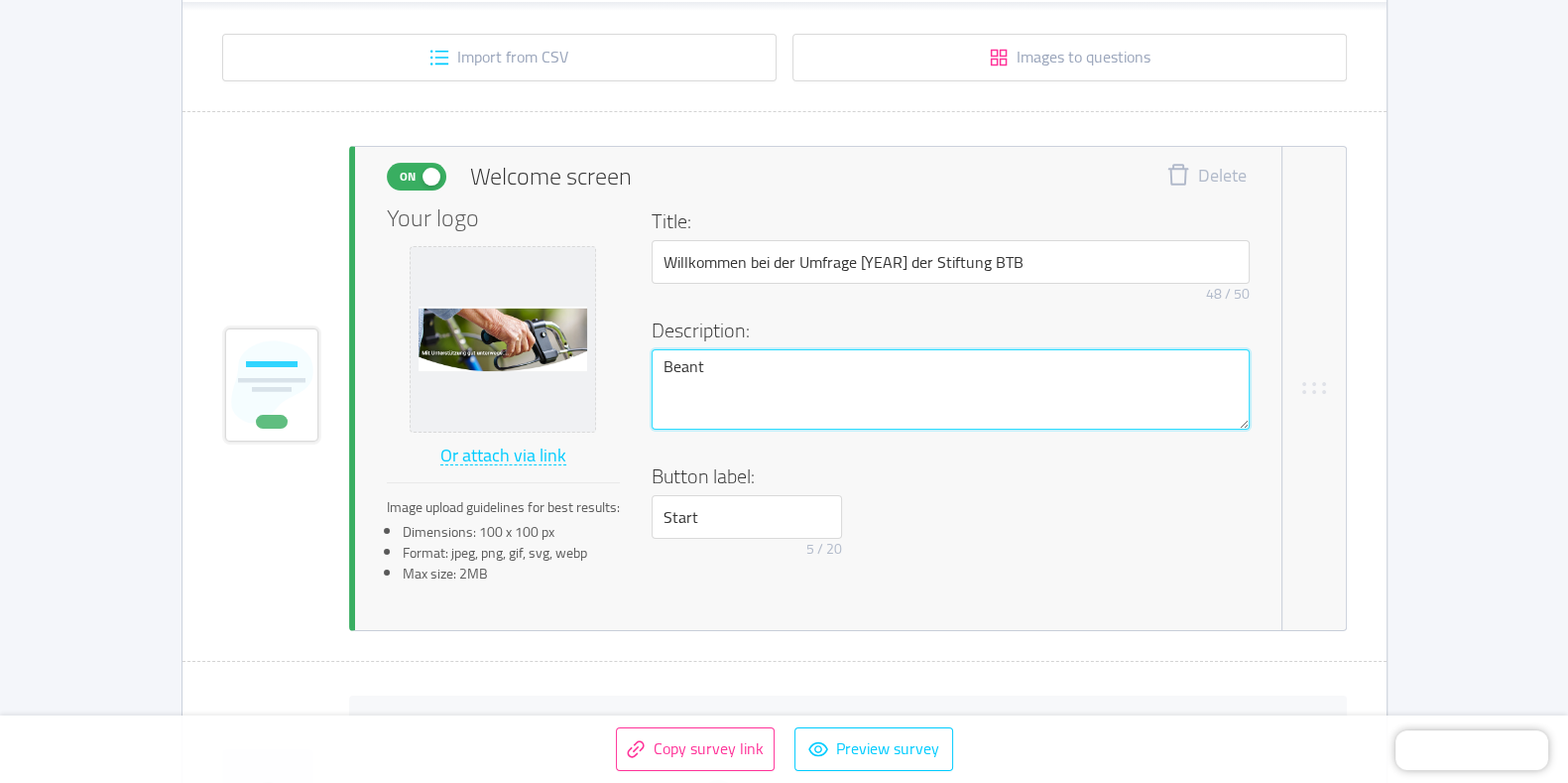 type 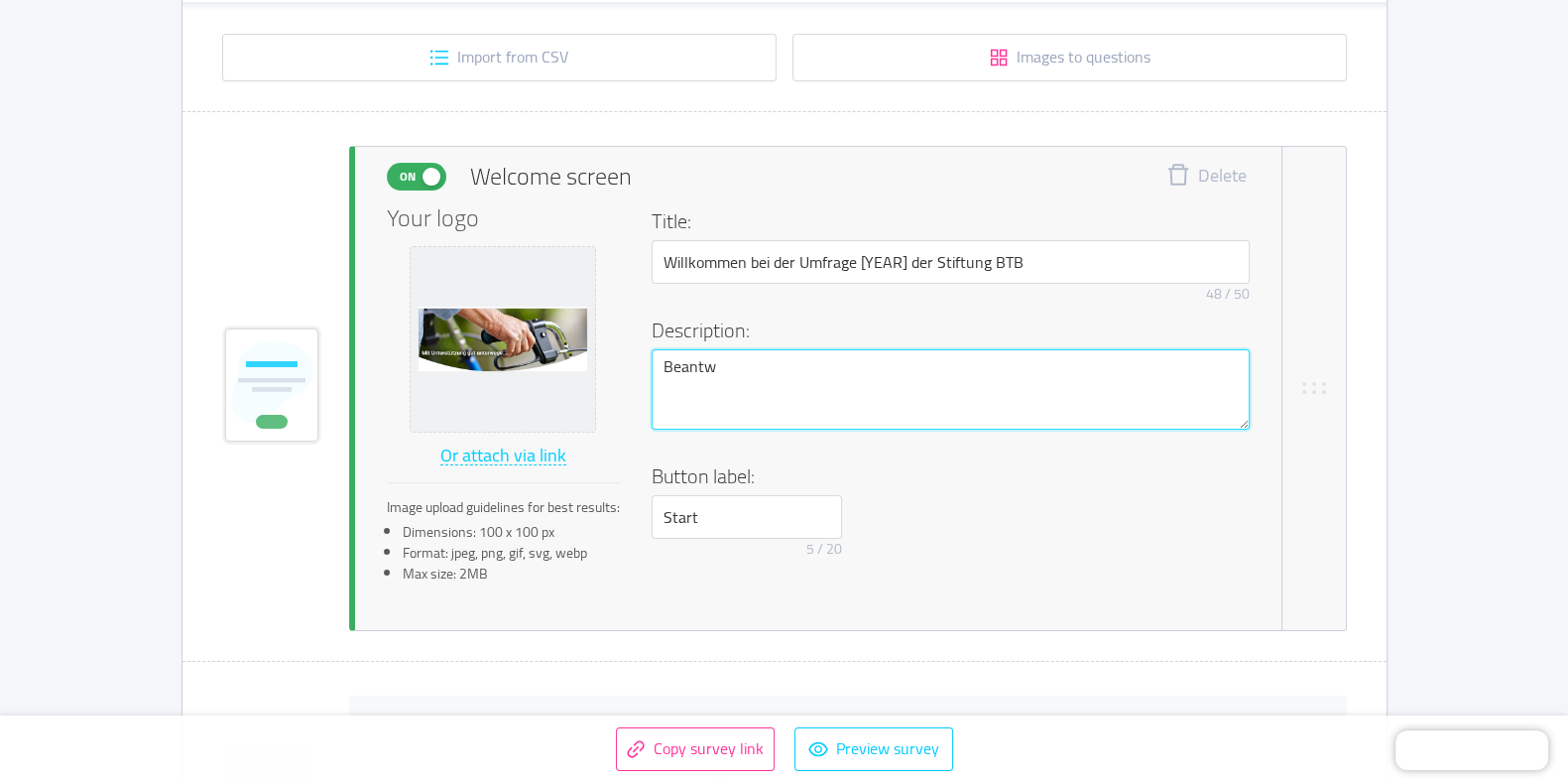 type 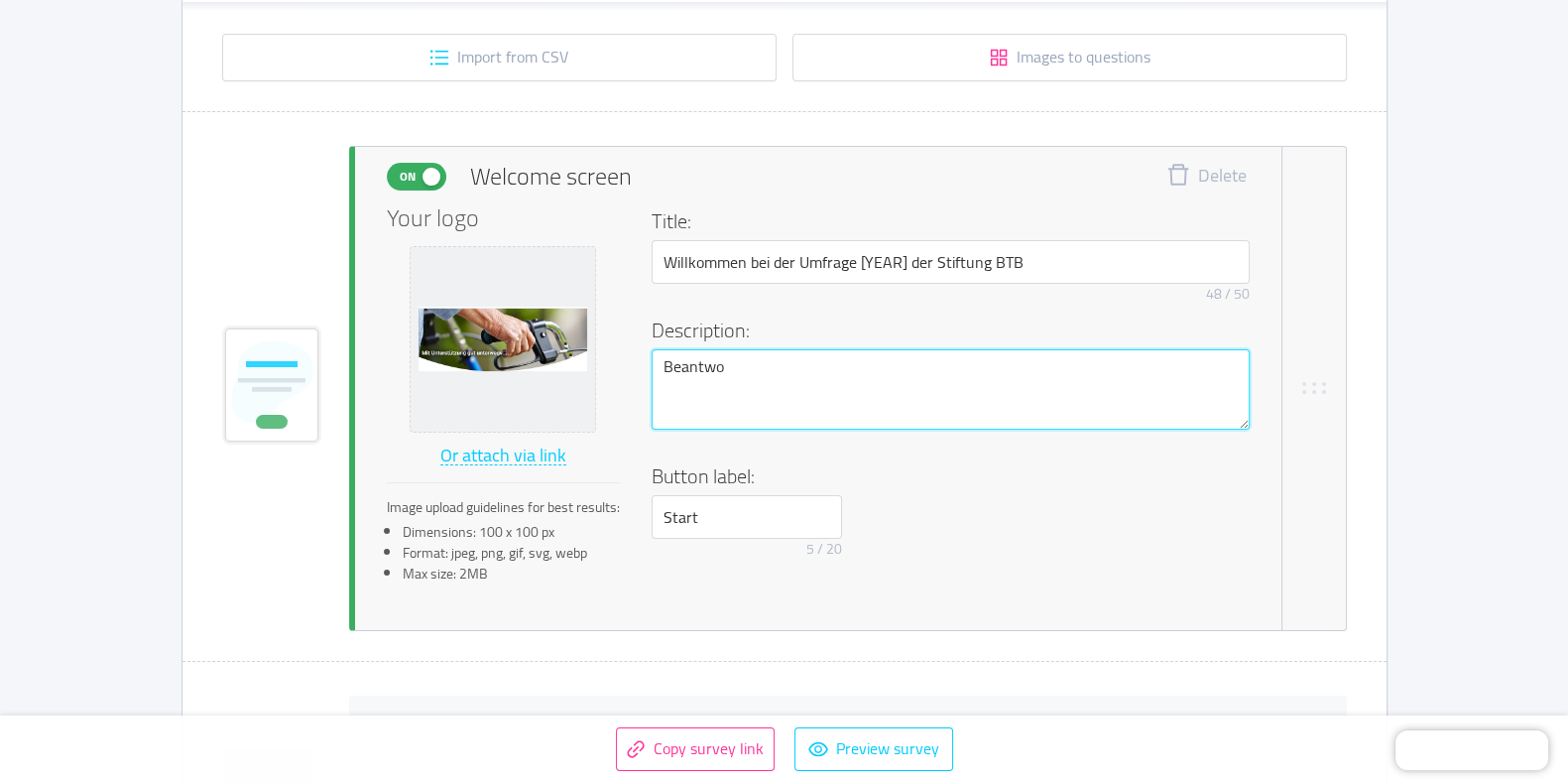 type 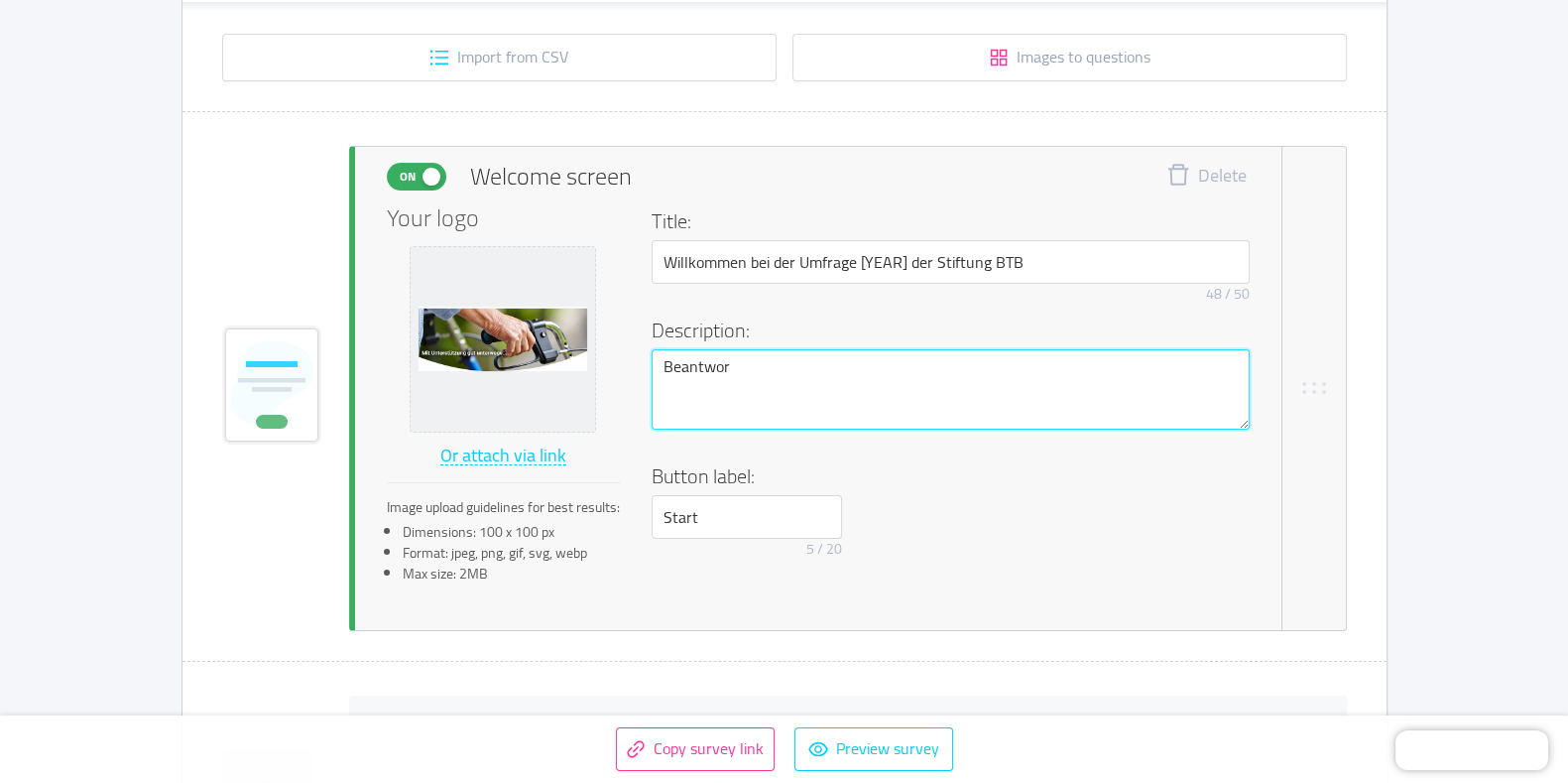 type 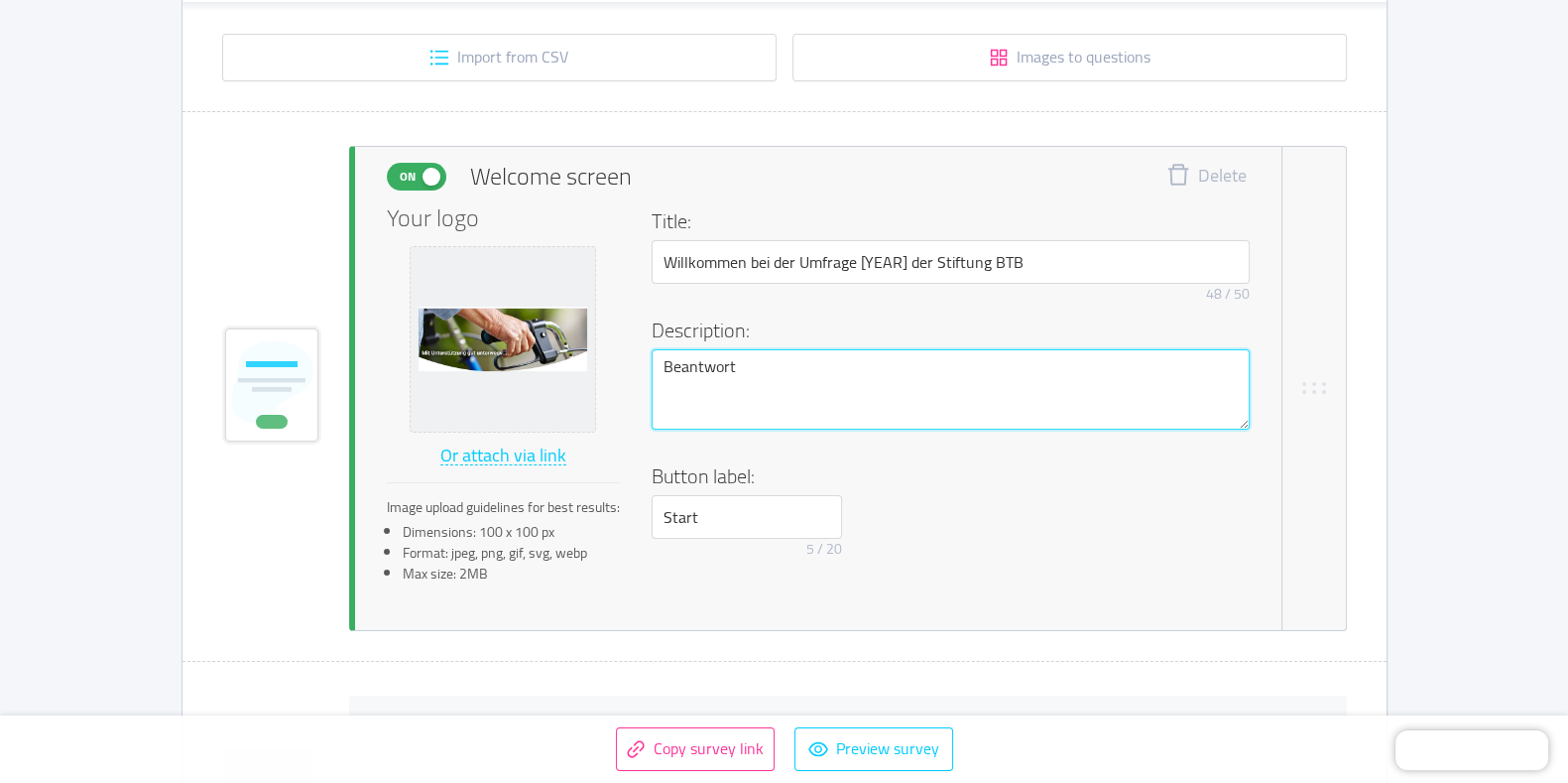 type 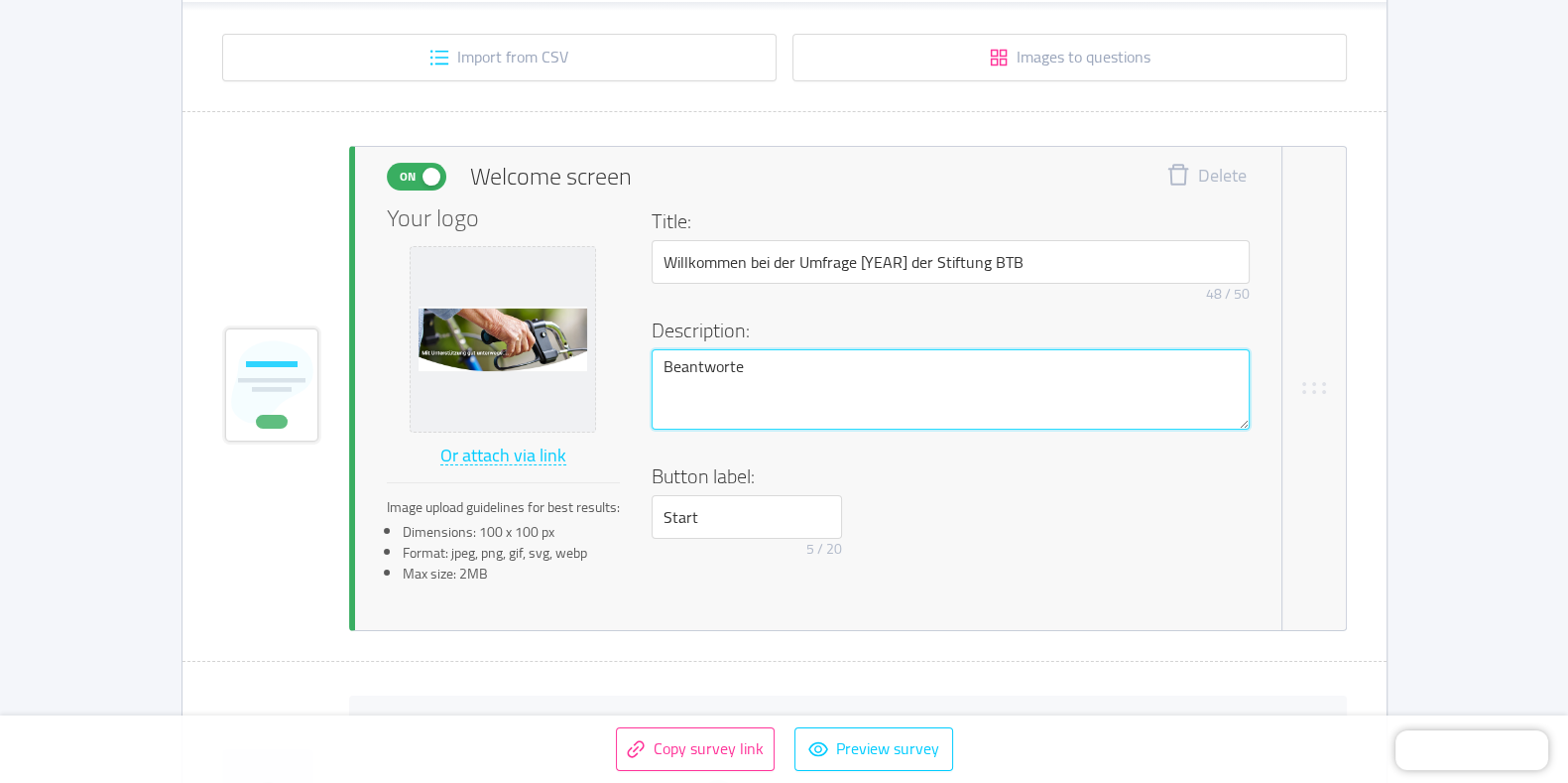 type 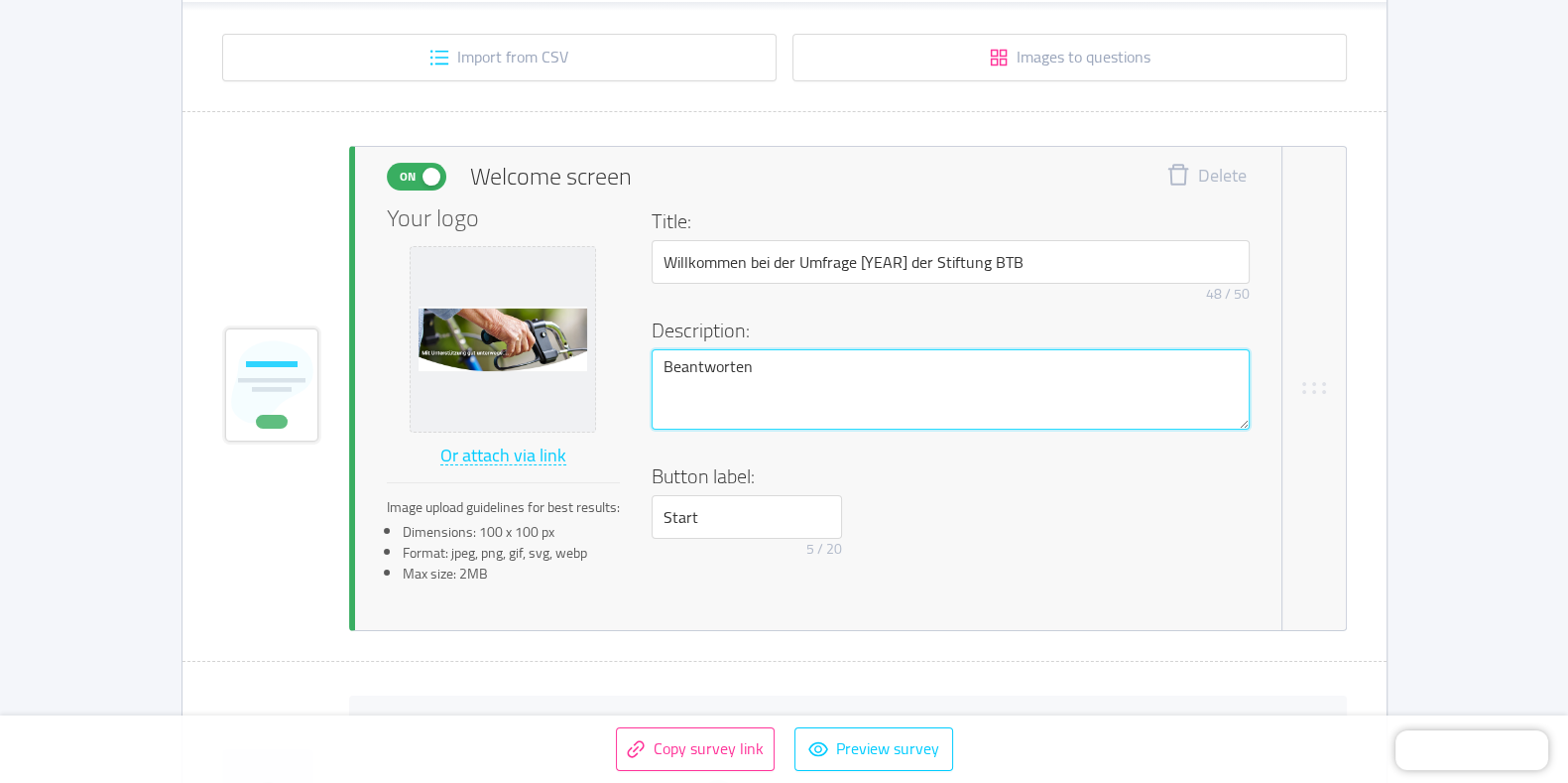 type 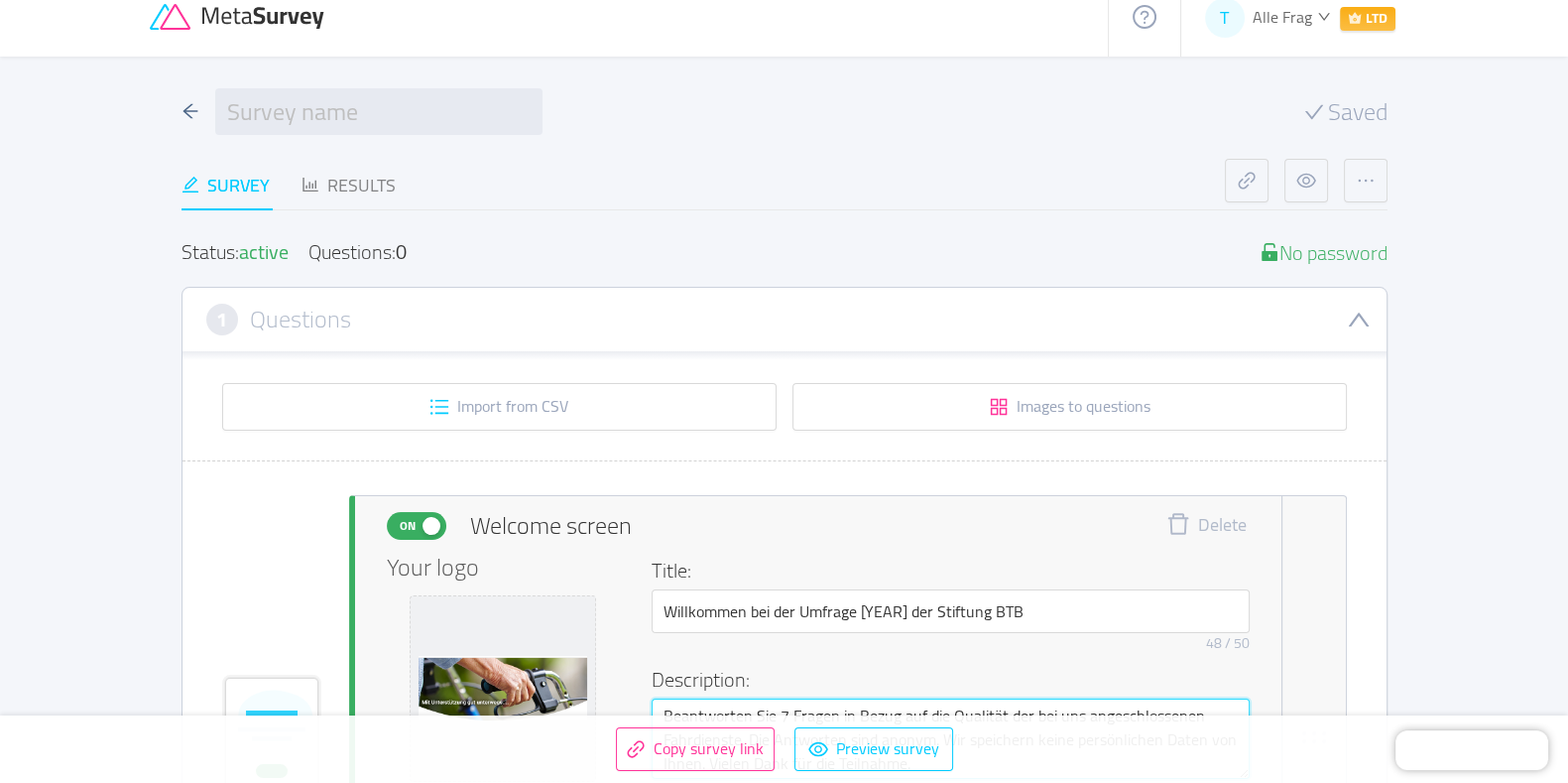 scroll, scrollTop: 0, scrollLeft: 0, axis: both 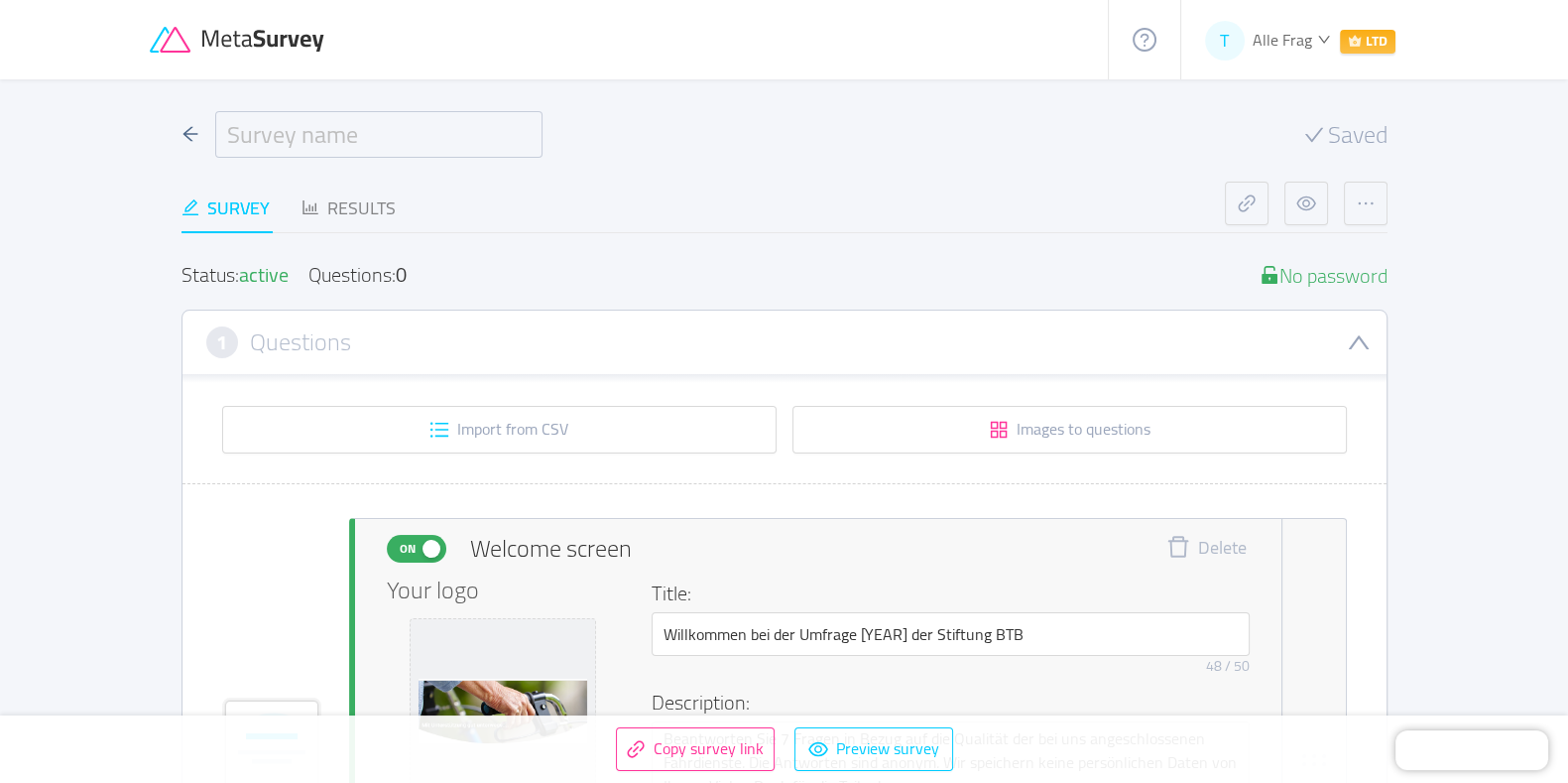 click at bounding box center [379, 134] 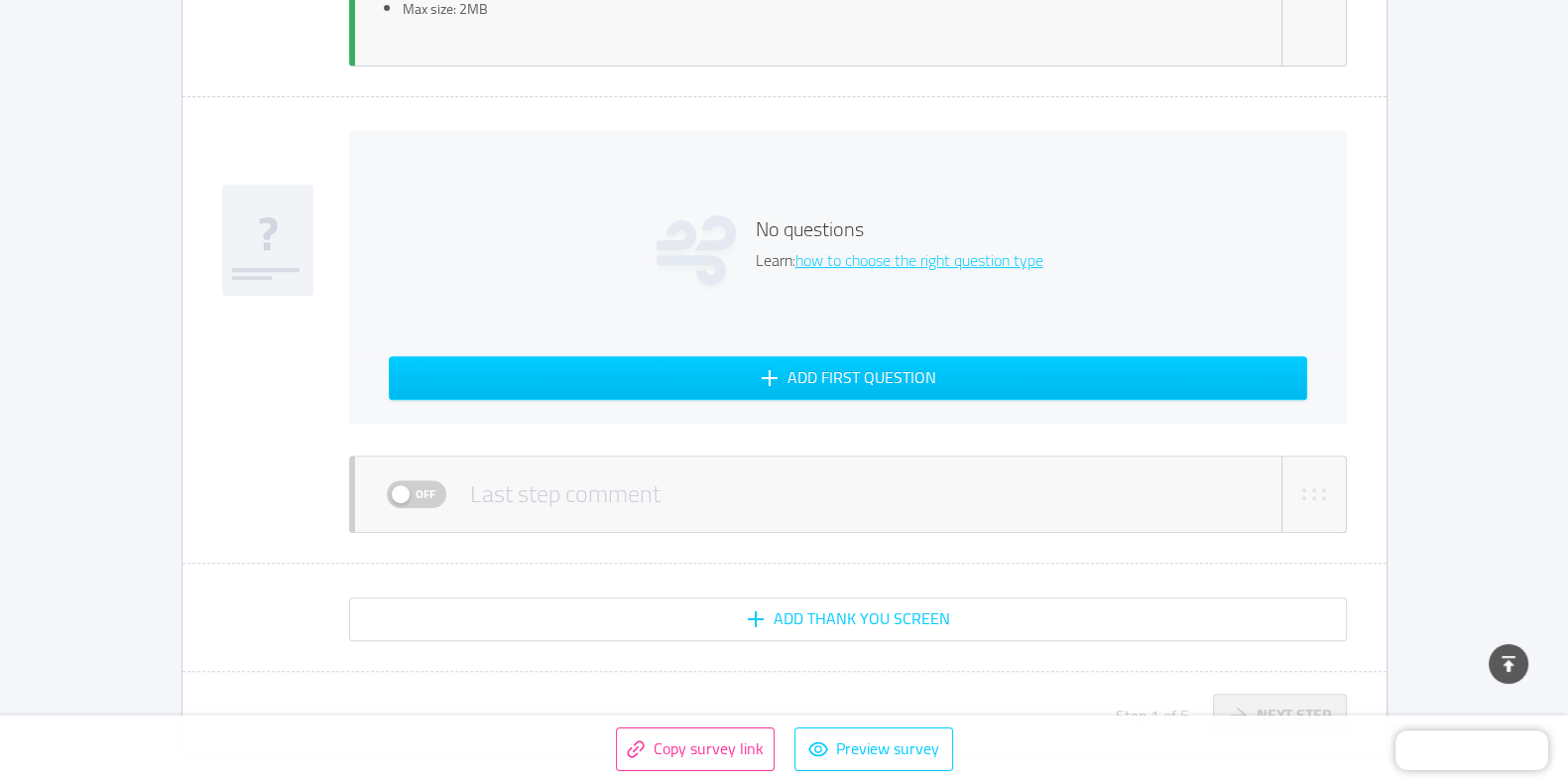 scroll, scrollTop: 991, scrollLeft: 0, axis: vertical 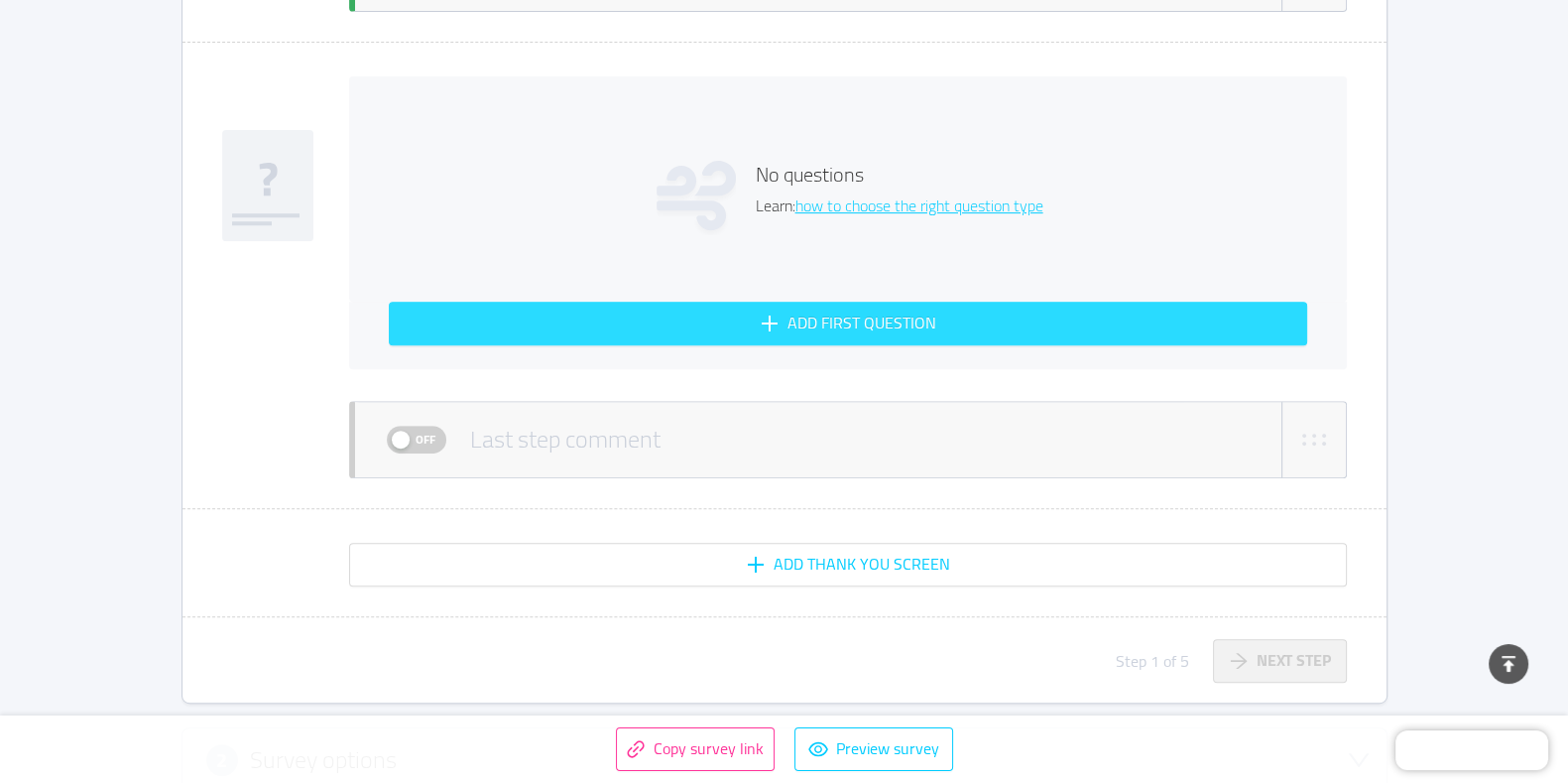 click on "Add first question" at bounding box center (848, 324) 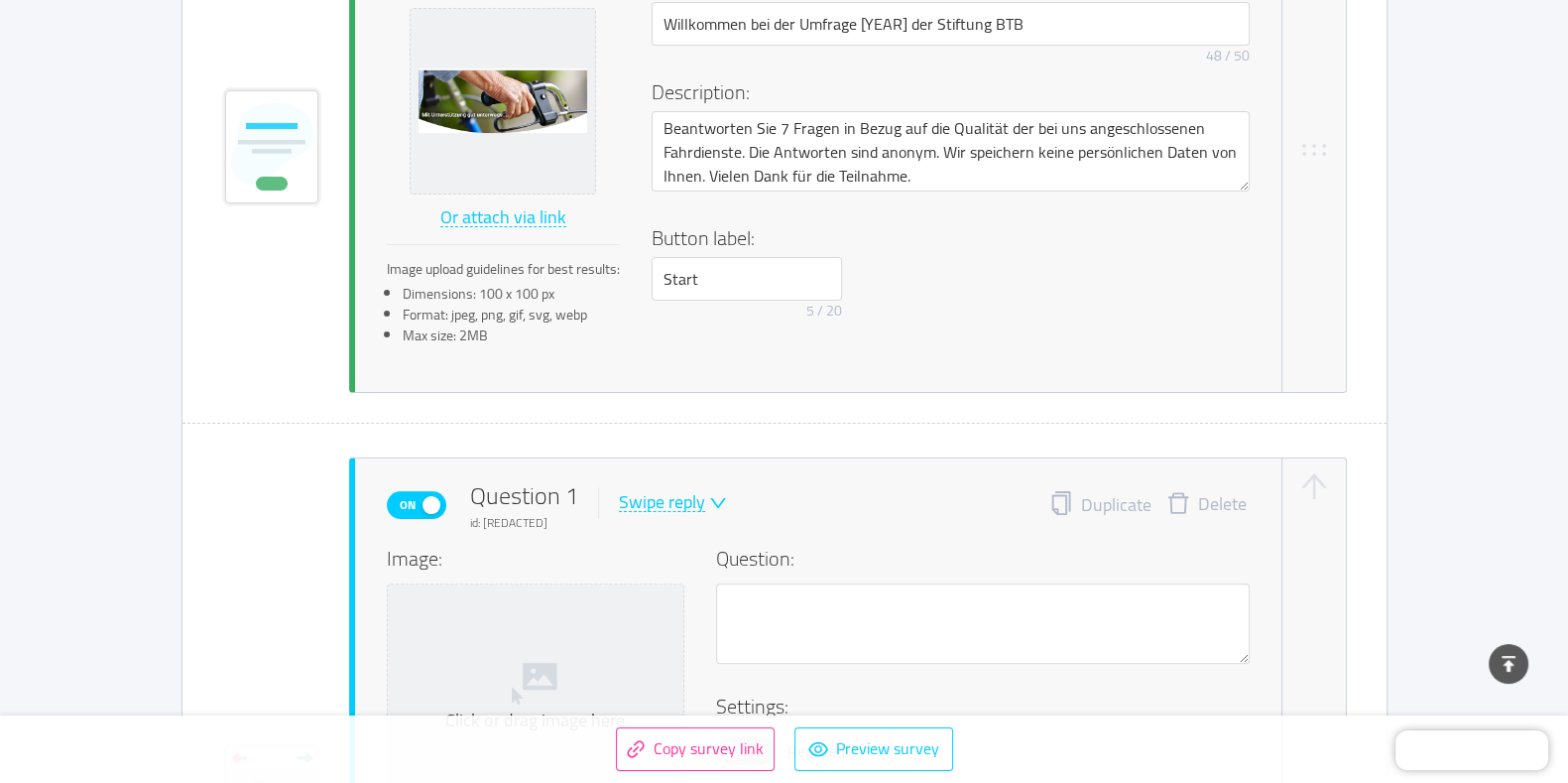 scroll, scrollTop: 650, scrollLeft: 0, axis: vertical 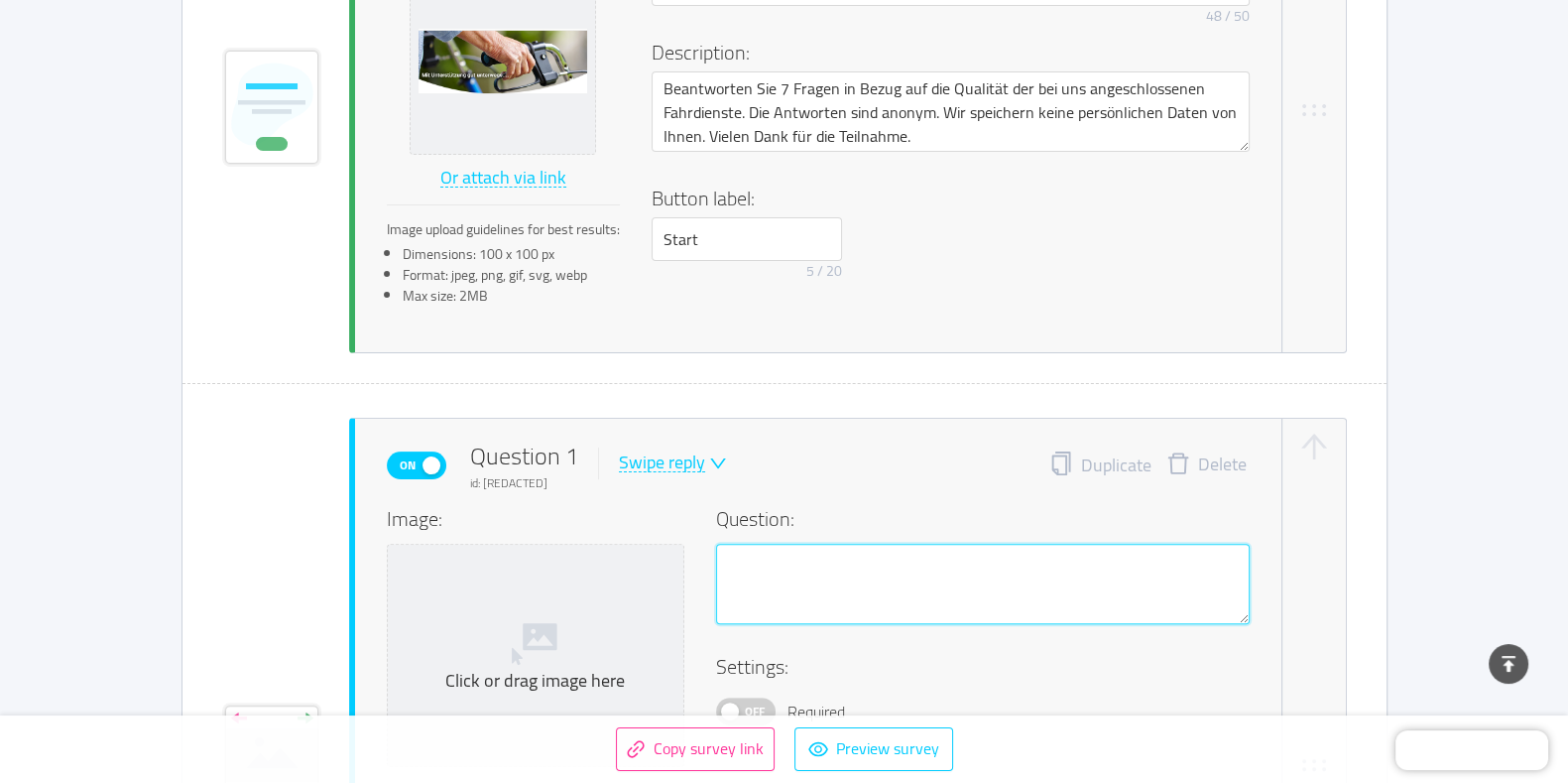 click at bounding box center (983, 585) 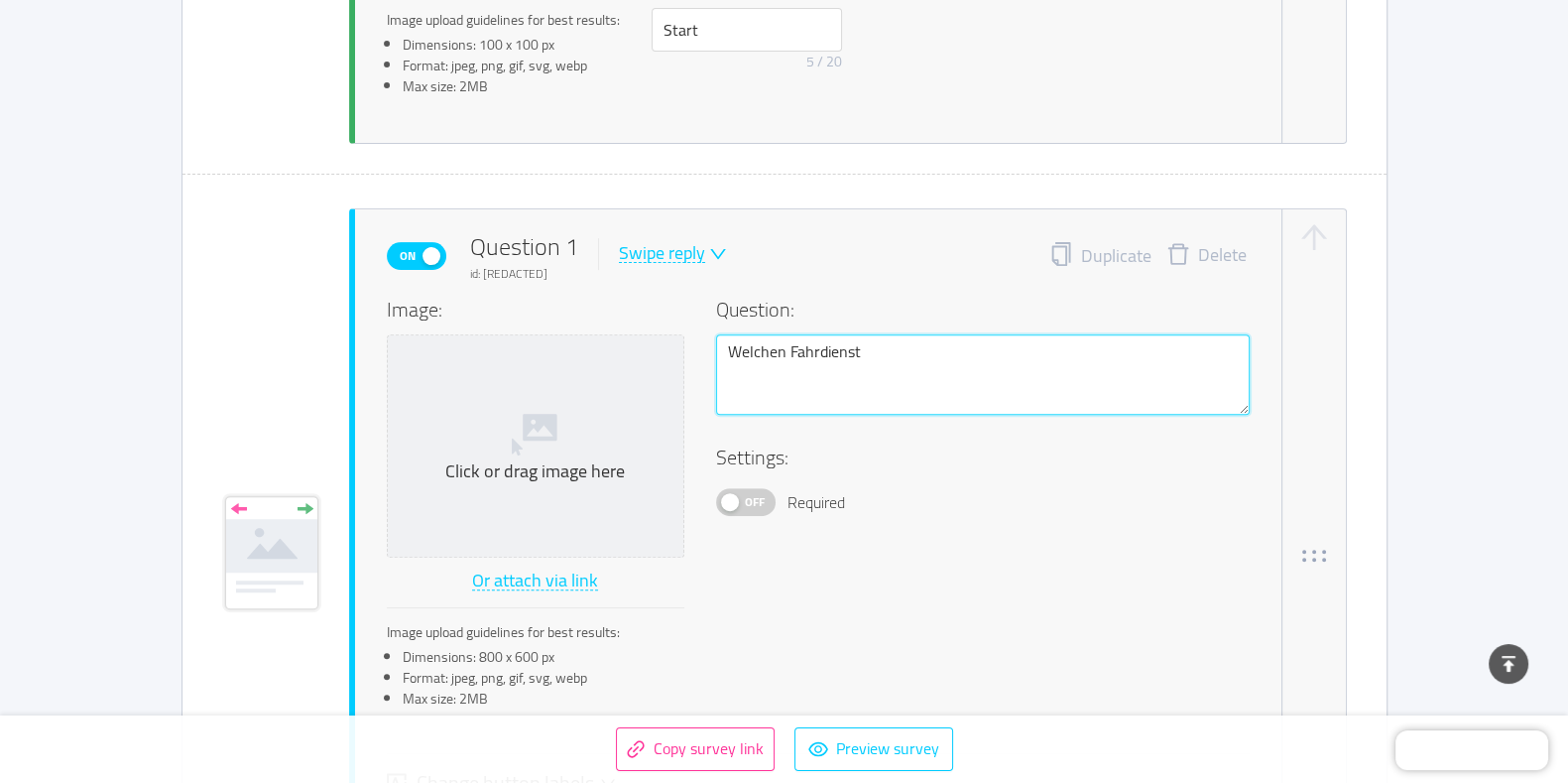 scroll, scrollTop: 897, scrollLeft: 0, axis: vertical 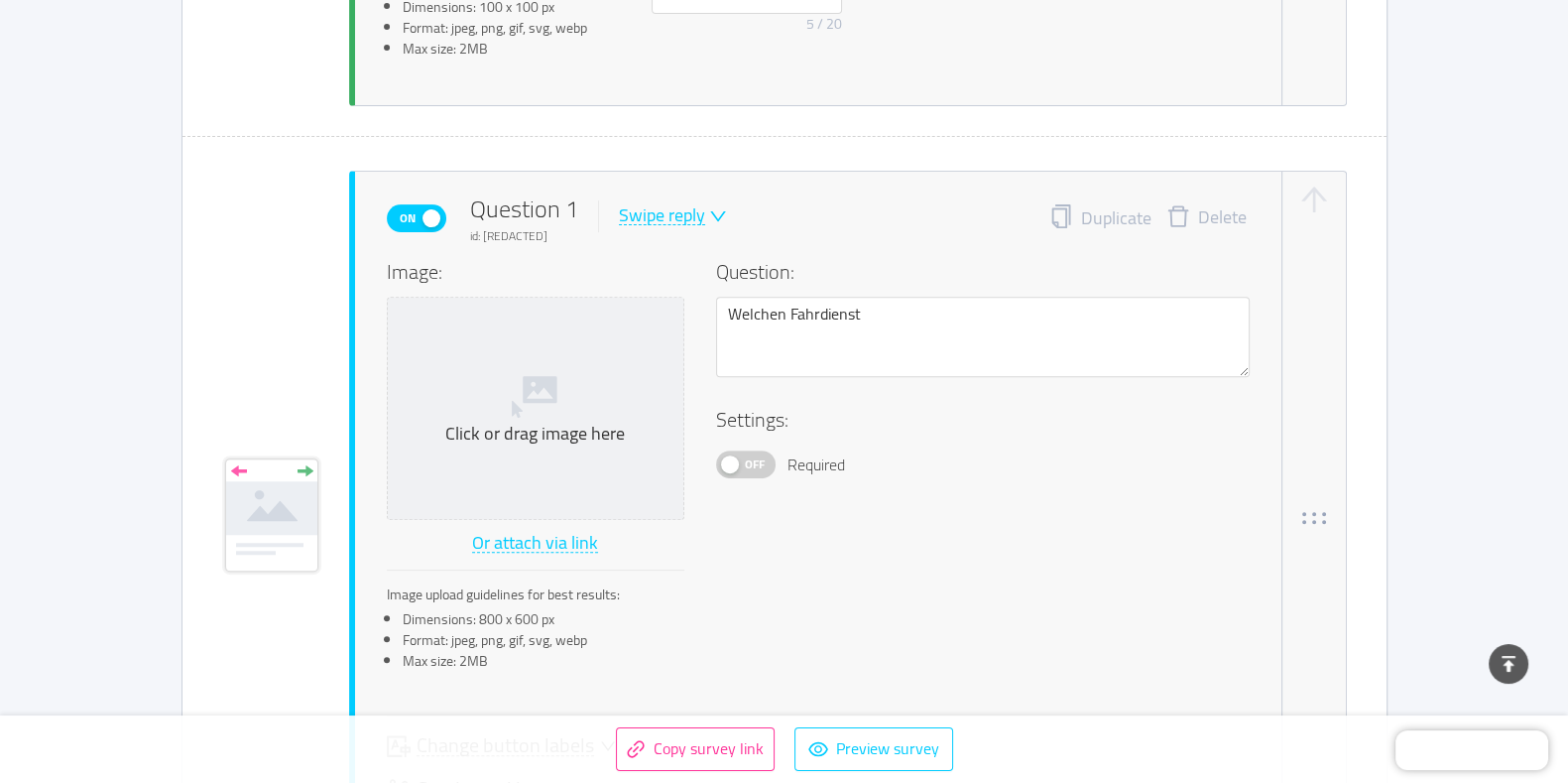 click 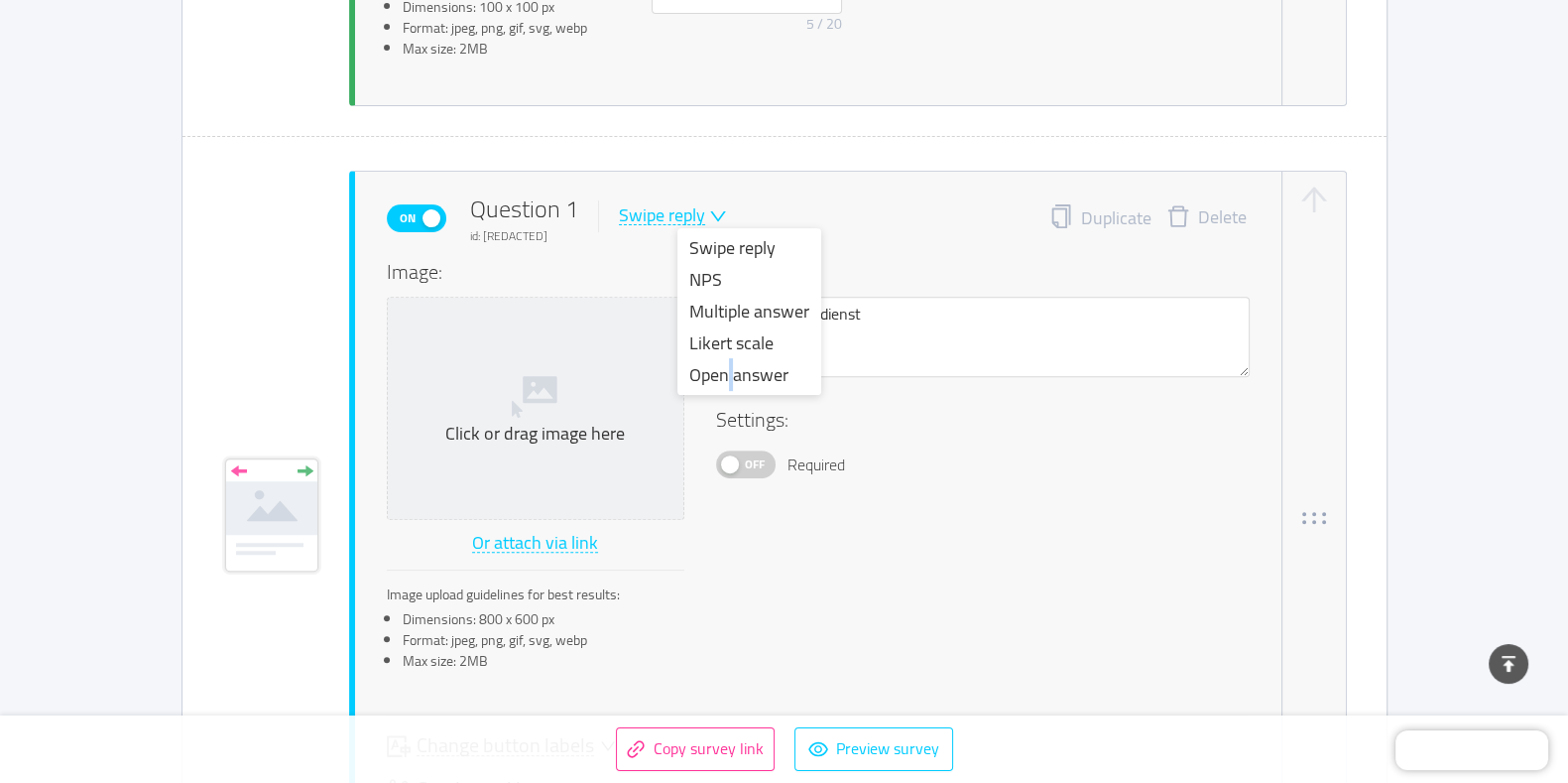 click on "Open answer" at bounding box center [749, 375] 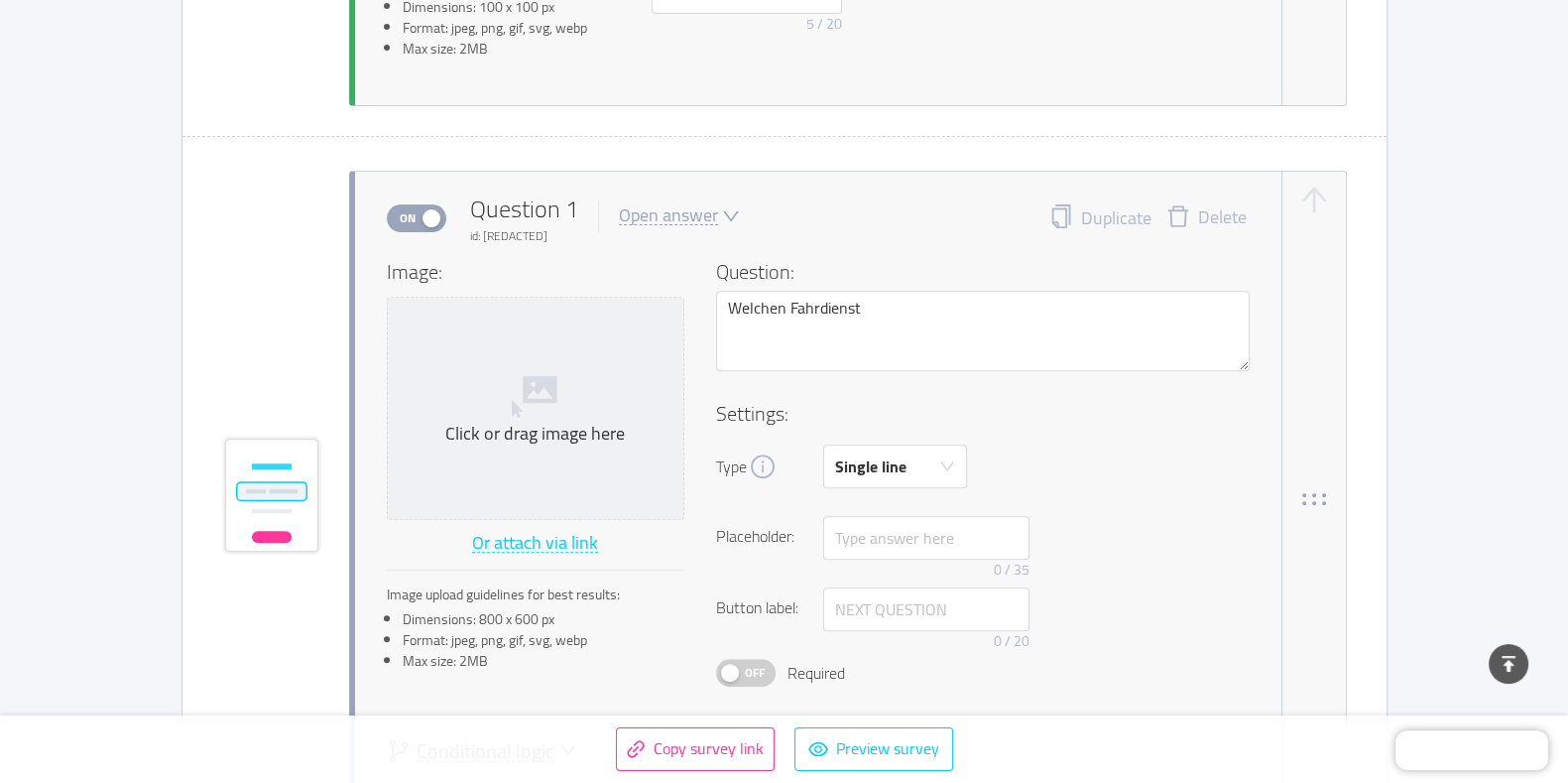 scroll, scrollTop: 1022, scrollLeft: 0, axis: vertical 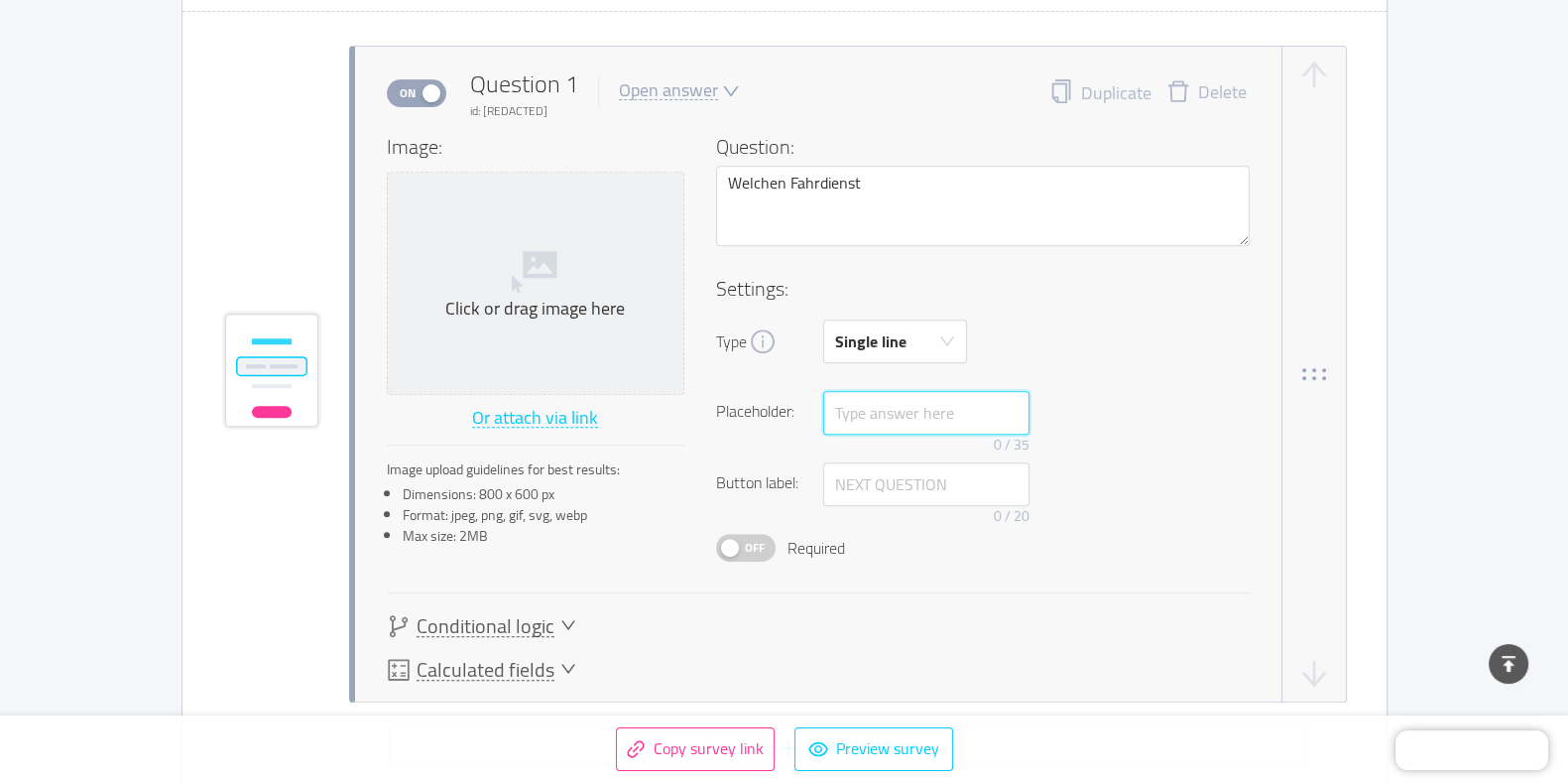 click at bounding box center (926, 413) 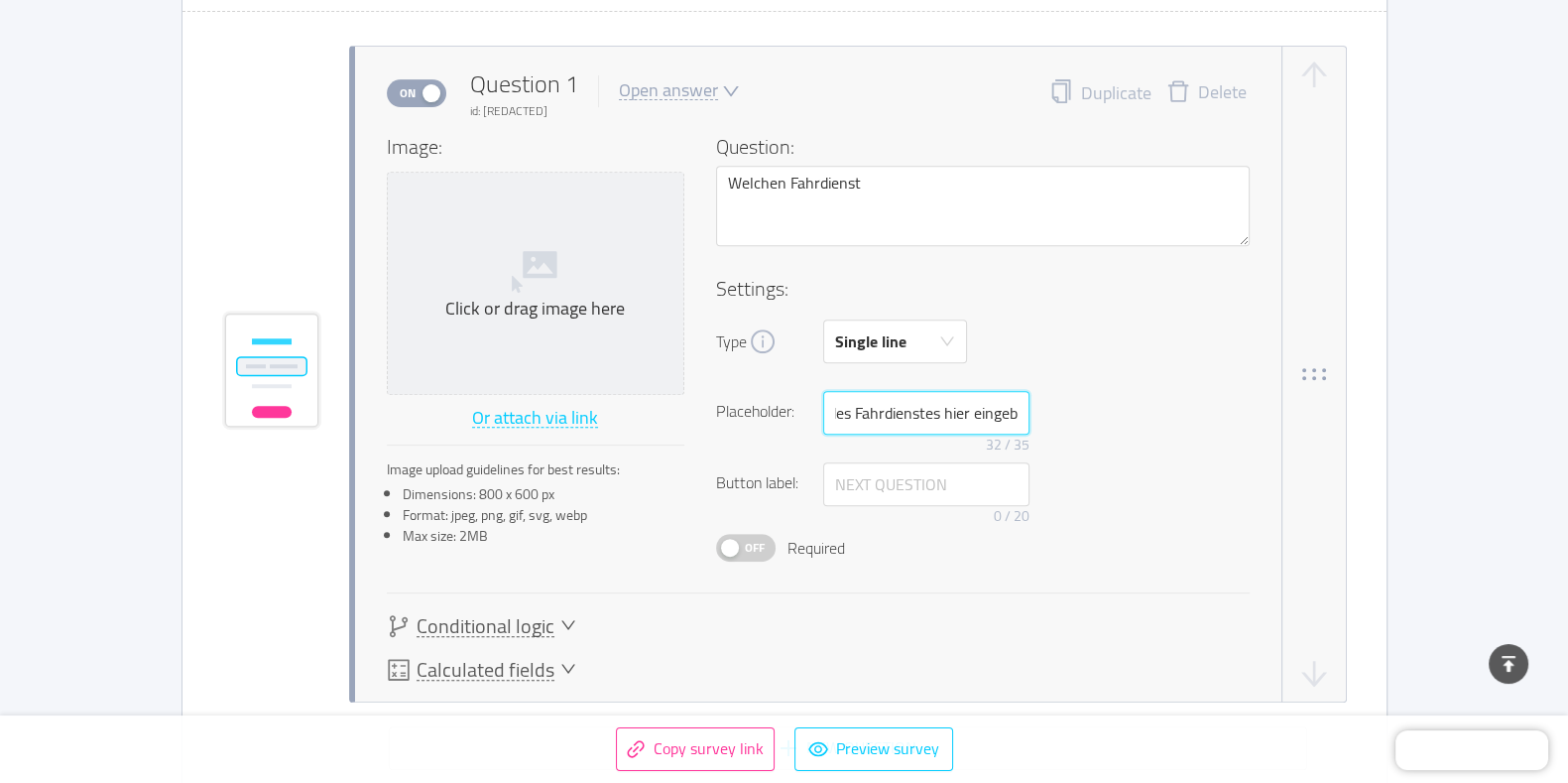 scroll, scrollTop: 0, scrollLeft: 67, axis: horizontal 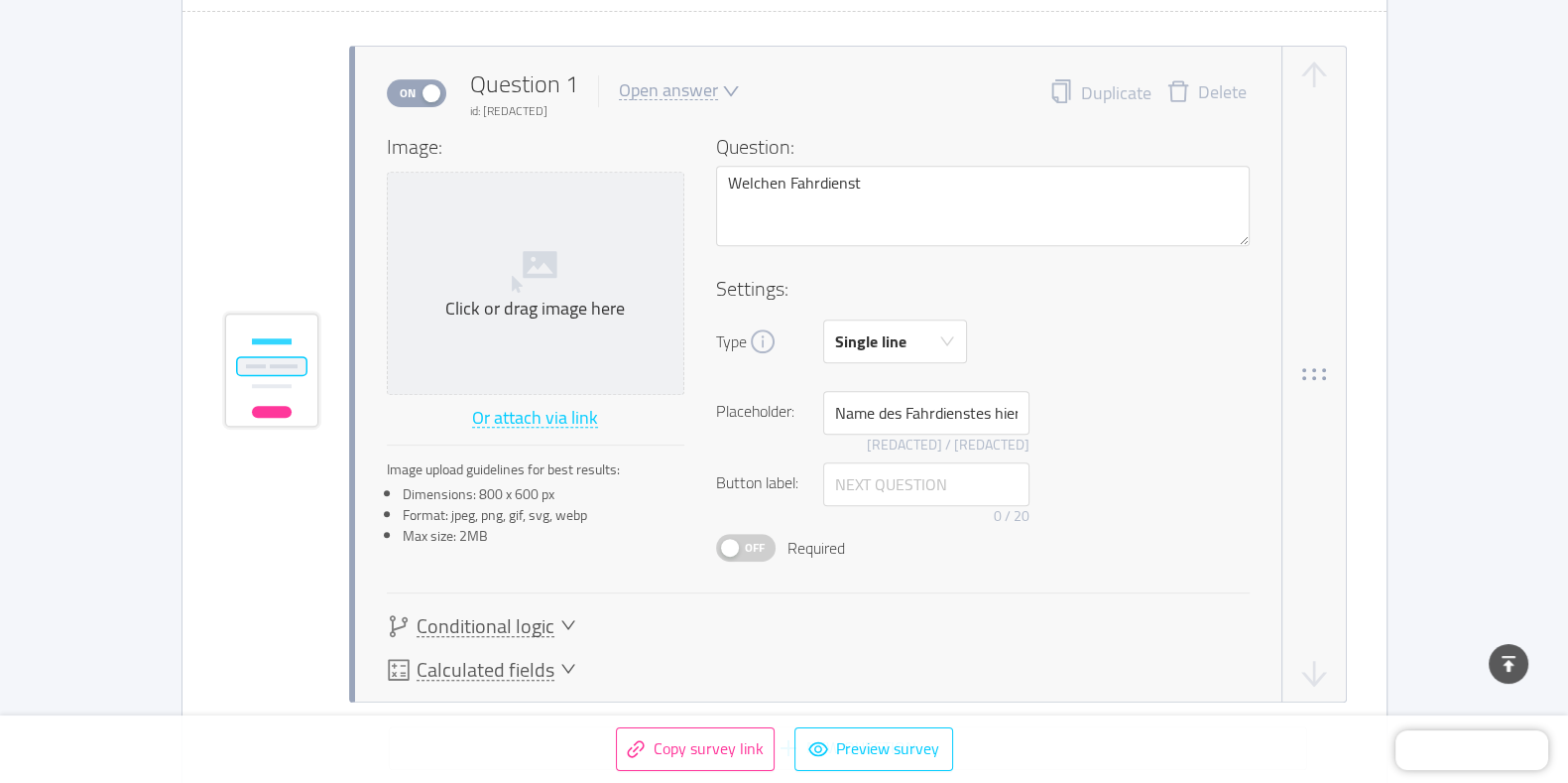 click on "Placeholder: Name des Fahrdienstes hier eingeben  35 / 35" at bounding box center (983, 427) 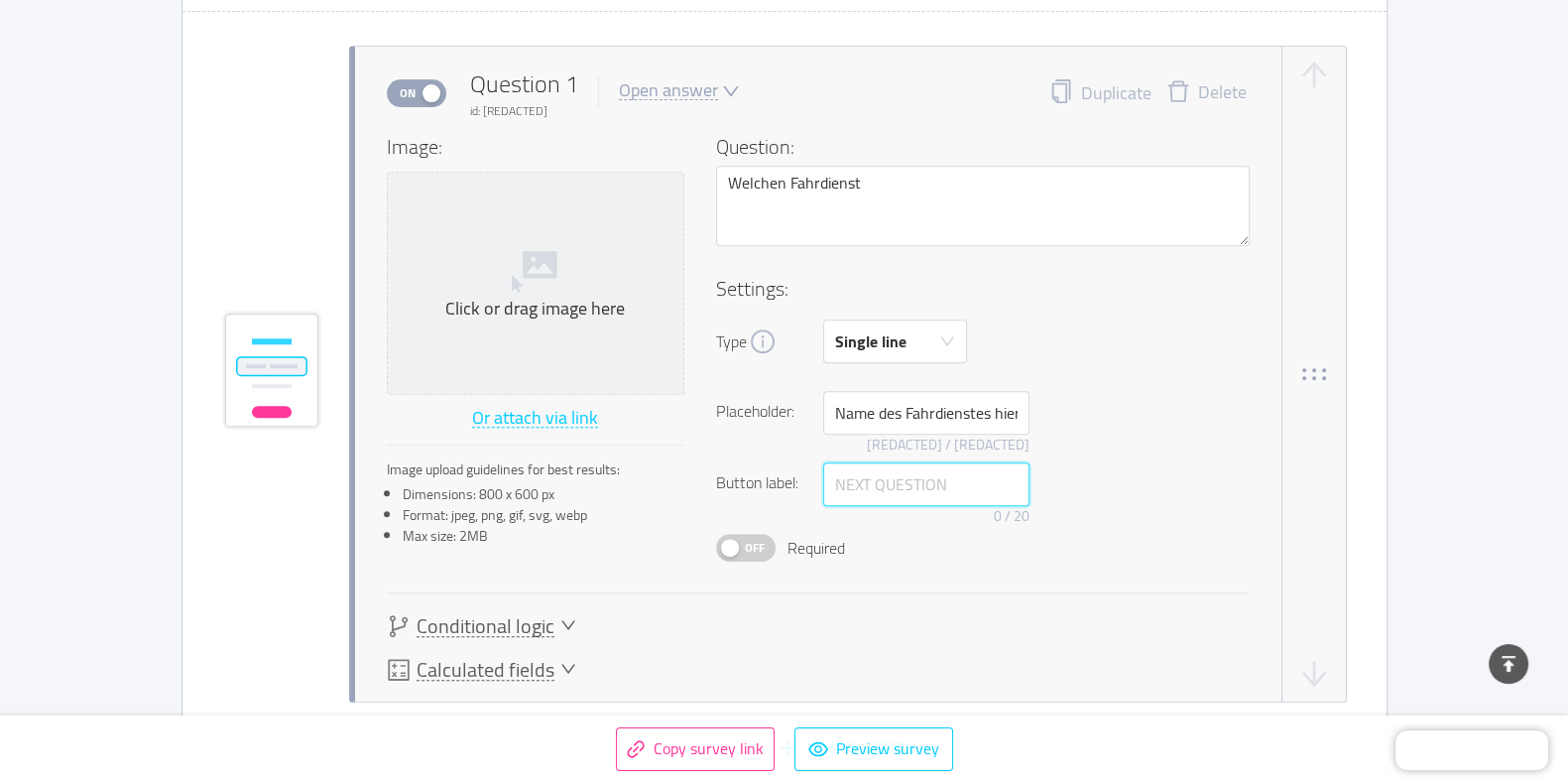 click at bounding box center (926, 484) 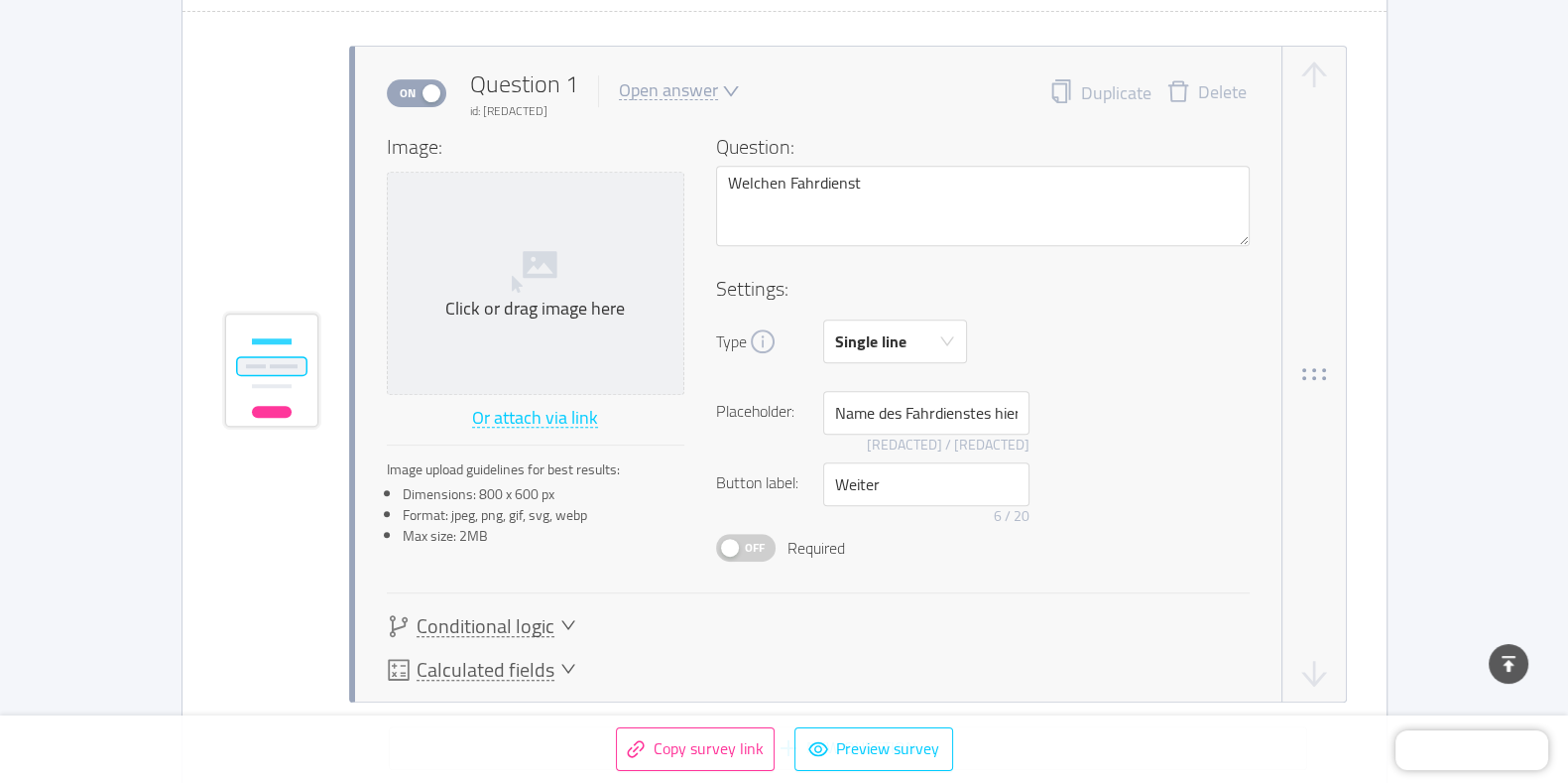 click on "Button label: Weiter  6 / 20" at bounding box center (983, 498) 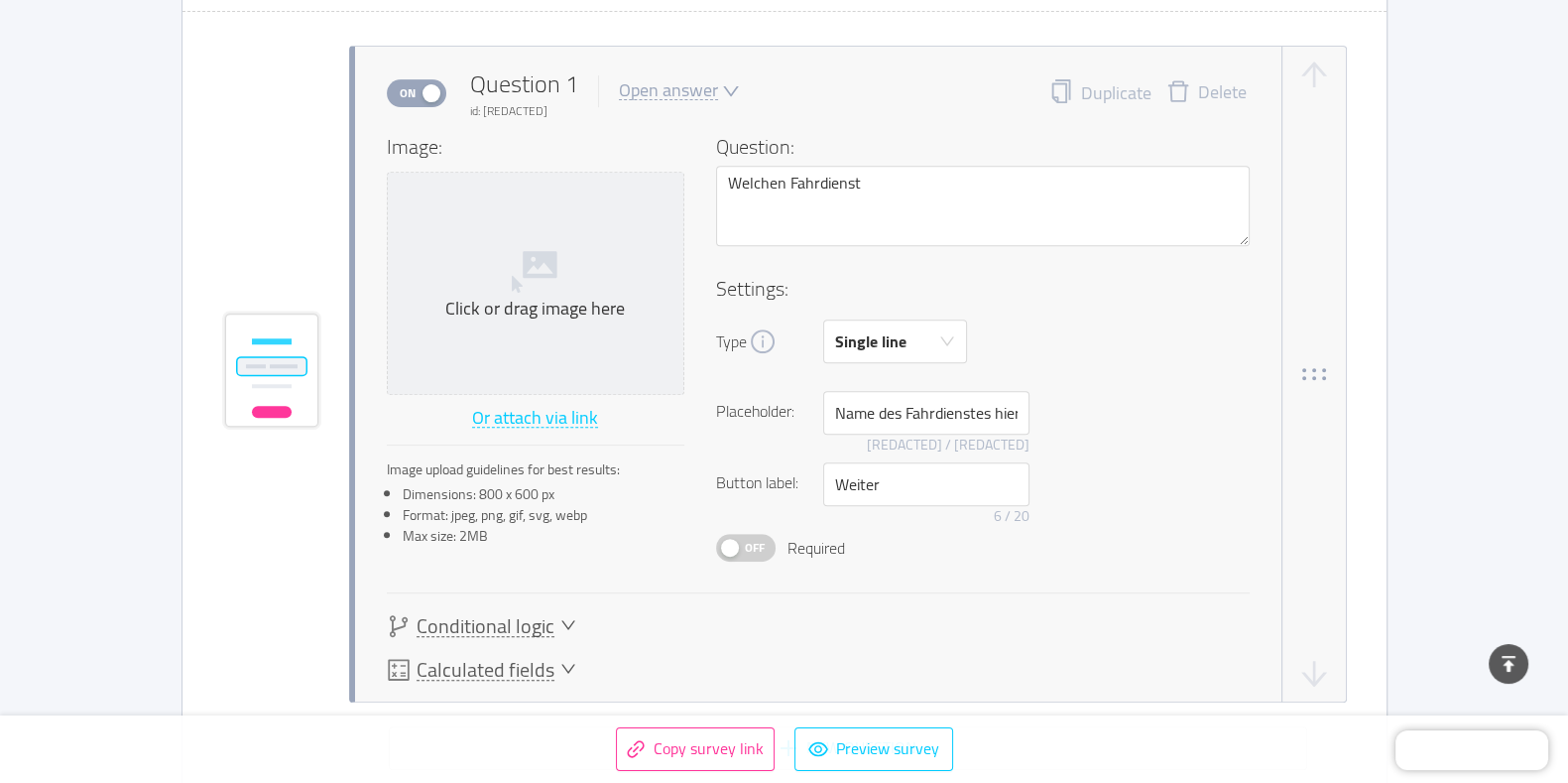 click on "Off" at bounding box center (755, 548) 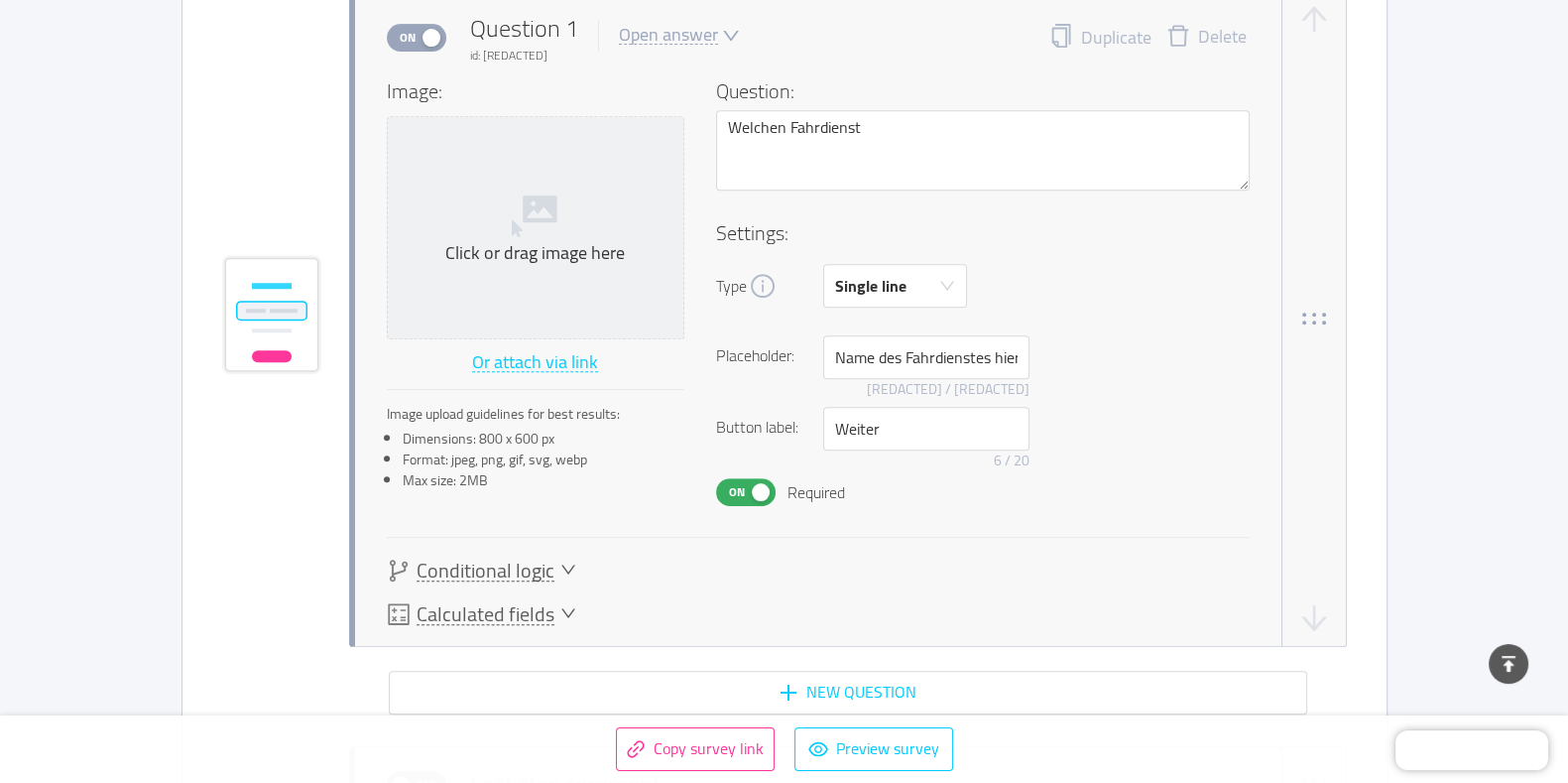 scroll, scrollTop: 1022, scrollLeft: 0, axis: vertical 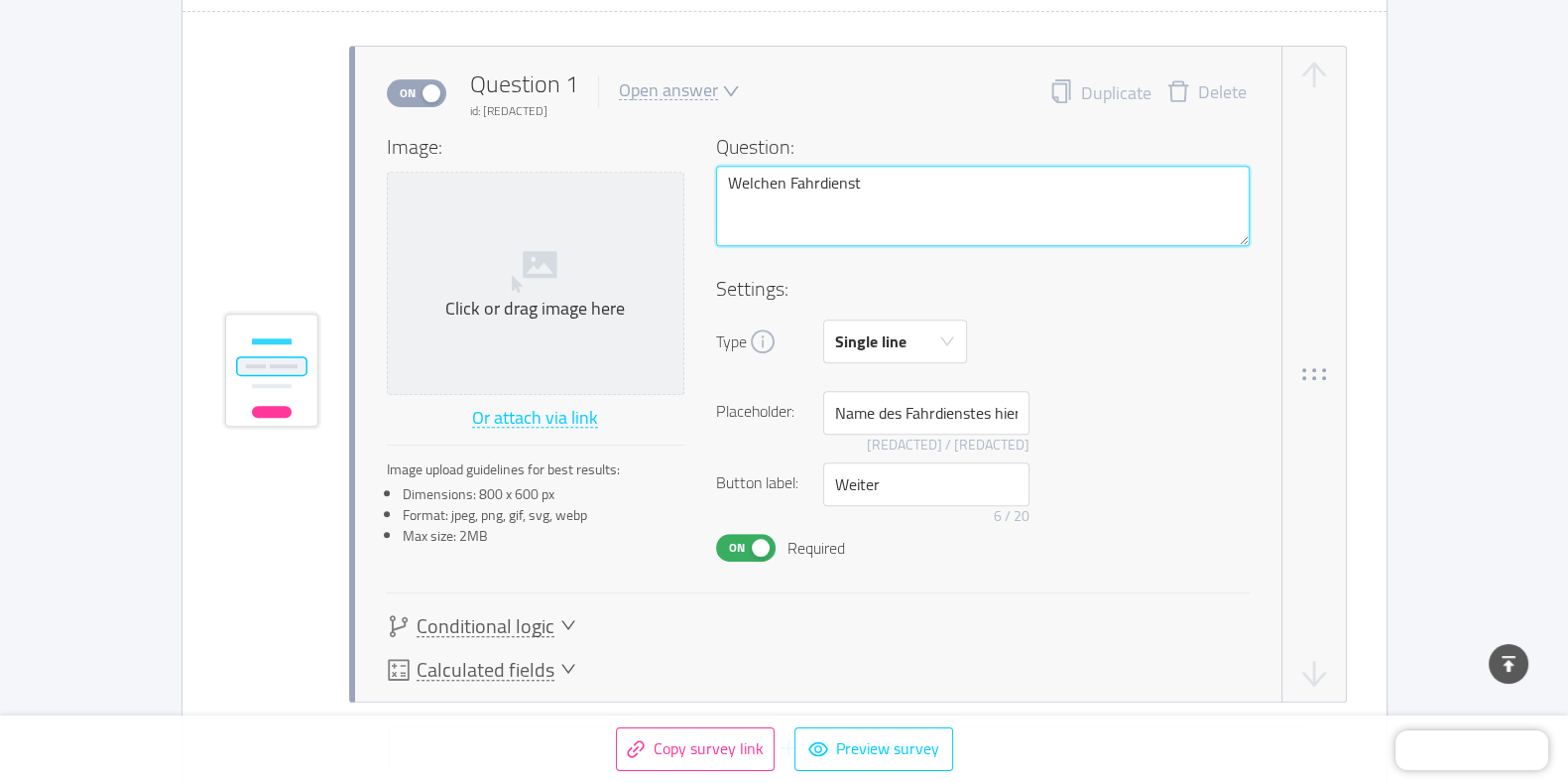 click on "Welchen Fahrdienst" at bounding box center (983, 206) 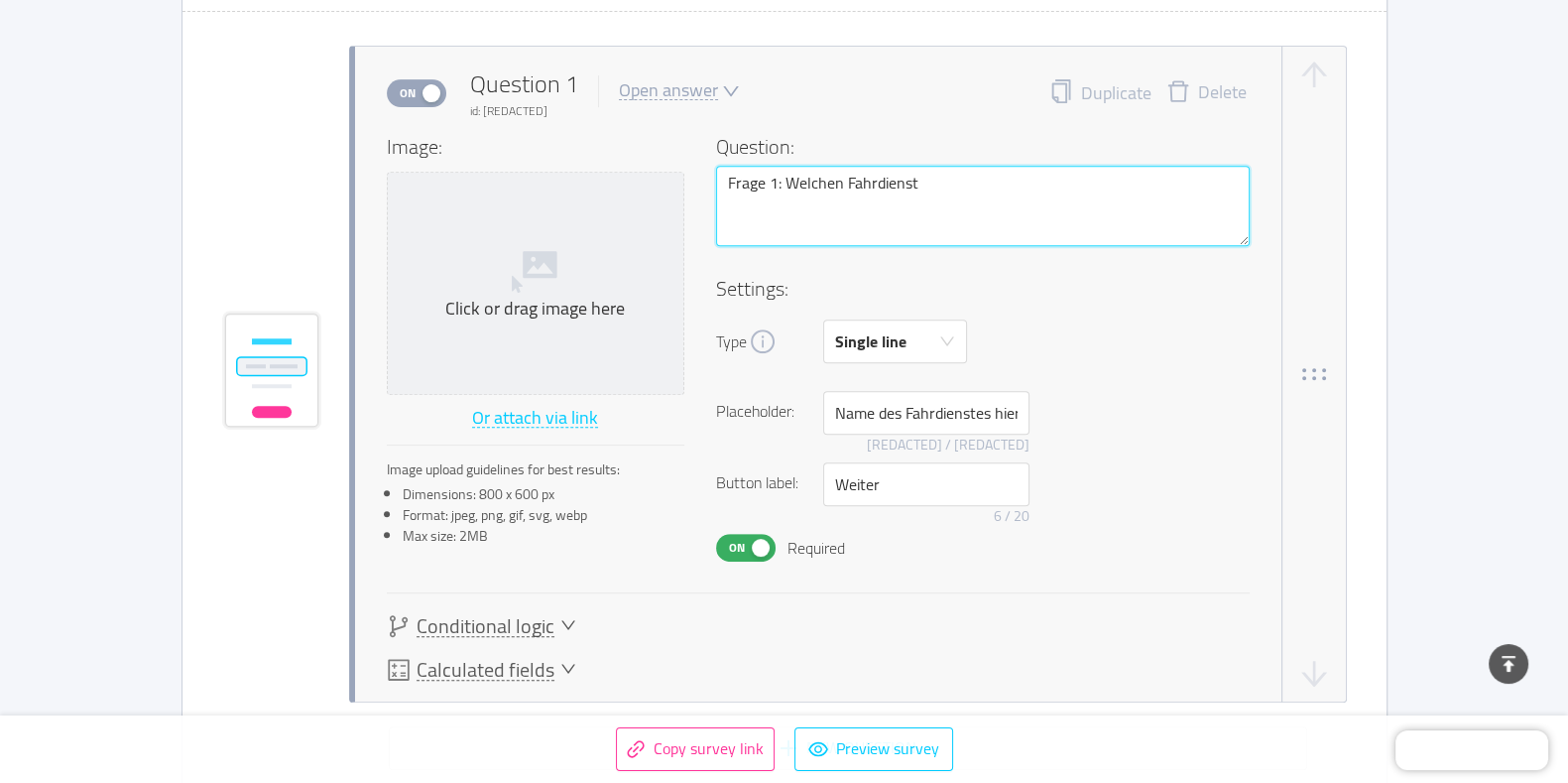 click on "Frage 1: Welchen Fahrdienst" at bounding box center (983, 206) 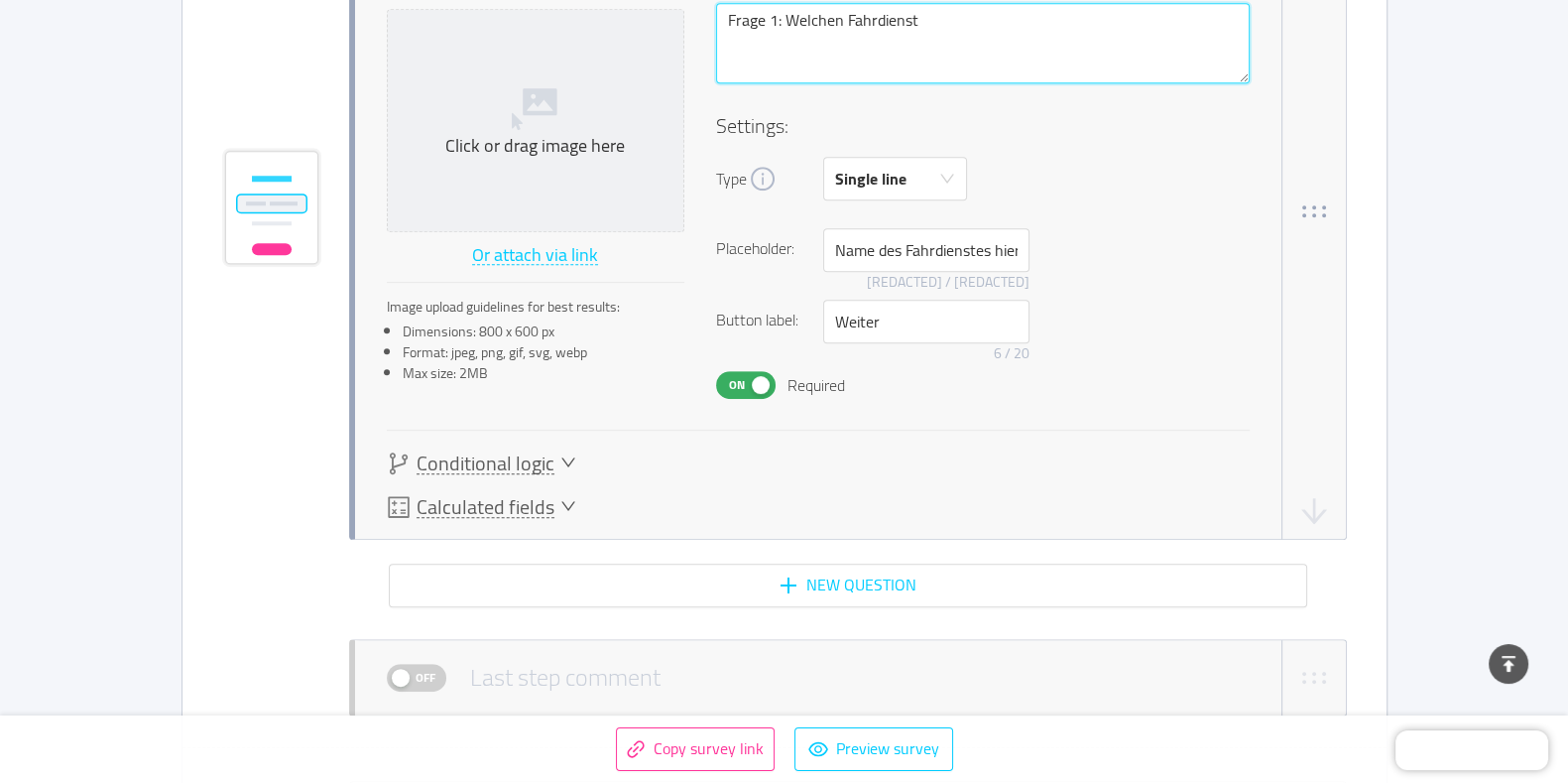 scroll, scrollTop: 1146, scrollLeft: 0, axis: vertical 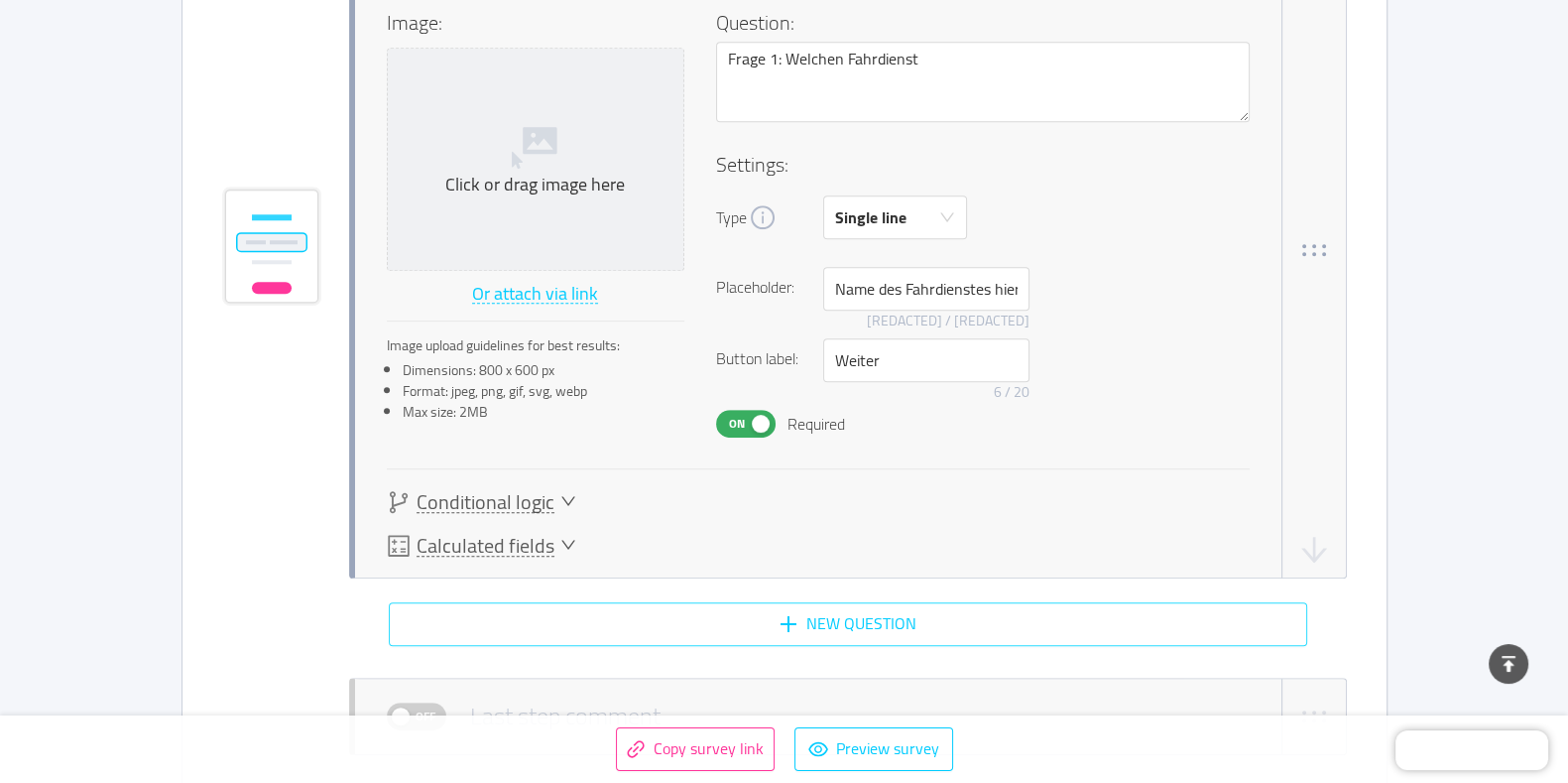 drag, startPoint x: 870, startPoint y: 617, endPoint x: 852, endPoint y: 633, distance: 24.083189 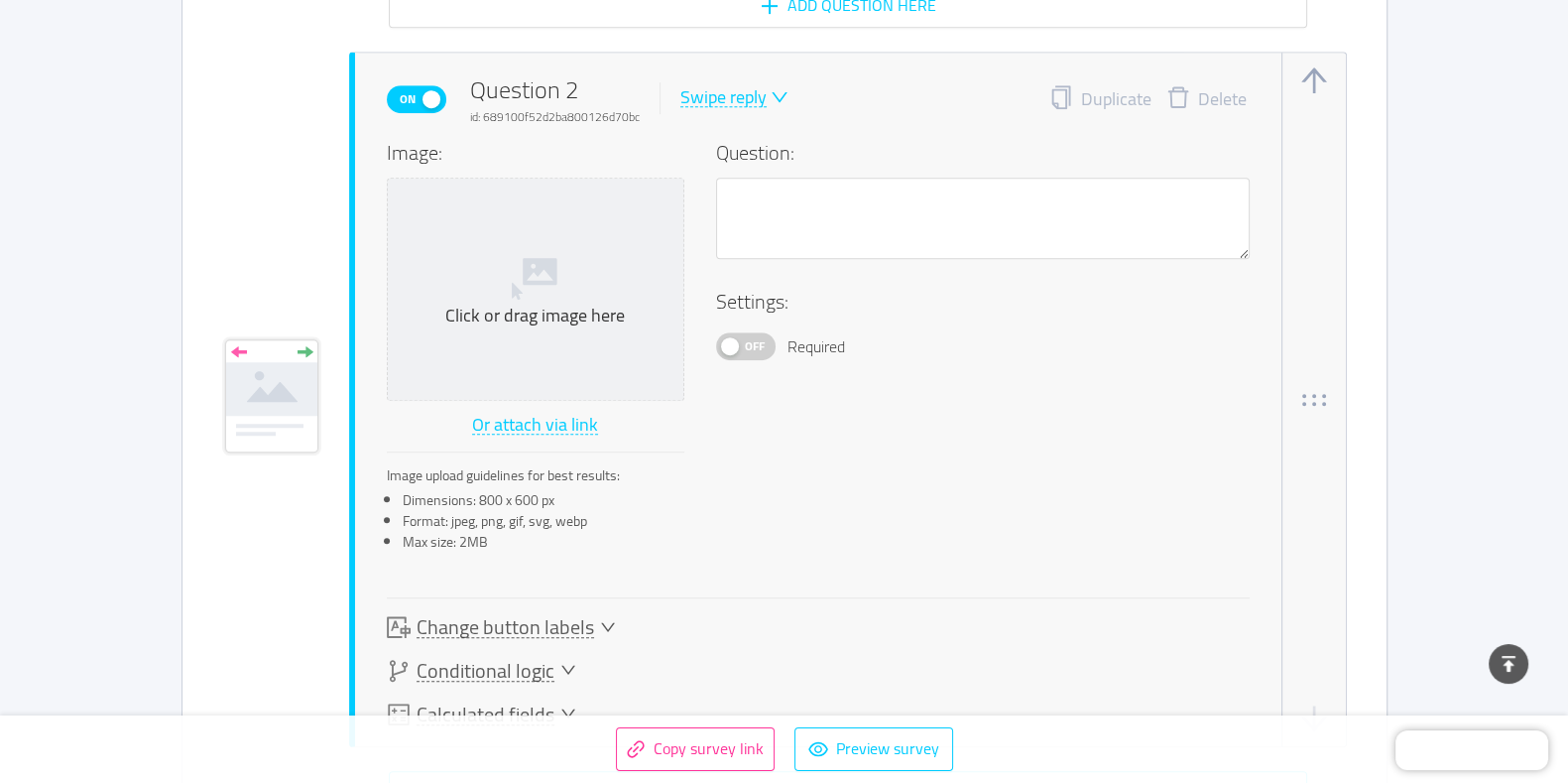 scroll, scrollTop: 1770, scrollLeft: 0, axis: vertical 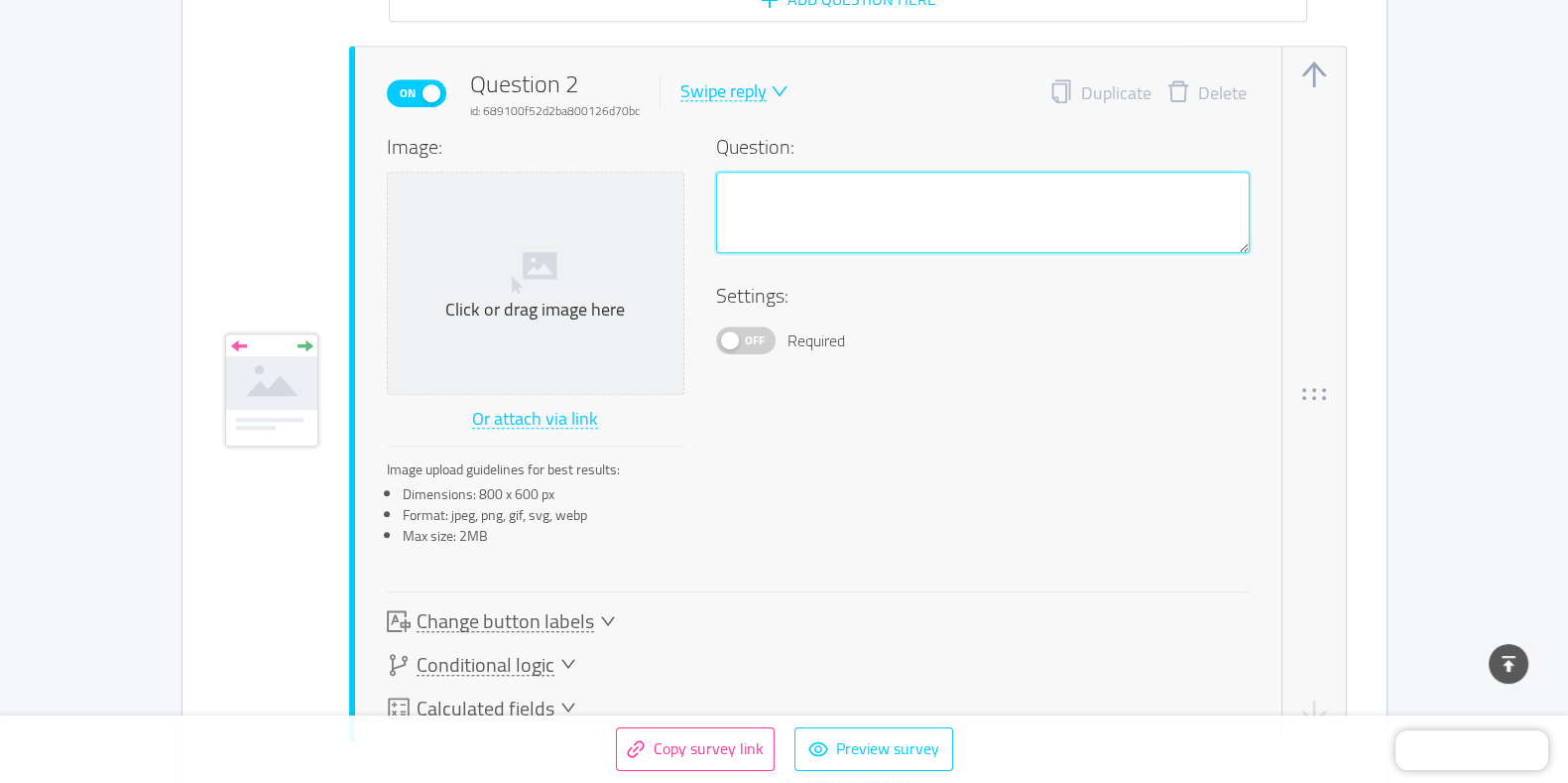 click at bounding box center (983, 212) 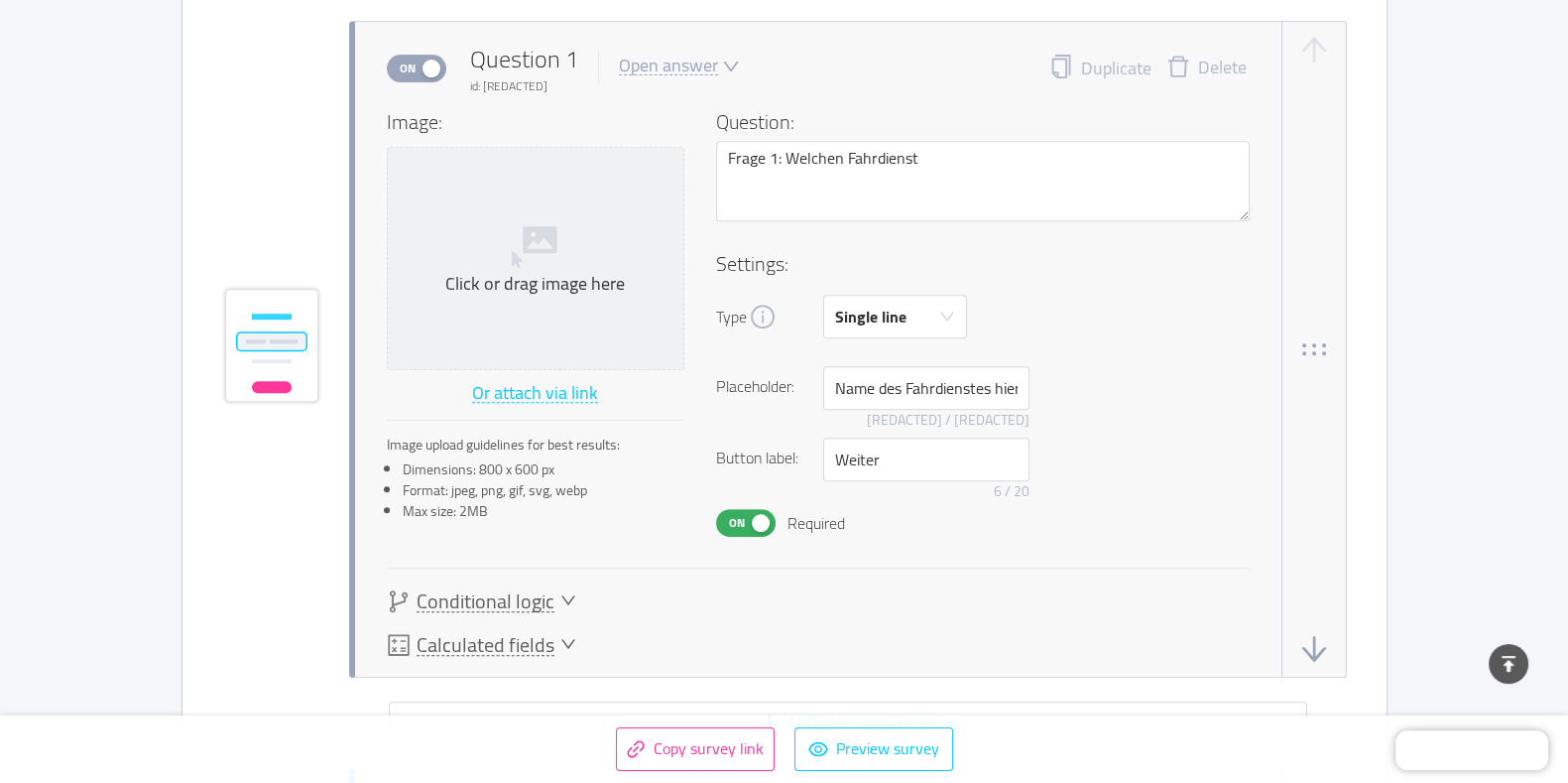 scroll, scrollTop: 1026, scrollLeft: 0, axis: vertical 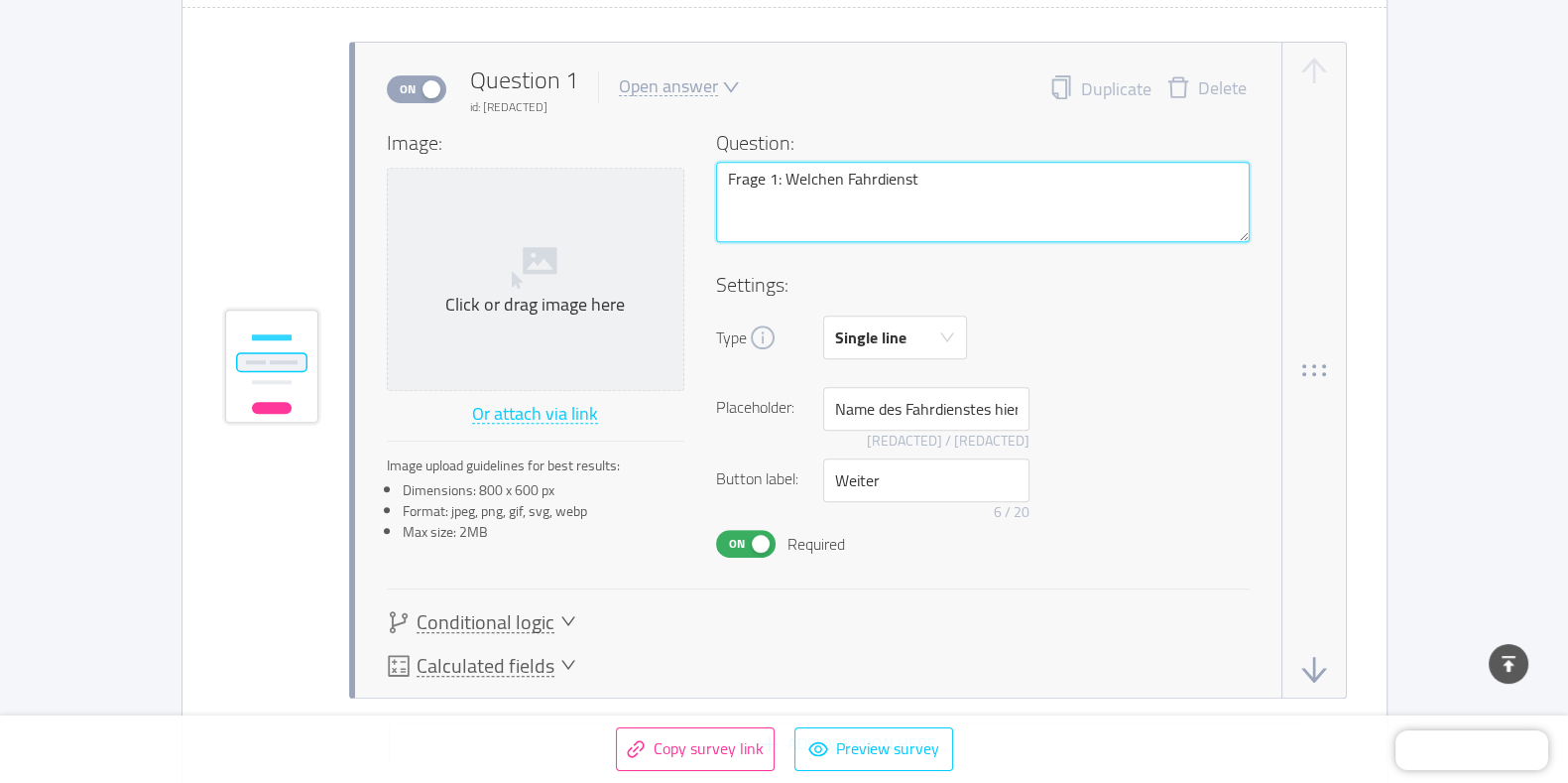 click on "Frage 1: Welchen Fahrdienst" at bounding box center (983, 202) 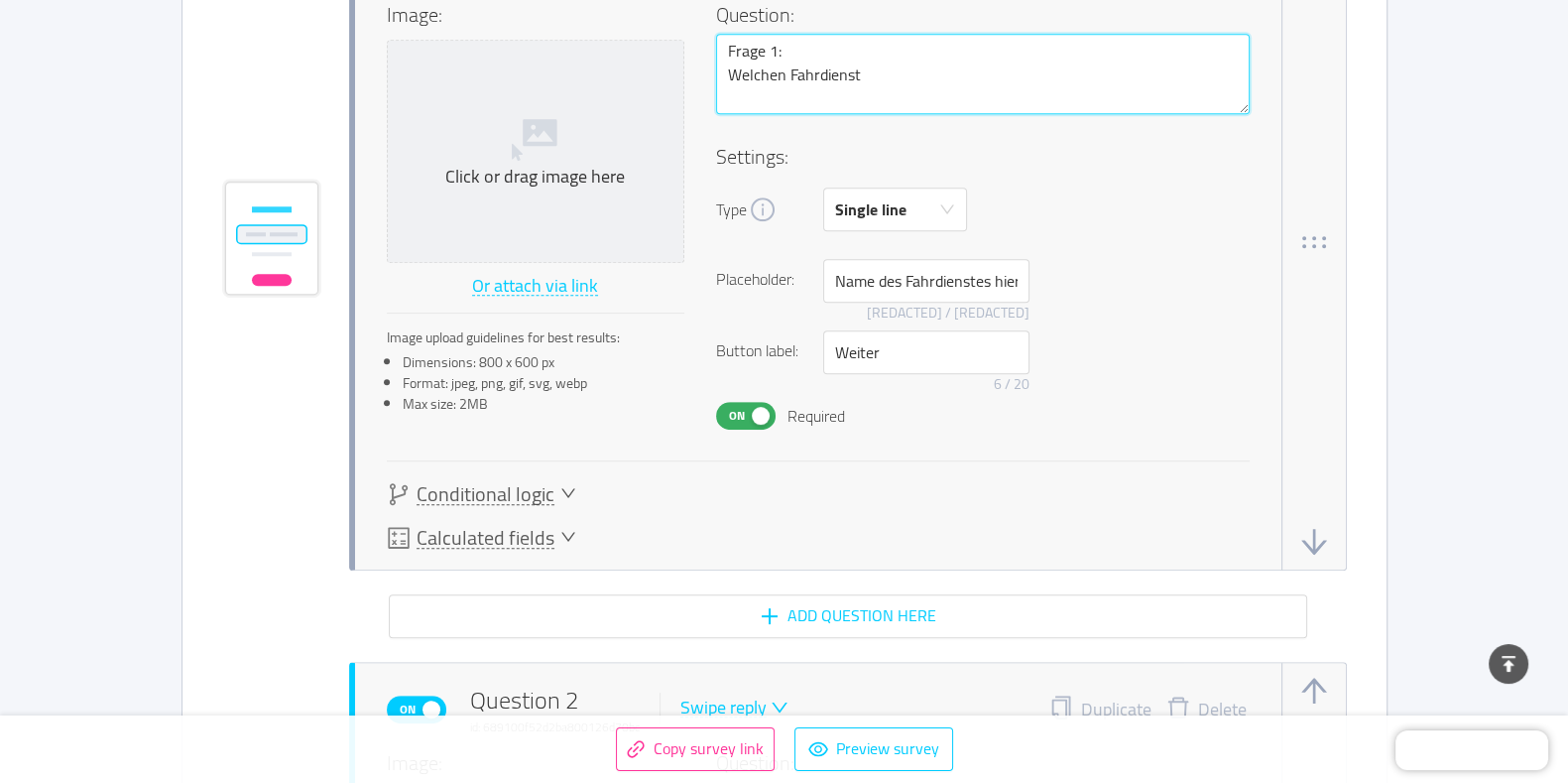 scroll, scrollTop: 1398, scrollLeft: 0, axis: vertical 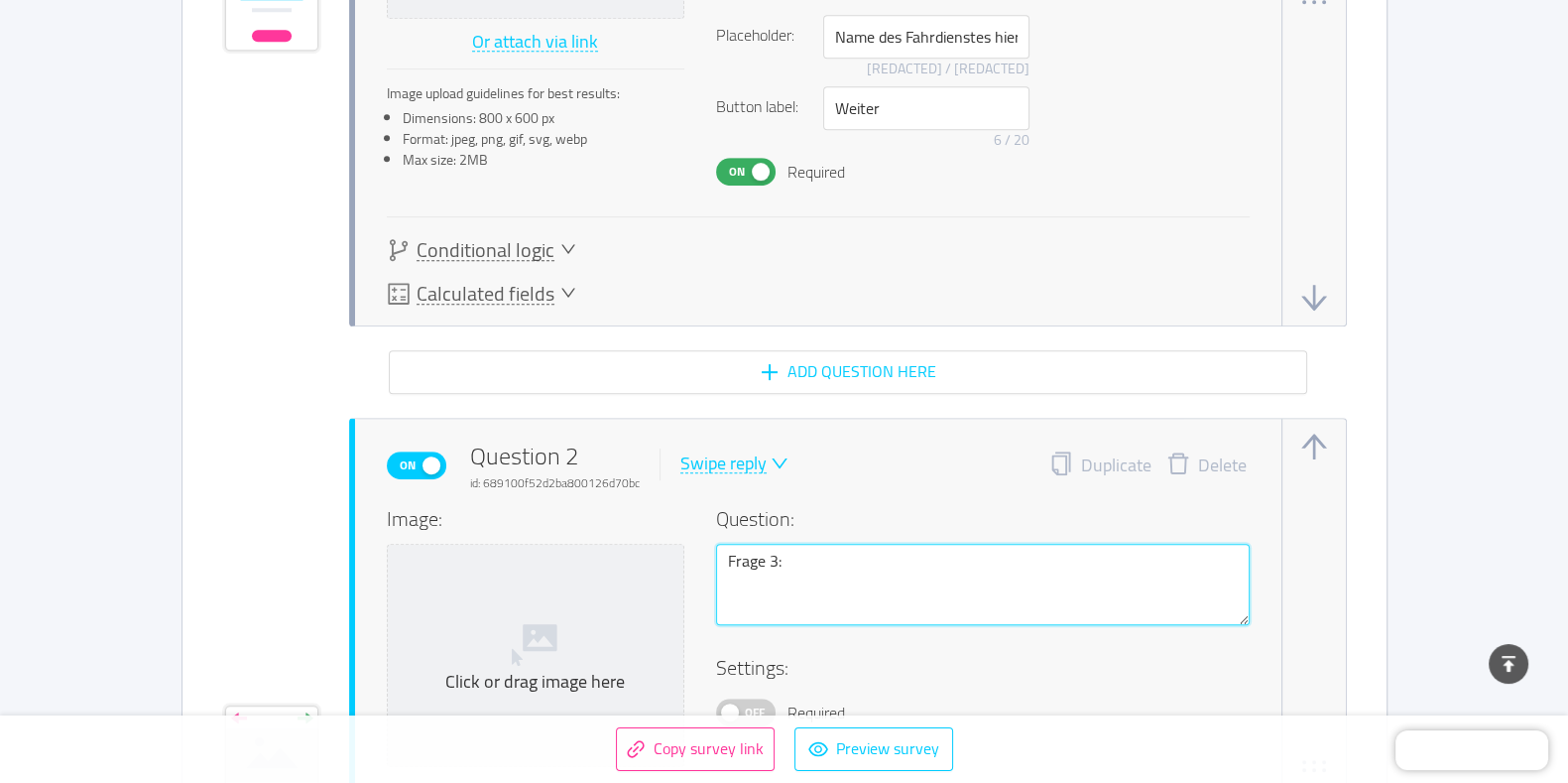 click on "Frage 3:" at bounding box center [983, 585] 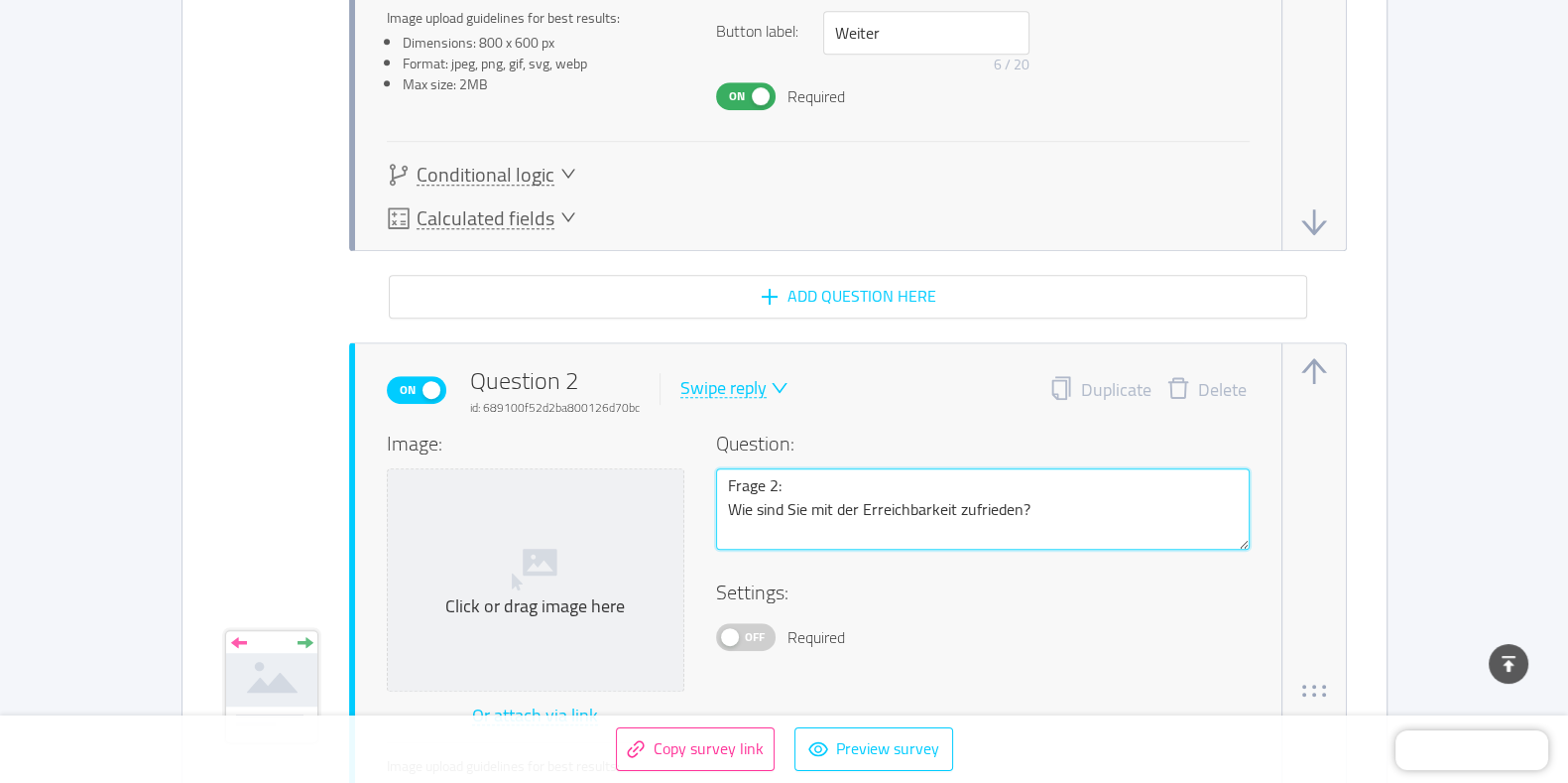 scroll, scrollTop: 1522, scrollLeft: 0, axis: vertical 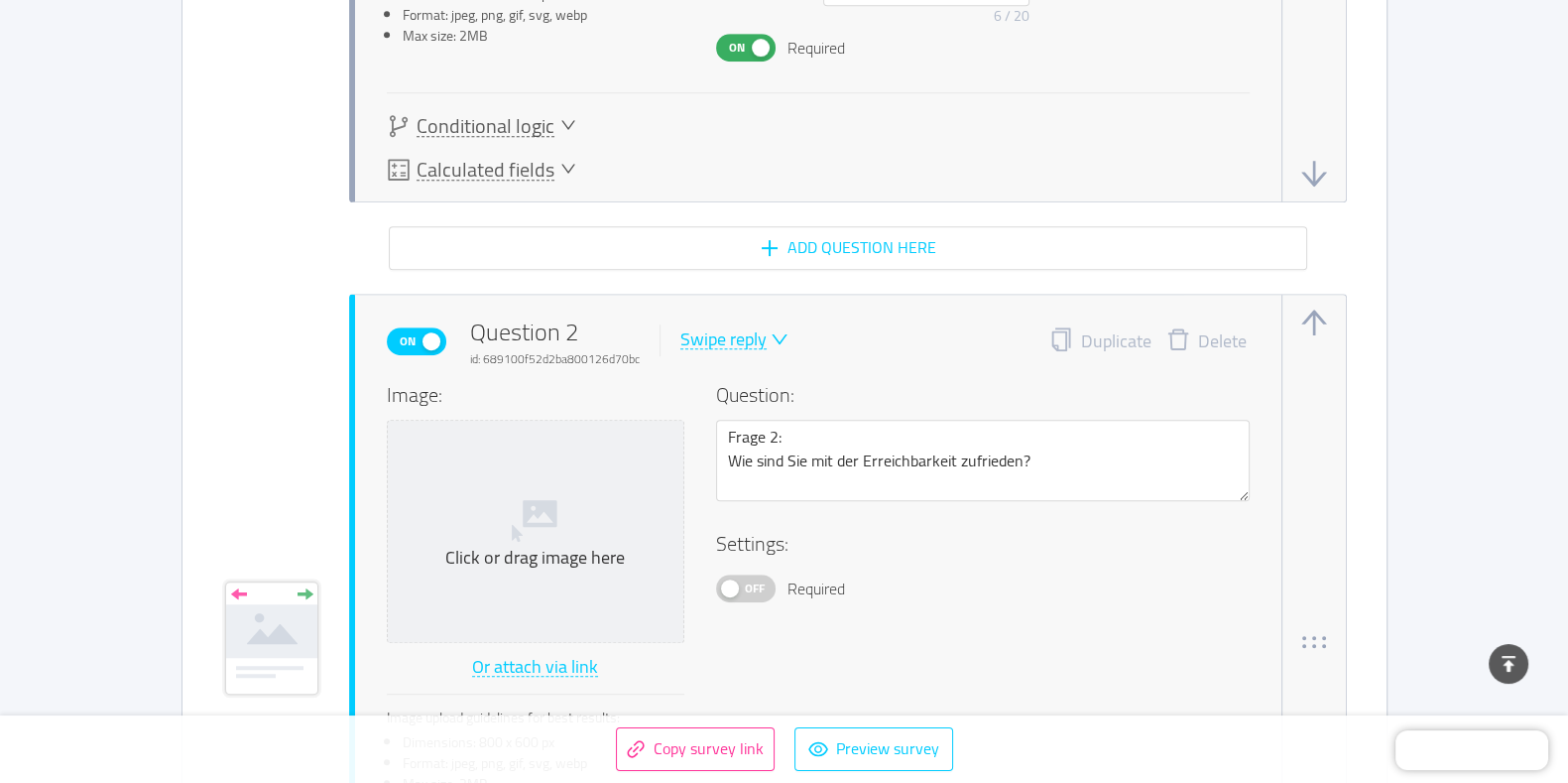 click 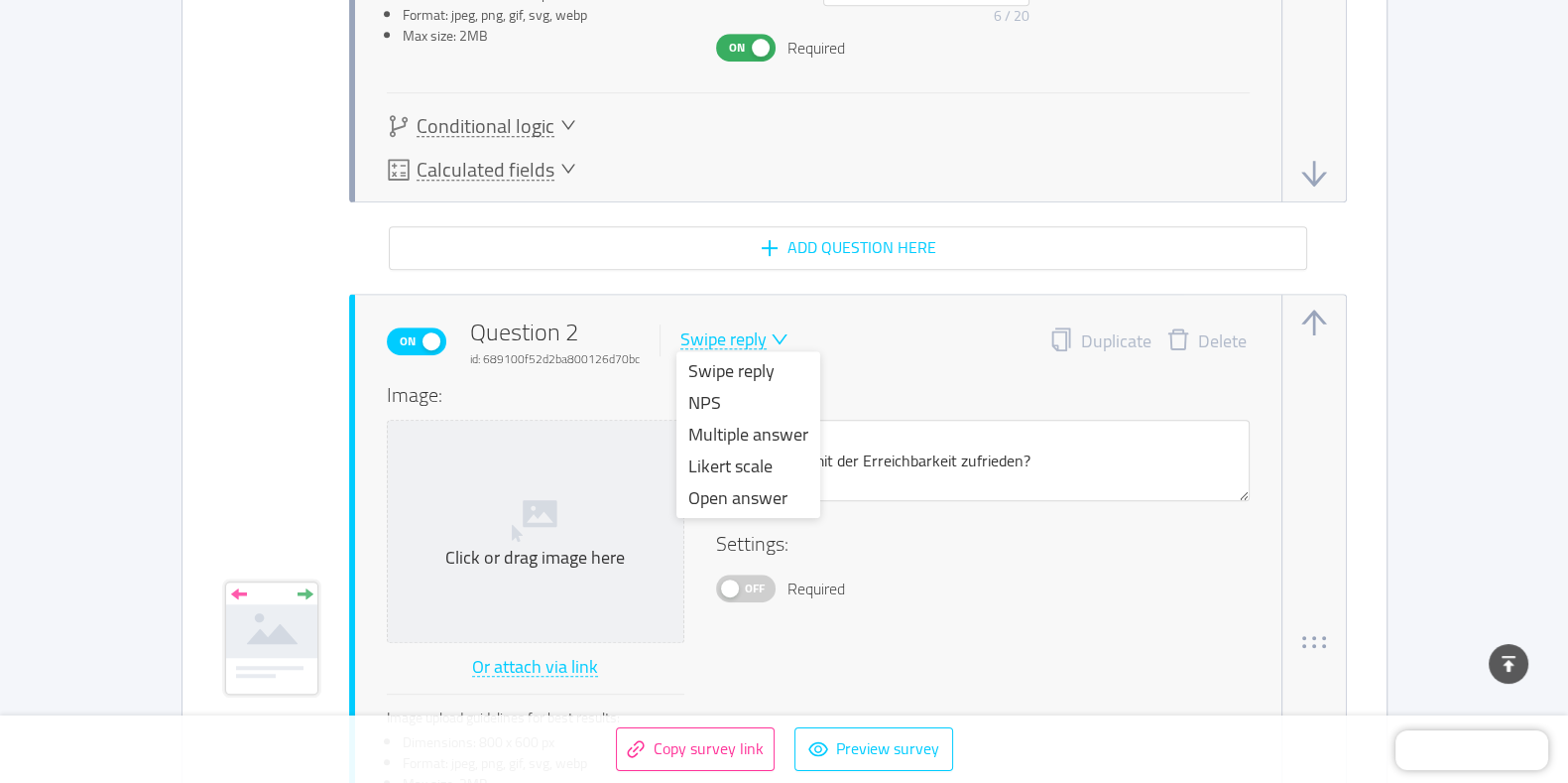 click on "NPS" at bounding box center [748, 403] 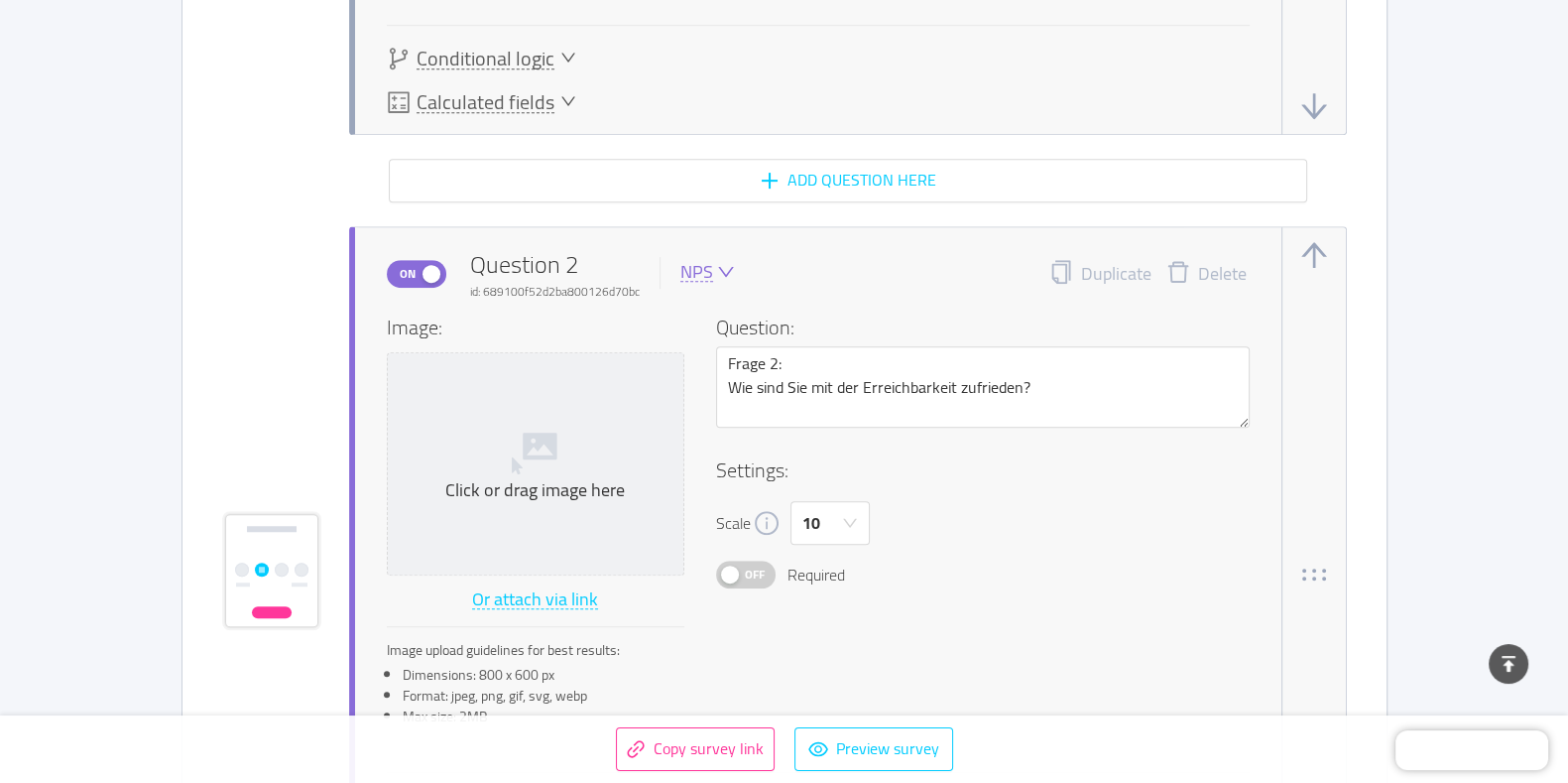 scroll, scrollTop: 1646, scrollLeft: 0, axis: vertical 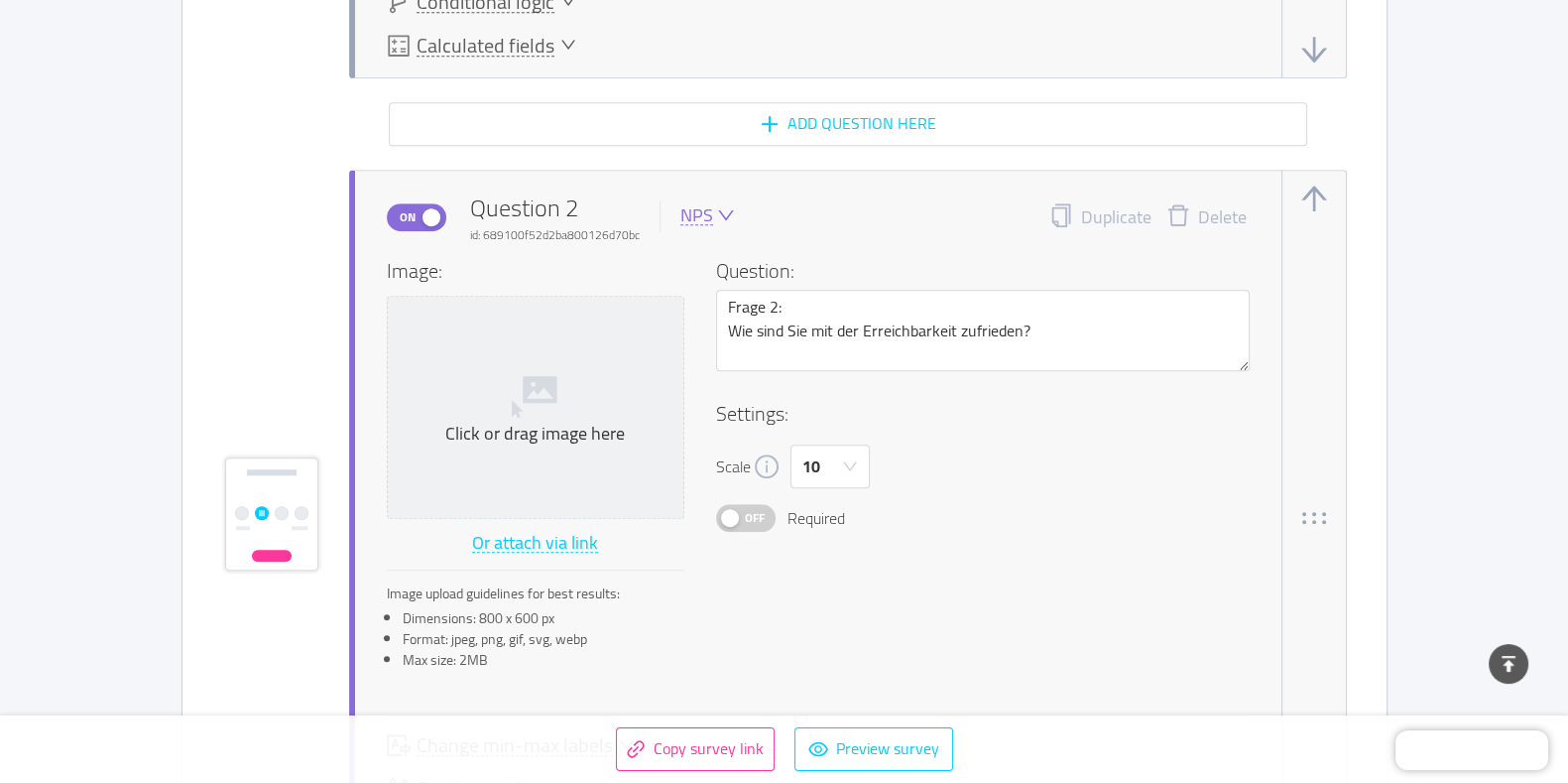 click 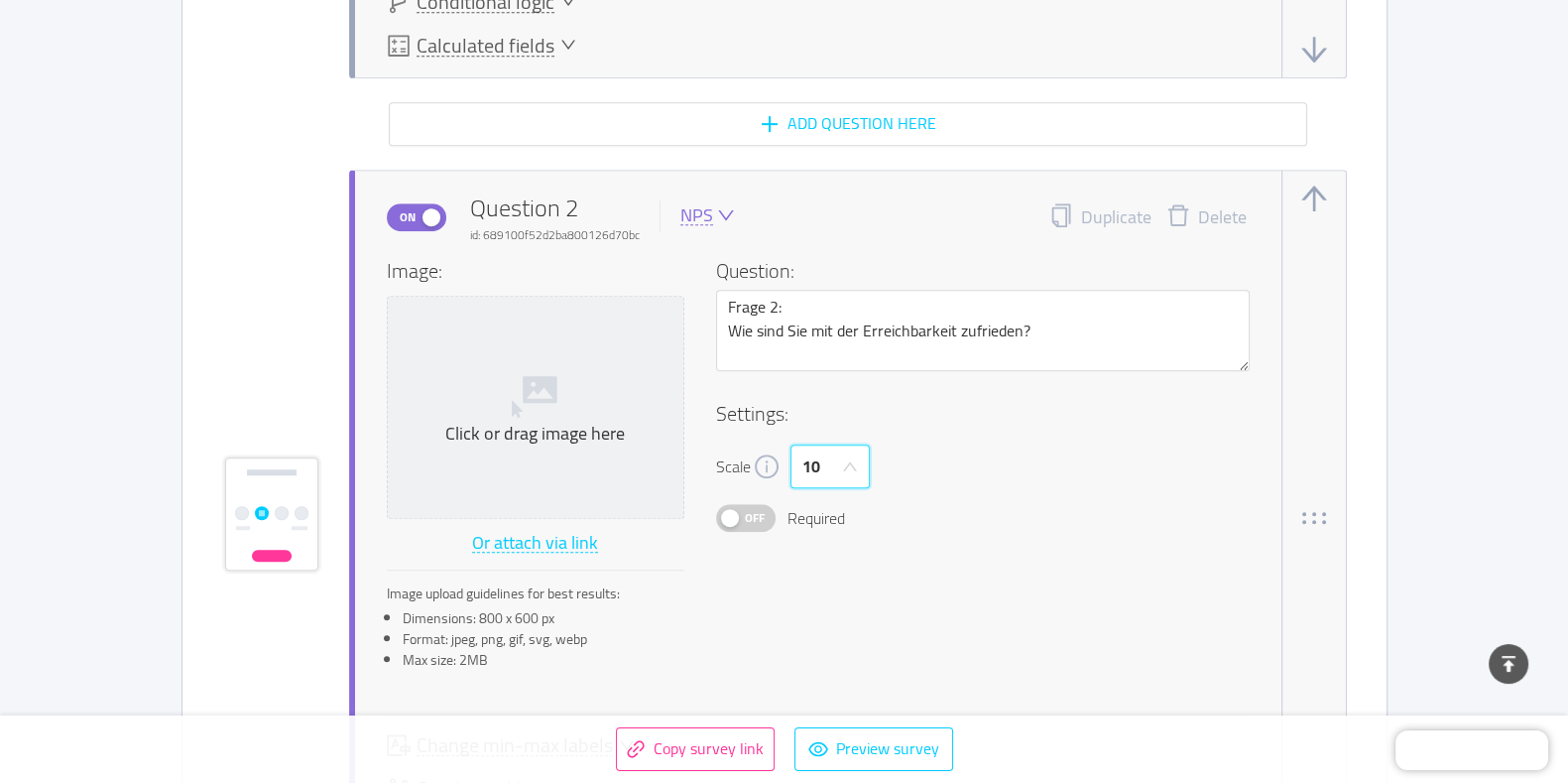 scroll, scrollTop: 10, scrollLeft: 0, axis: vertical 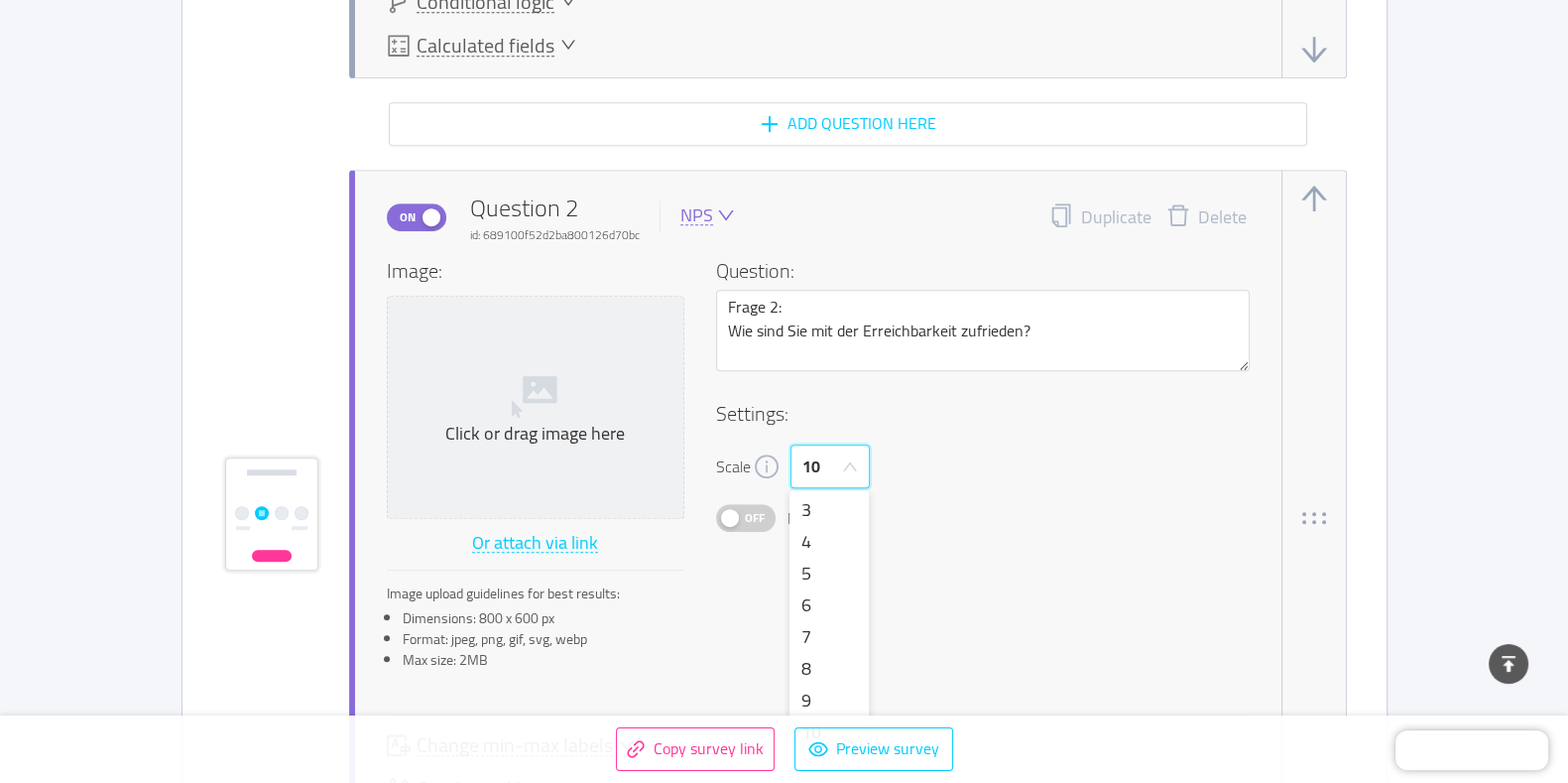 click on "Scale  10" at bounding box center (983, 466) 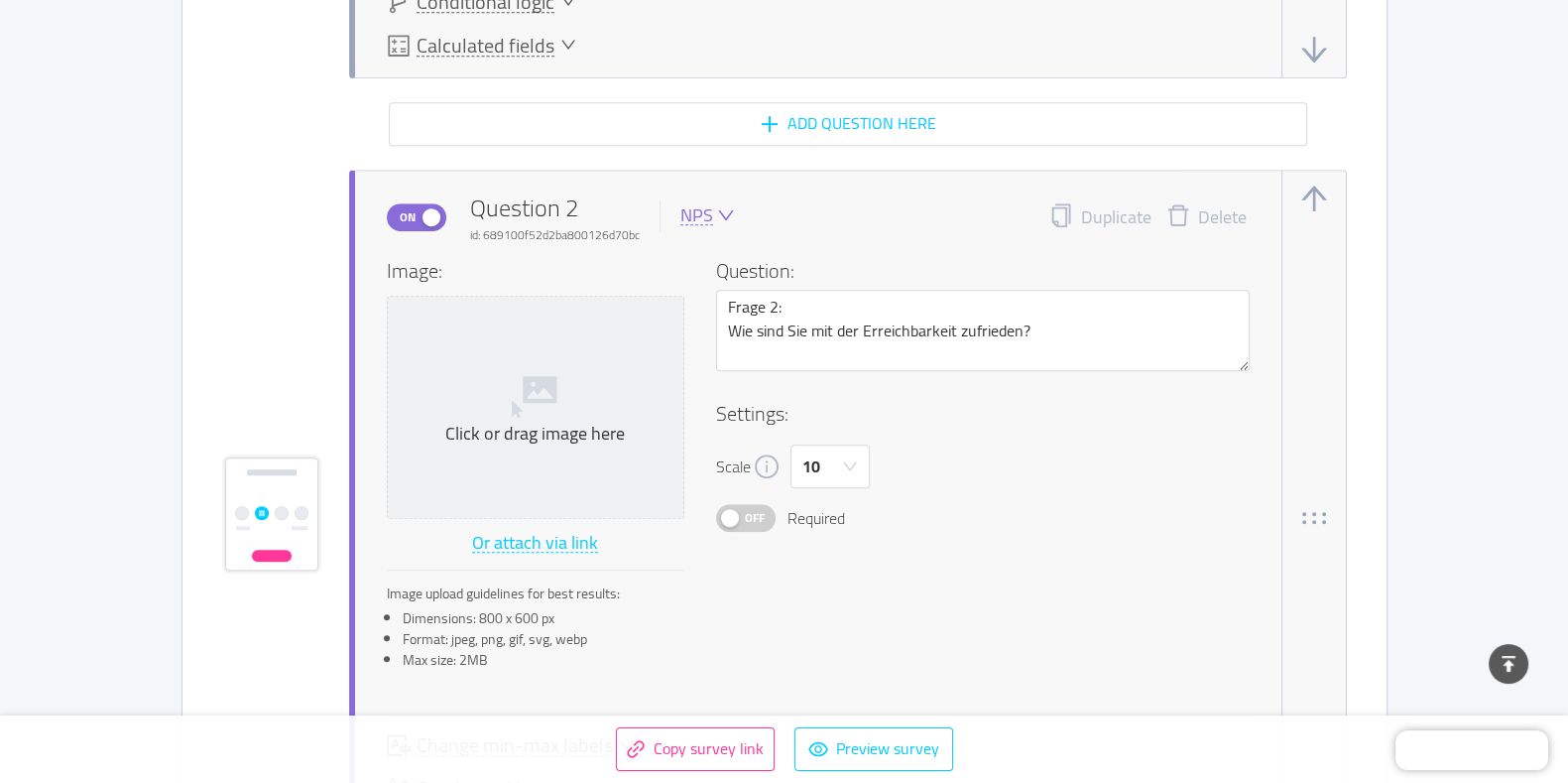 click at bounding box center (850, 467) 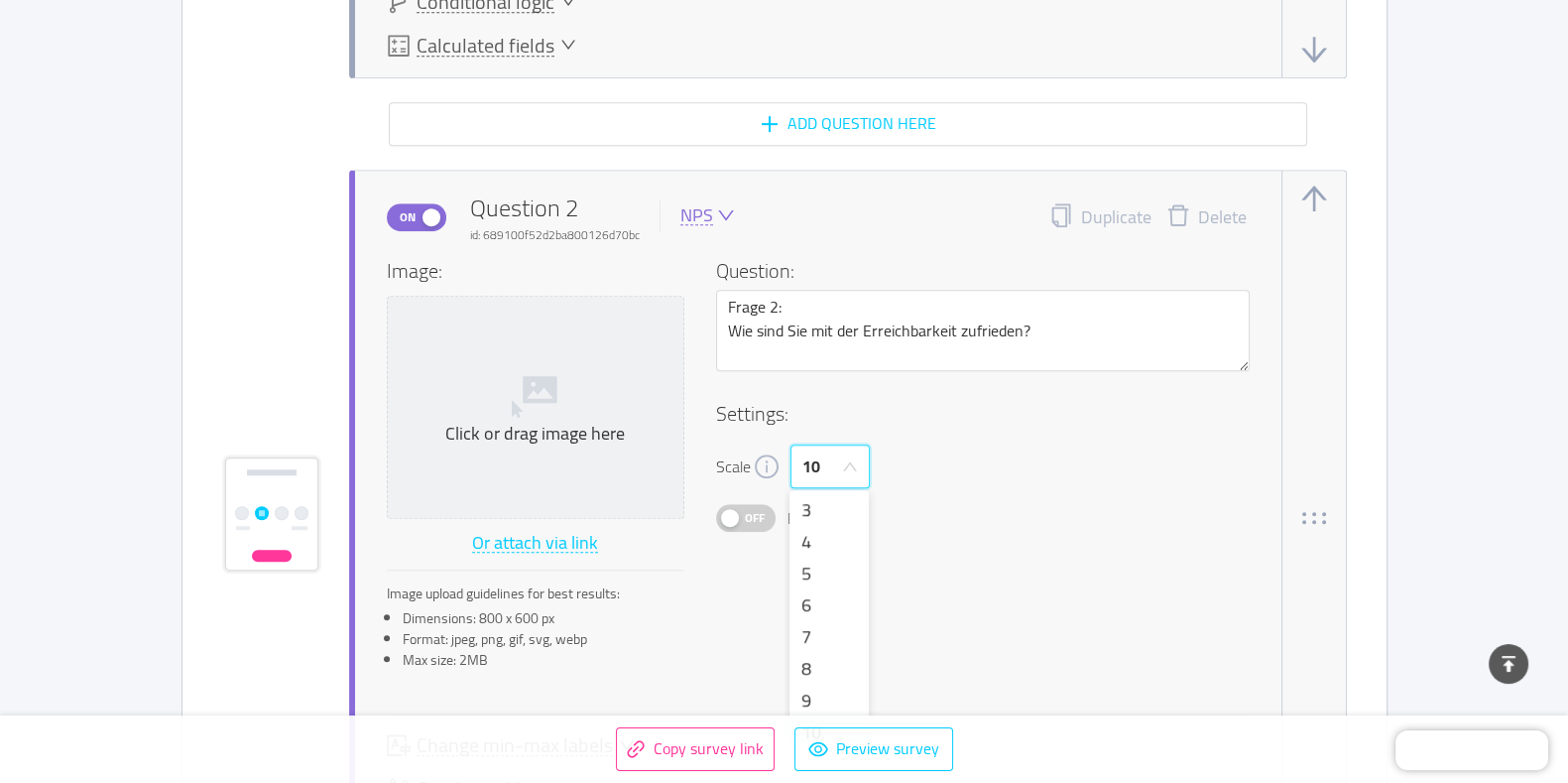 scroll, scrollTop: 10, scrollLeft: 0, axis: vertical 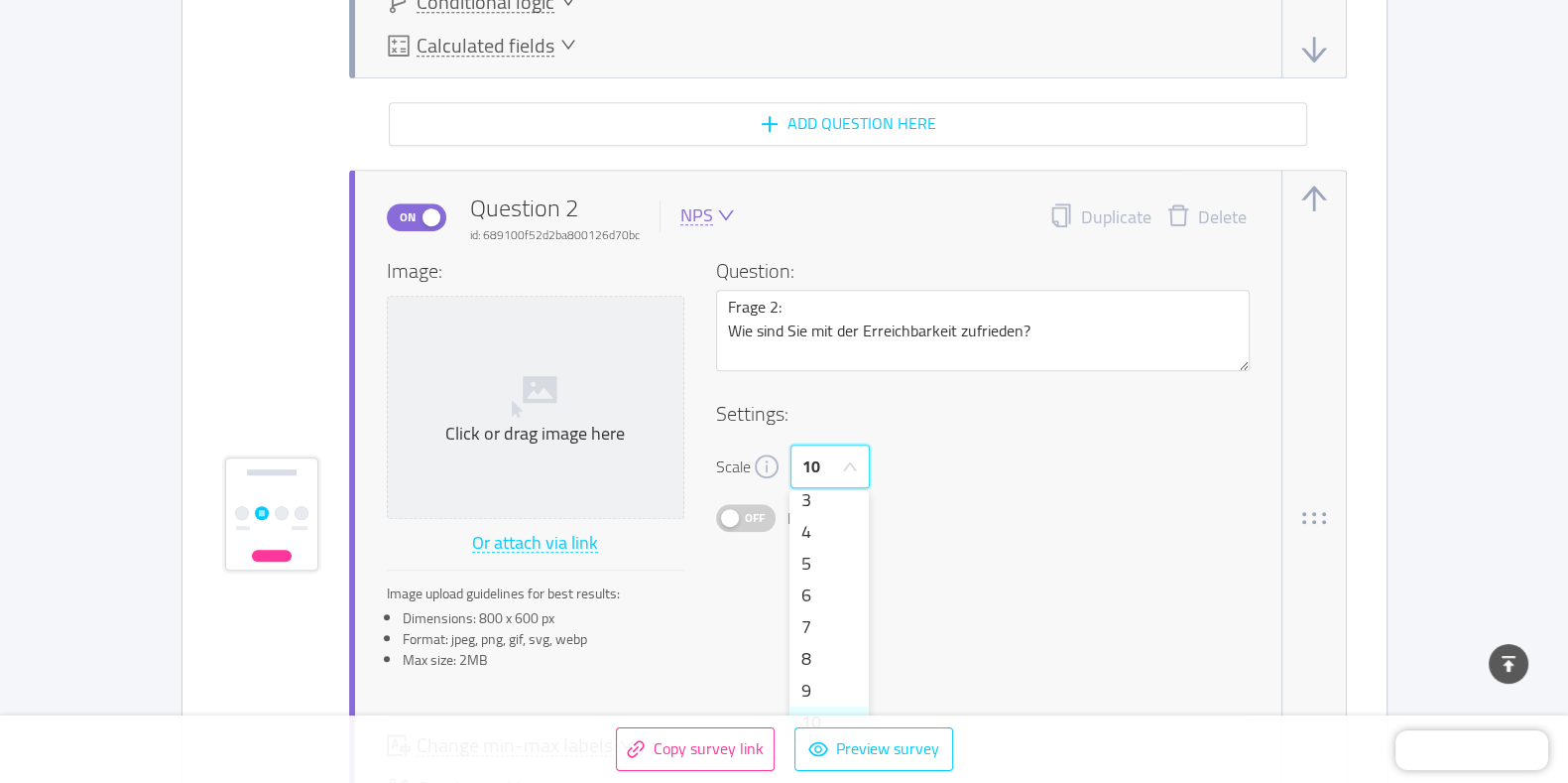 click 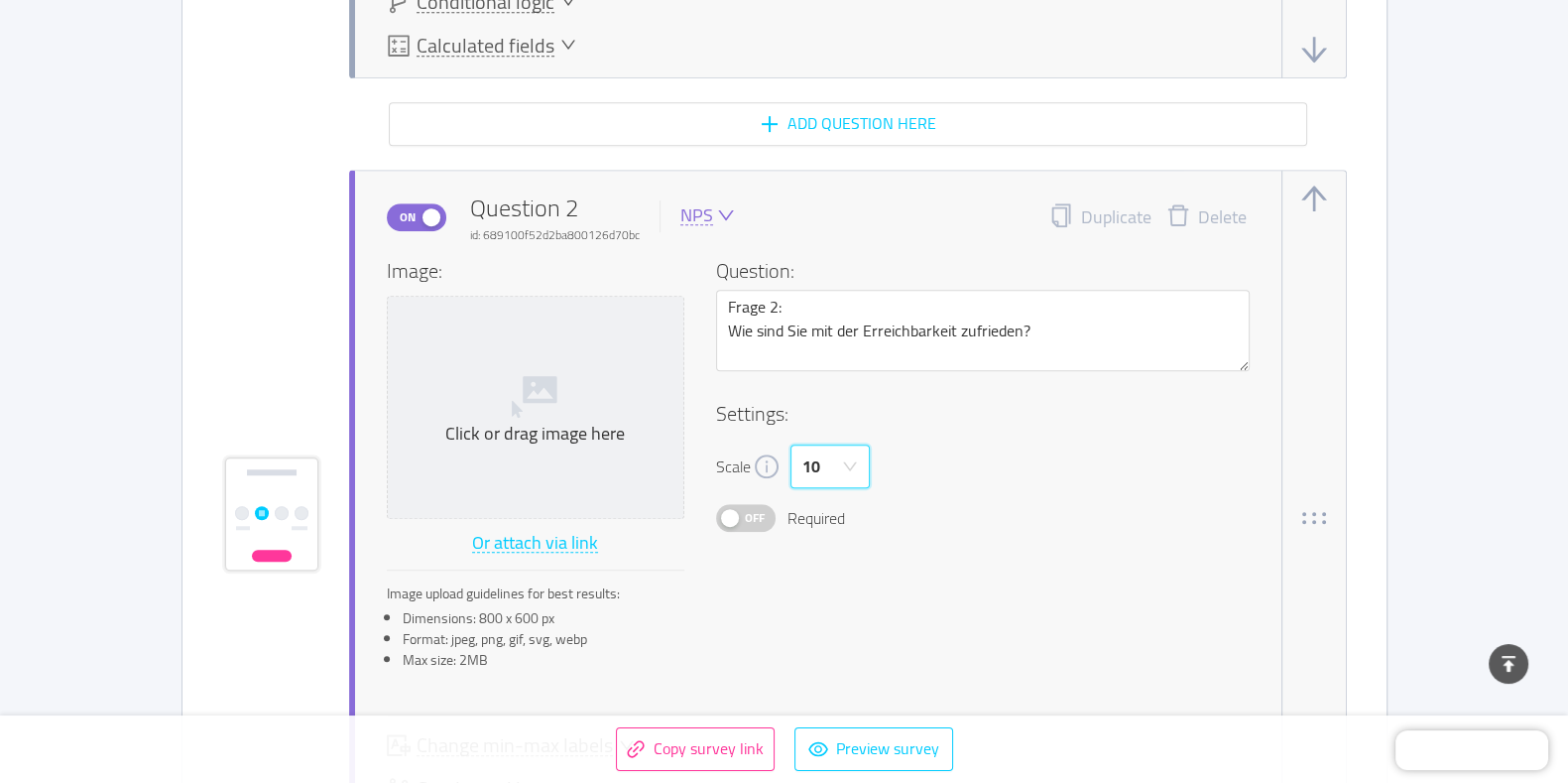 click 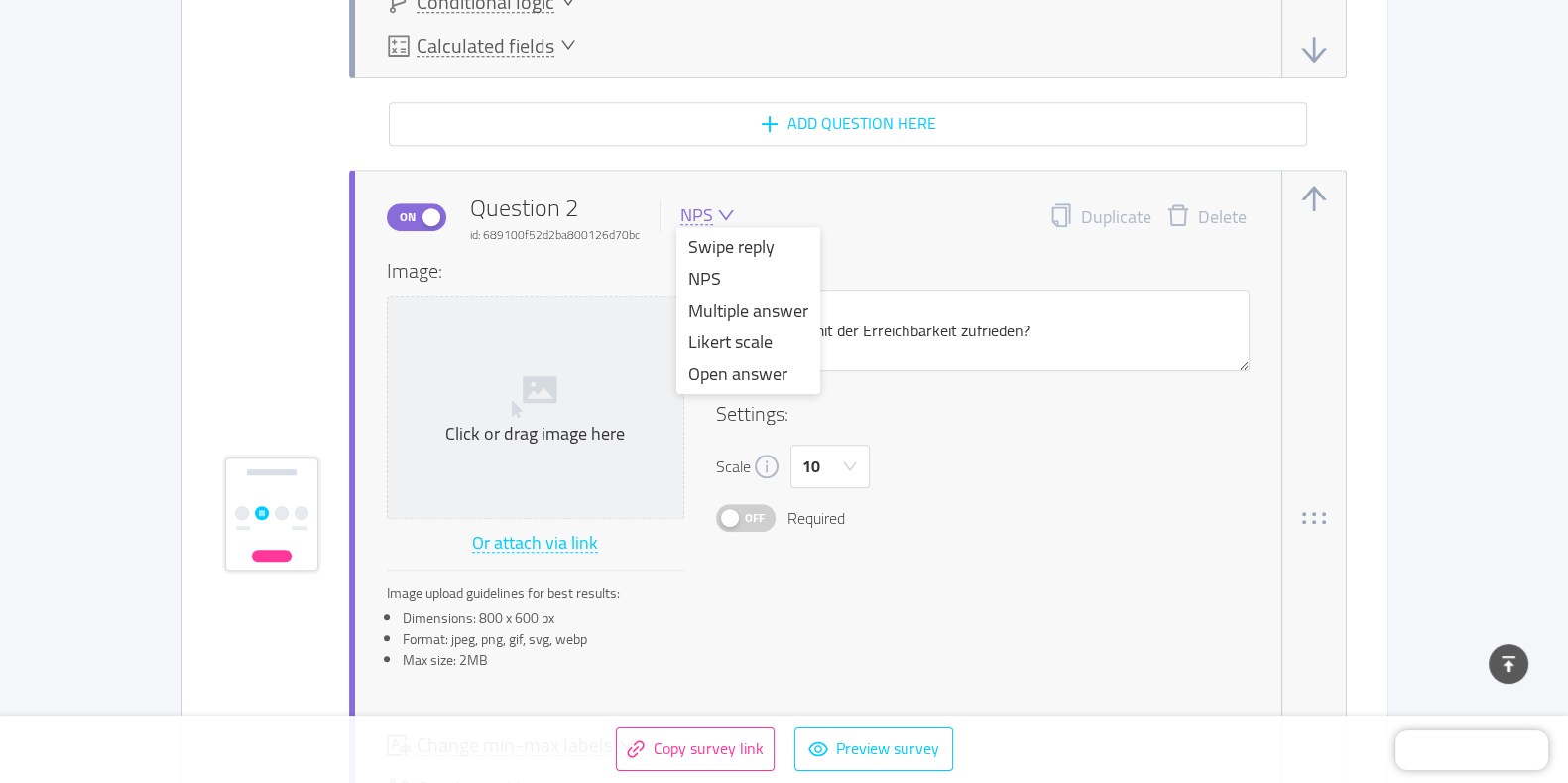 click on "Likert scale" at bounding box center [748, 342] 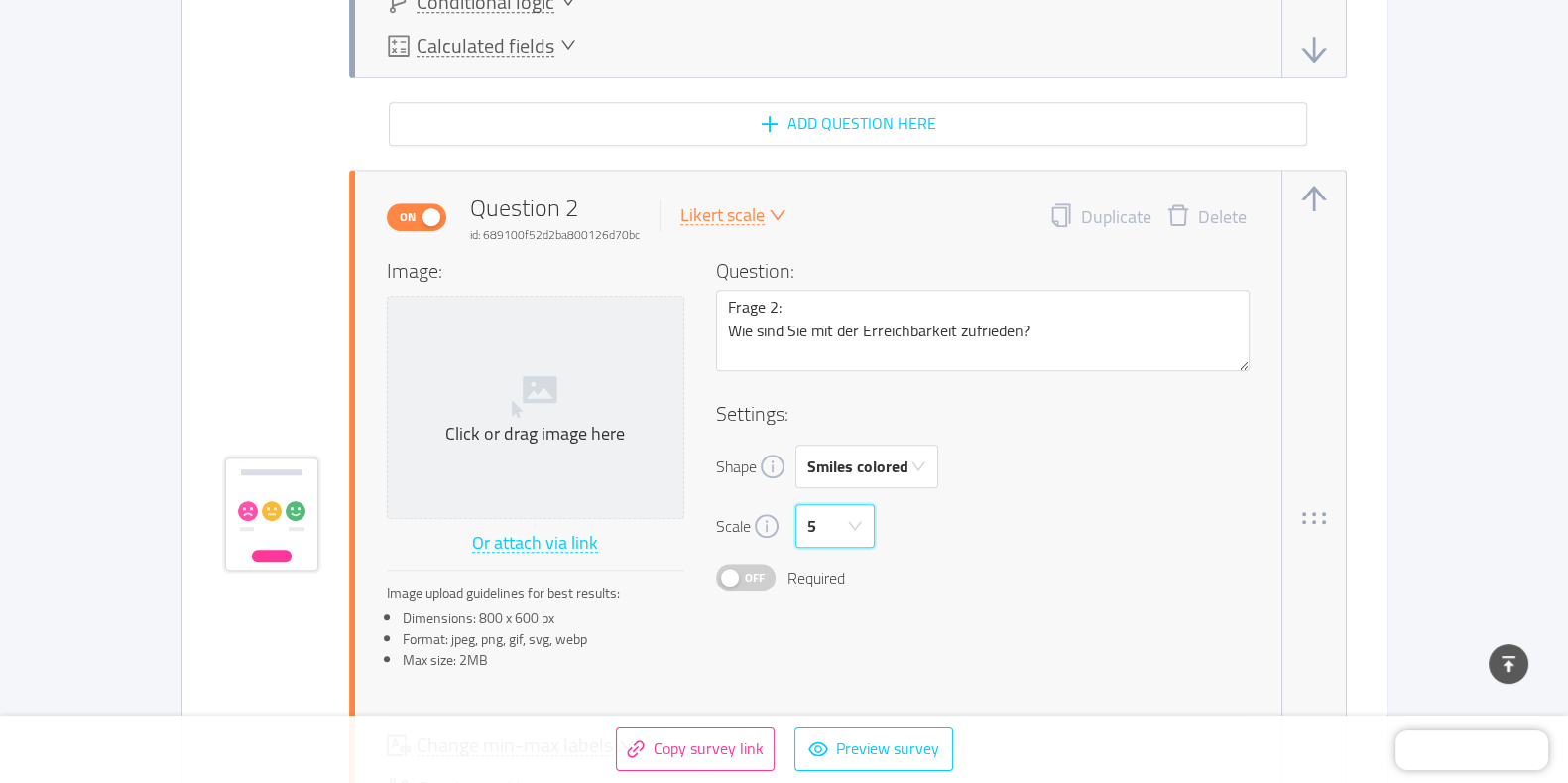 click 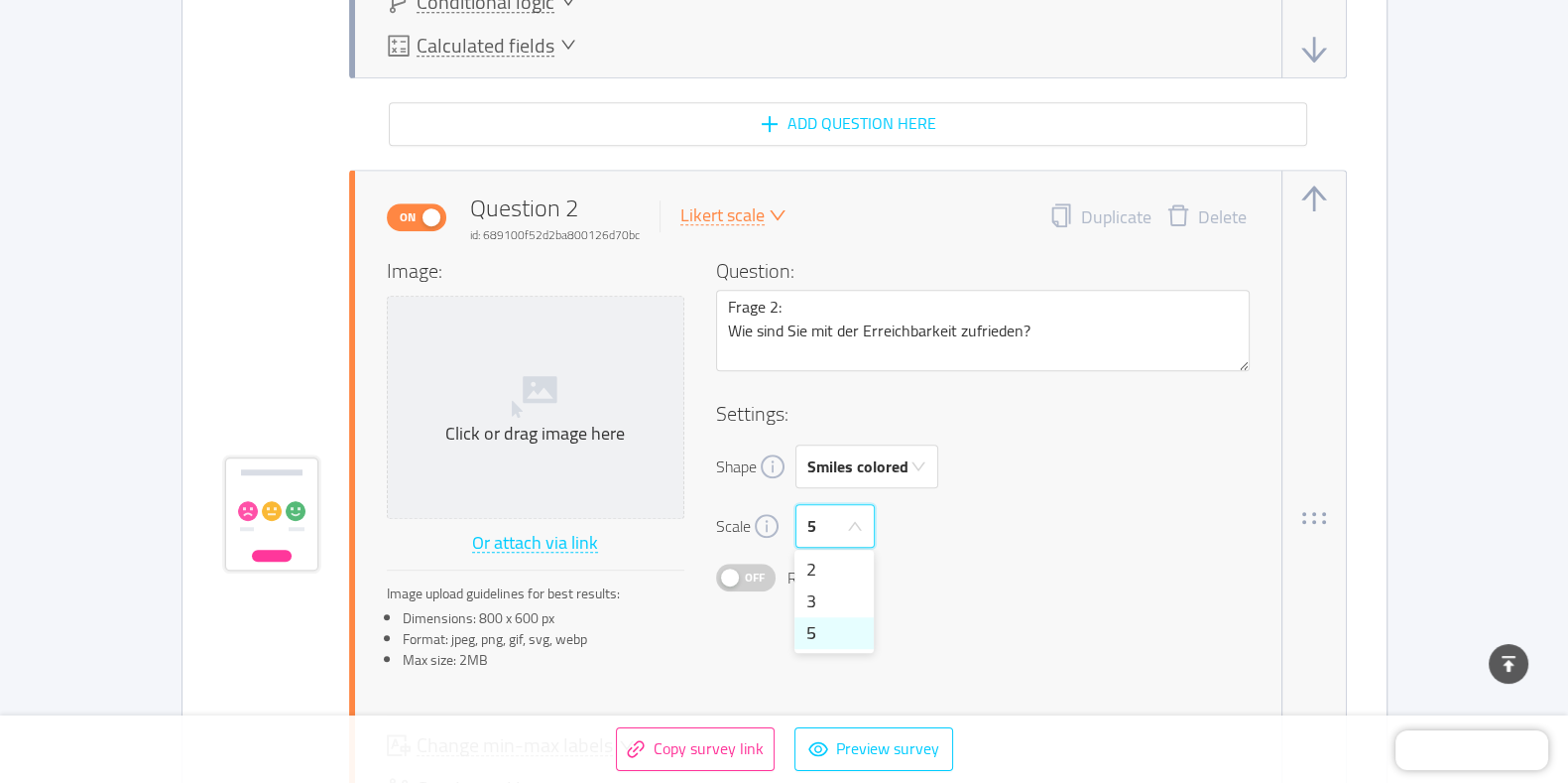 click 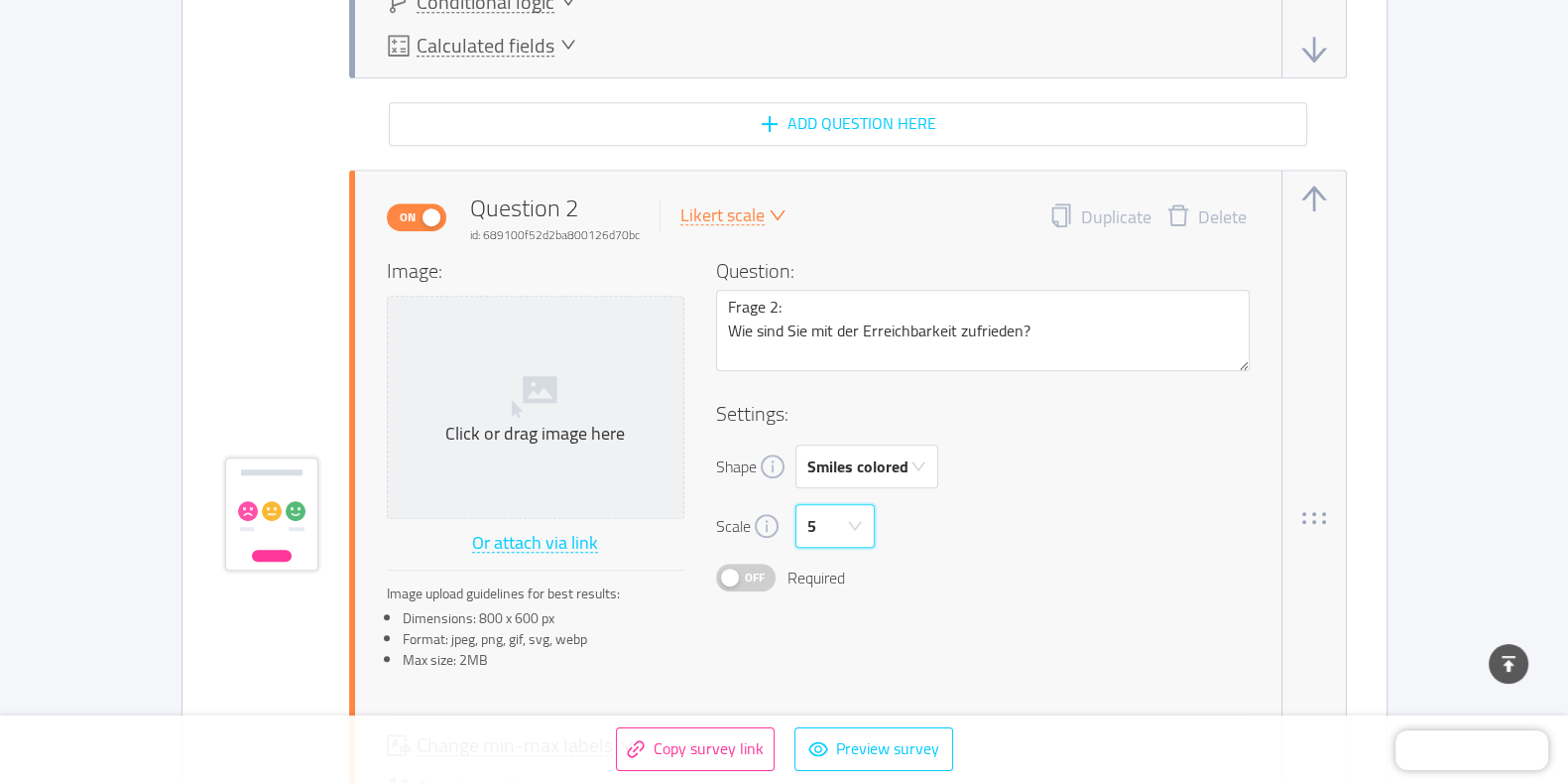 click on "Off" at bounding box center (755, 578) 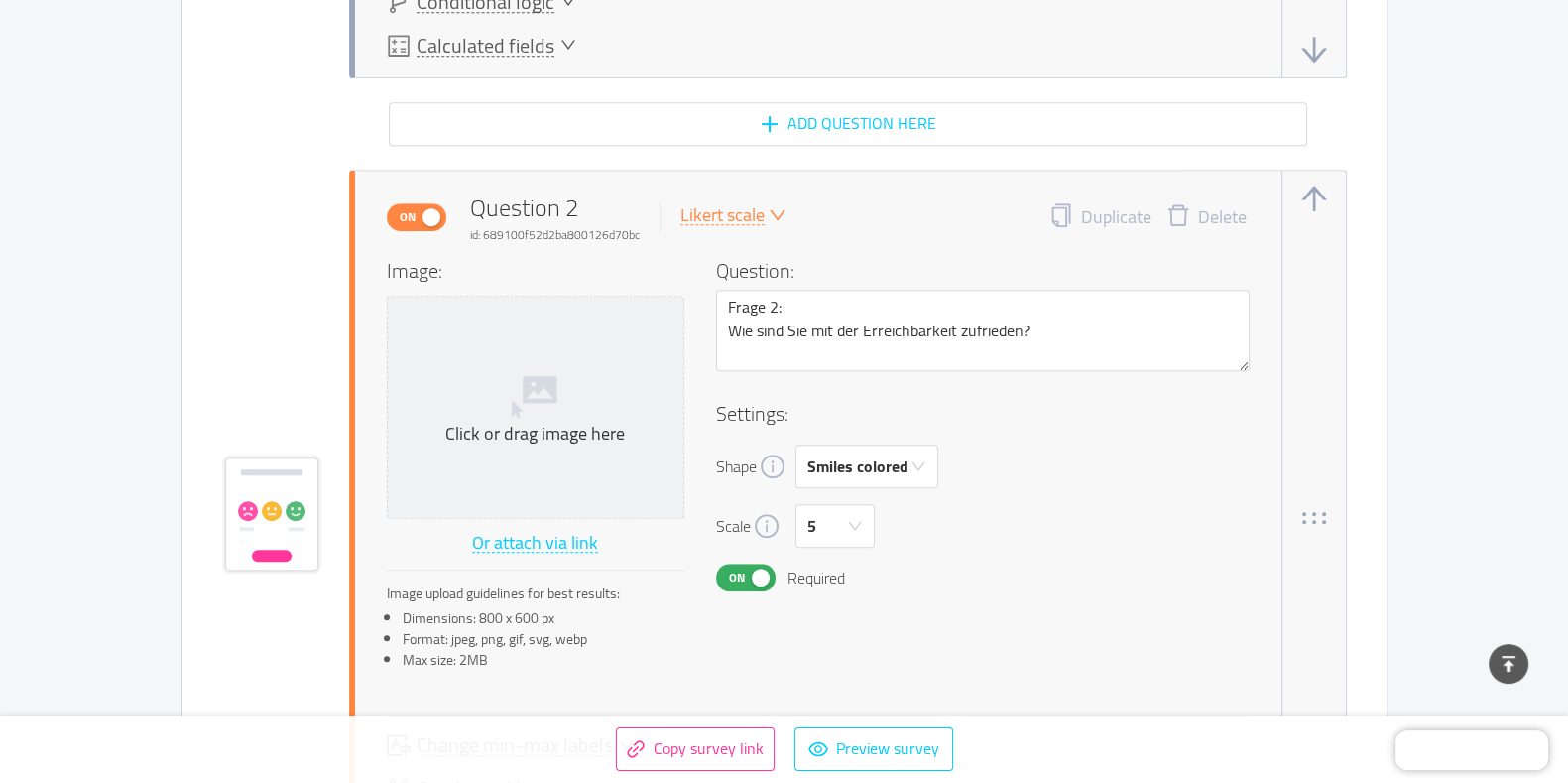 click on "On" at bounding box center [737, 578] 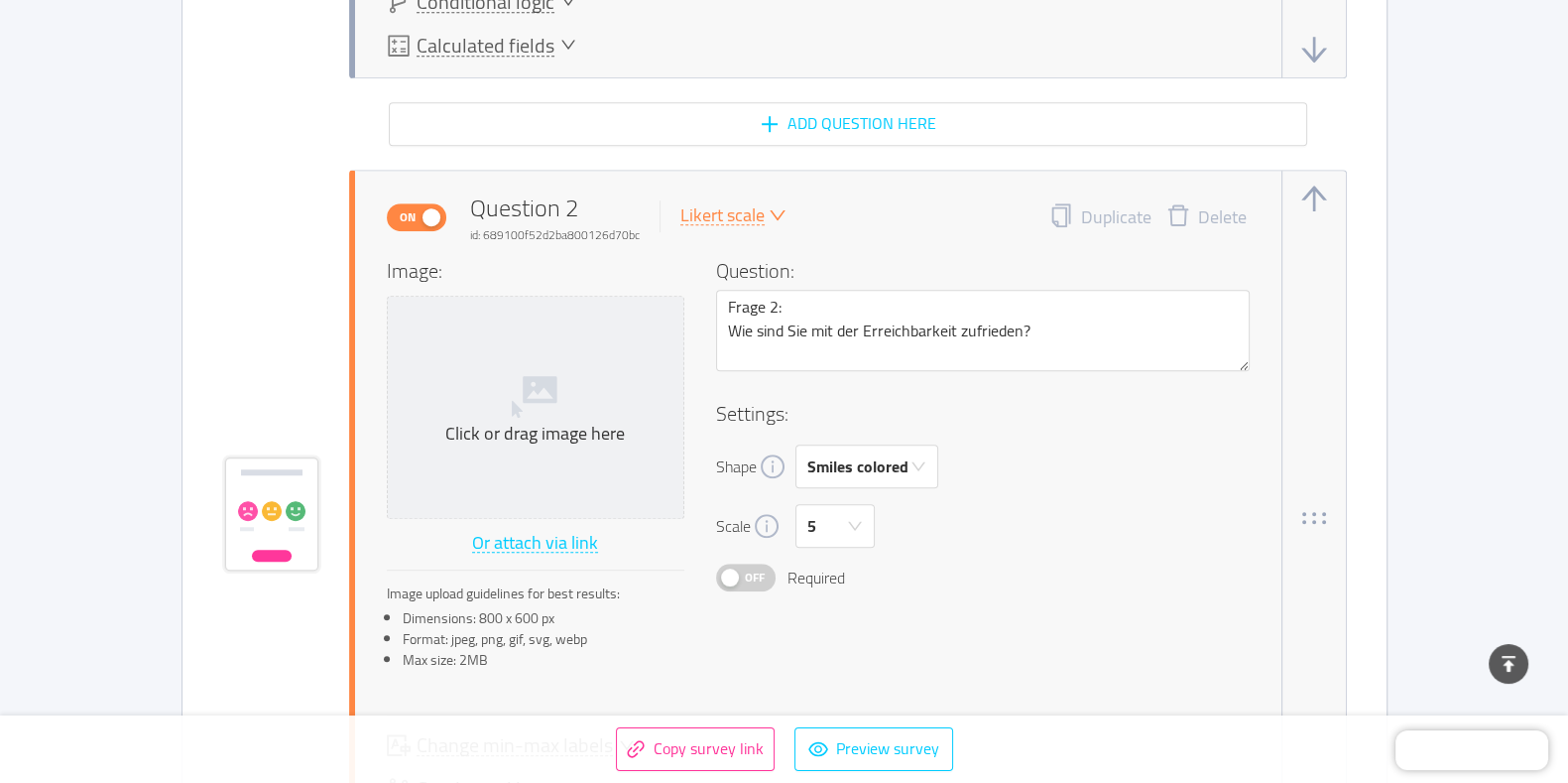 click on "Off" at bounding box center (755, 578) 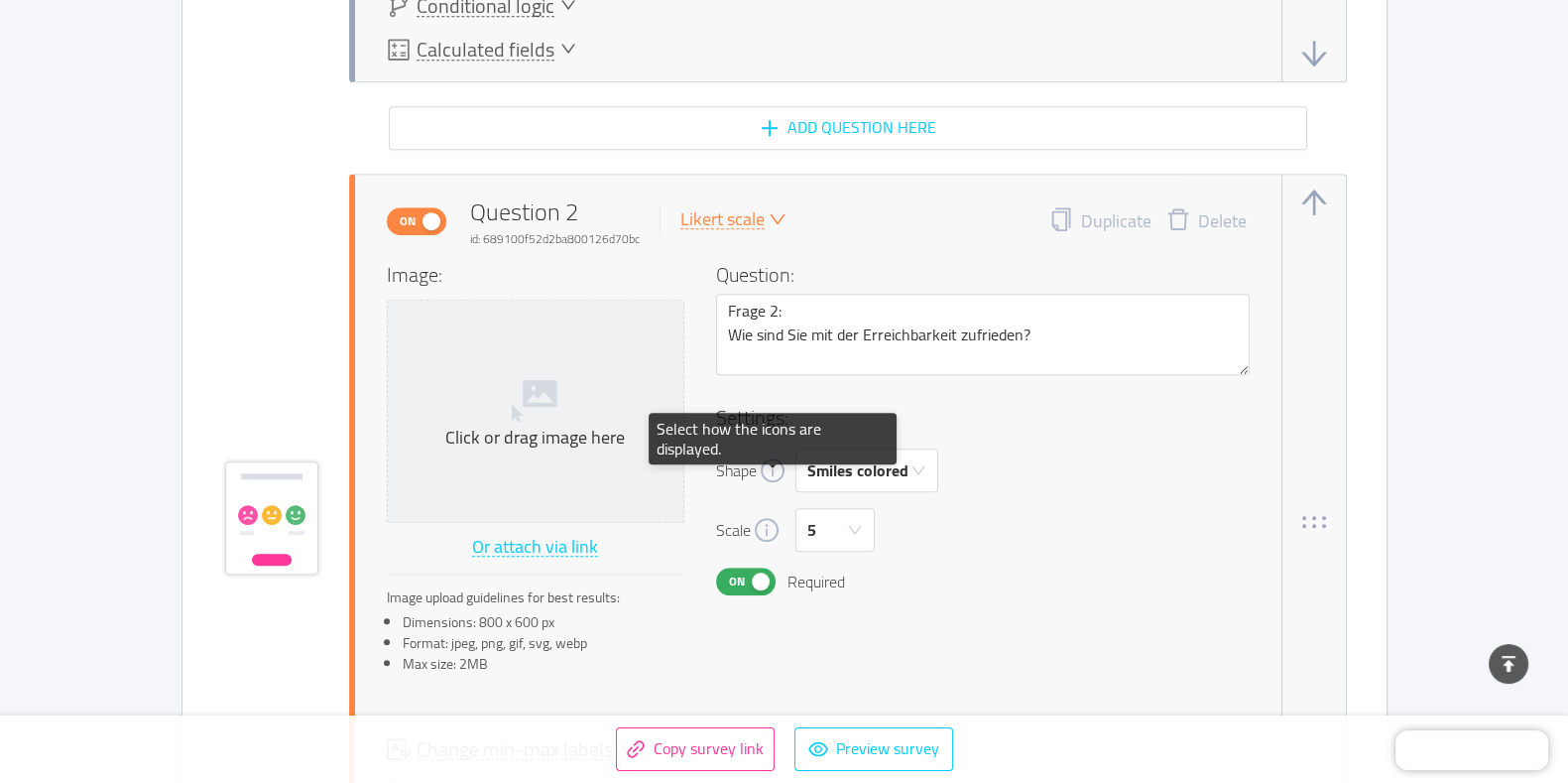scroll, scrollTop: 1646, scrollLeft: 0, axis: vertical 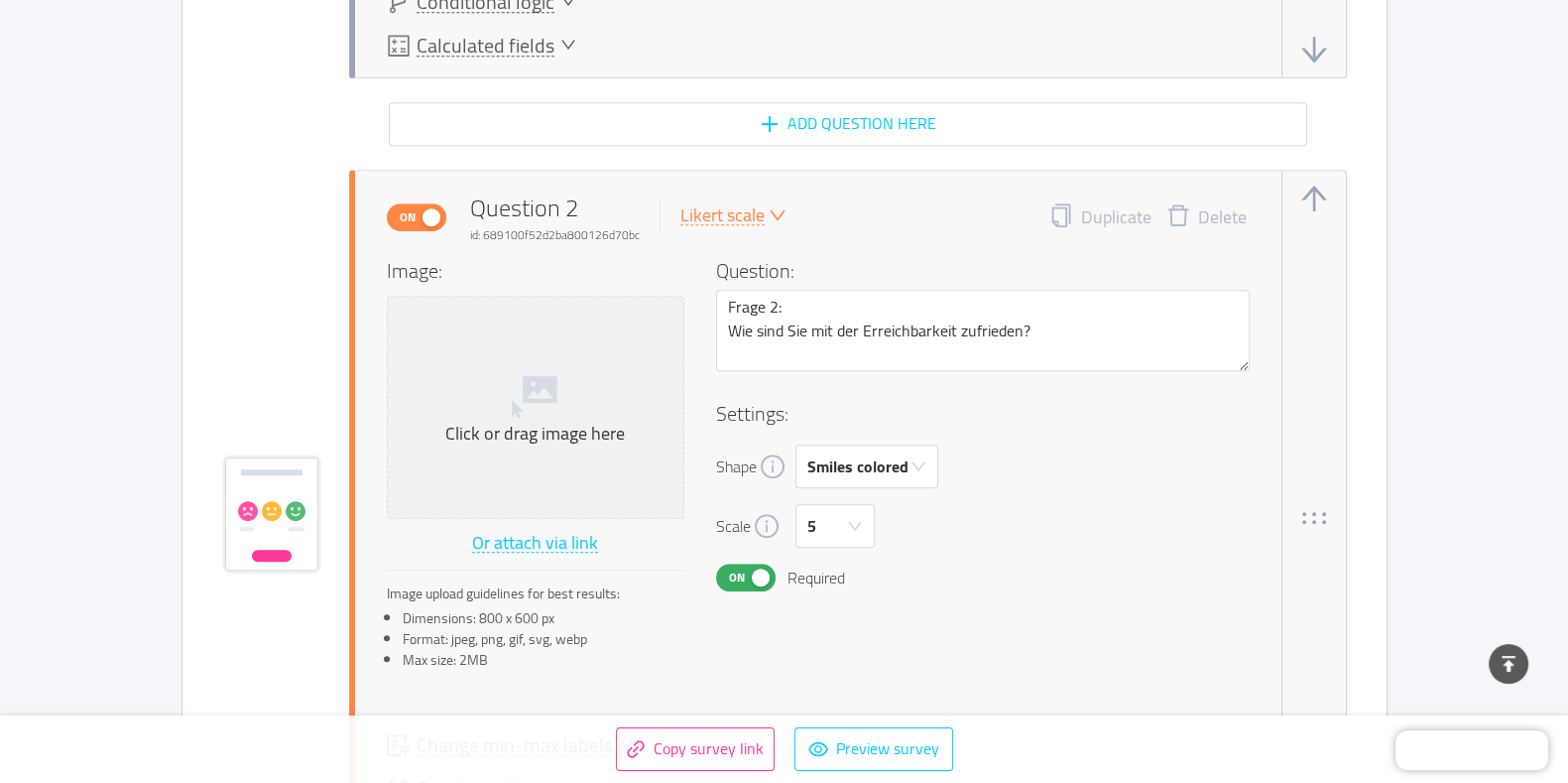 click on "On" at bounding box center (737, 578) 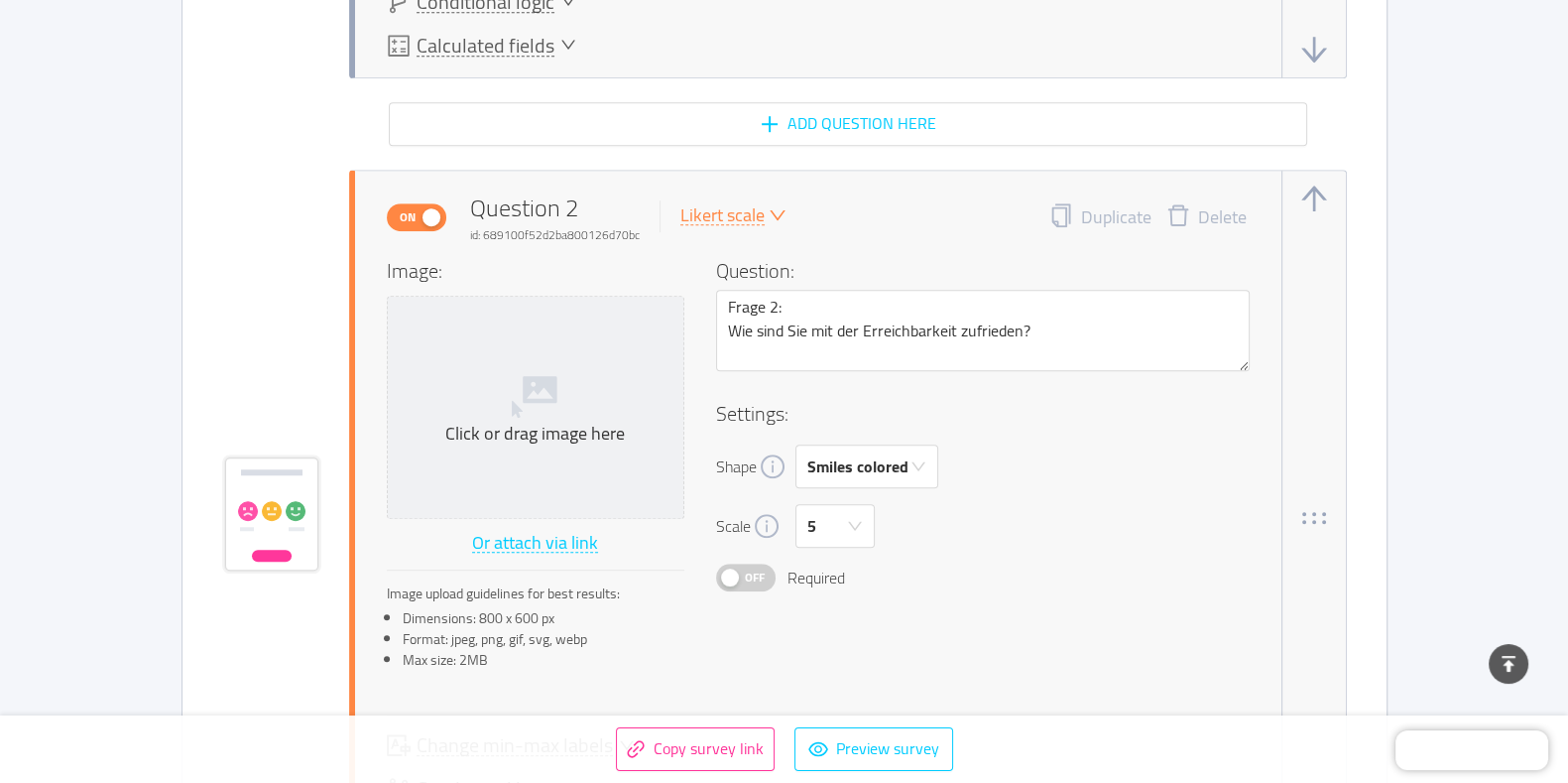 scroll, scrollTop: 1770, scrollLeft: 0, axis: vertical 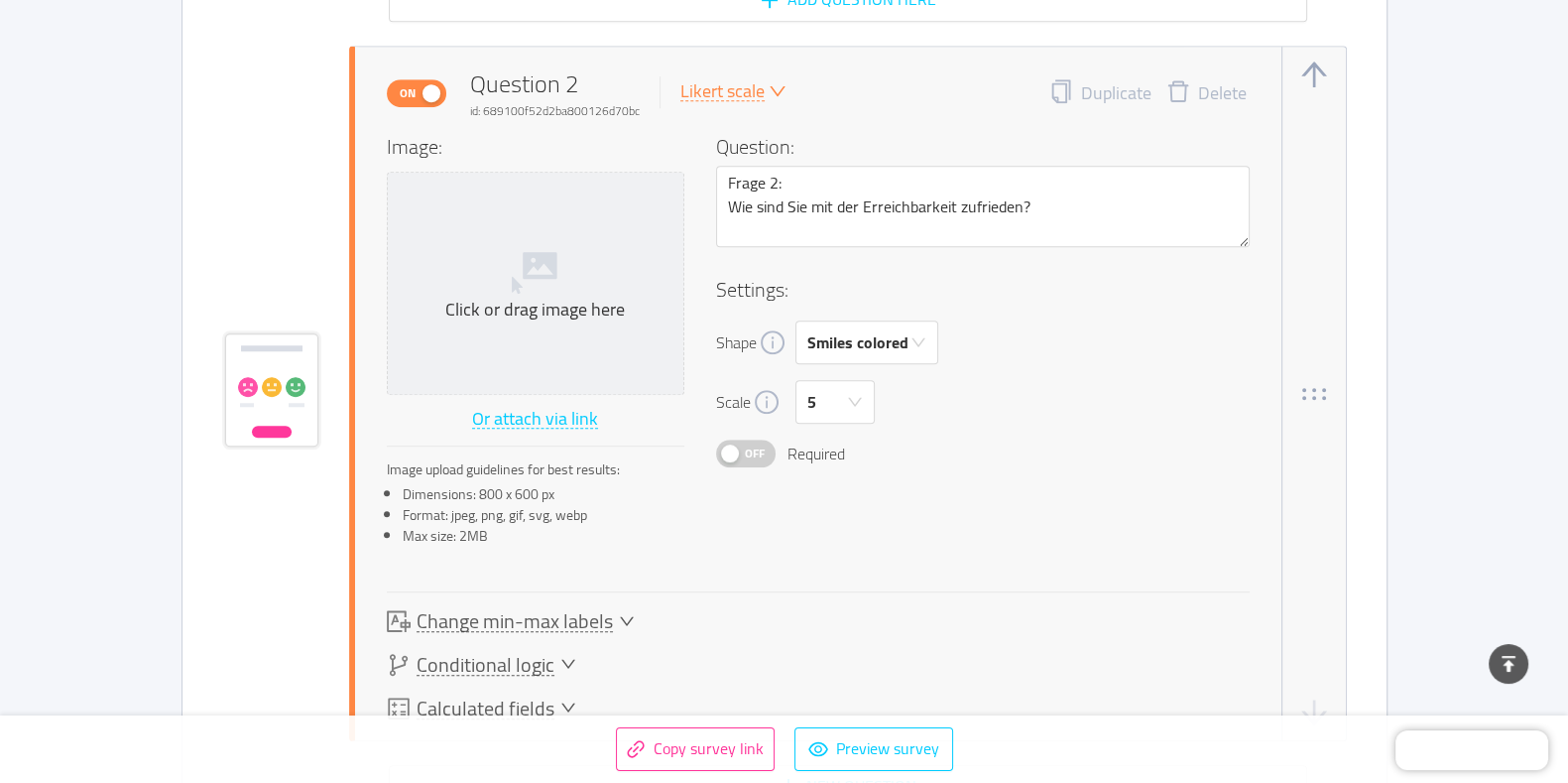click 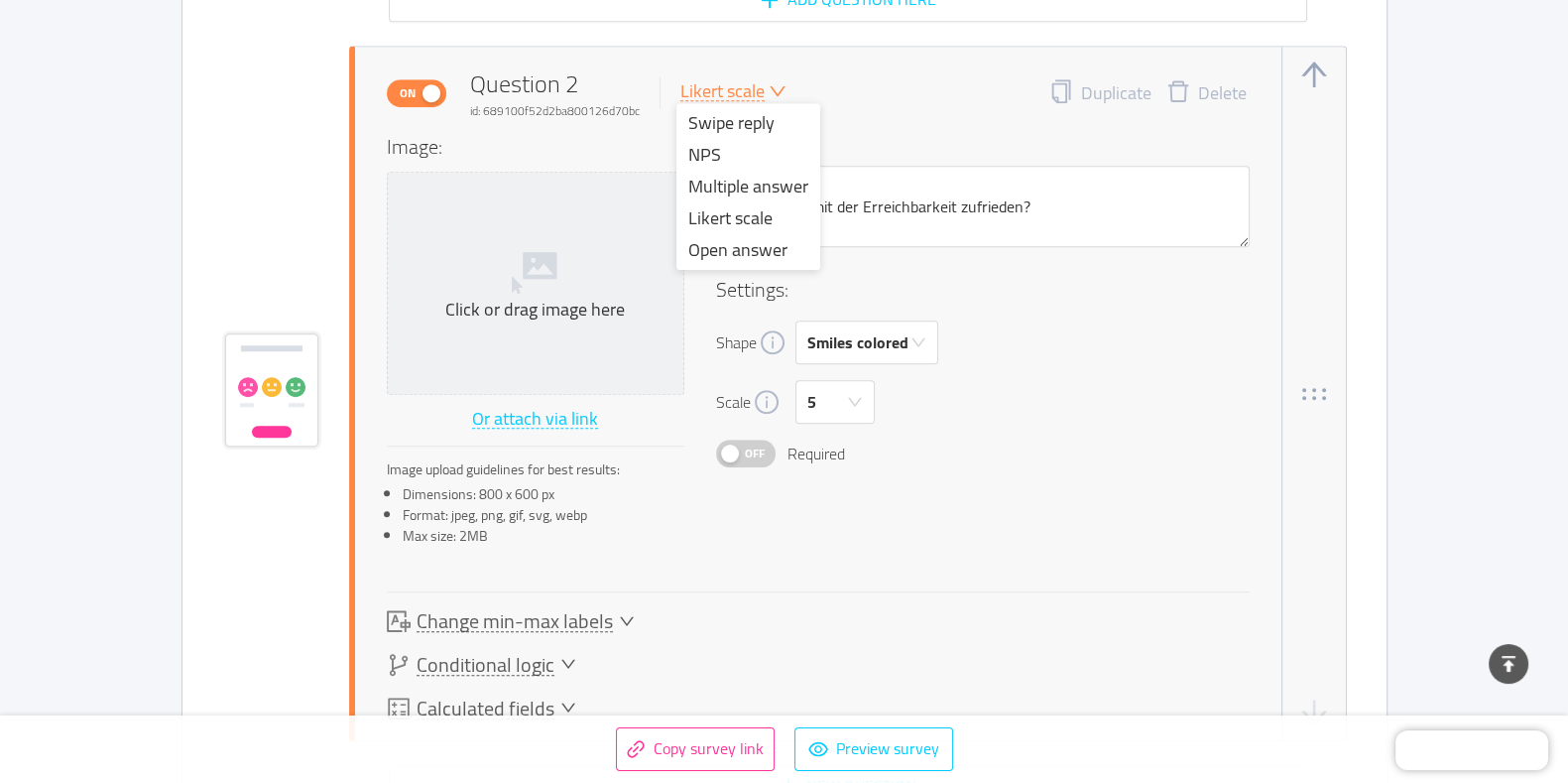 click on "NPS" at bounding box center (748, 155) 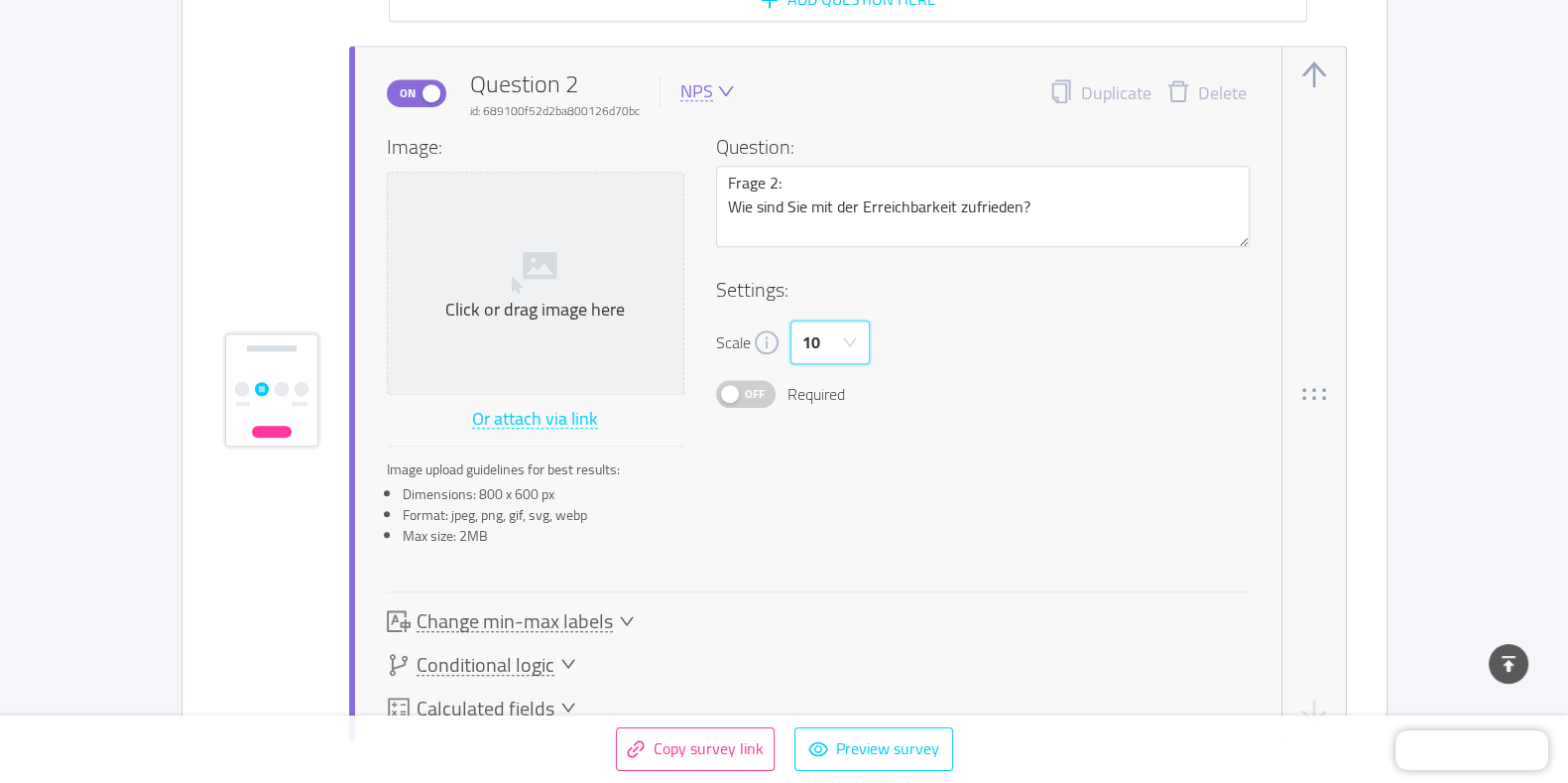 click 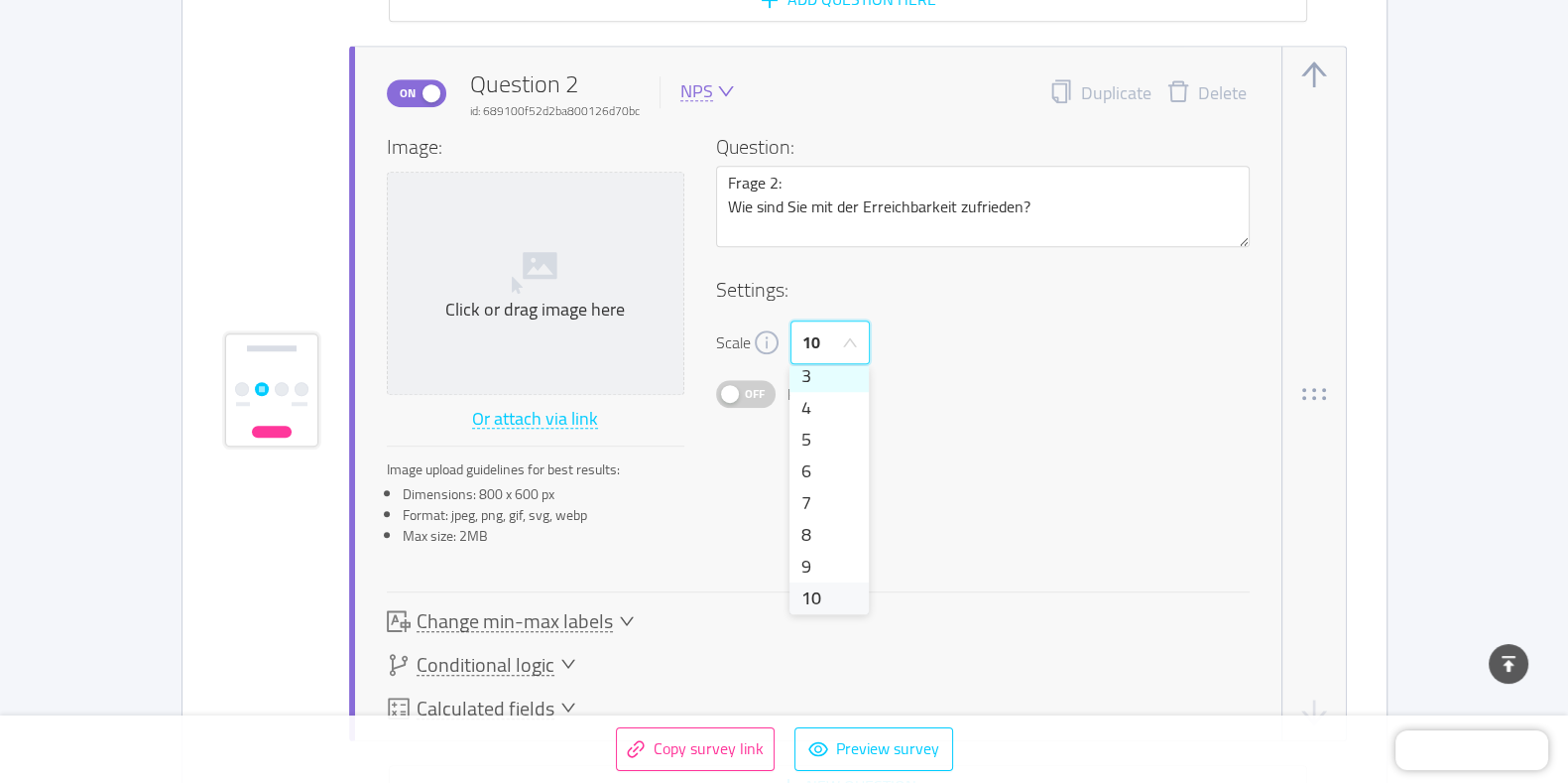 scroll, scrollTop: 4, scrollLeft: 0, axis: vertical 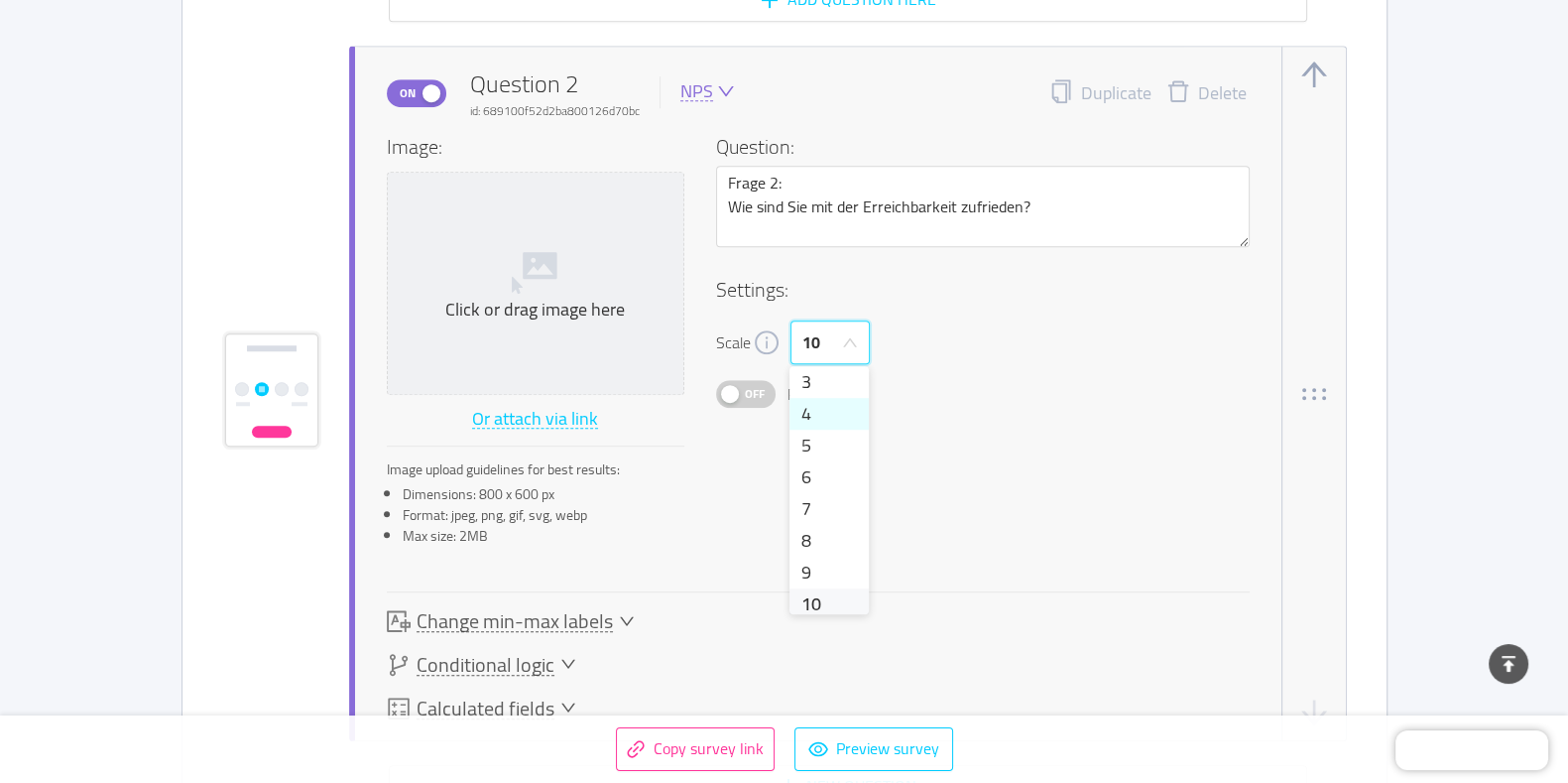 click on "4" at bounding box center (829, 414) 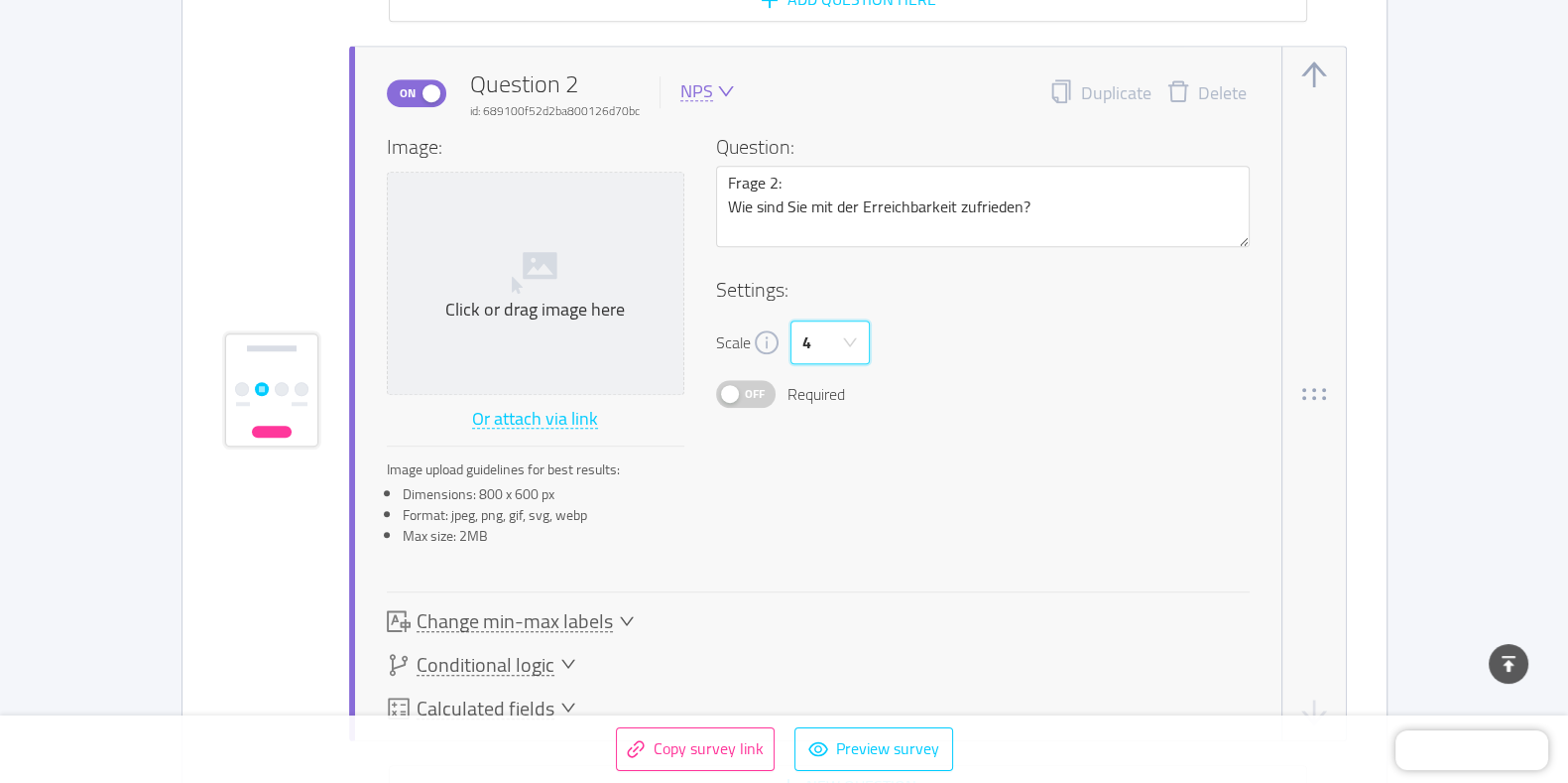 click on "Settings: Scale  4  Off Required" at bounding box center (983, 341) 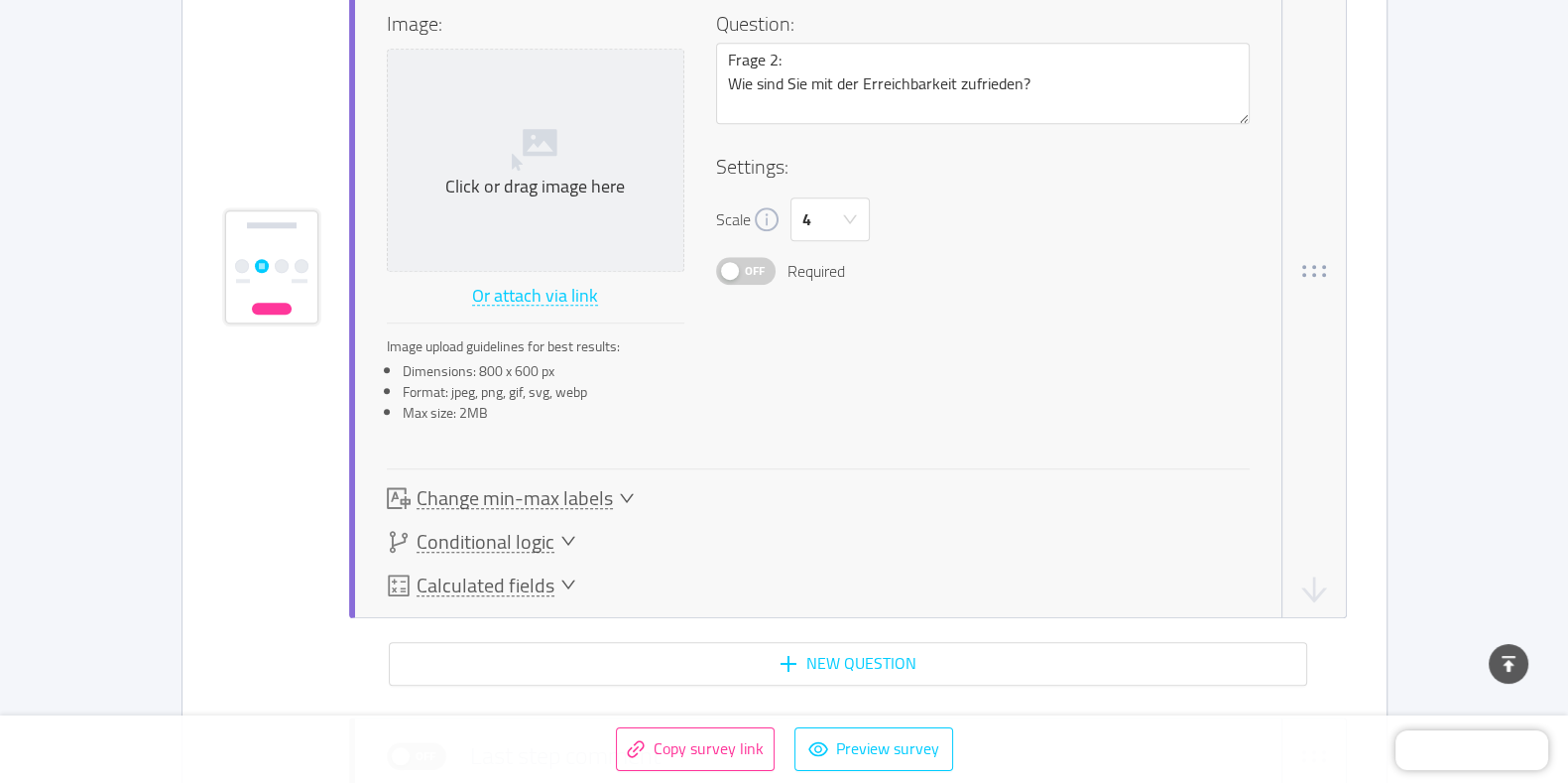scroll, scrollTop: 1894, scrollLeft: 0, axis: vertical 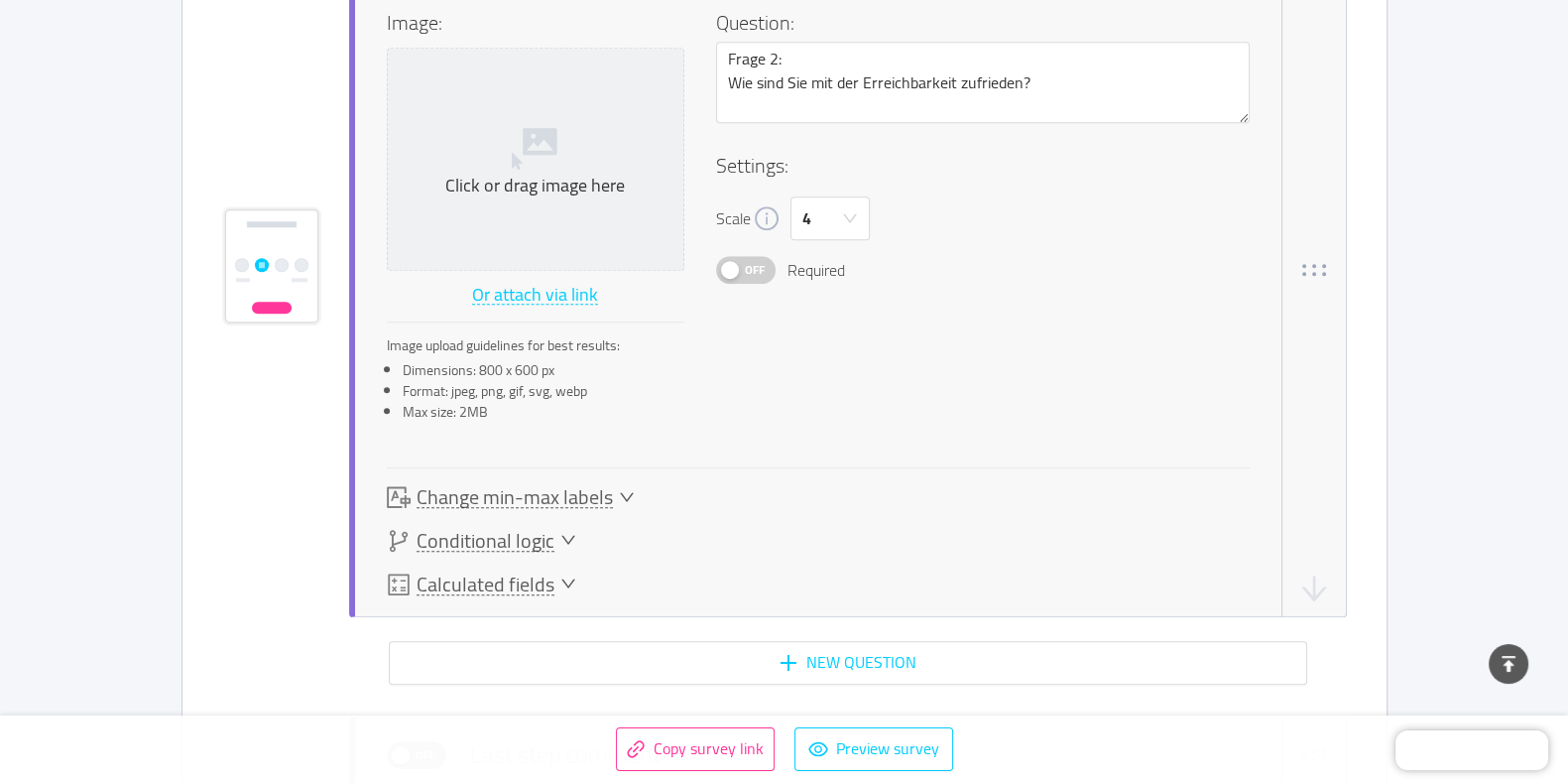 click 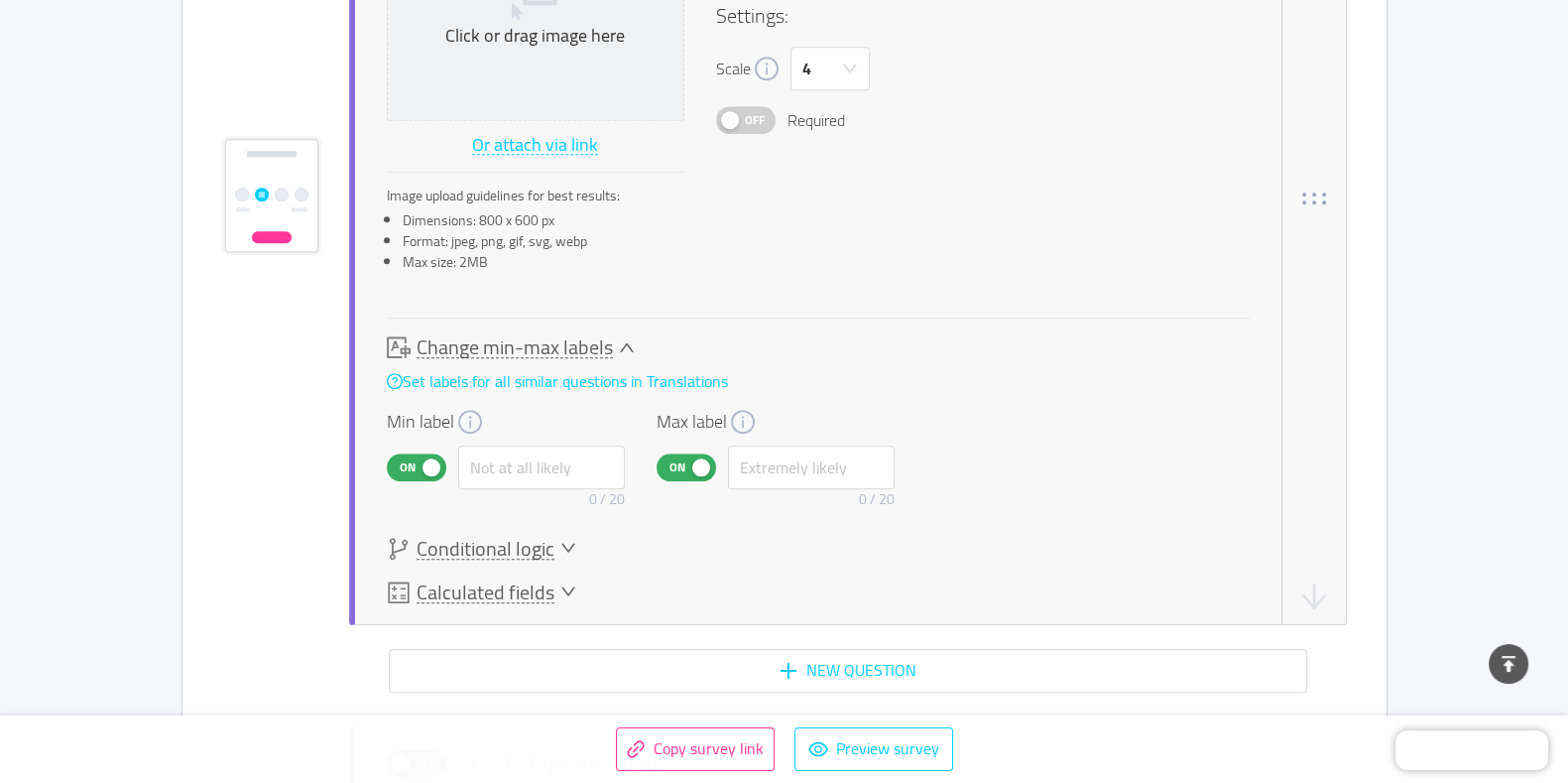 scroll, scrollTop: 2097, scrollLeft: 0, axis: vertical 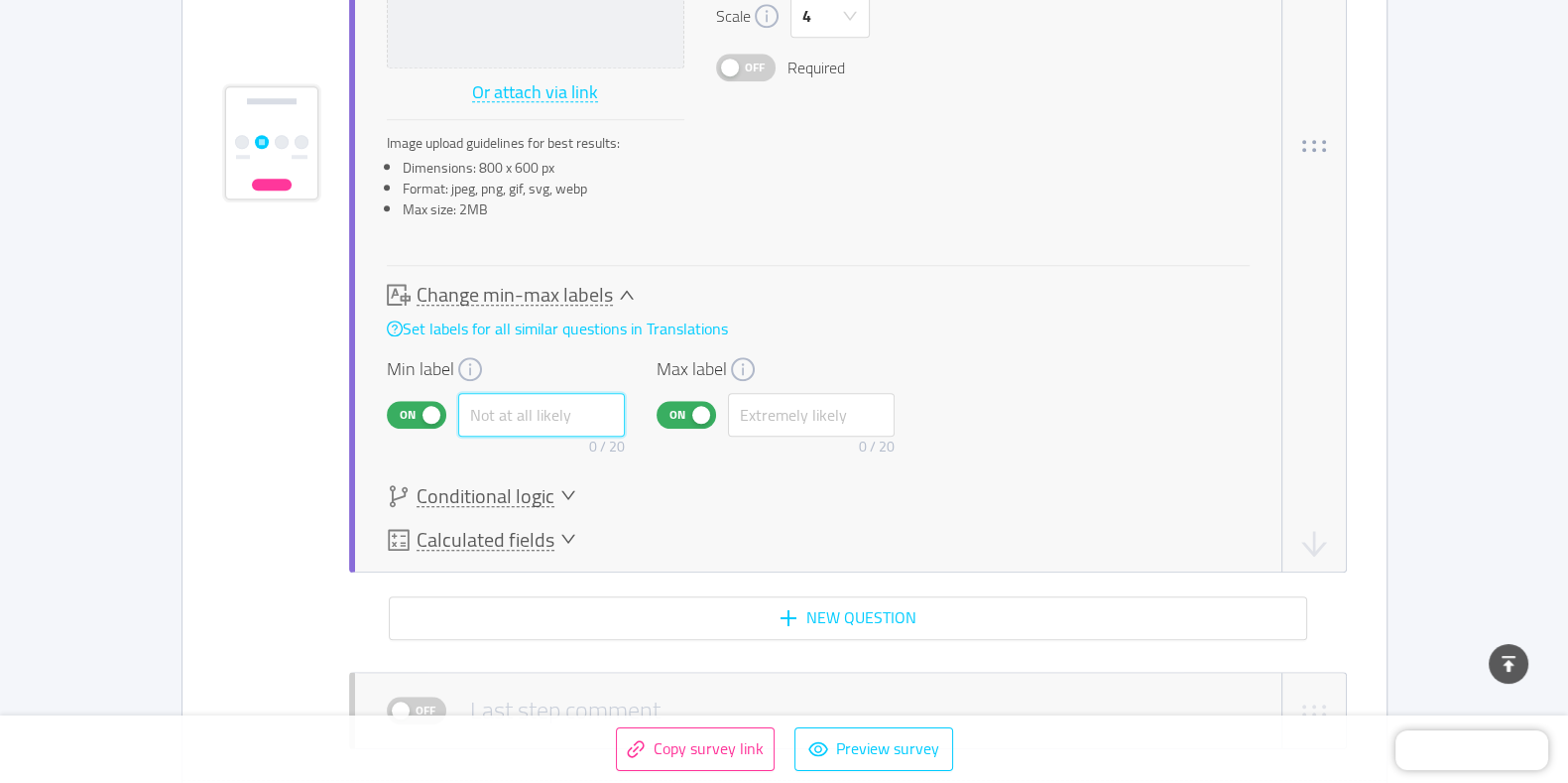 click at bounding box center (542, 415) 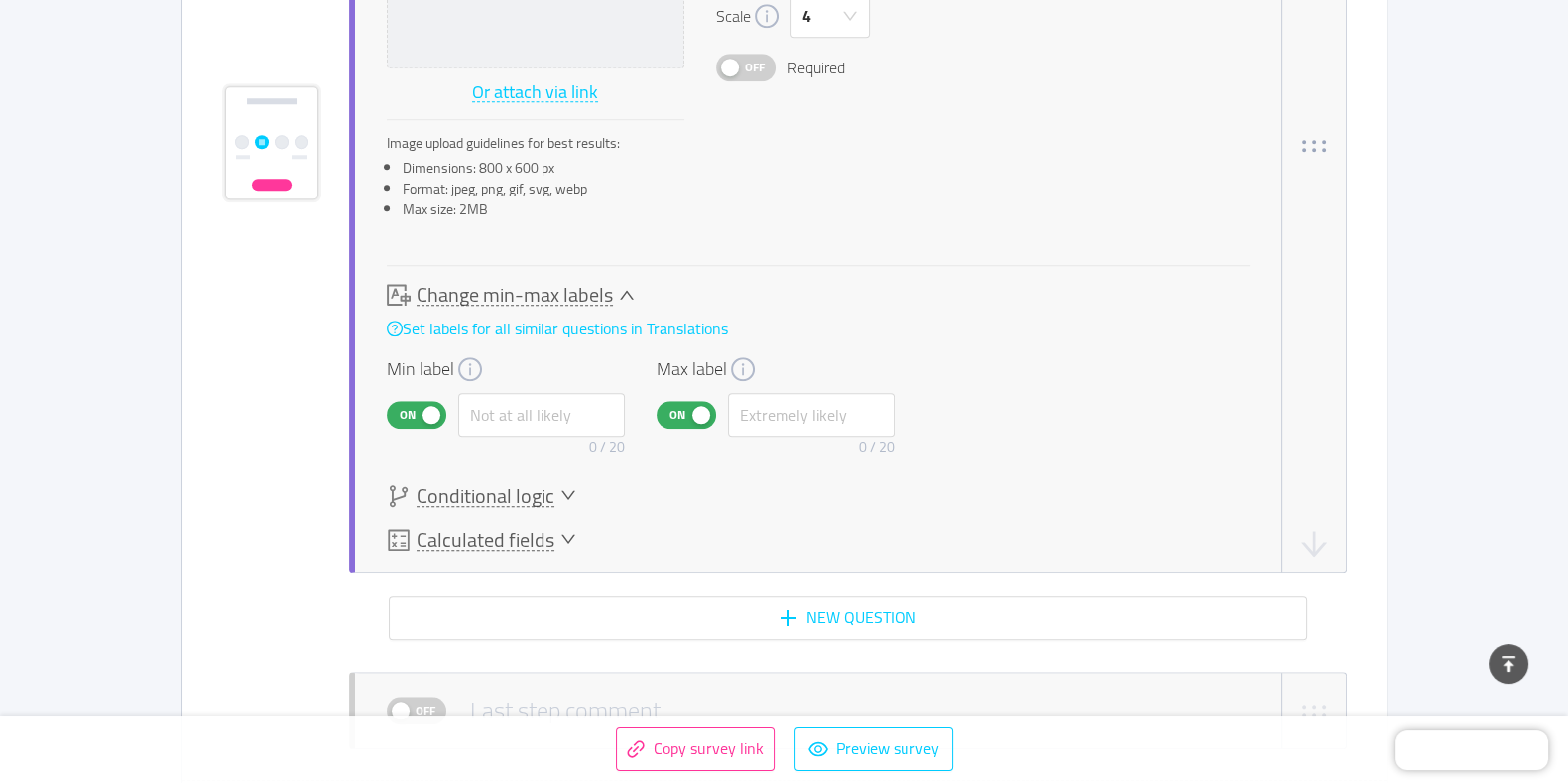 click on "On" at bounding box center [677, 415] 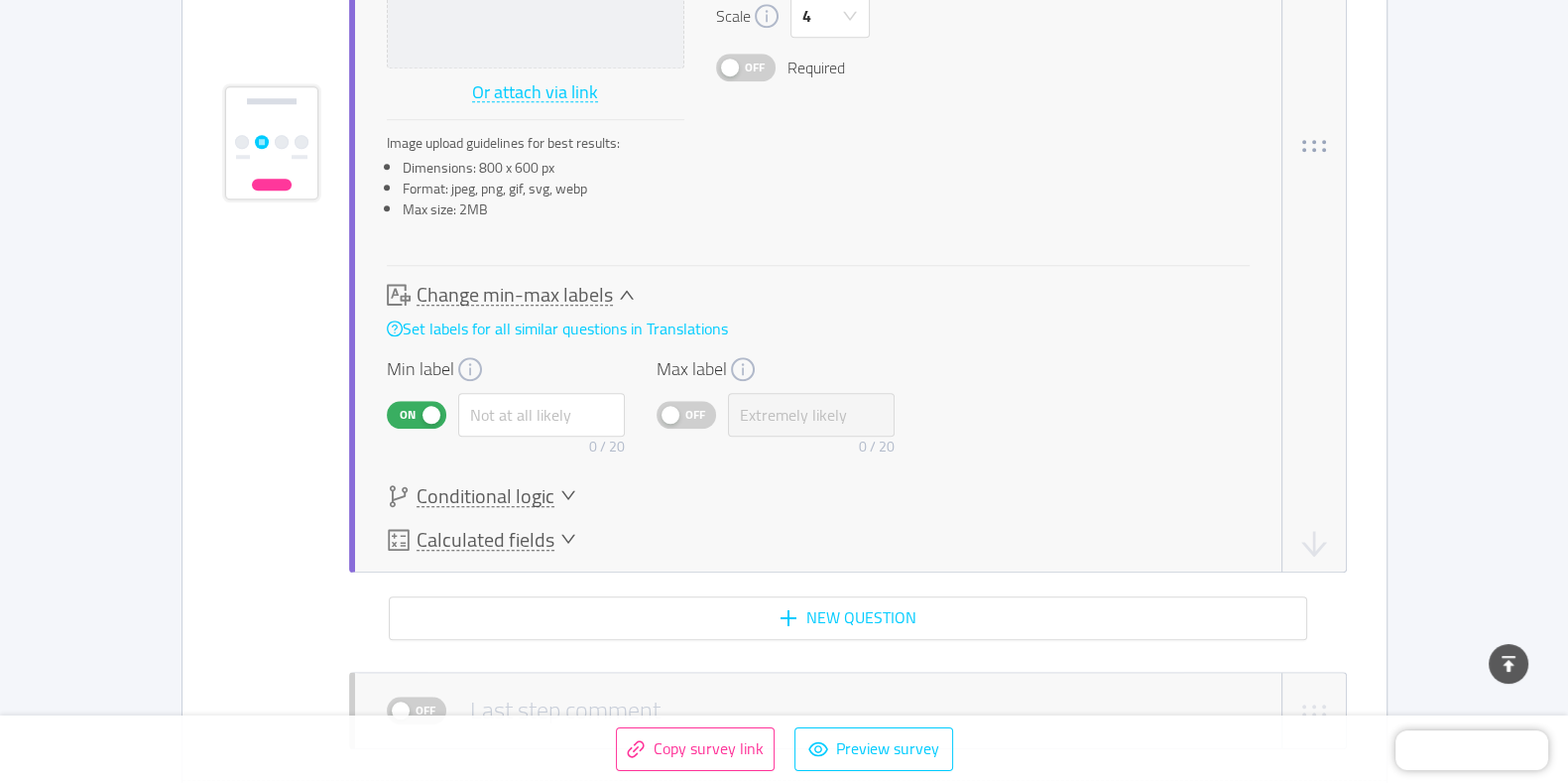 click on "Off" at bounding box center [695, 415] 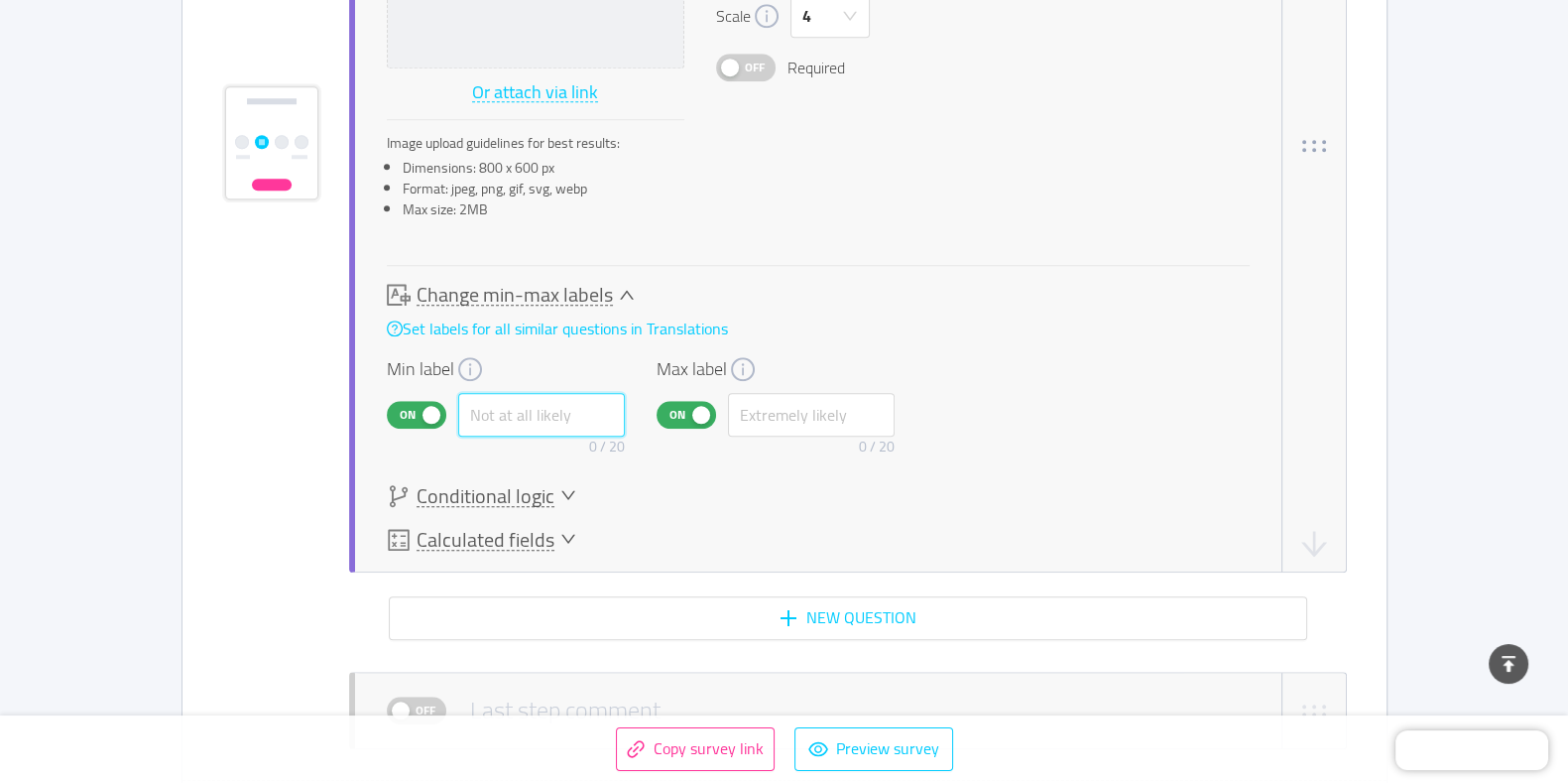 click at bounding box center [542, 415] 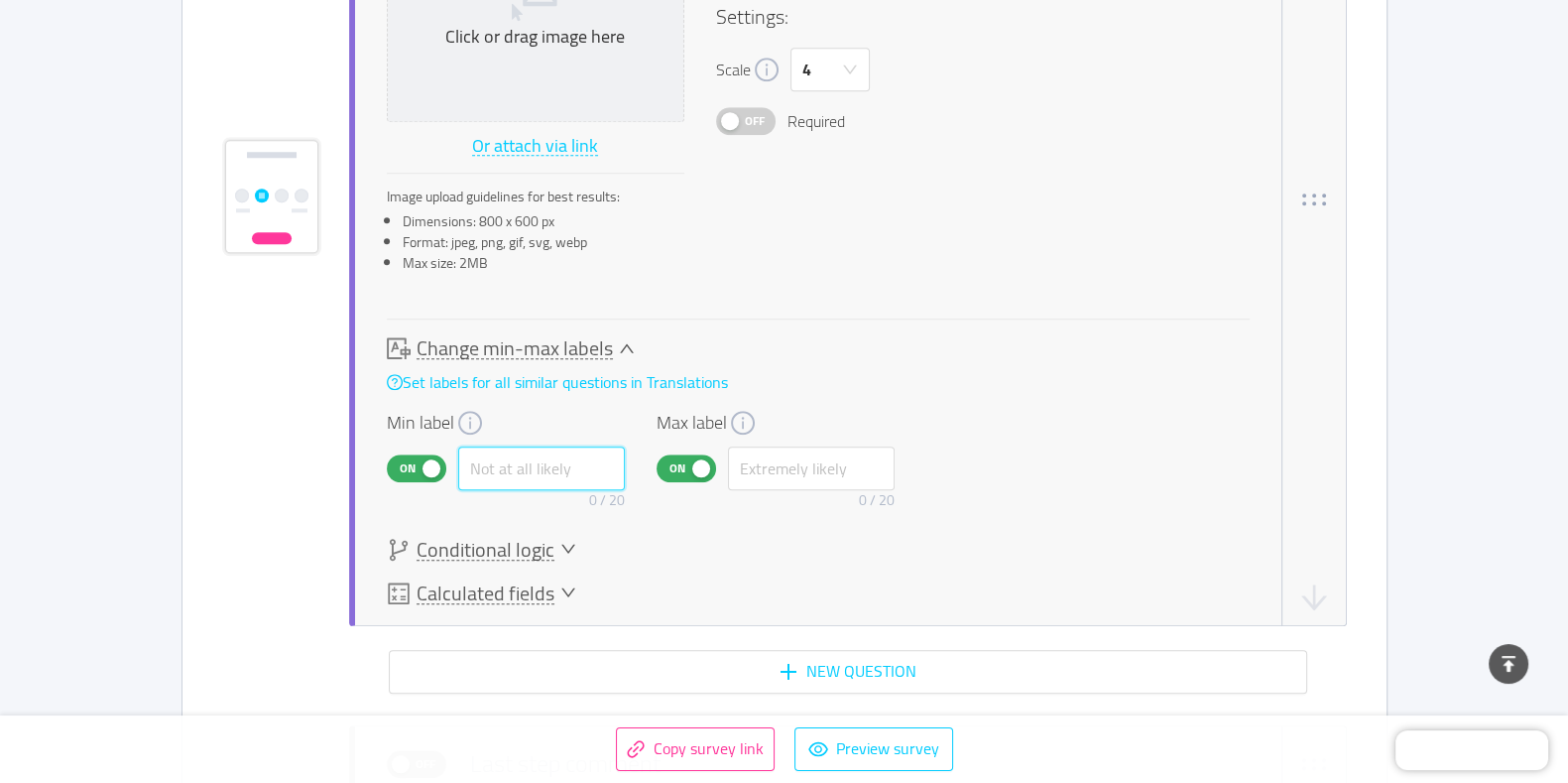 scroll, scrollTop: 2097, scrollLeft: 0, axis: vertical 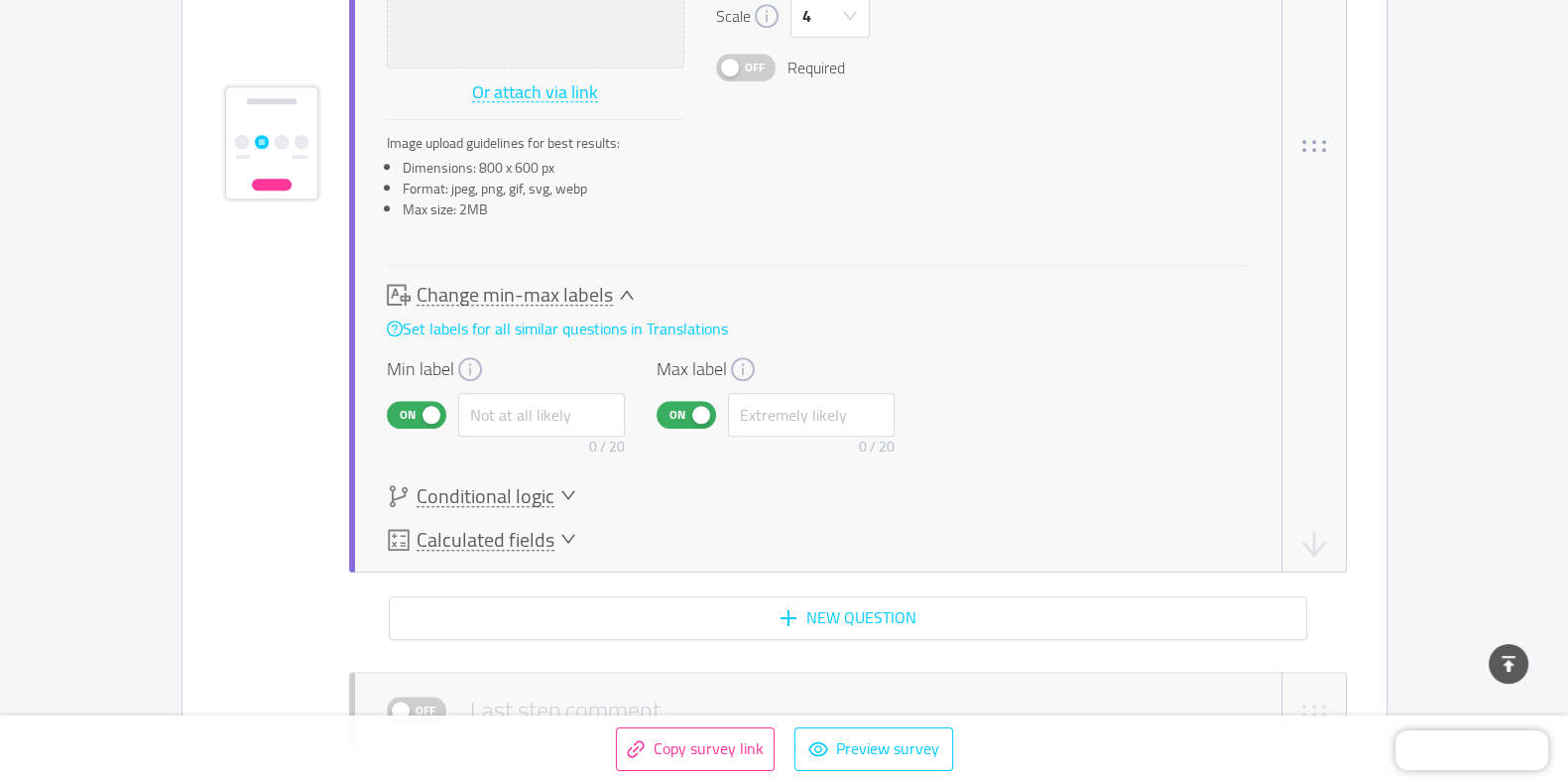 click 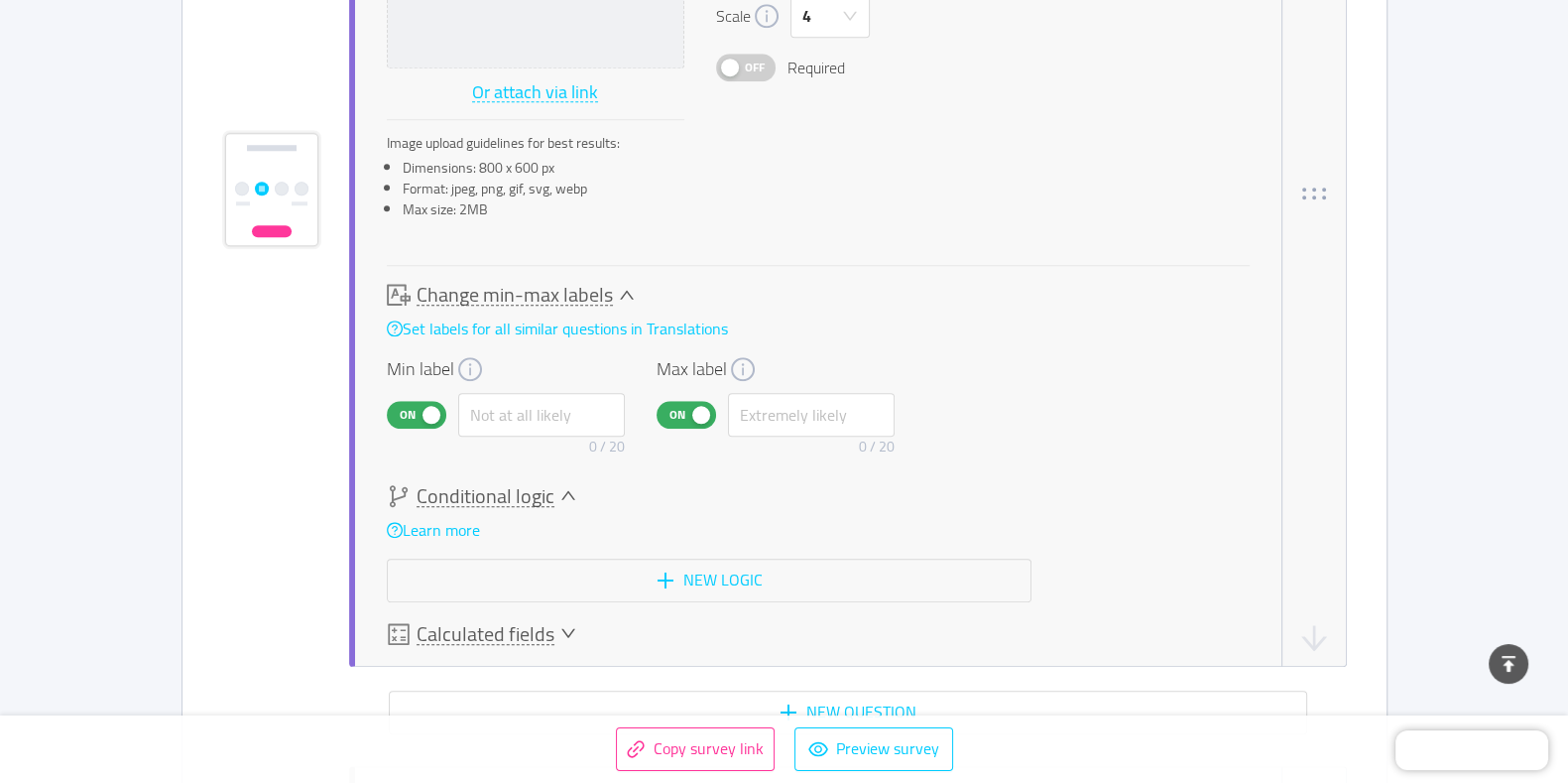 scroll, scrollTop: 2144, scrollLeft: 0, axis: vertical 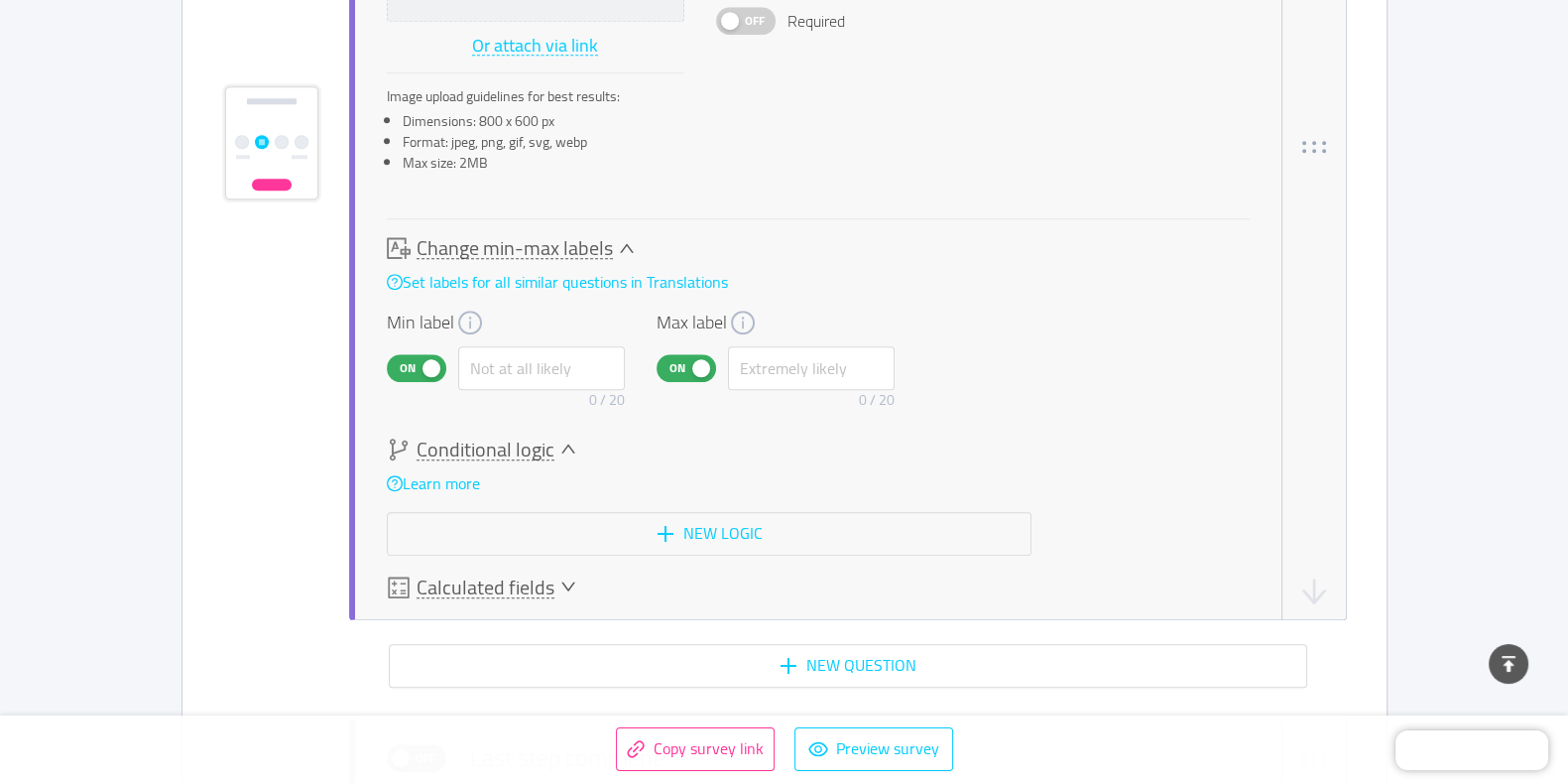 click 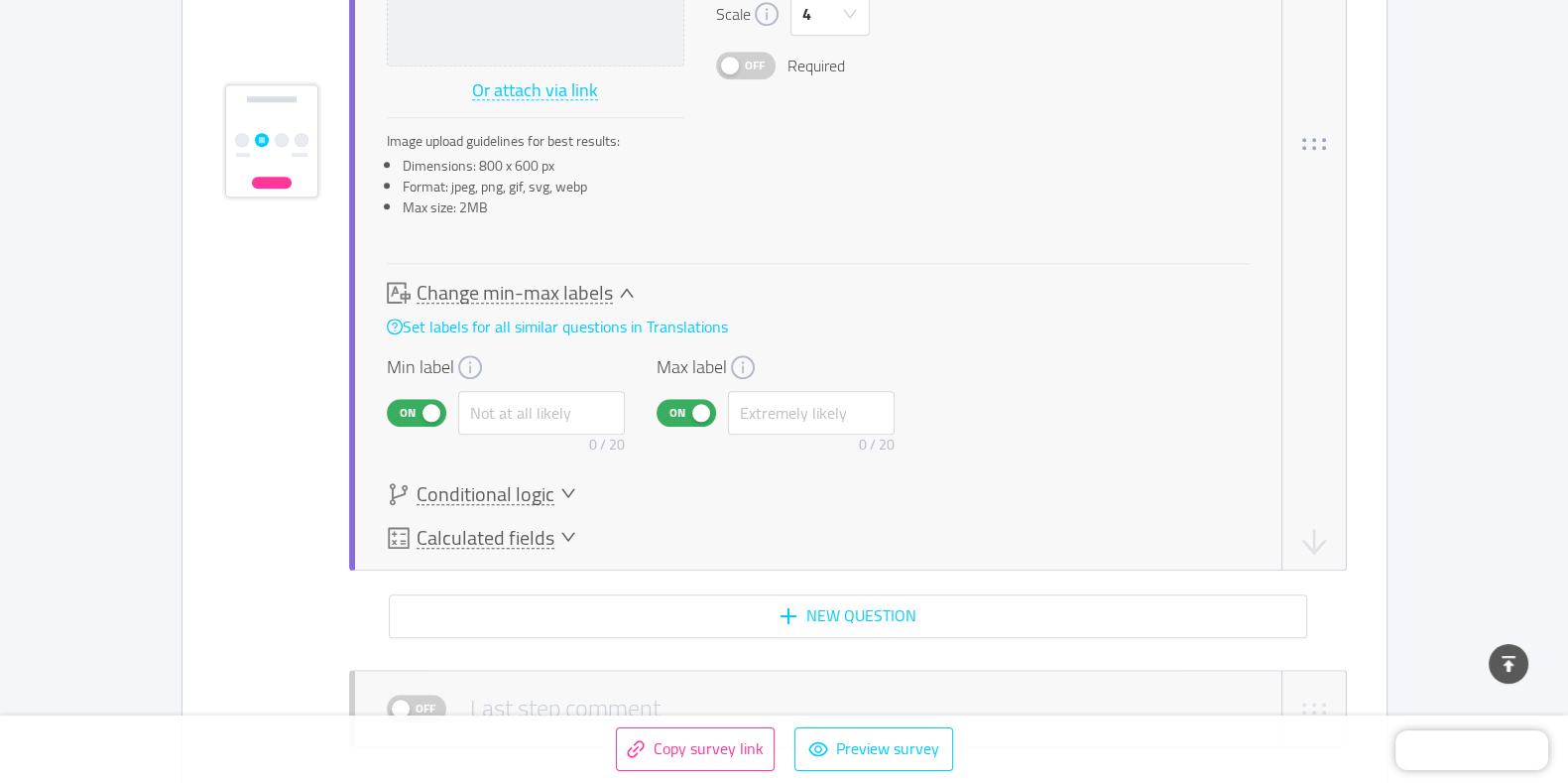 scroll, scrollTop: 2097, scrollLeft: 0, axis: vertical 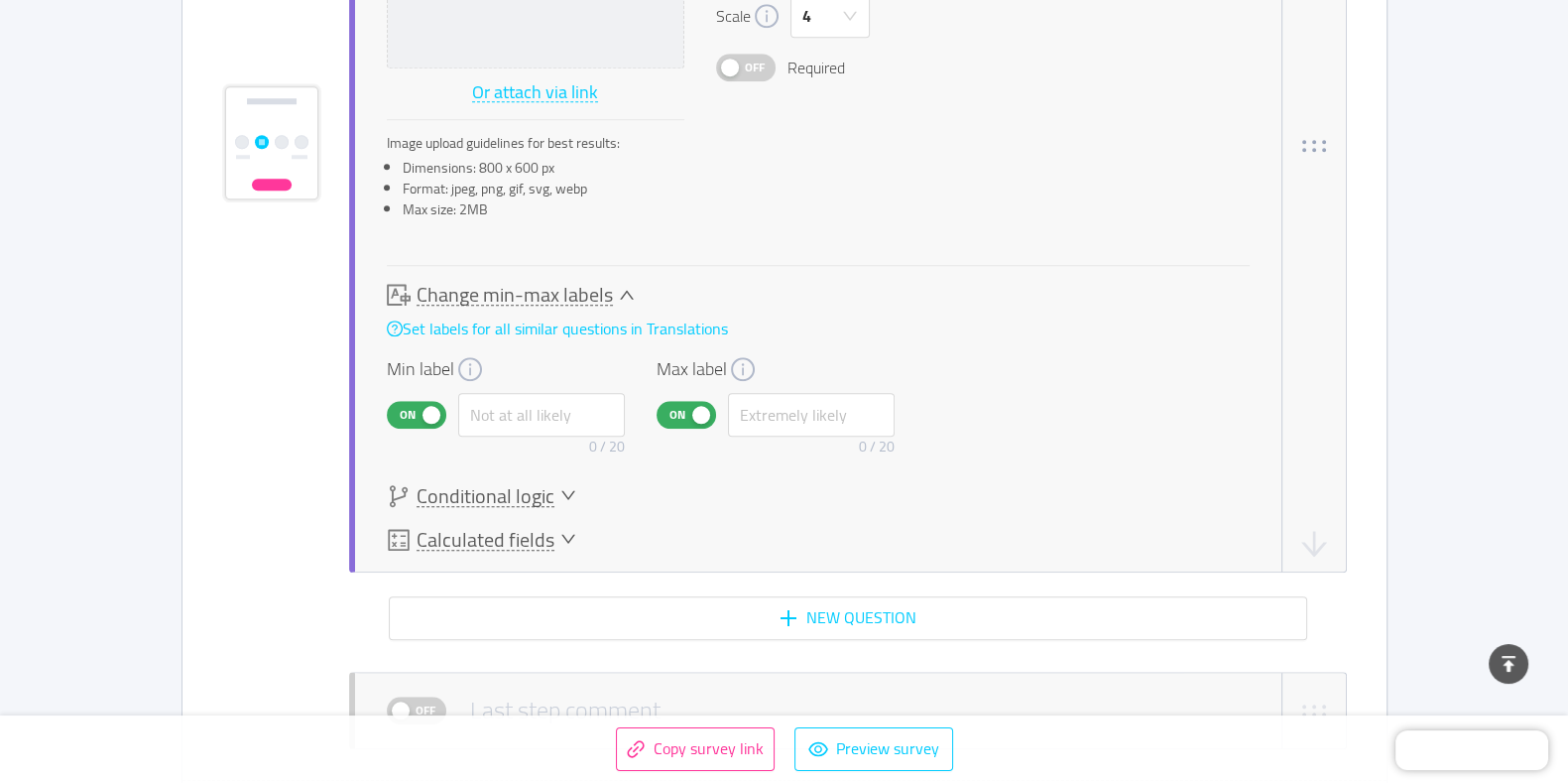 click 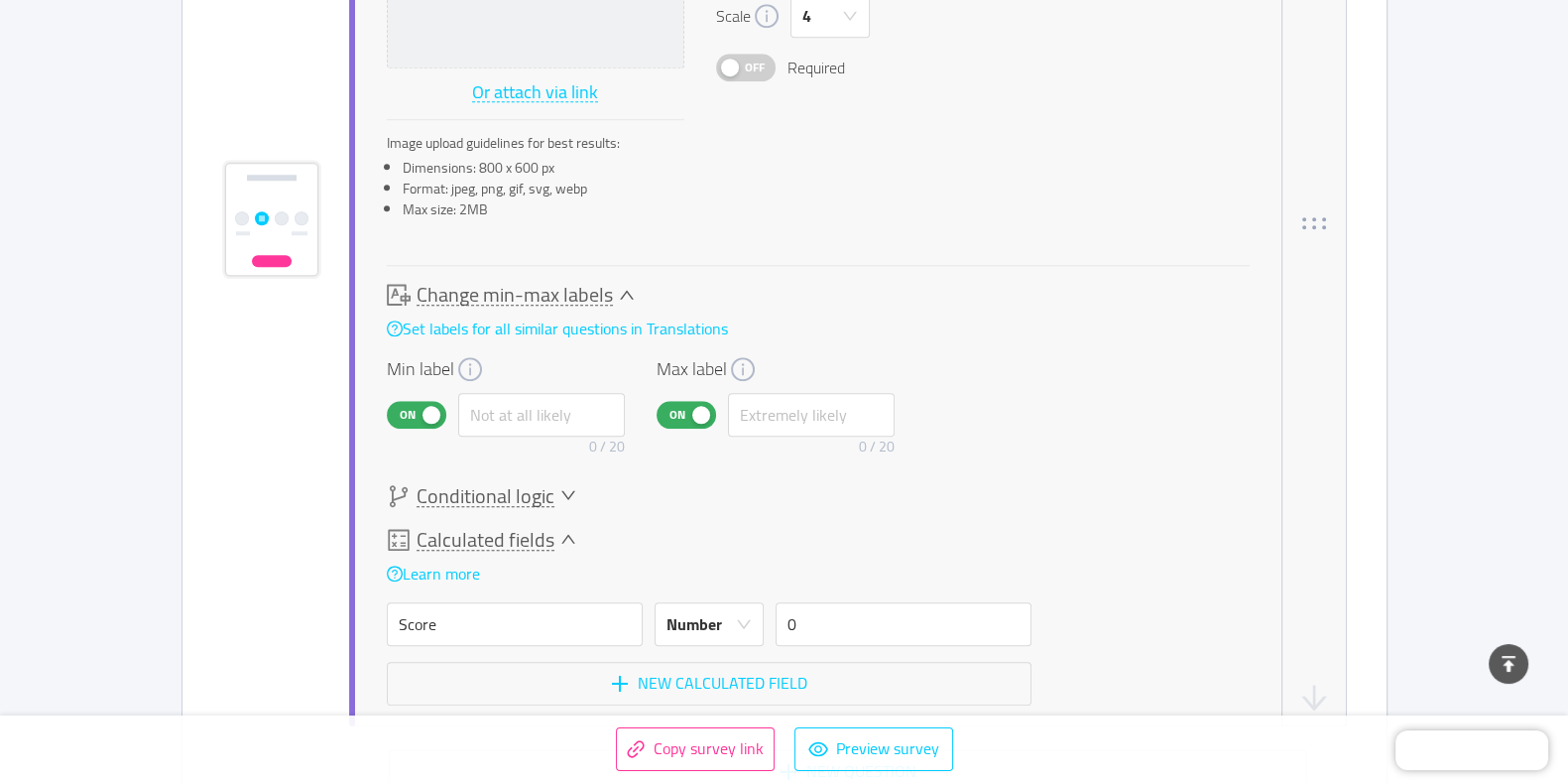 scroll, scrollTop: 2173, scrollLeft: 0, axis: vertical 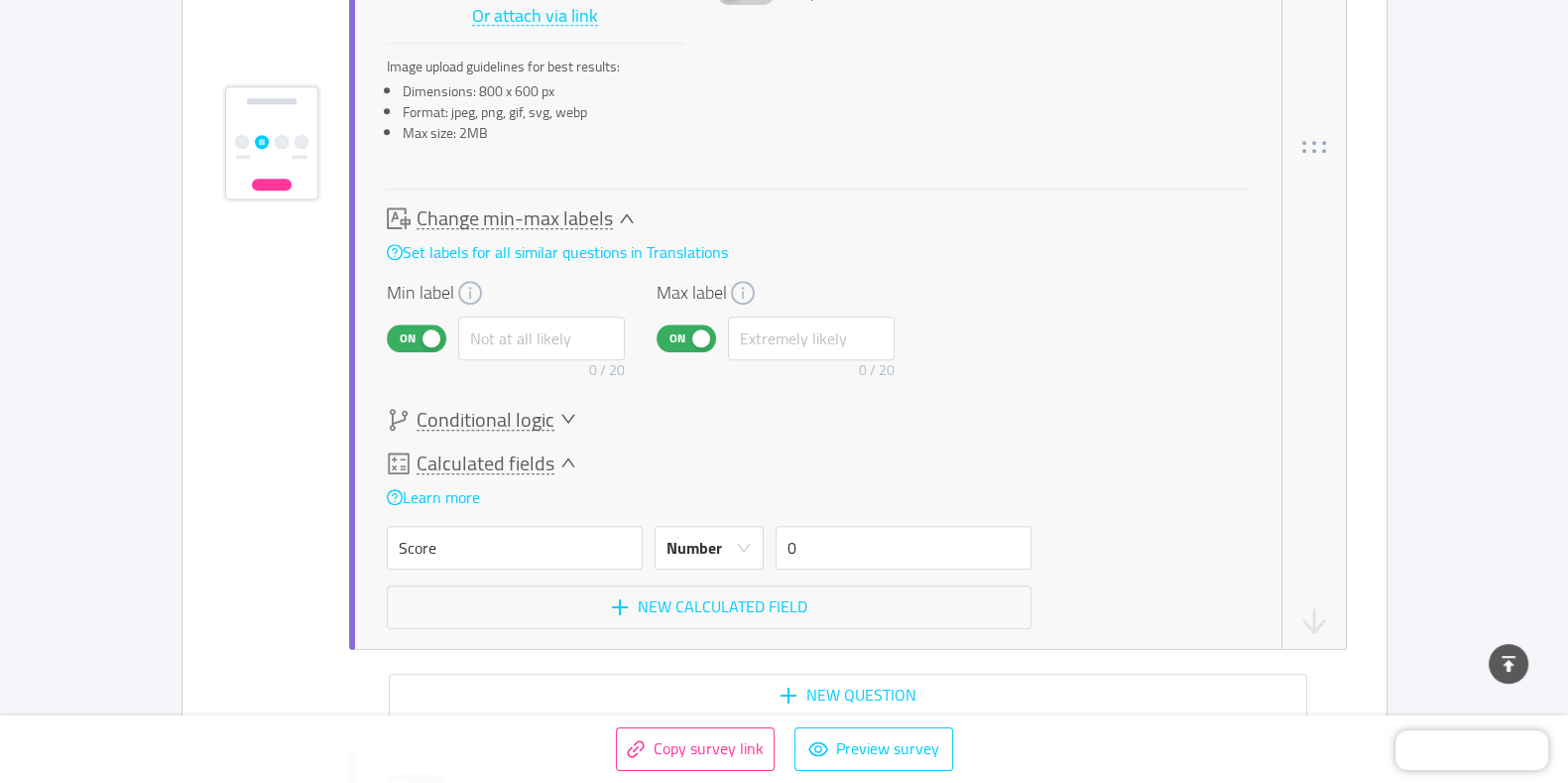 click 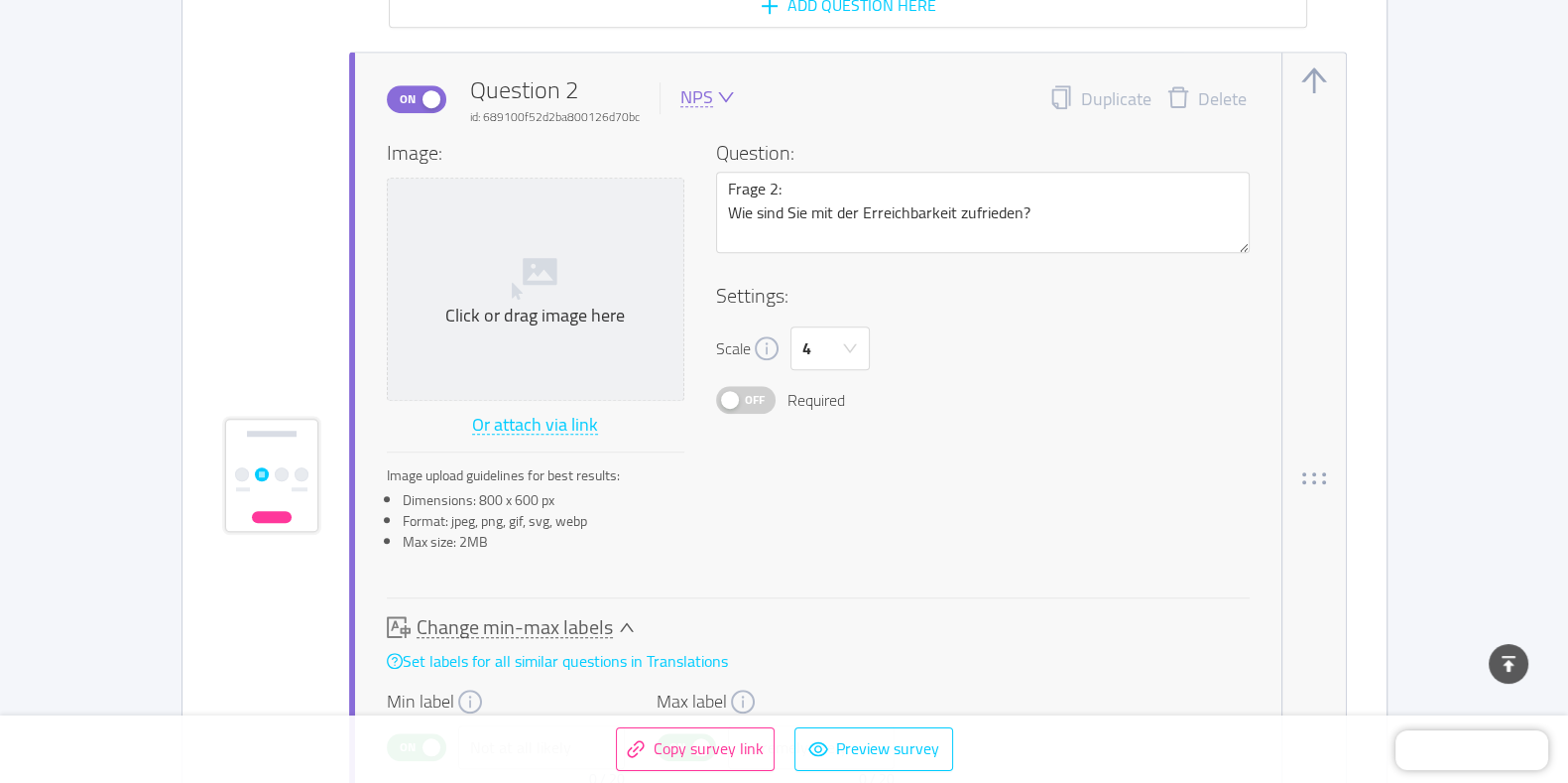 scroll, scrollTop: 1725, scrollLeft: 0, axis: vertical 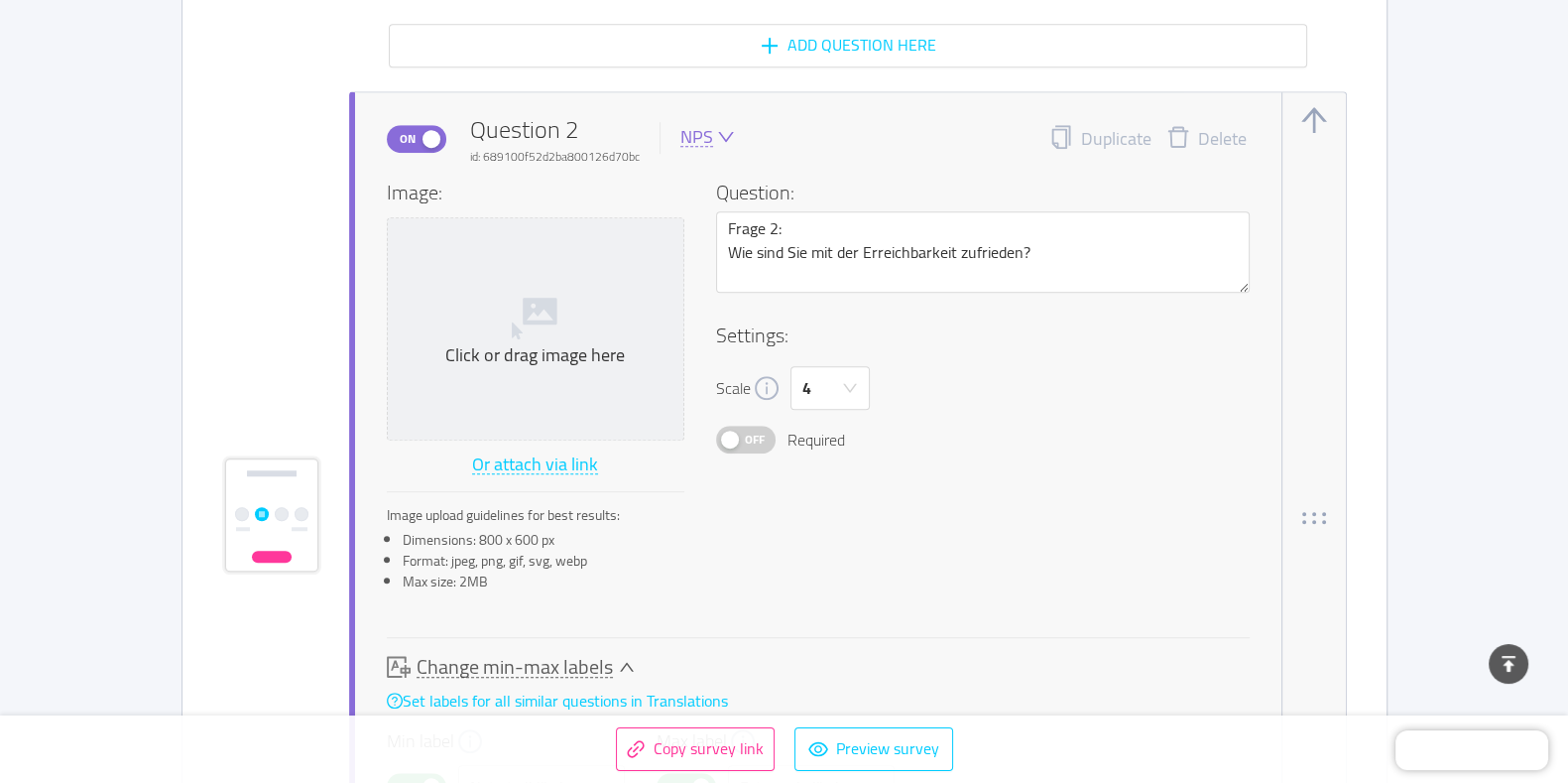 click 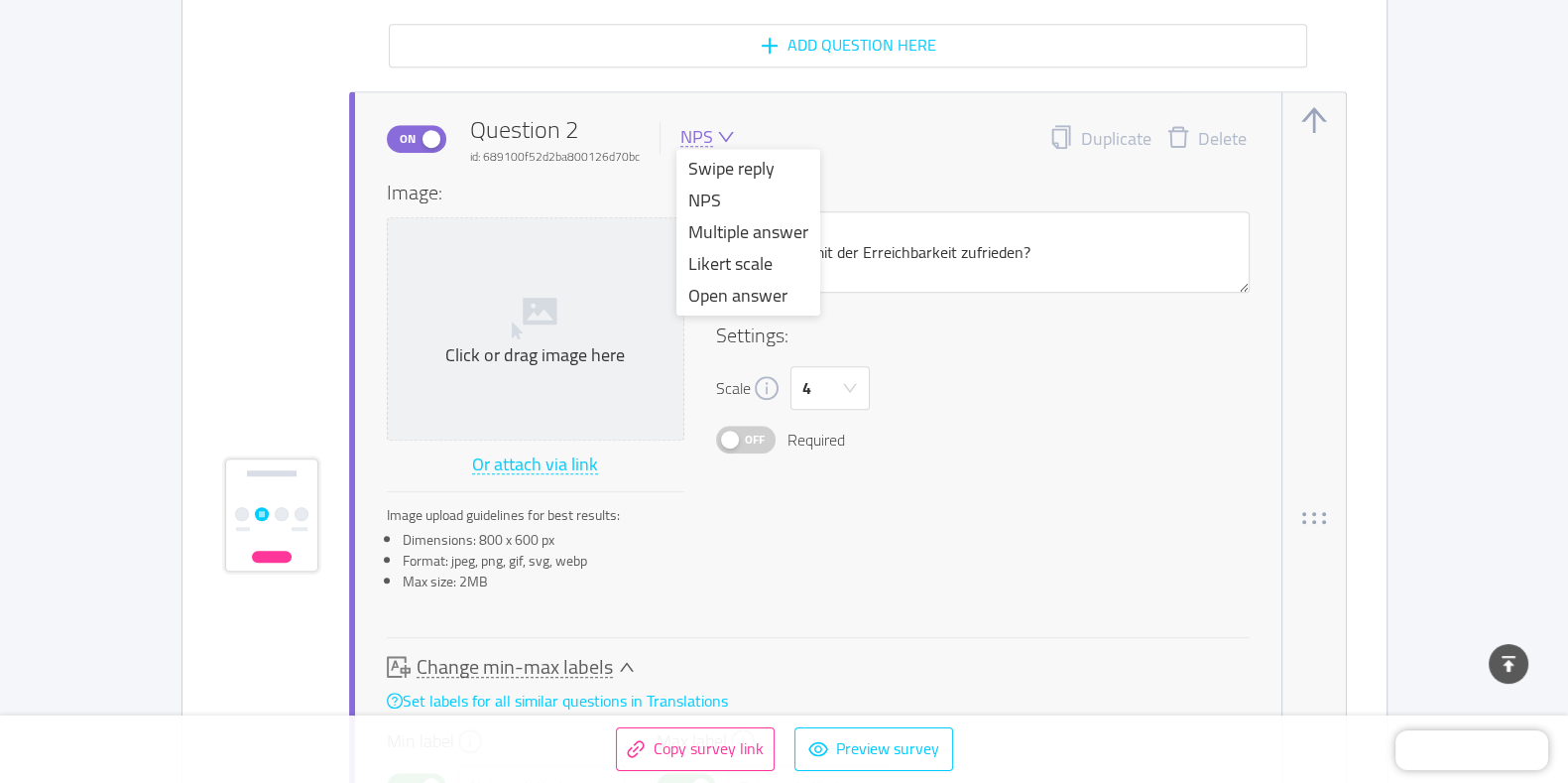 click on "Multiple answer" at bounding box center (748, 232) 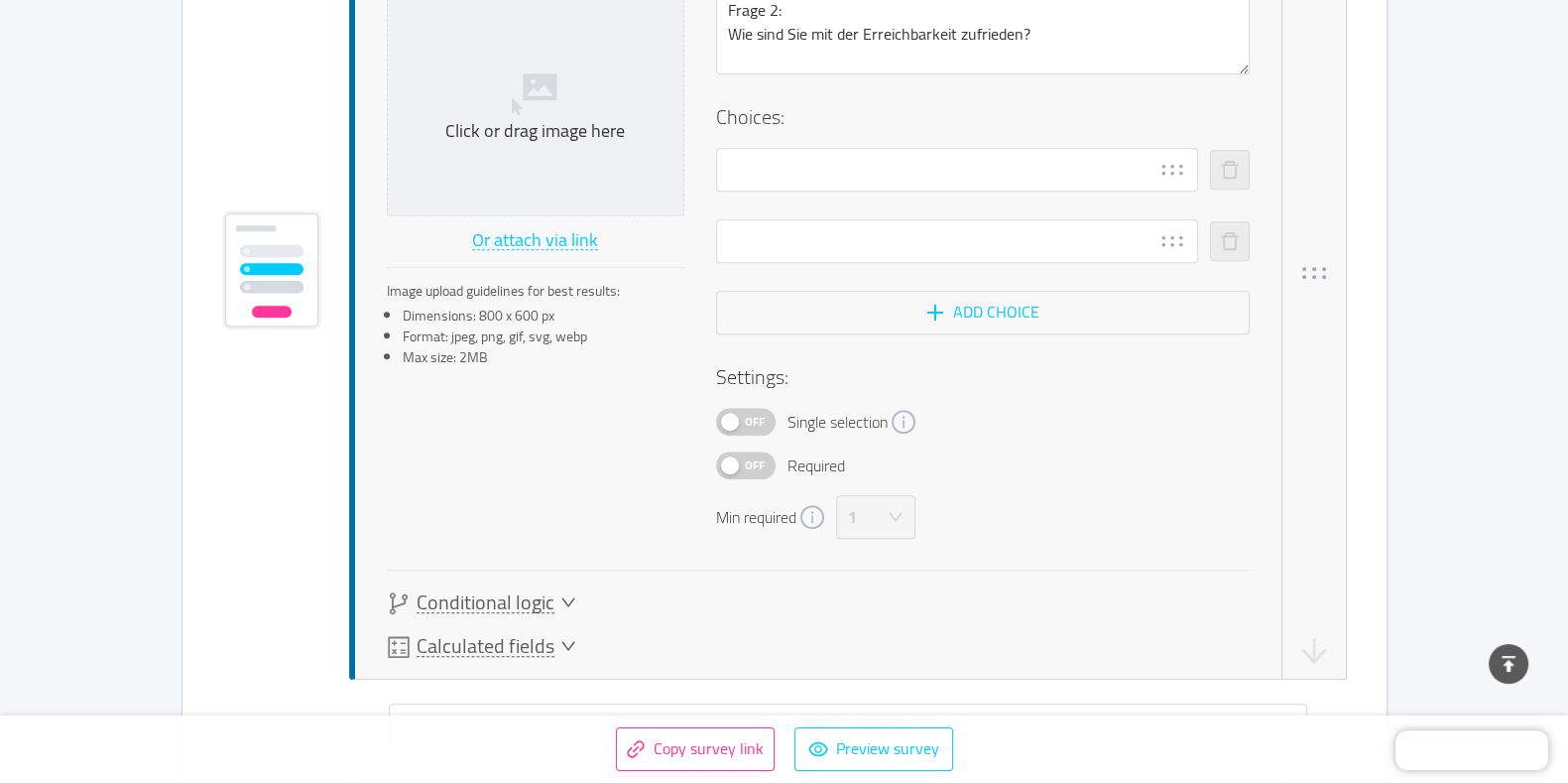 scroll, scrollTop: 1973, scrollLeft: 0, axis: vertical 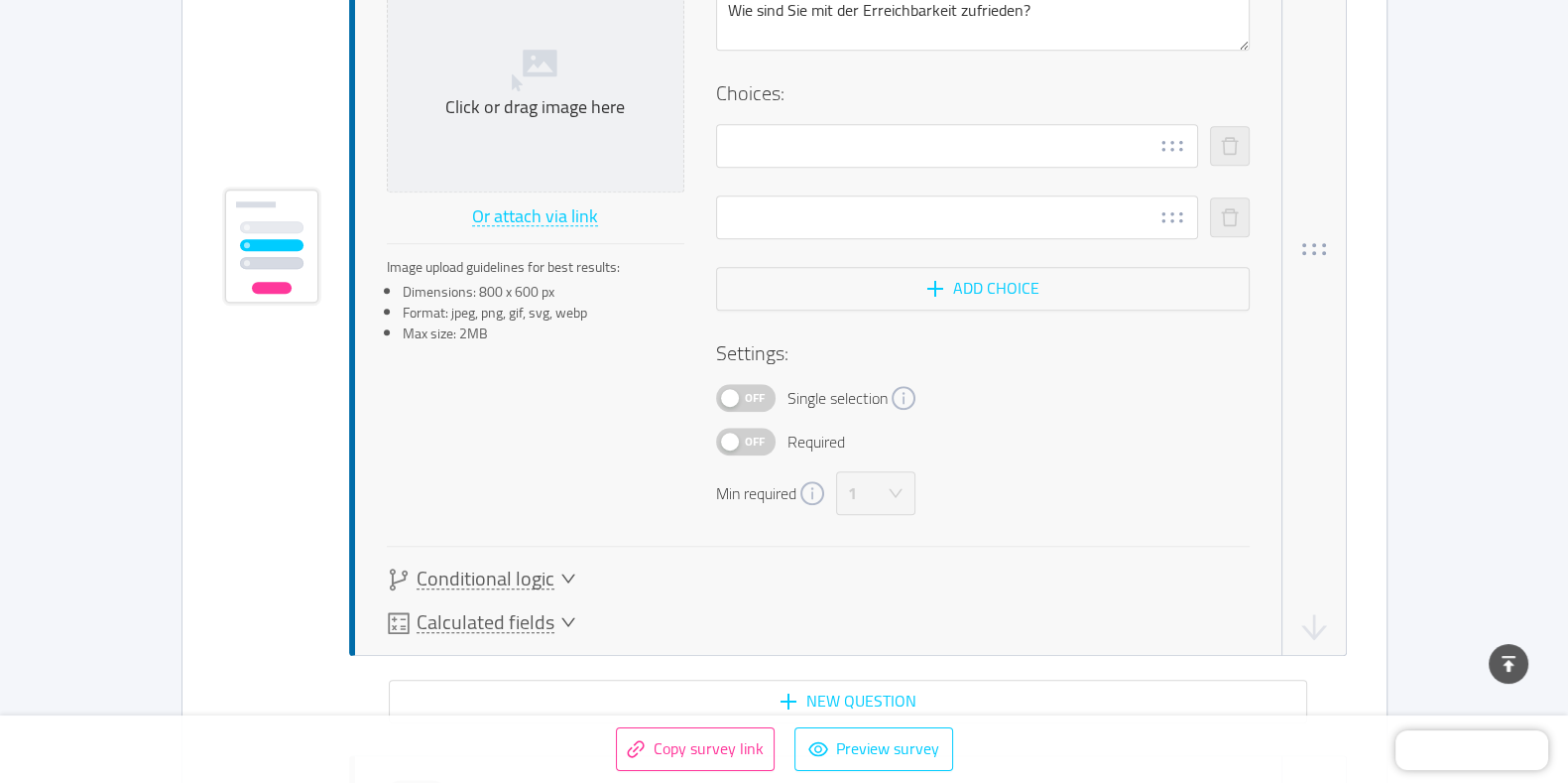 click on "Off" at bounding box center [755, 442] 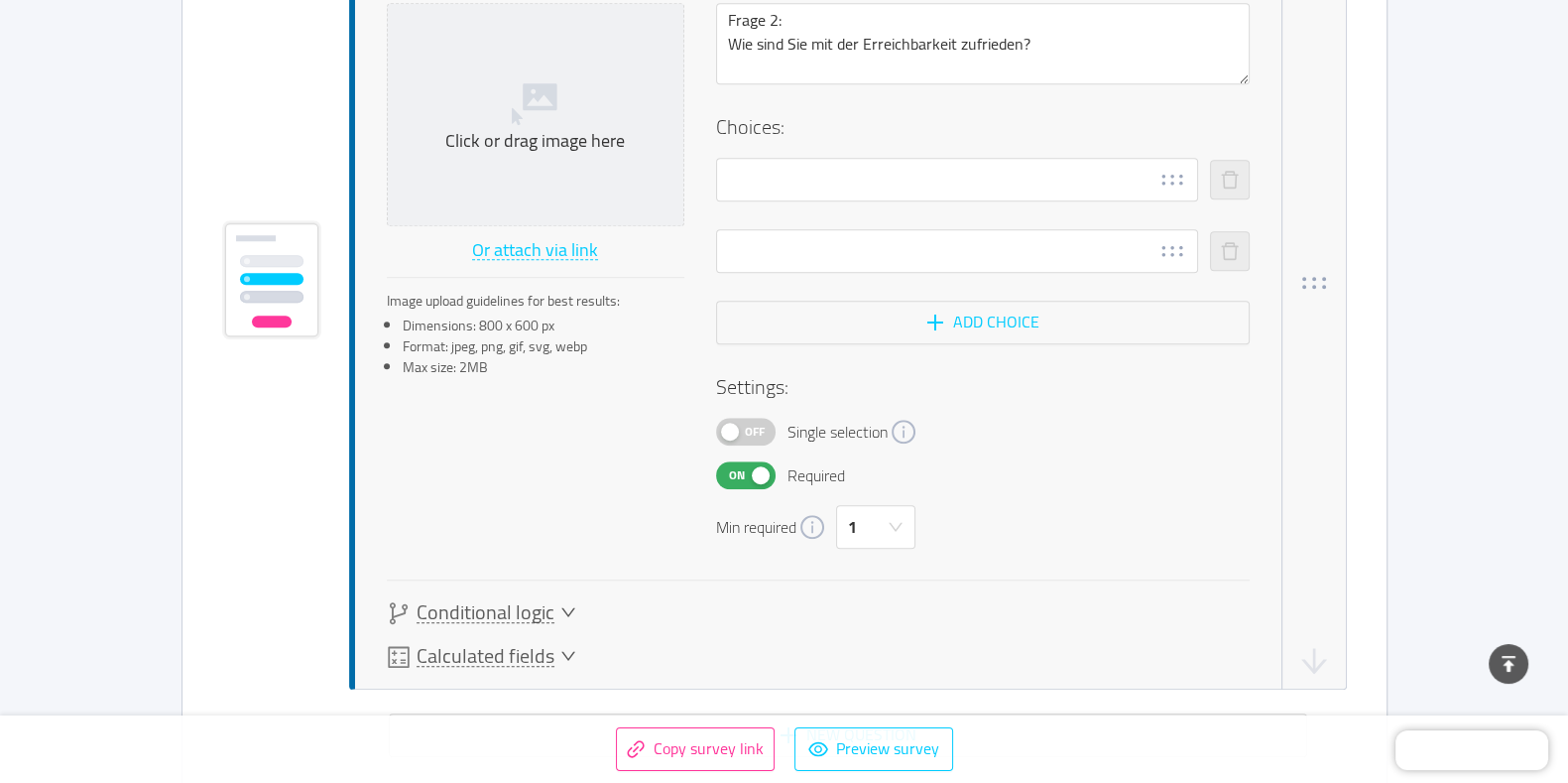 scroll, scrollTop: 1849, scrollLeft: 0, axis: vertical 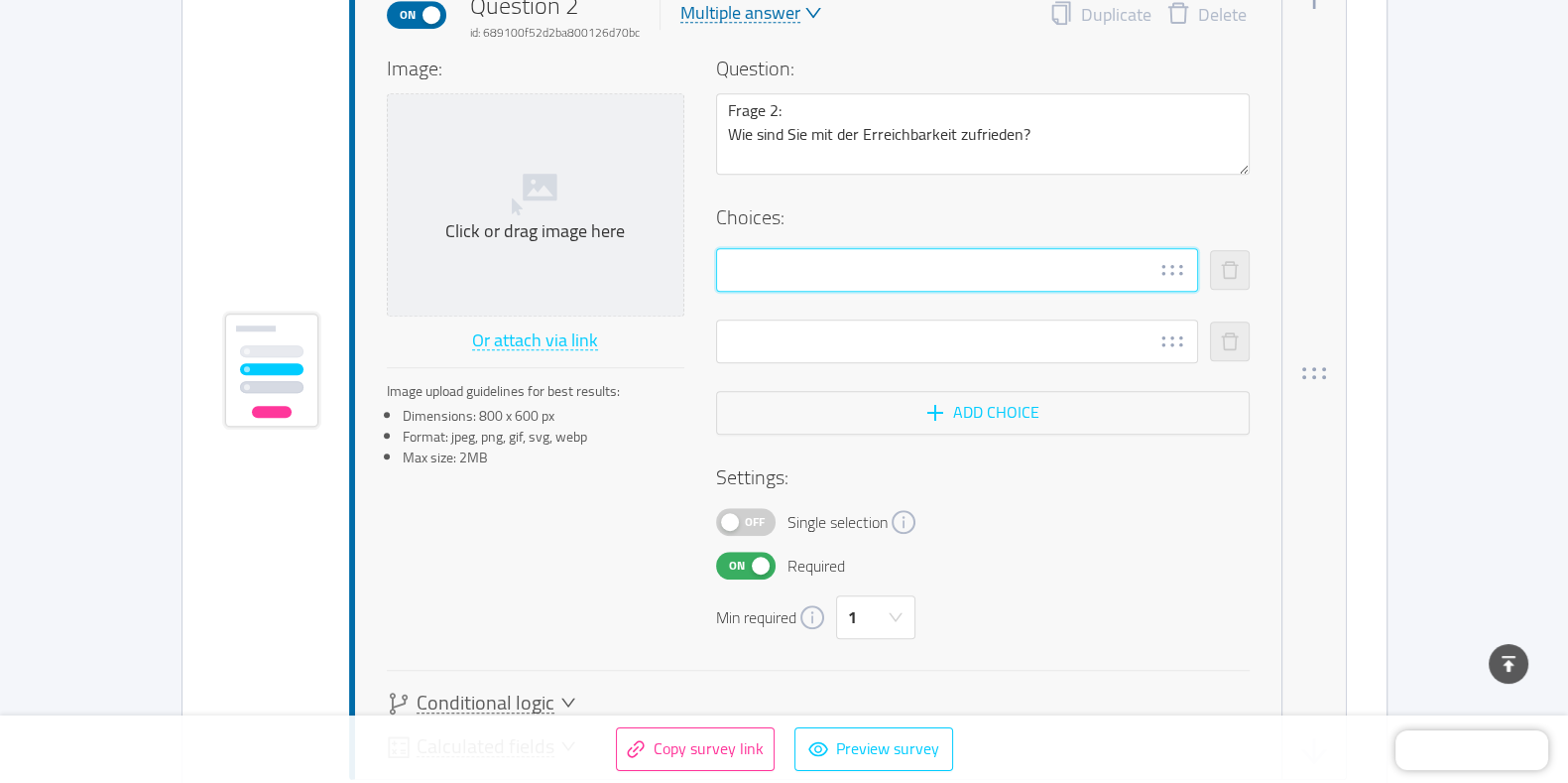 click at bounding box center [957, 270] 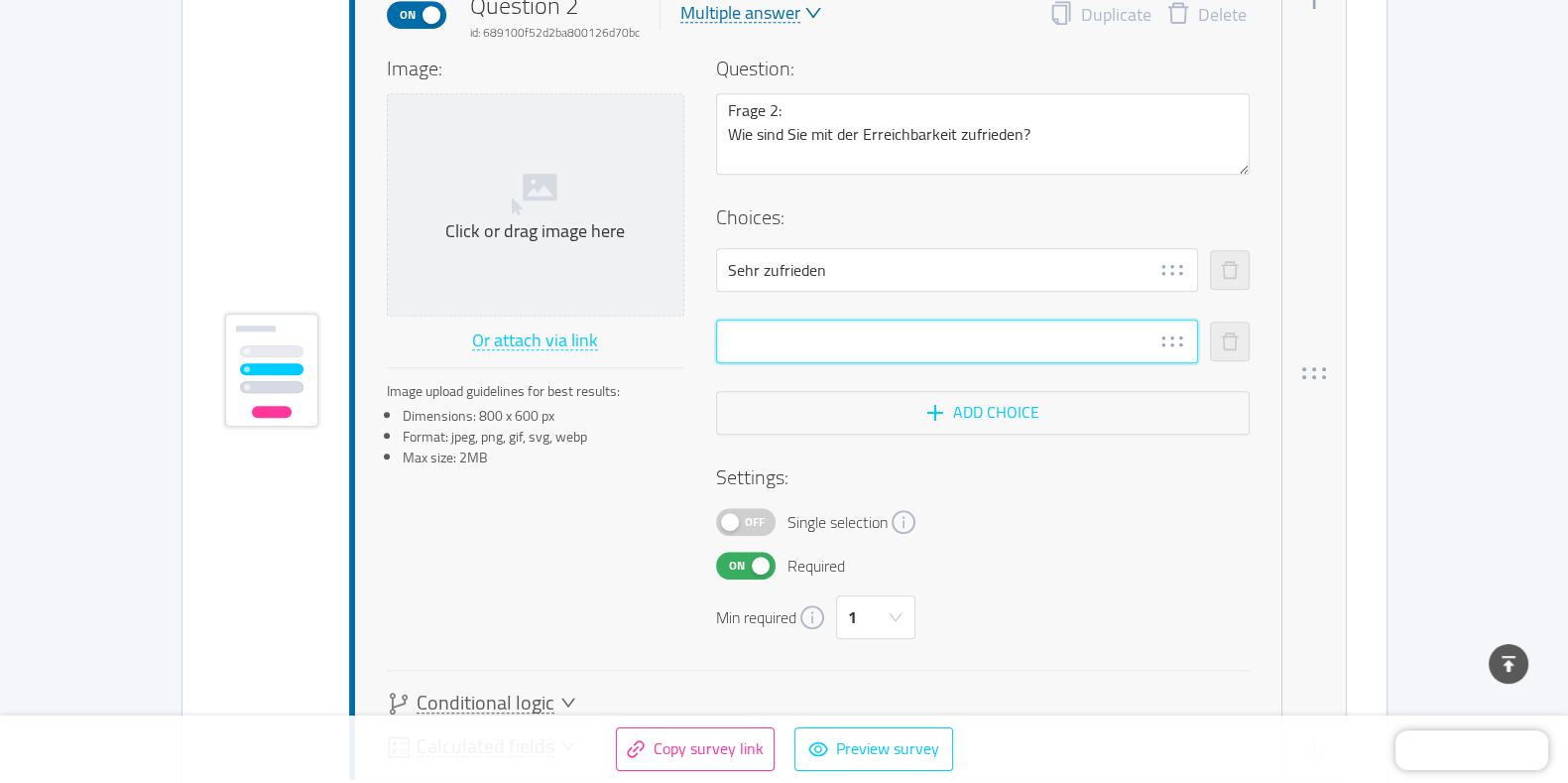 click at bounding box center (957, 341) 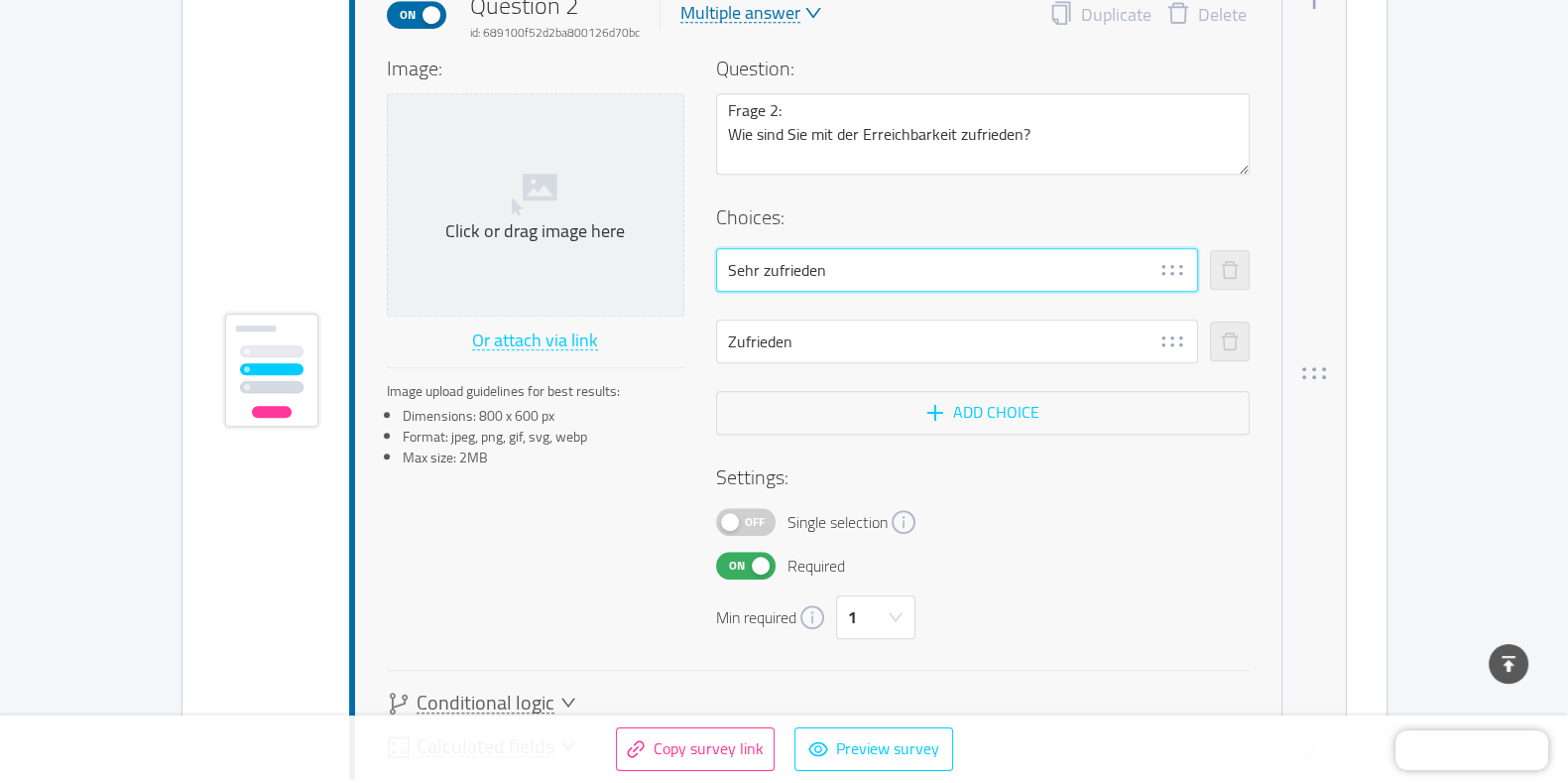 click on "Sehr zufrieden" at bounding box center [957, 270] 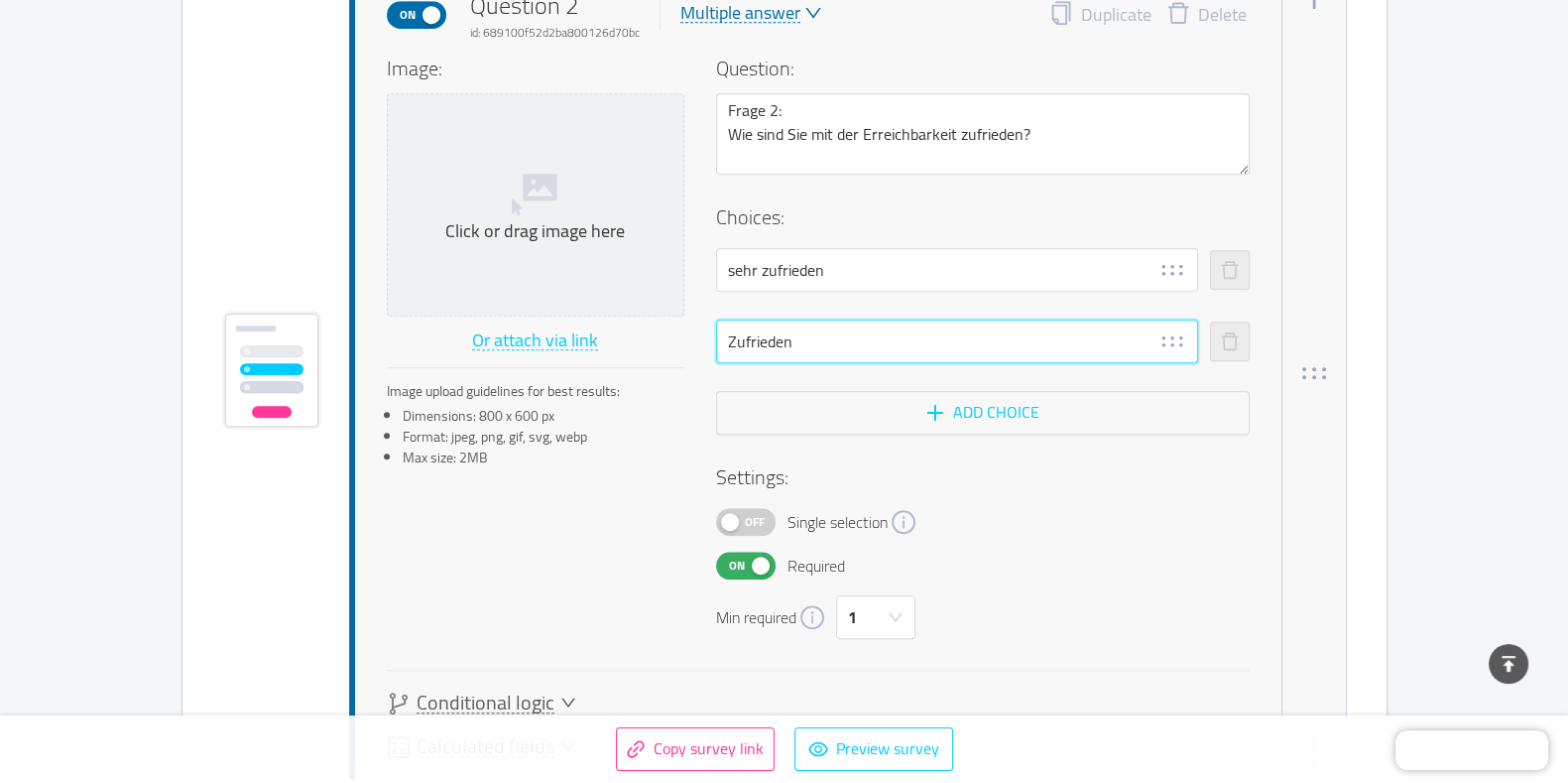click on "Zufrieden" at bounding box center [957, 341] 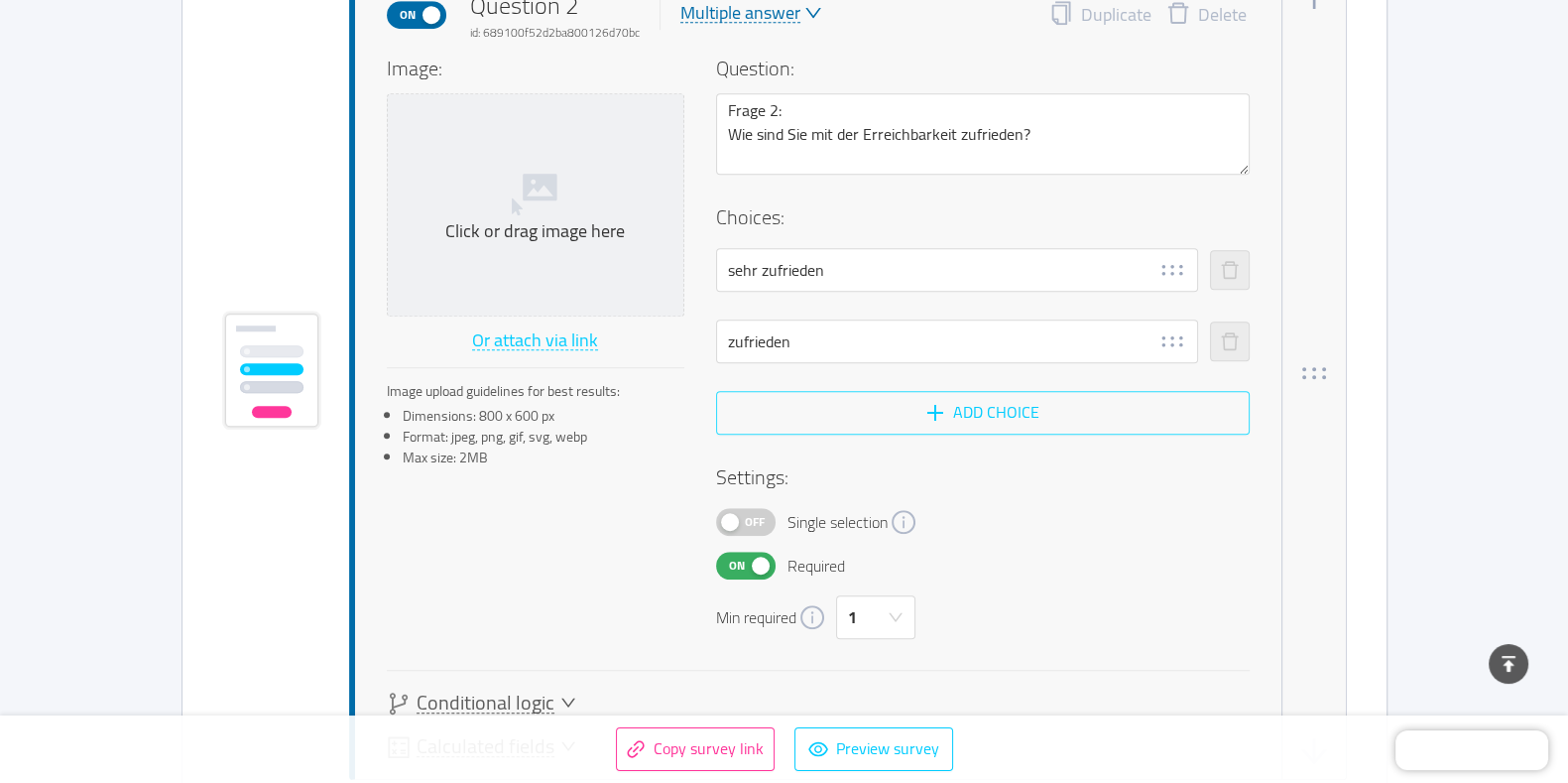 click on "Add choice" at bounding box center [983, 413] 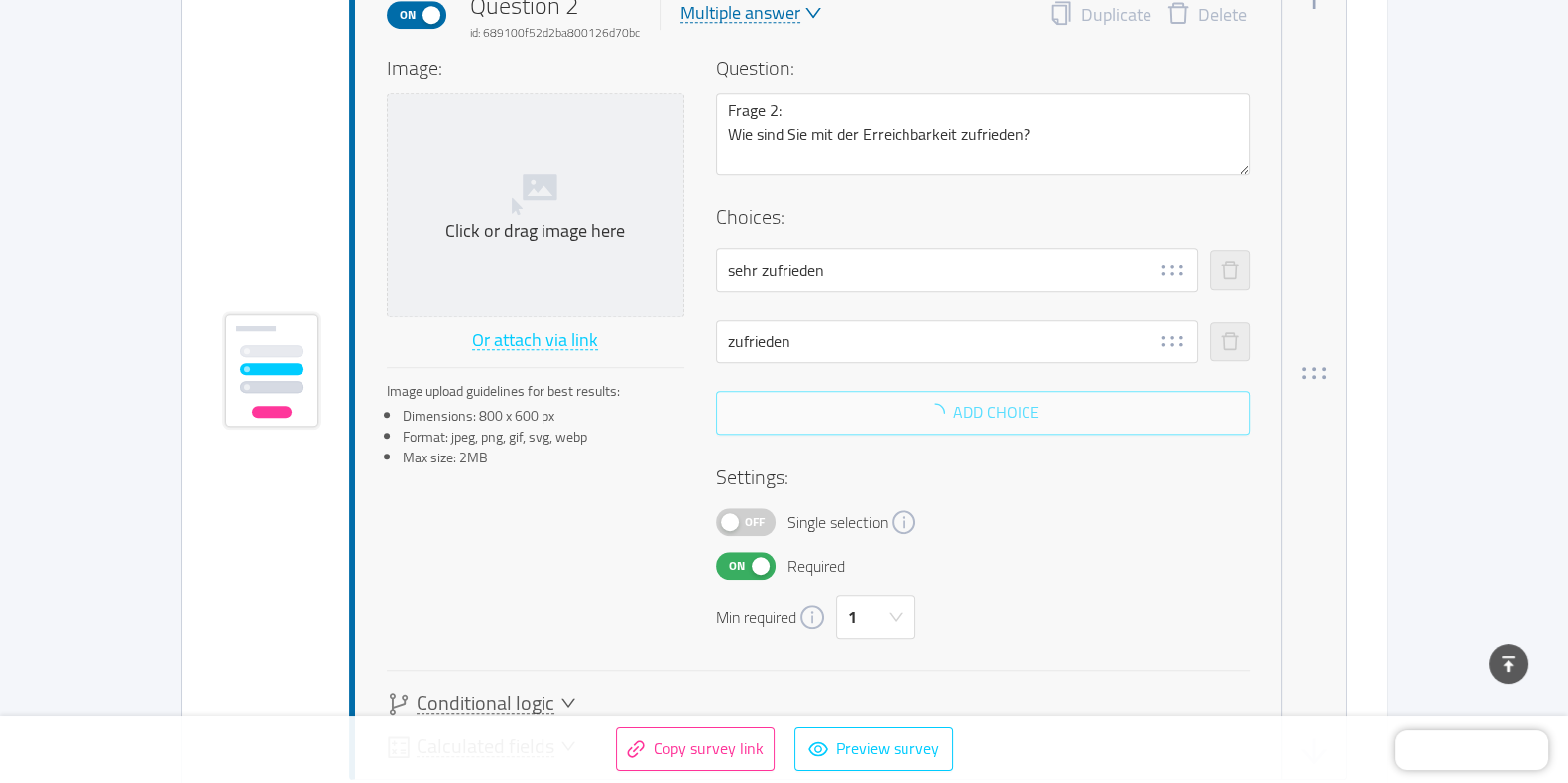 scroll, scrollTop: 1885, scrollLeft: 0, axis: vertical 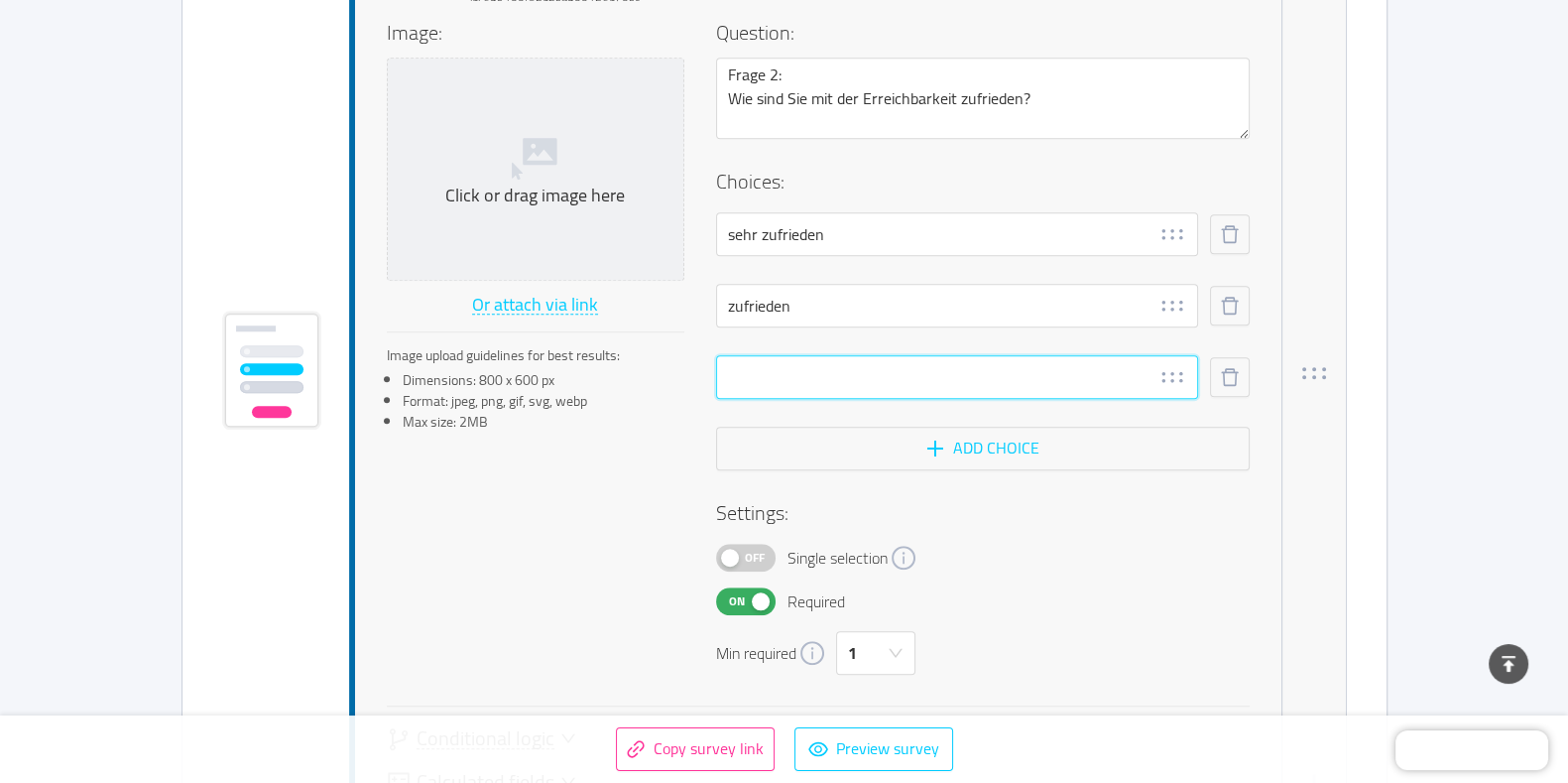 click at bounding box center (957, 377) 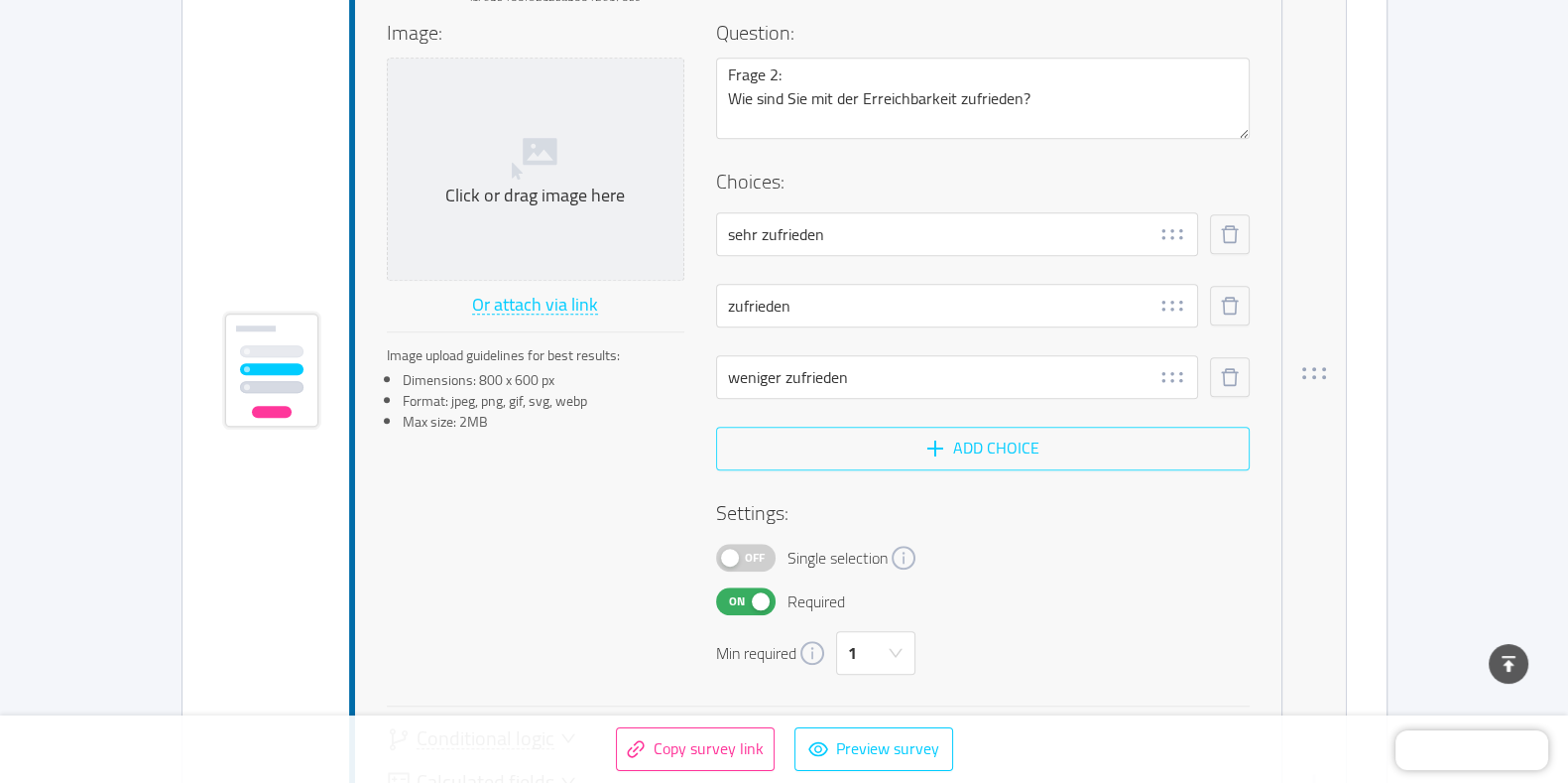 click on "Add choice" at bounding box center [983, 449] 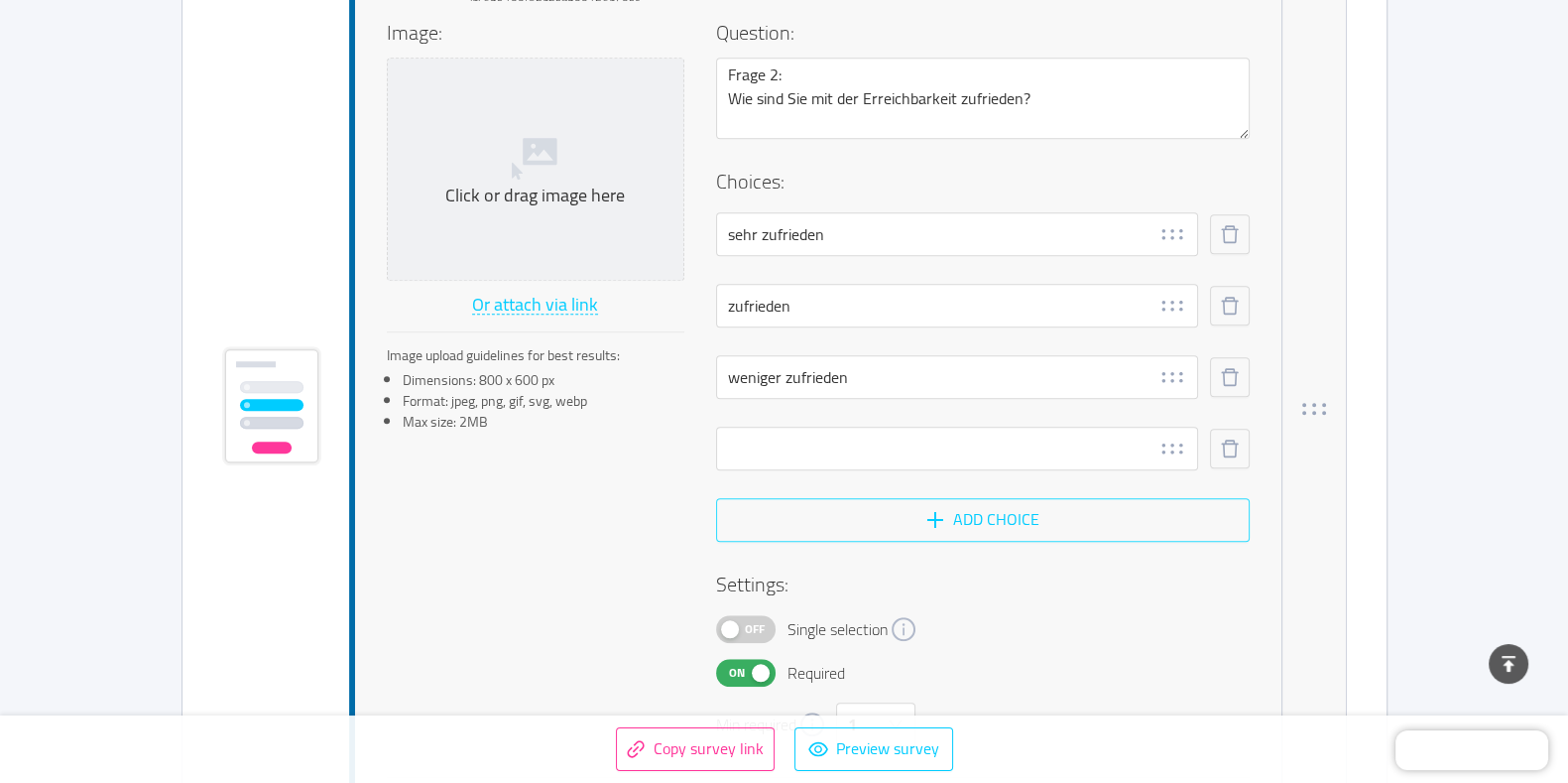 scroll, scrollTop: 1920, scrollLeft: 0, axis: vertical 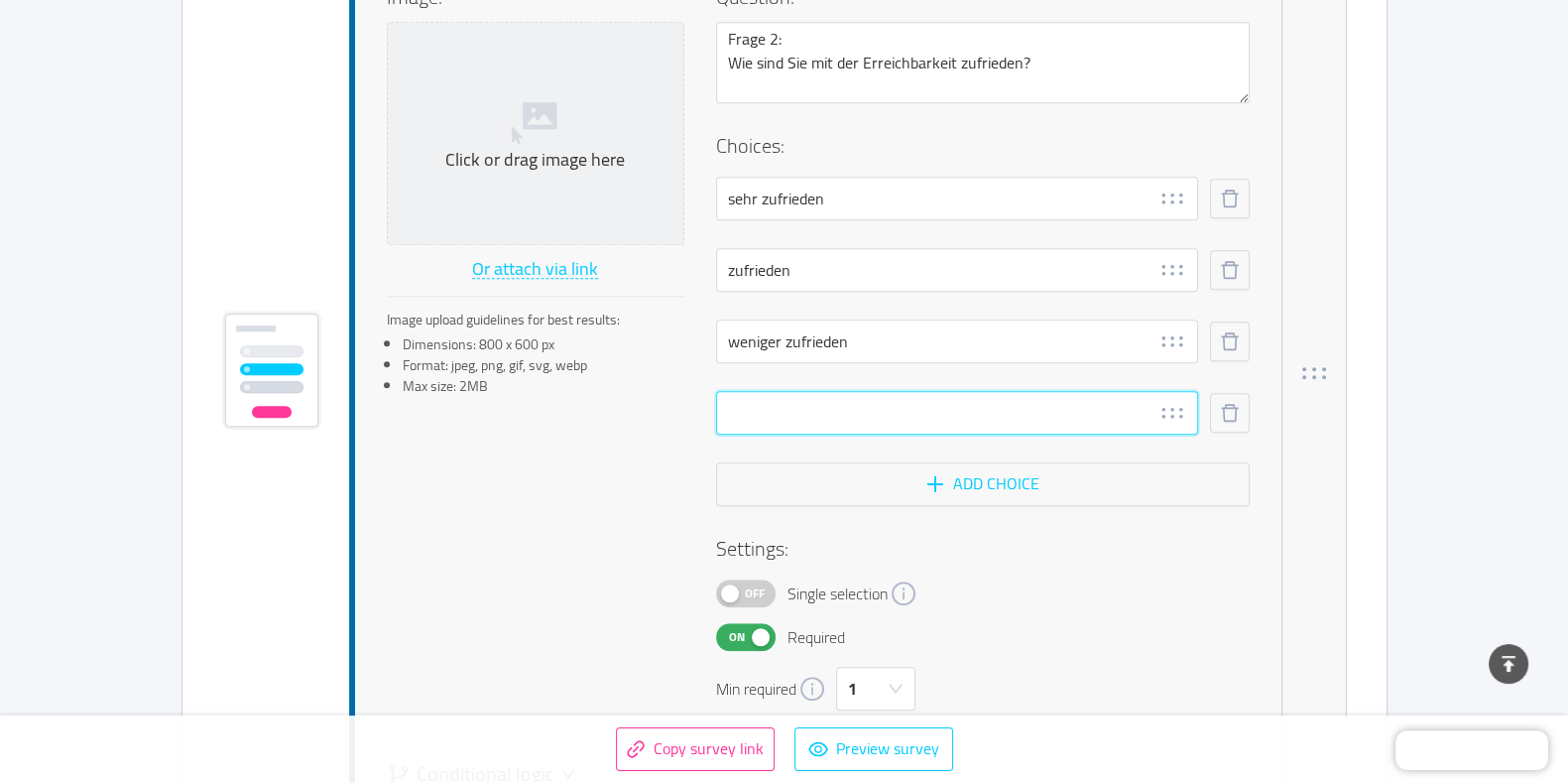 click at bounding box center [957, 413] 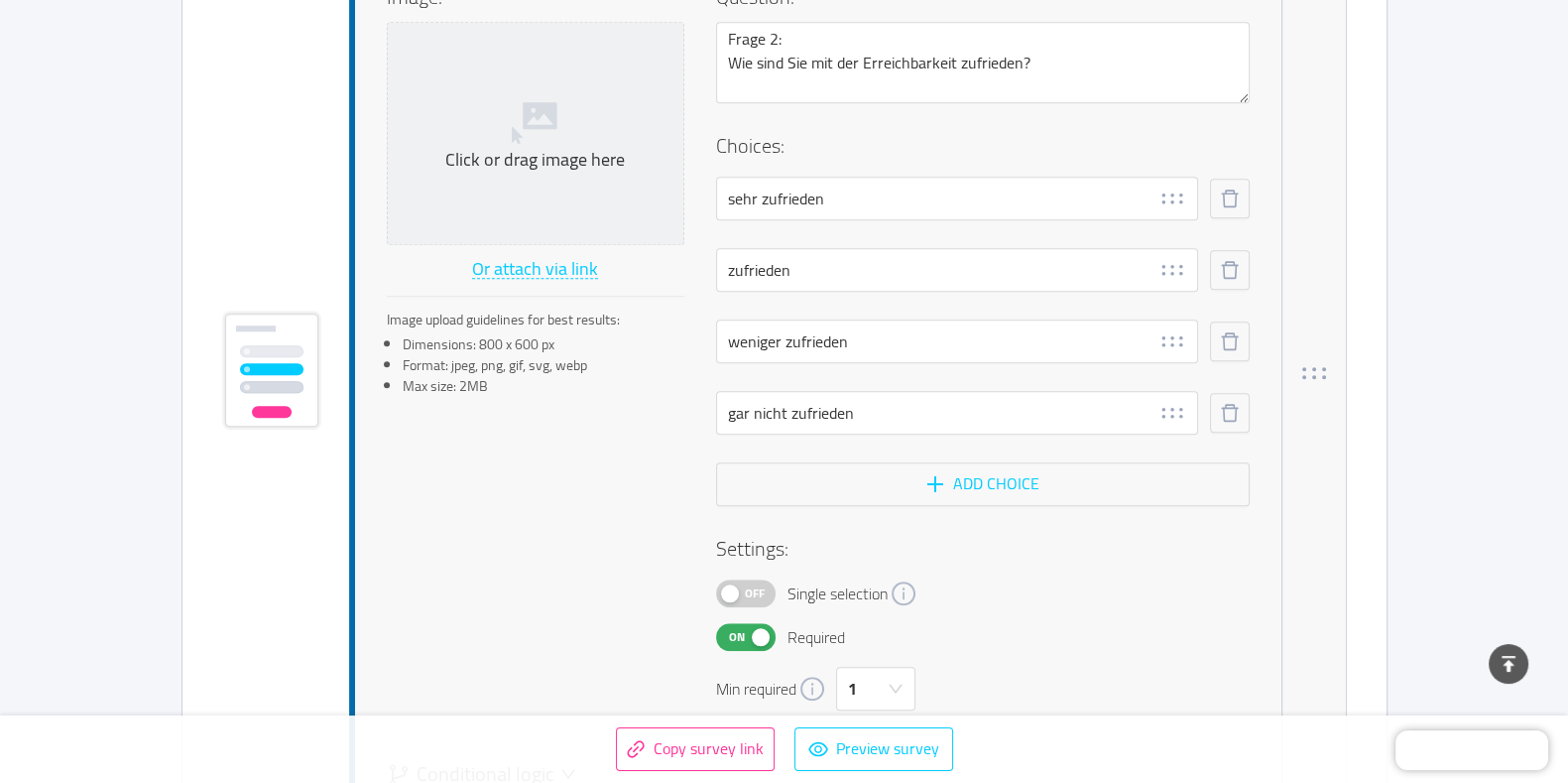 click on "Settings: Off Single selection On Required Min required  1" at bounding box center [983, 622] 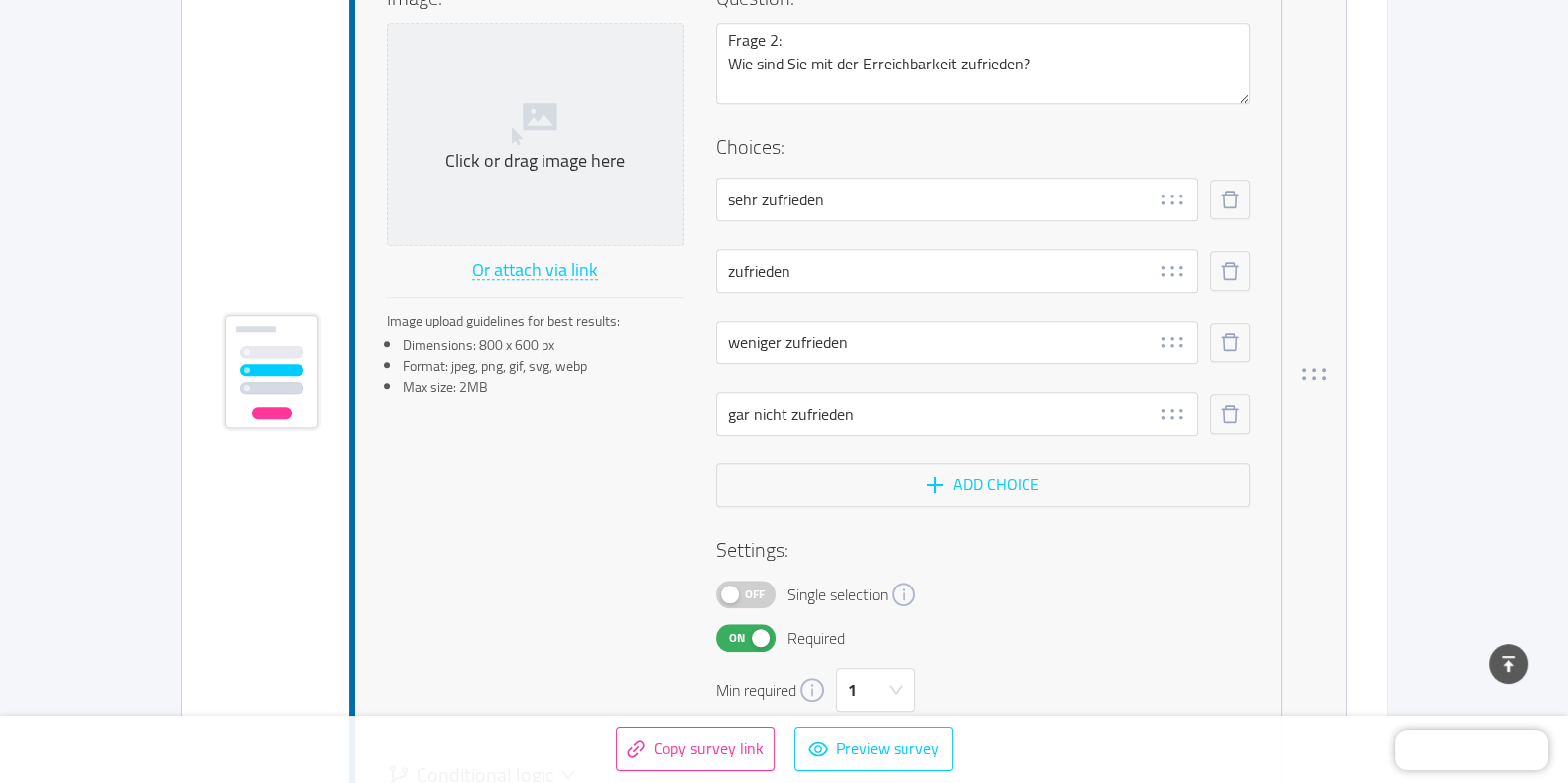 scroll, scrollTop: 1796, scrollLeft: 0, axis: vertical 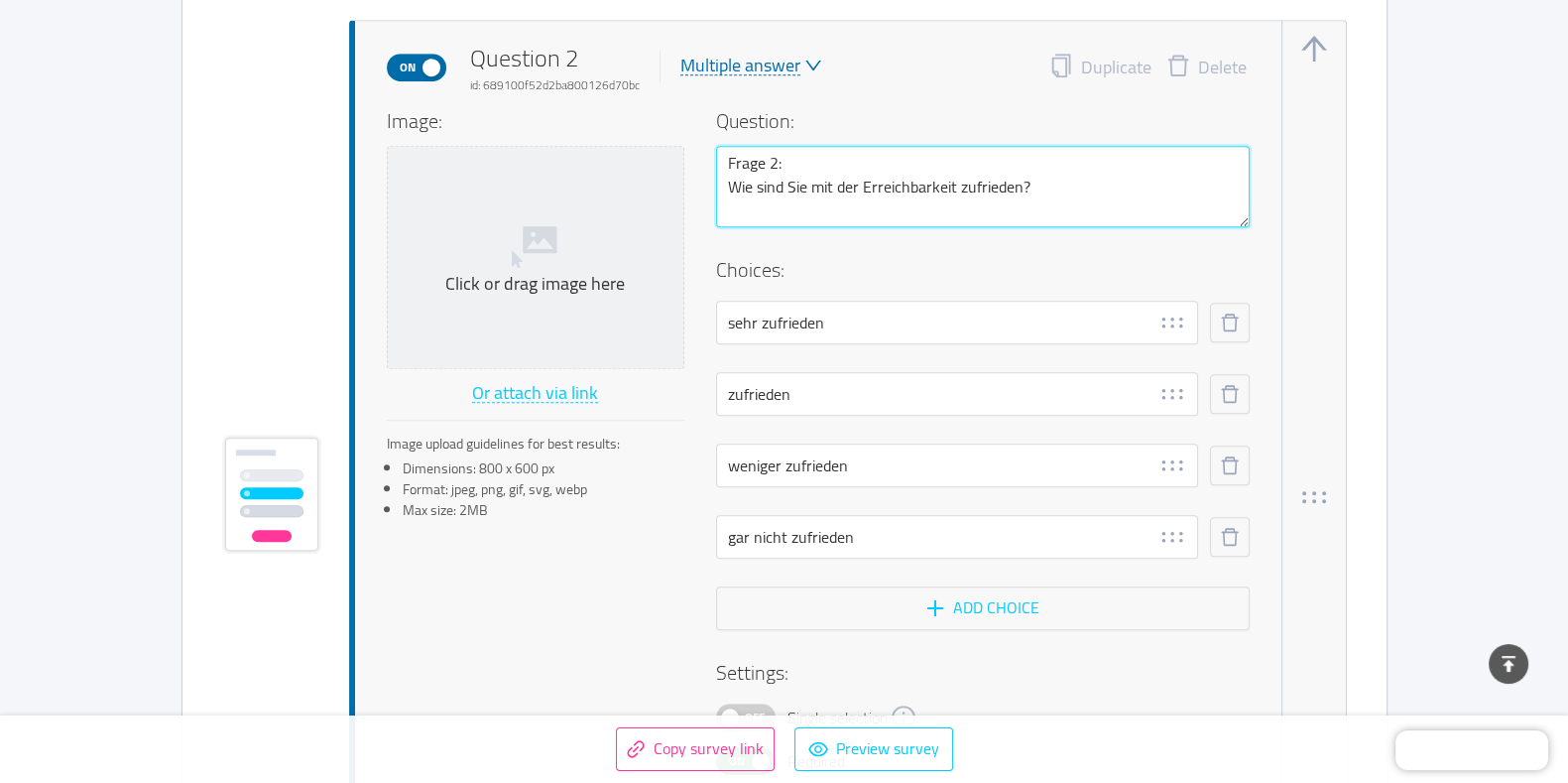 drag, startPoint x: 1056, startPoint y: 191, endPoint x: 1093, endPoint y: 220, distance: 47.01064 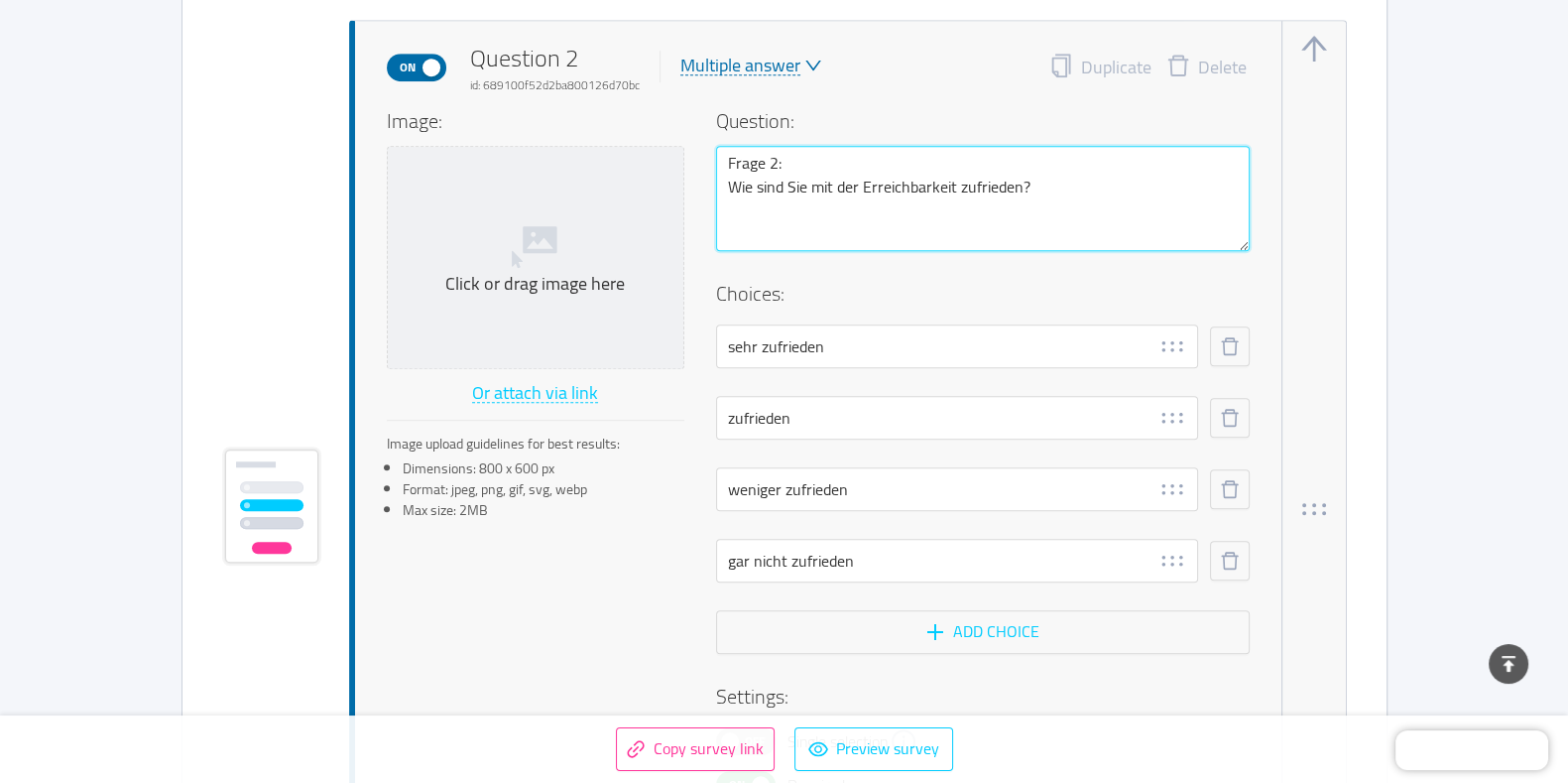 scroll, scrollTop: 1808, scrollLeft: 0, axis: vertical 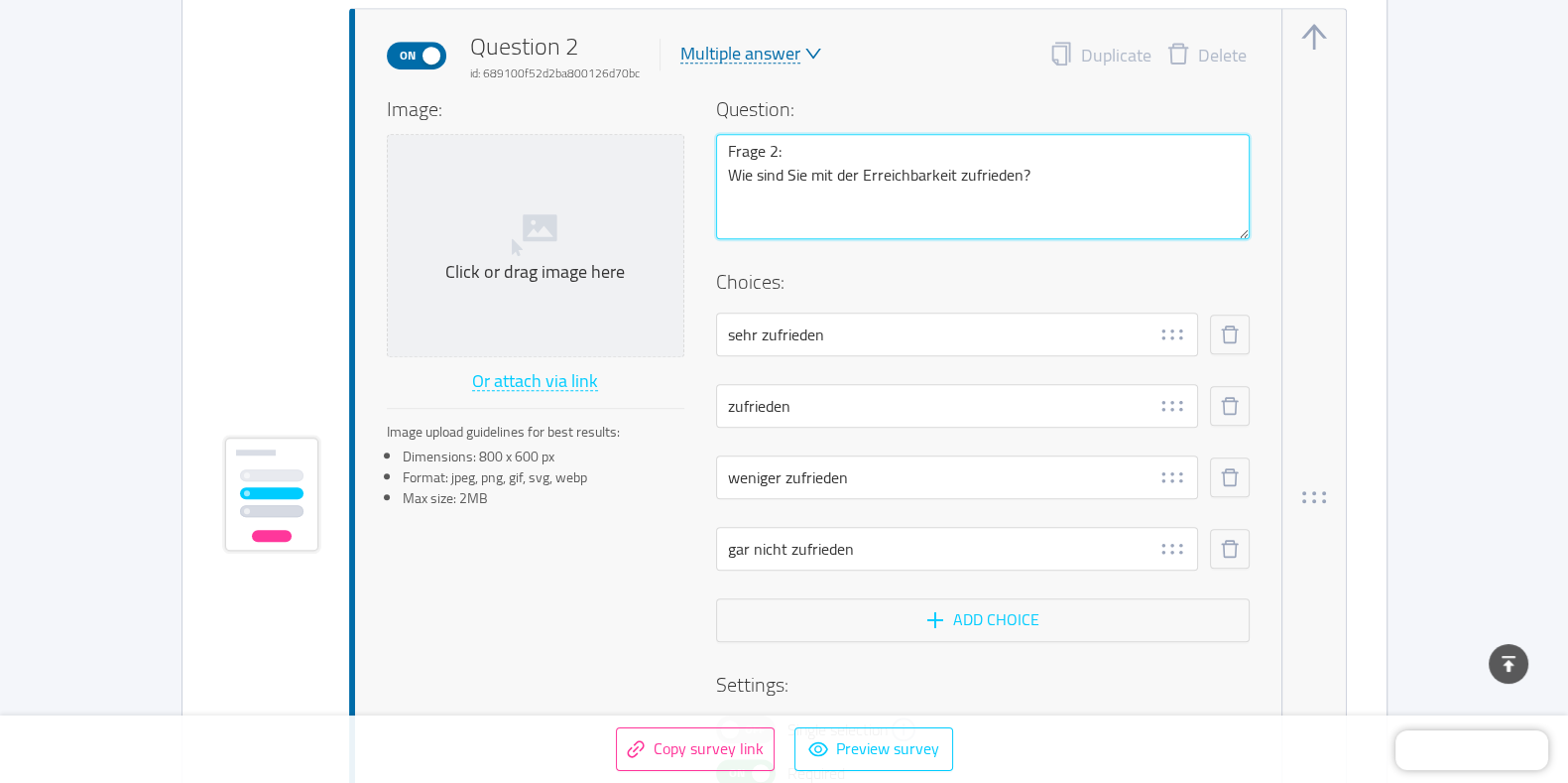 click on "Frage 2:
Wie sind Sie mit der Erreichbarkeit zufrieden?" at bounding box center (983, 187) 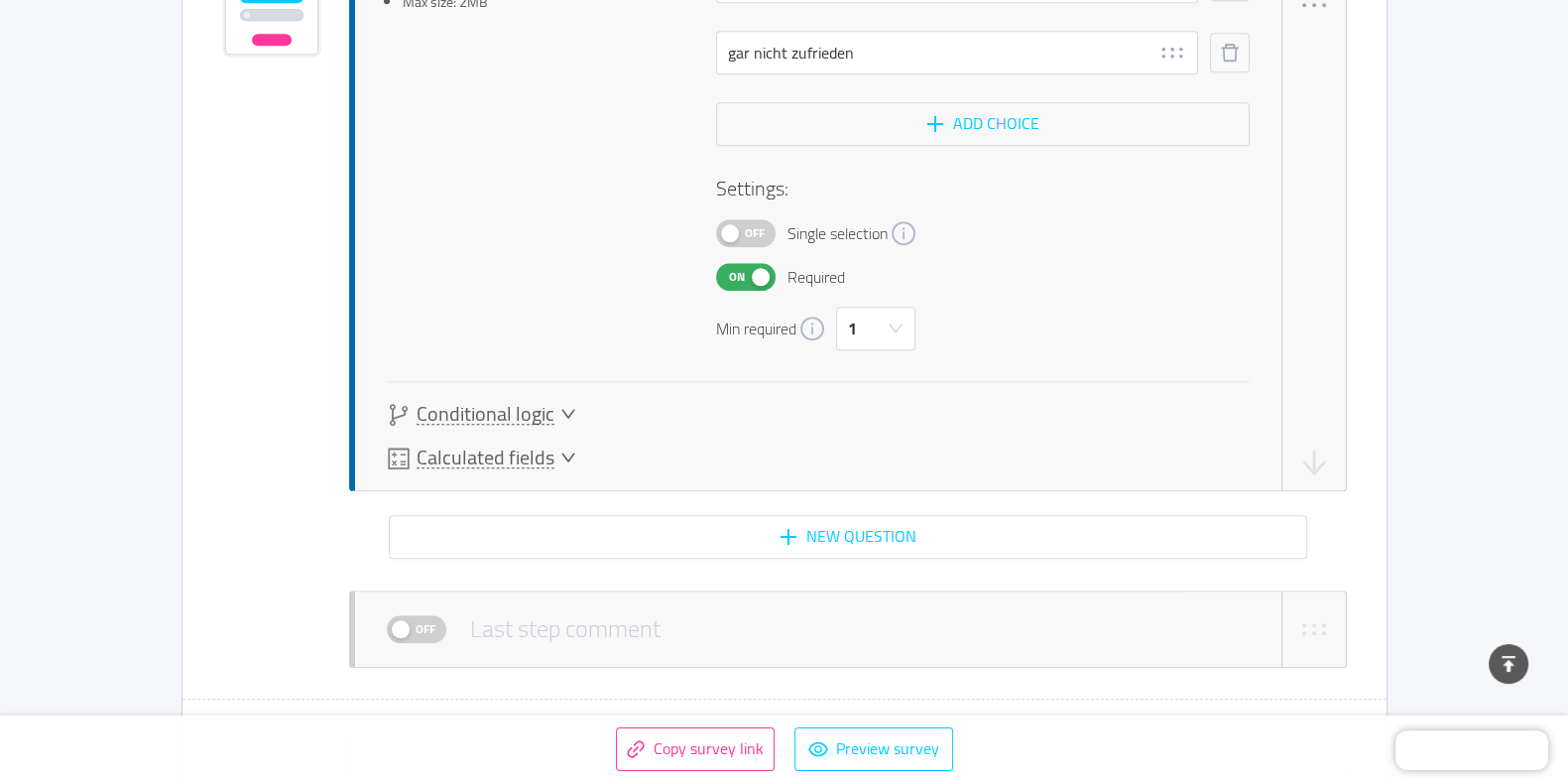 scroll, scrollTop: 2552, scrollLeft: 0, axis: vertical 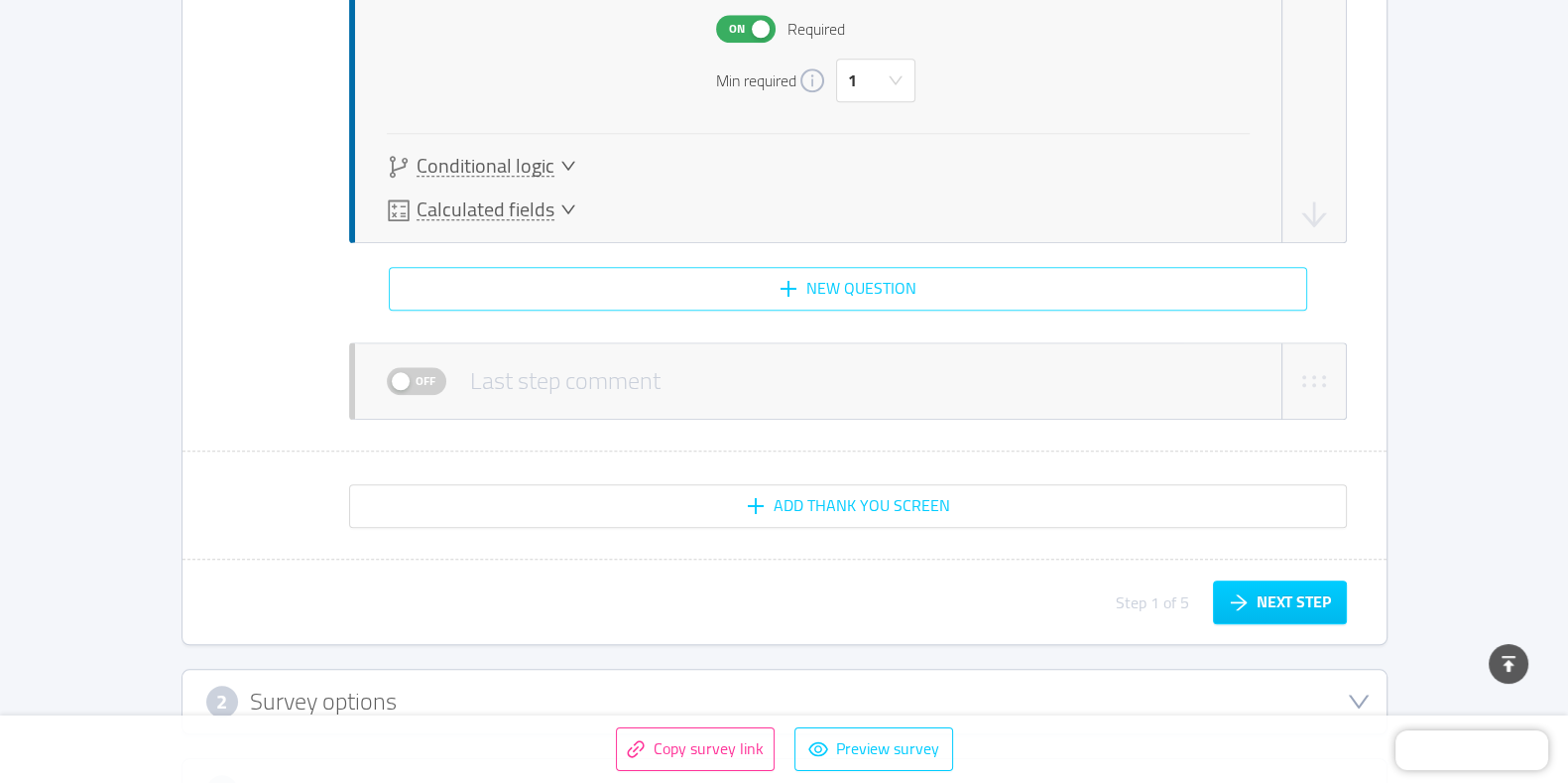 click on "New question" at bounding box center (848, 289) 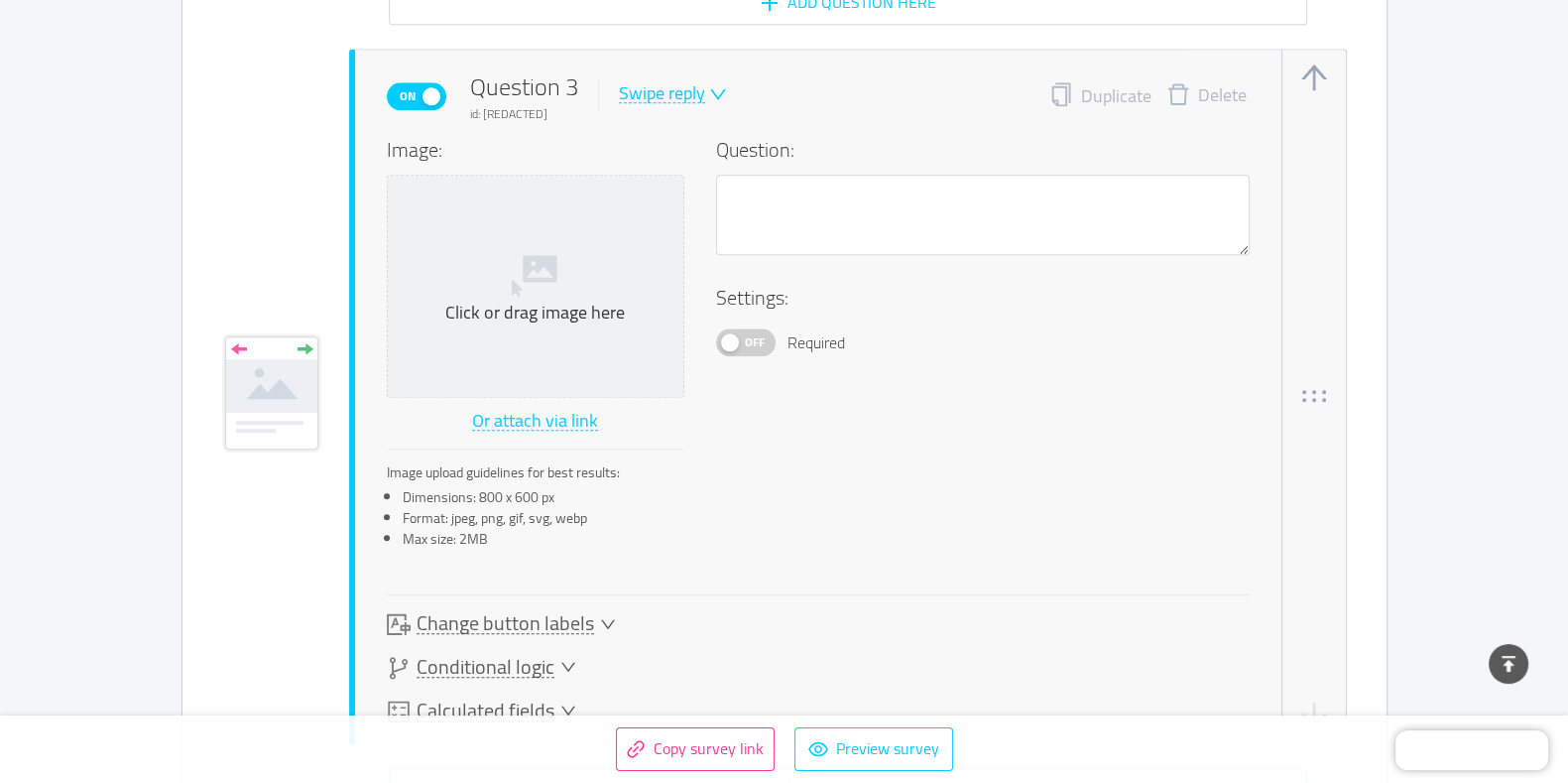 scroll, scrollTop: 2840, scrollLeft: 0, axis: vertical 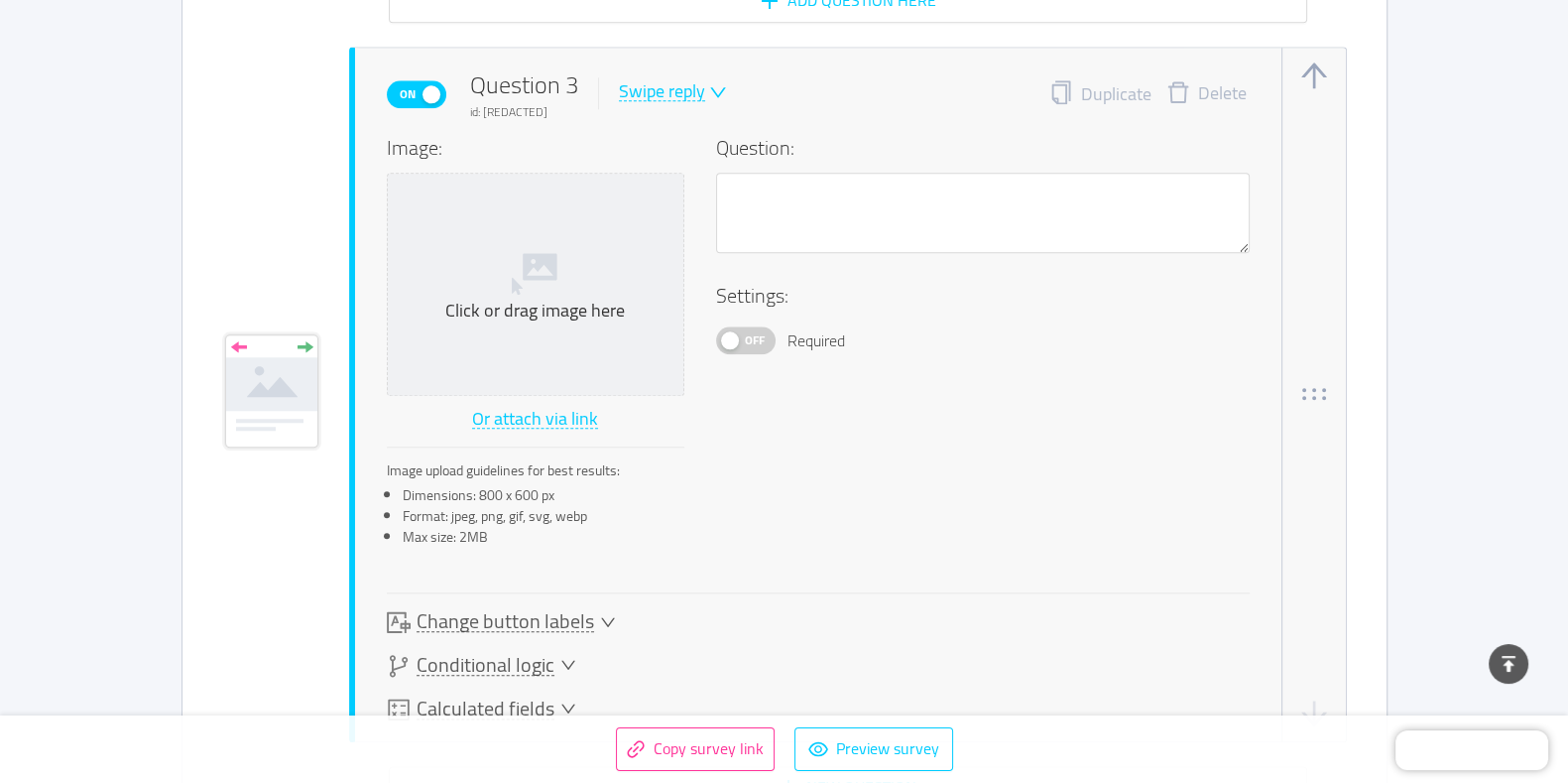 click 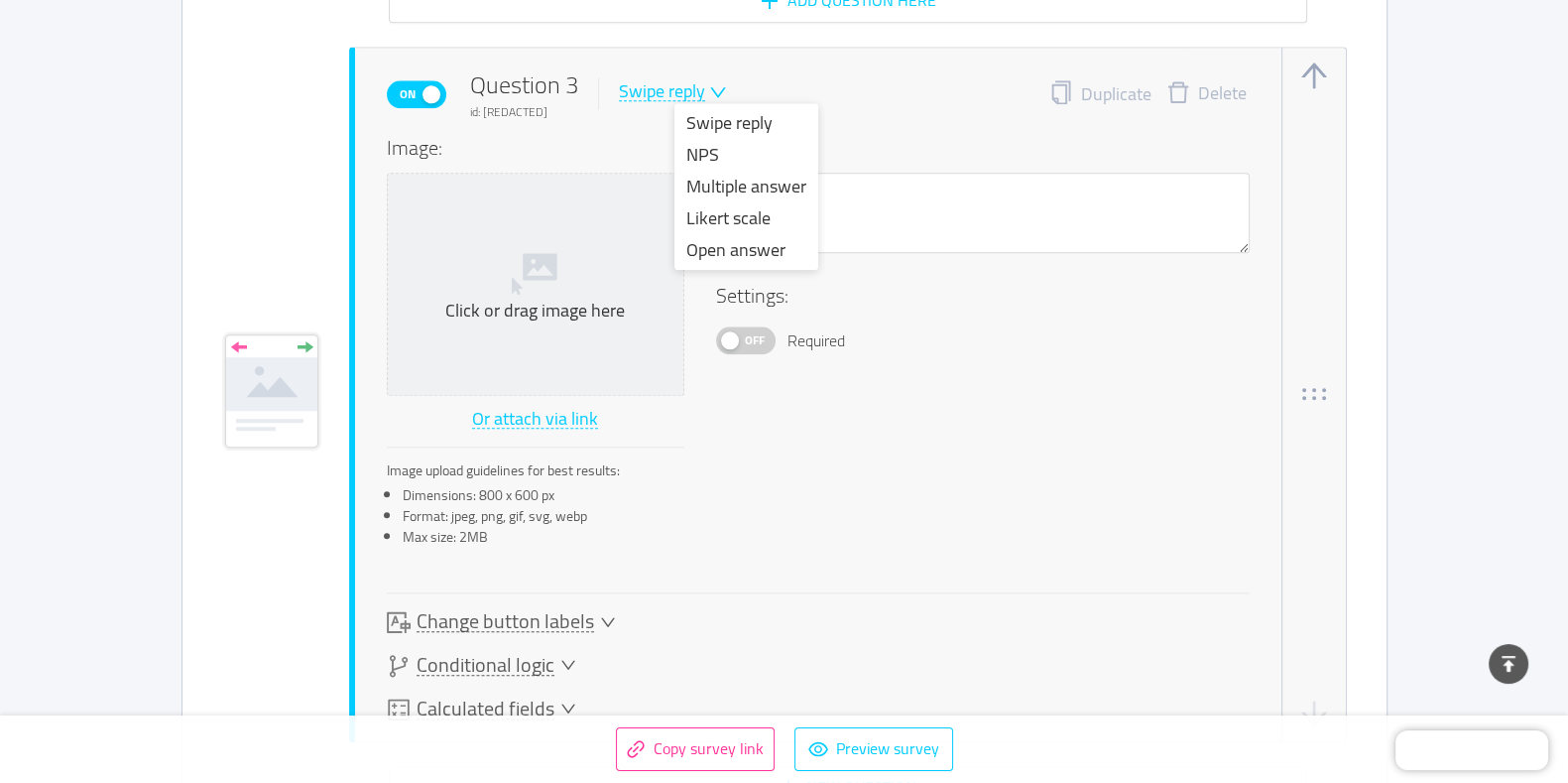 click on "Multiple answer" at bounding box center [746, 187] 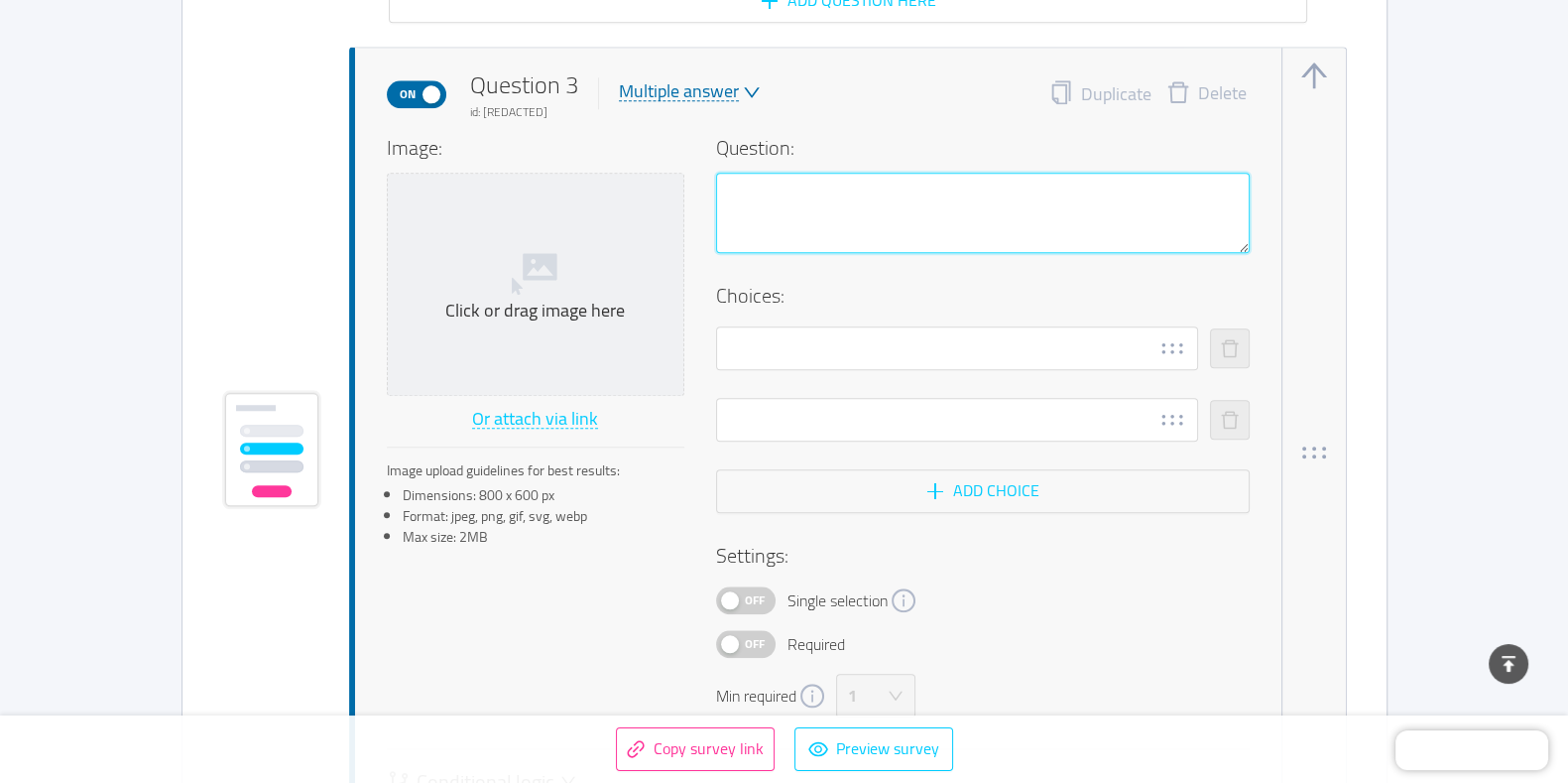 click at bounding box center (983, 213) 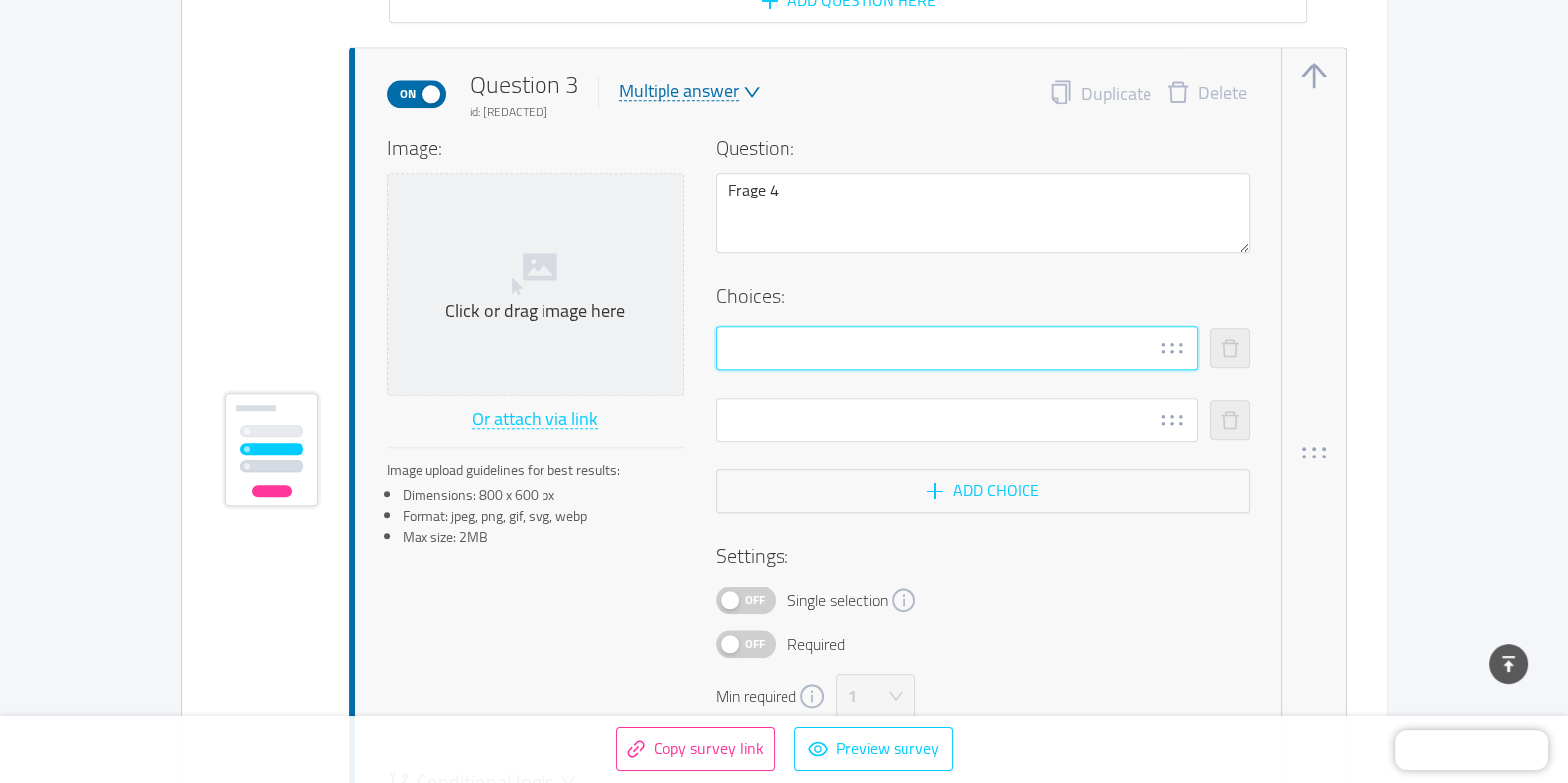 click at bounding box center (957, 348) 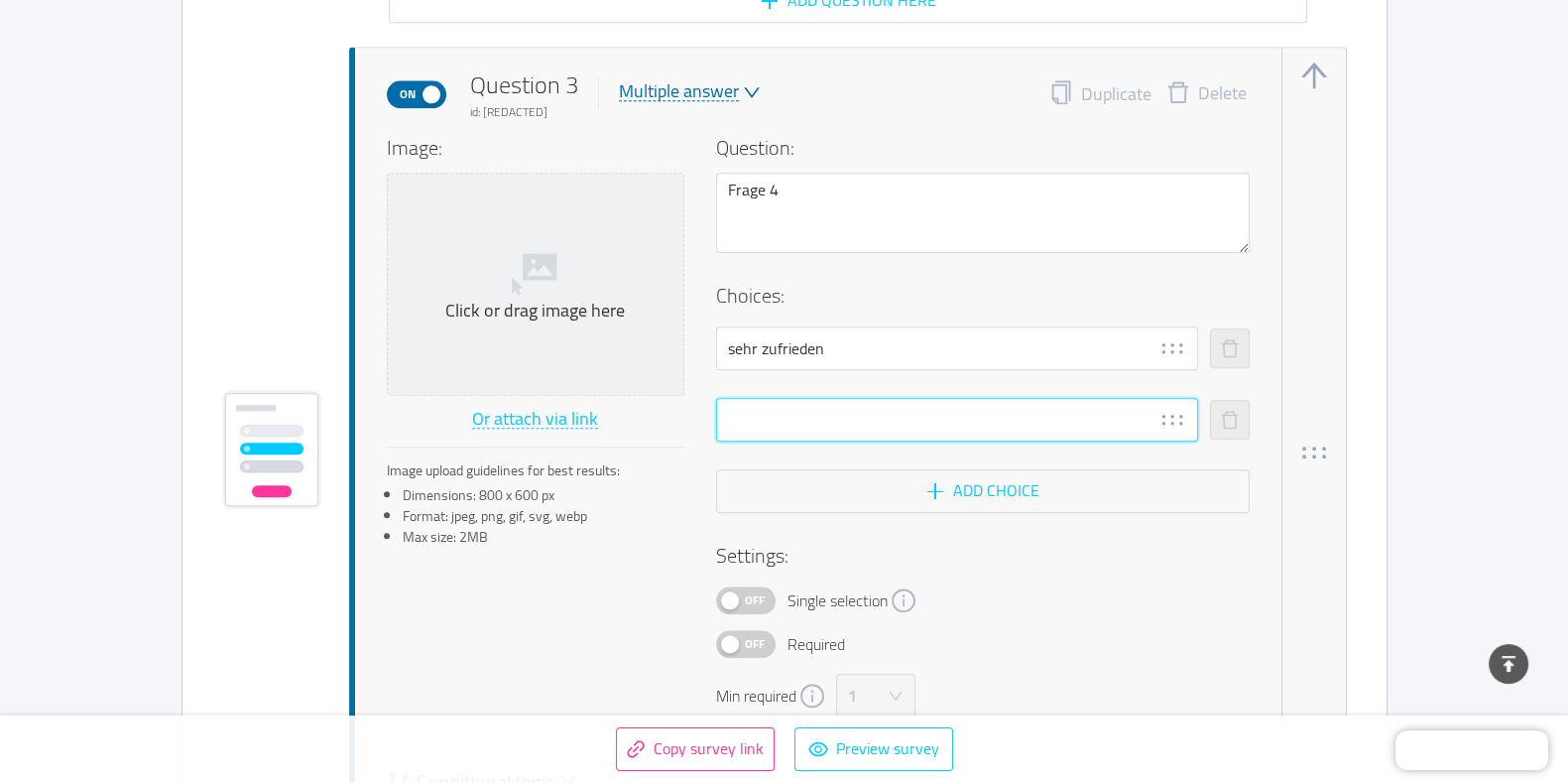 click at bounding box center (957, 420) 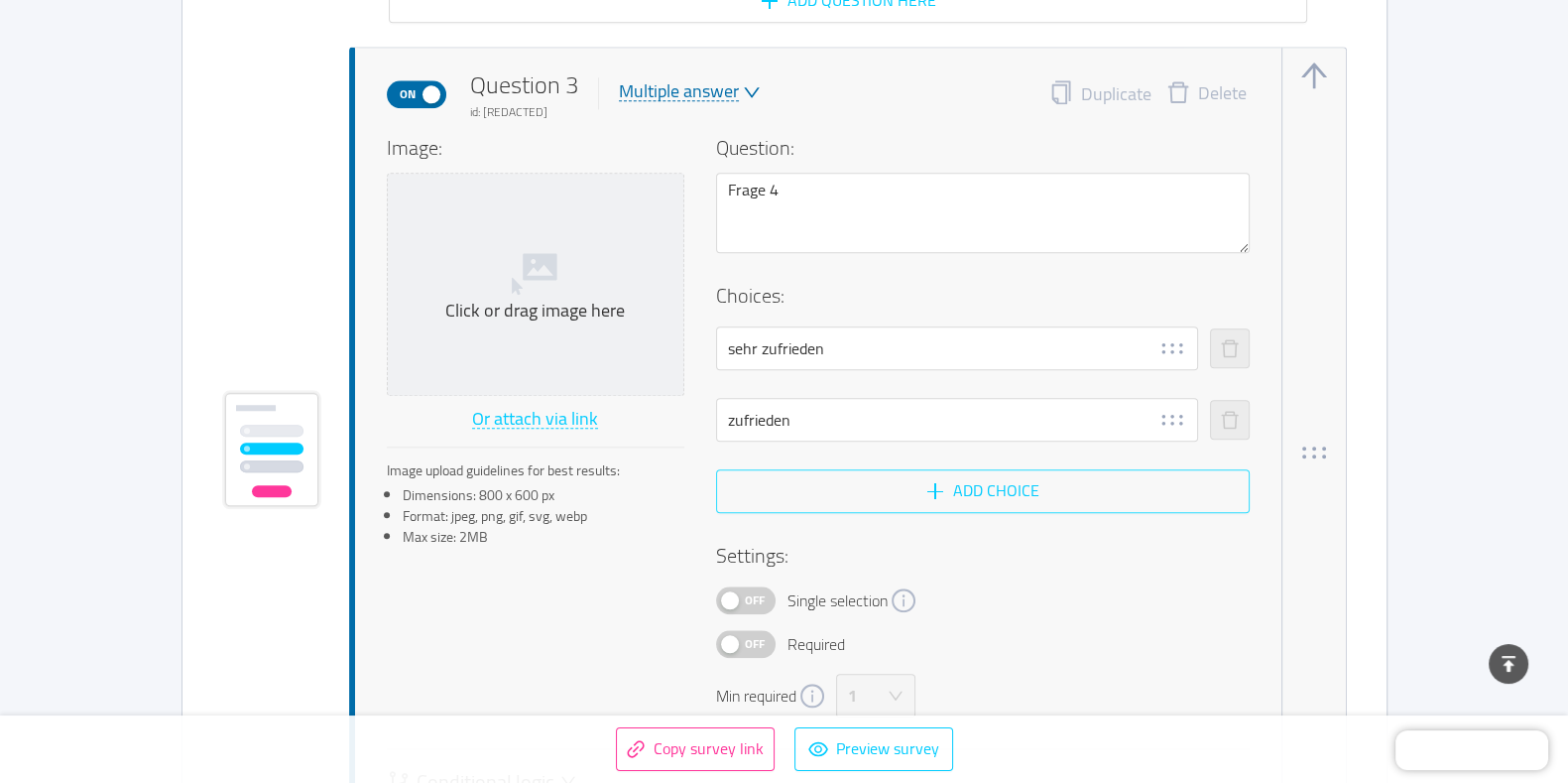 click on "Add choice" at bounding box center [983, 491] 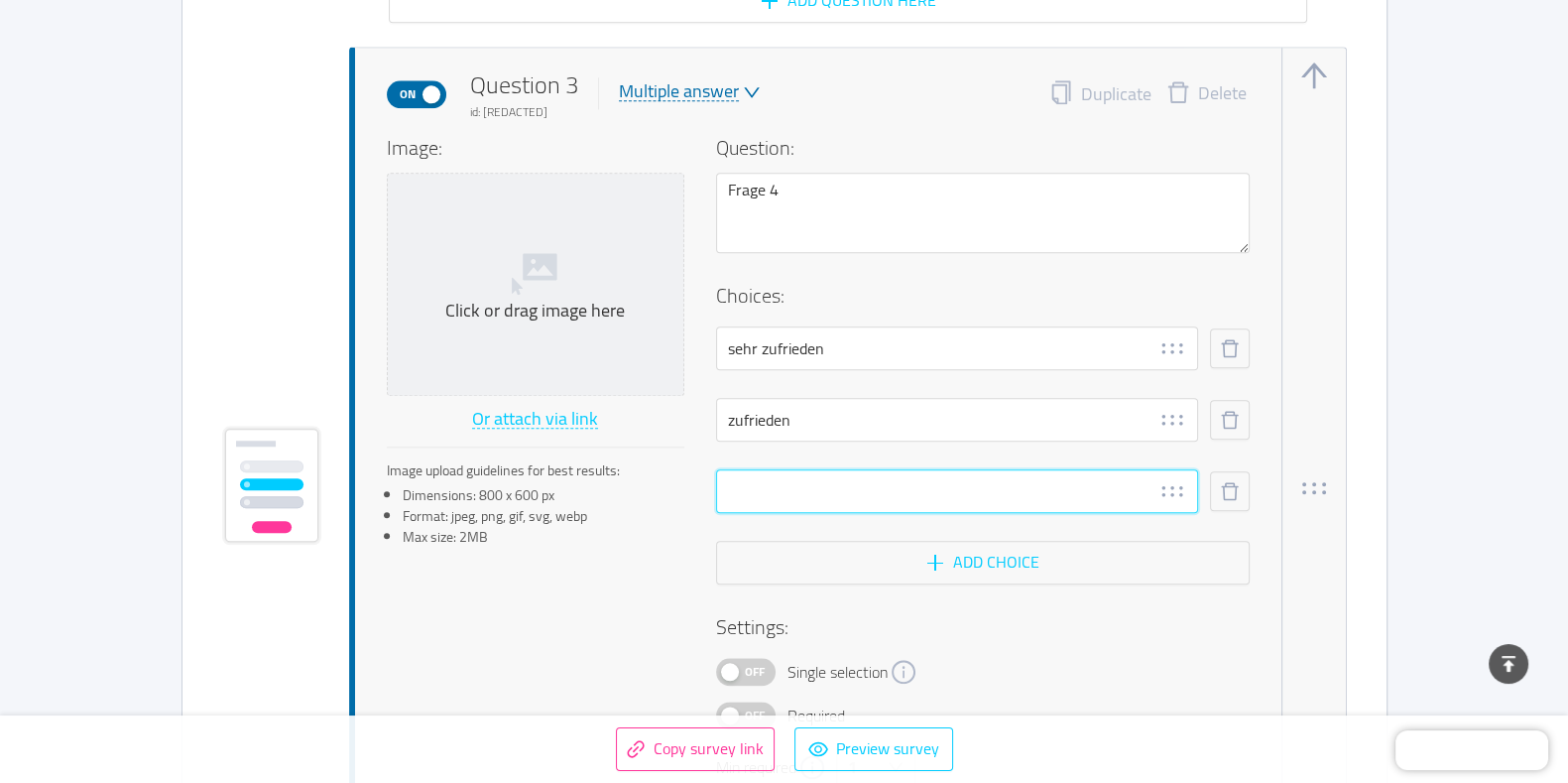click at bounding box center [957, 491] 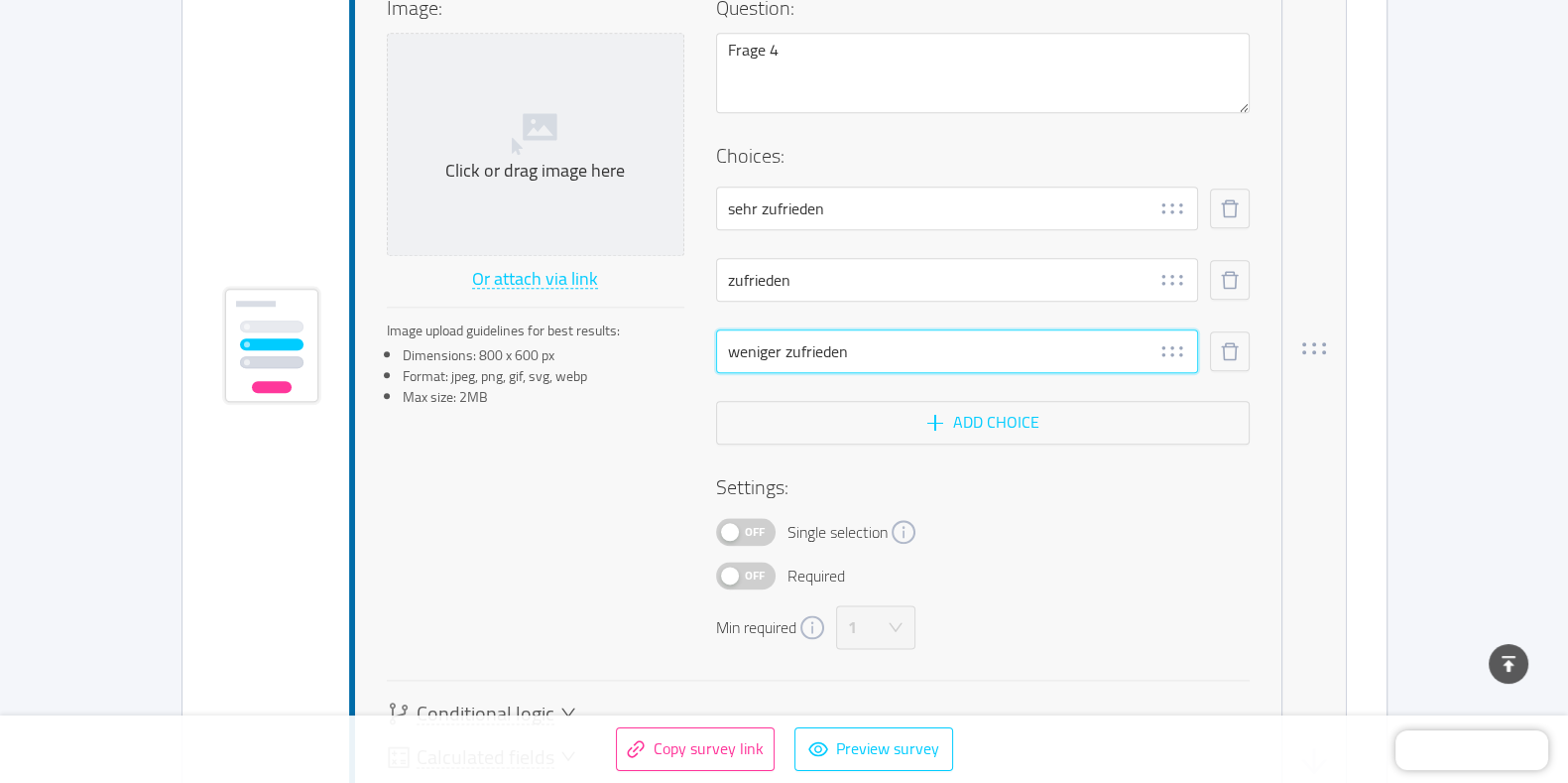 scroll, scrollTop: 3212, scrollLeft: 0, axis: vertical 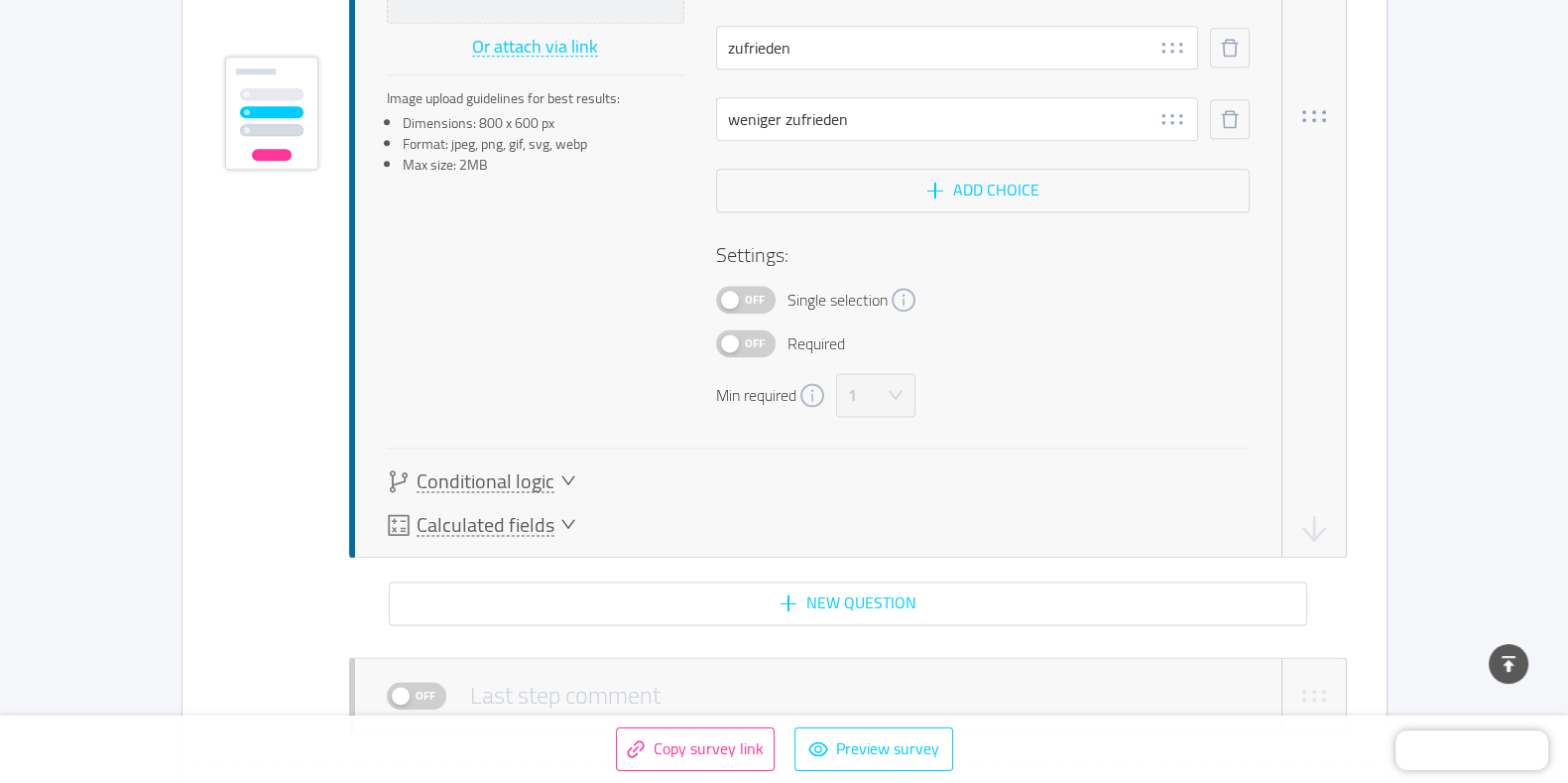 click on "Off" at bounding box center [746, 300] 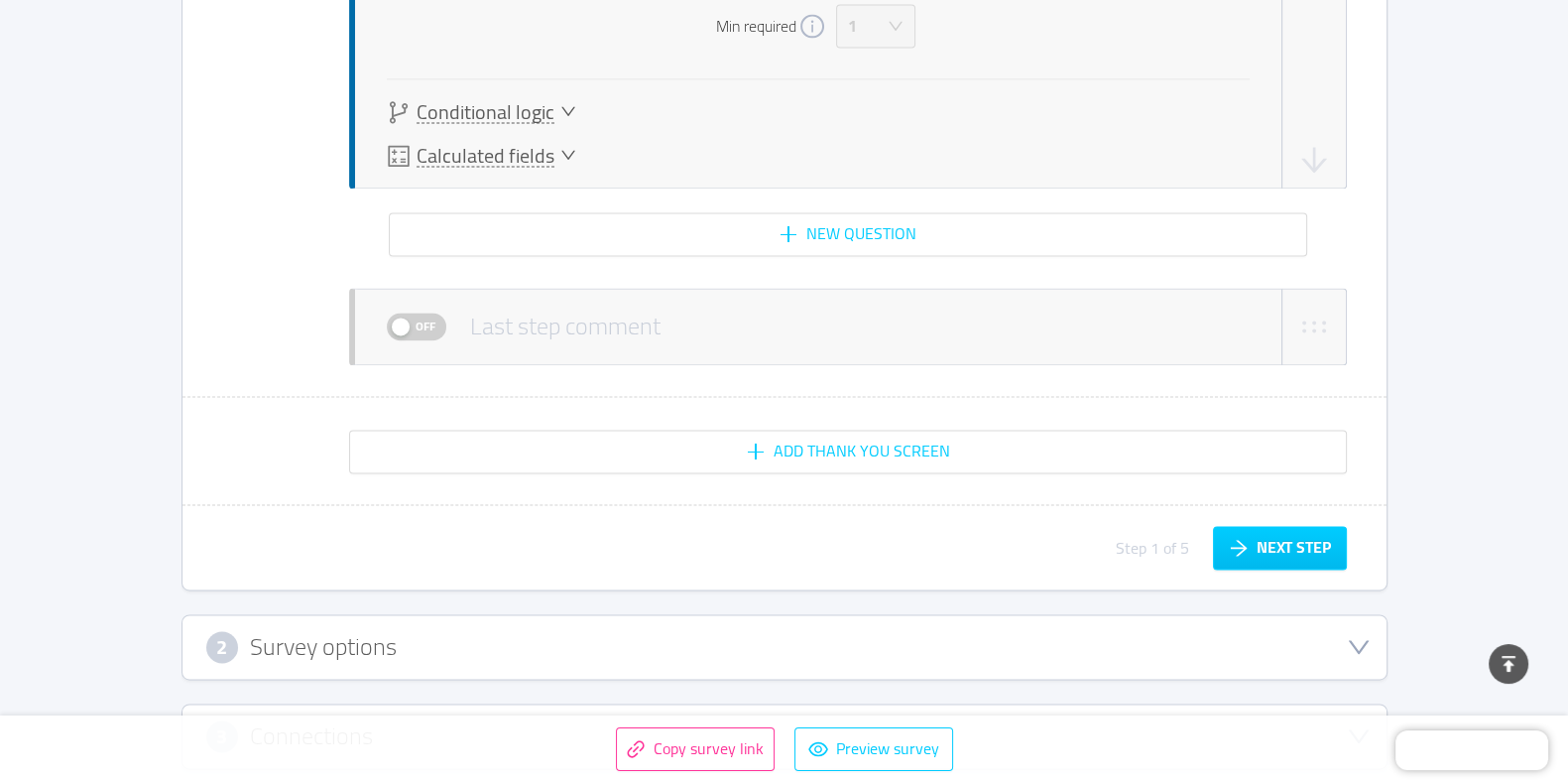scroll, scrollTop: 3585, scrollLeft: 0, axis: vertical 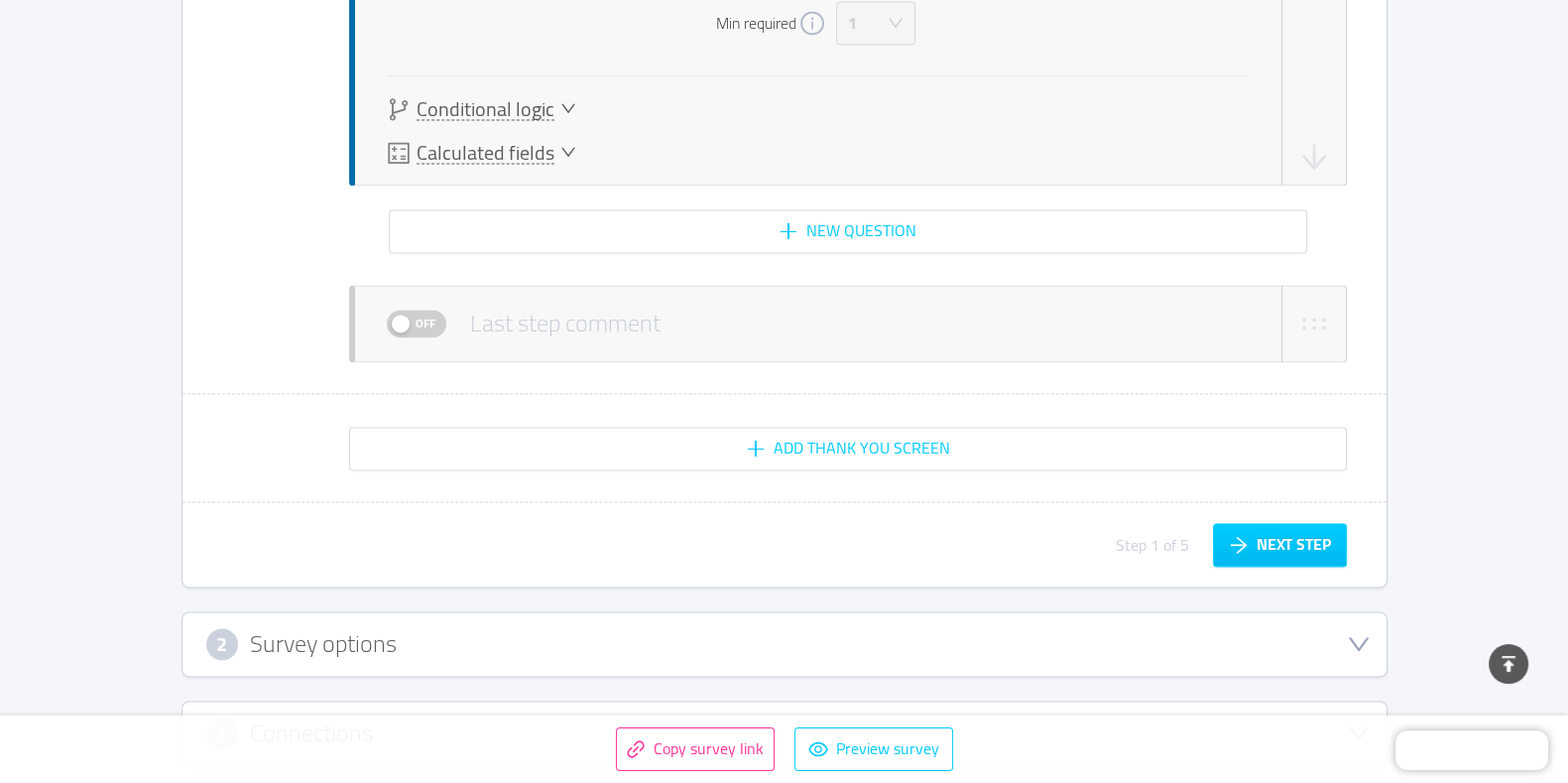 click on "Off" at bounding box center (425, 324) 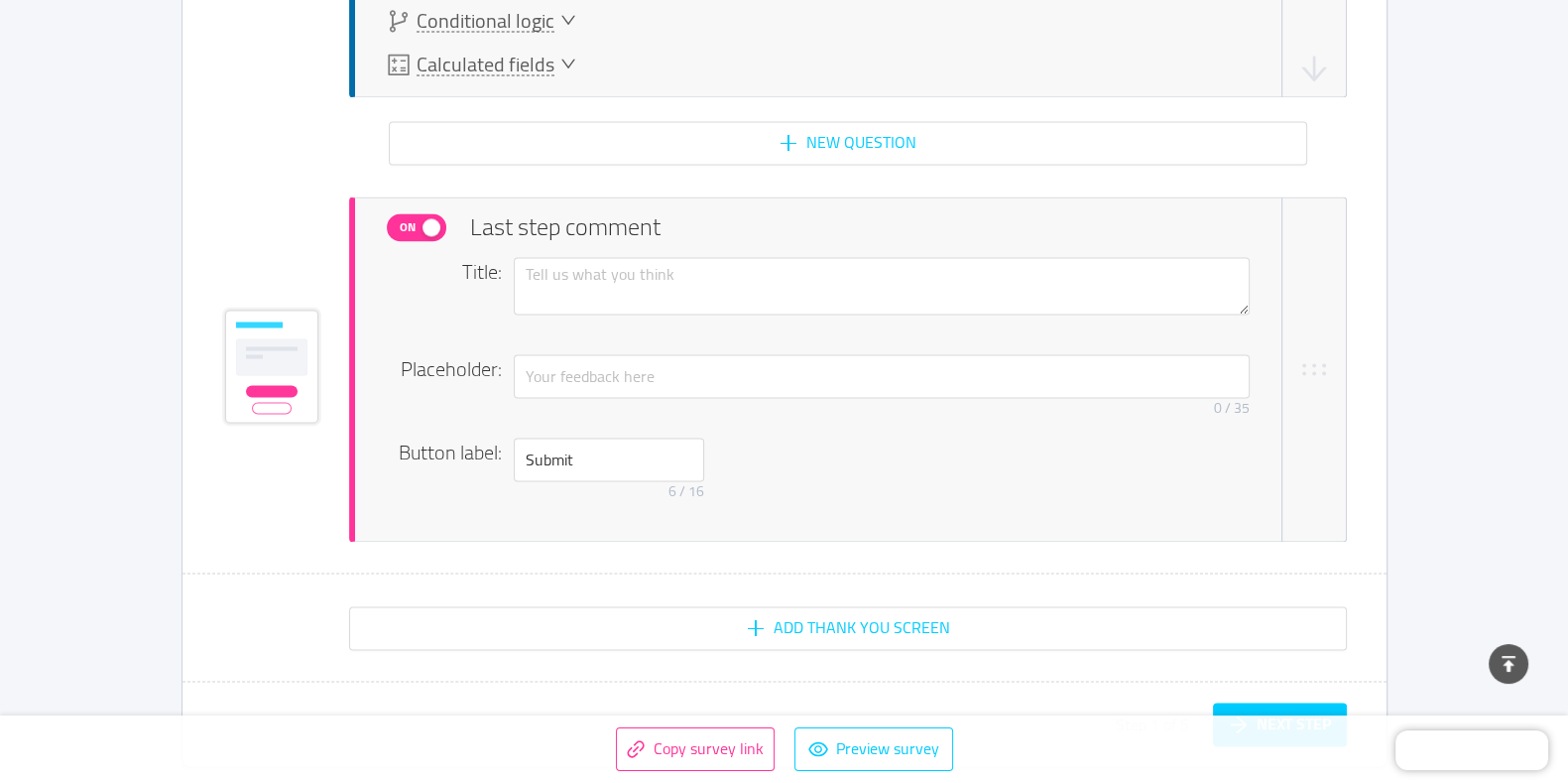 scroll, scrollTop: 3709, scrollLeft: 0, axis: vertical 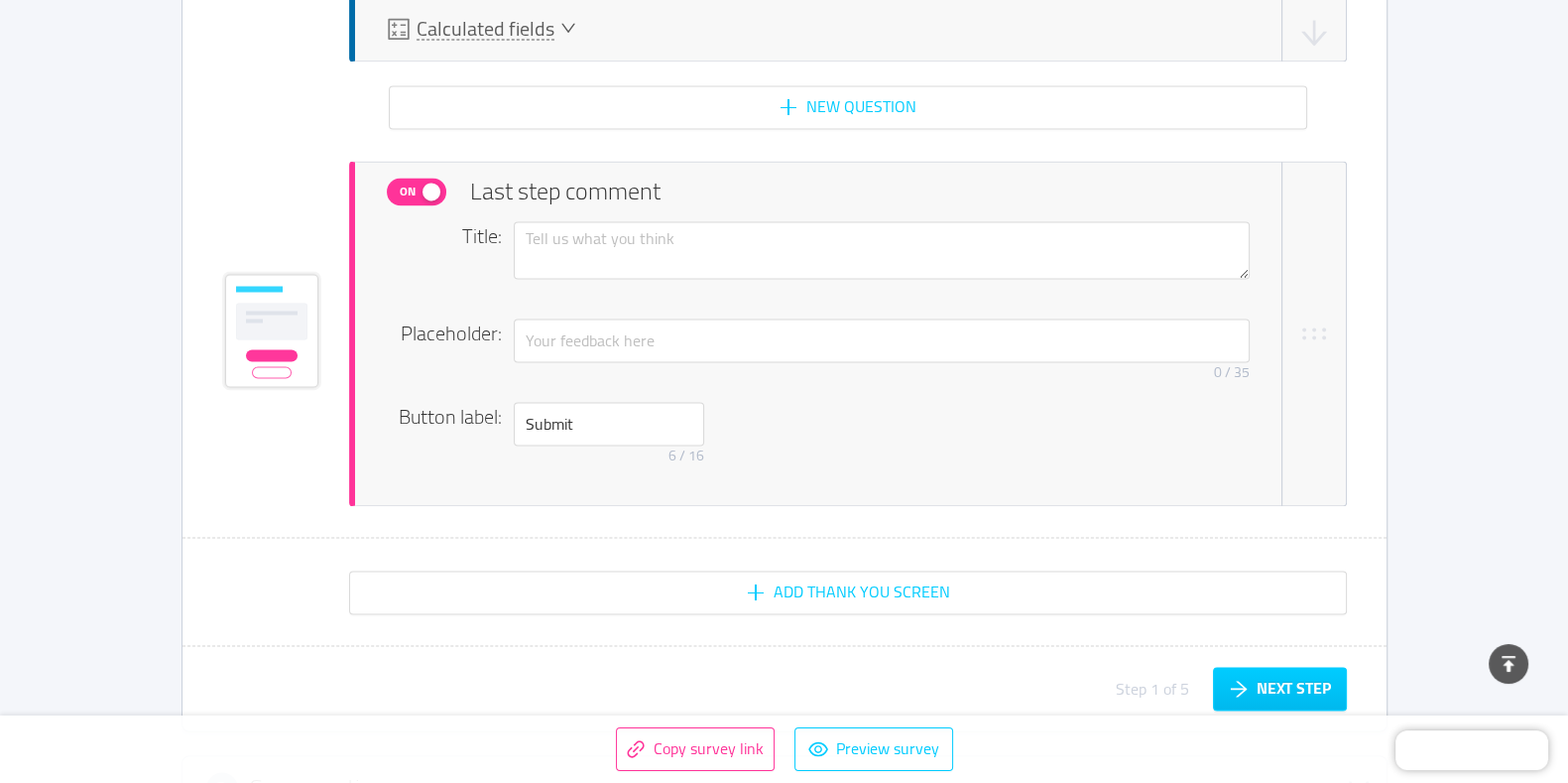 click on "On" at bounding box center (408, 192) 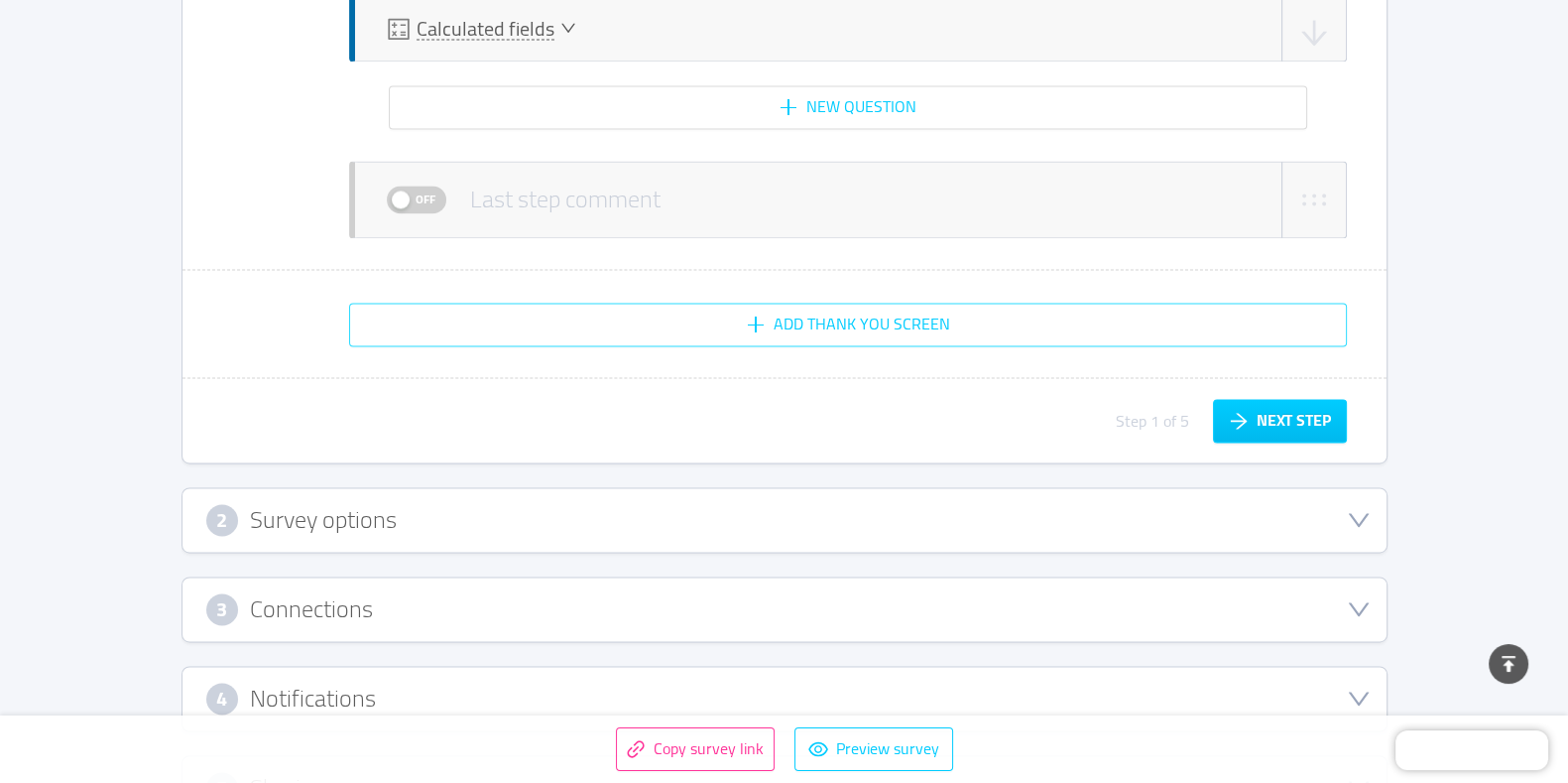 click on "Add Thank You screen" at bounding box center [848, 325] 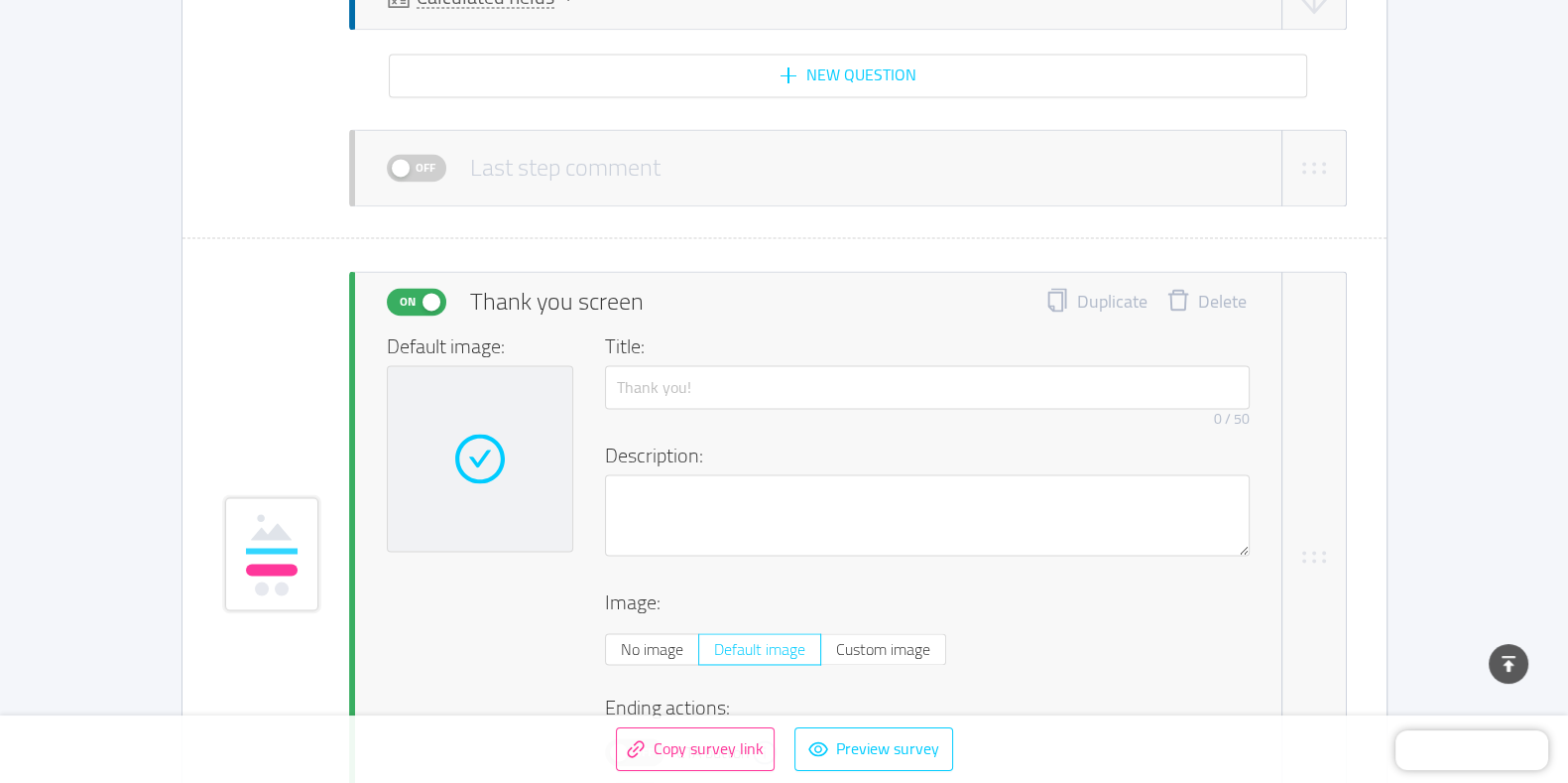 scroll, scrollTop: 3833, scrollLeft: 0, axis: vertical 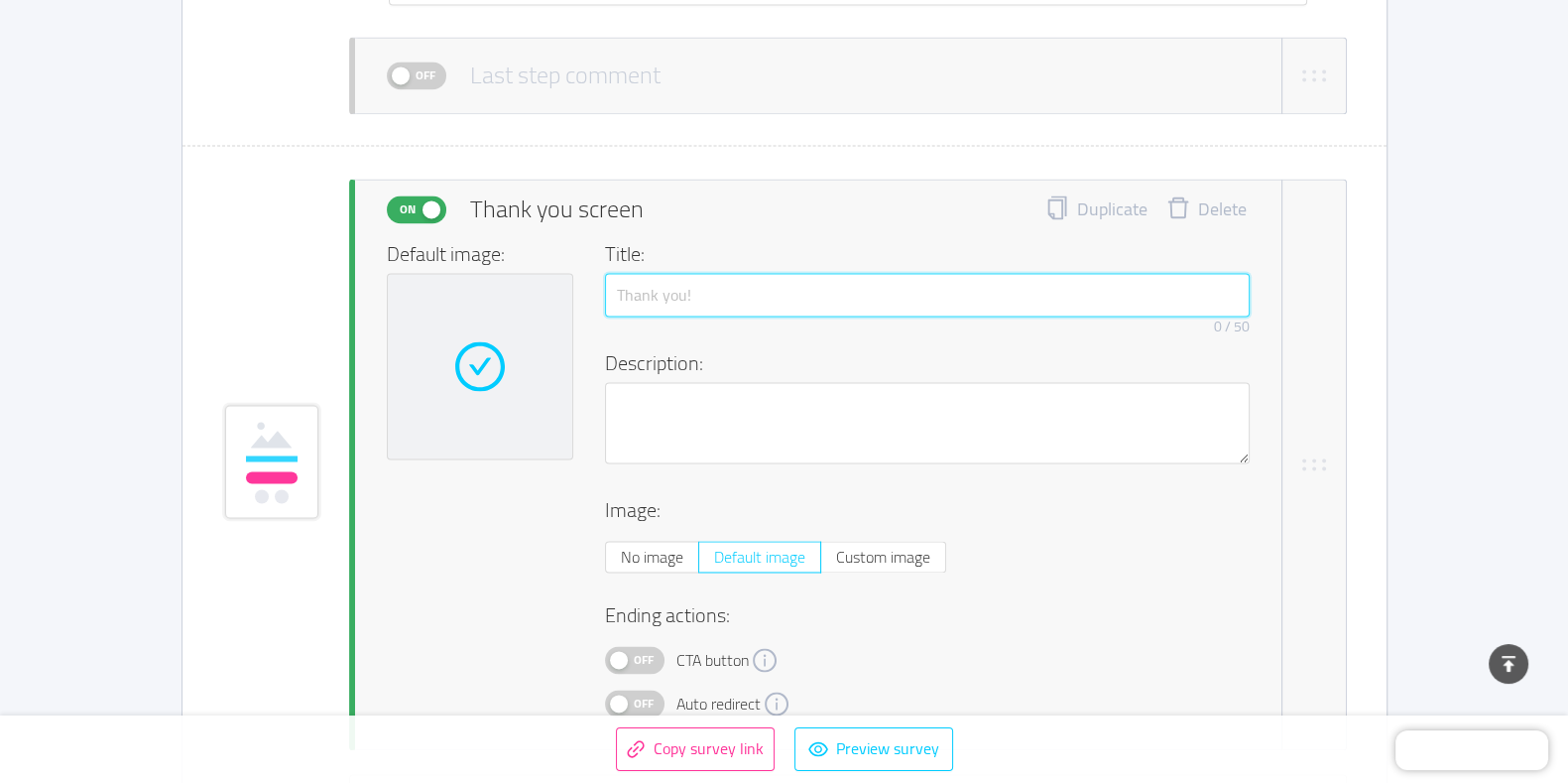 click at bounding box center (927, 295) 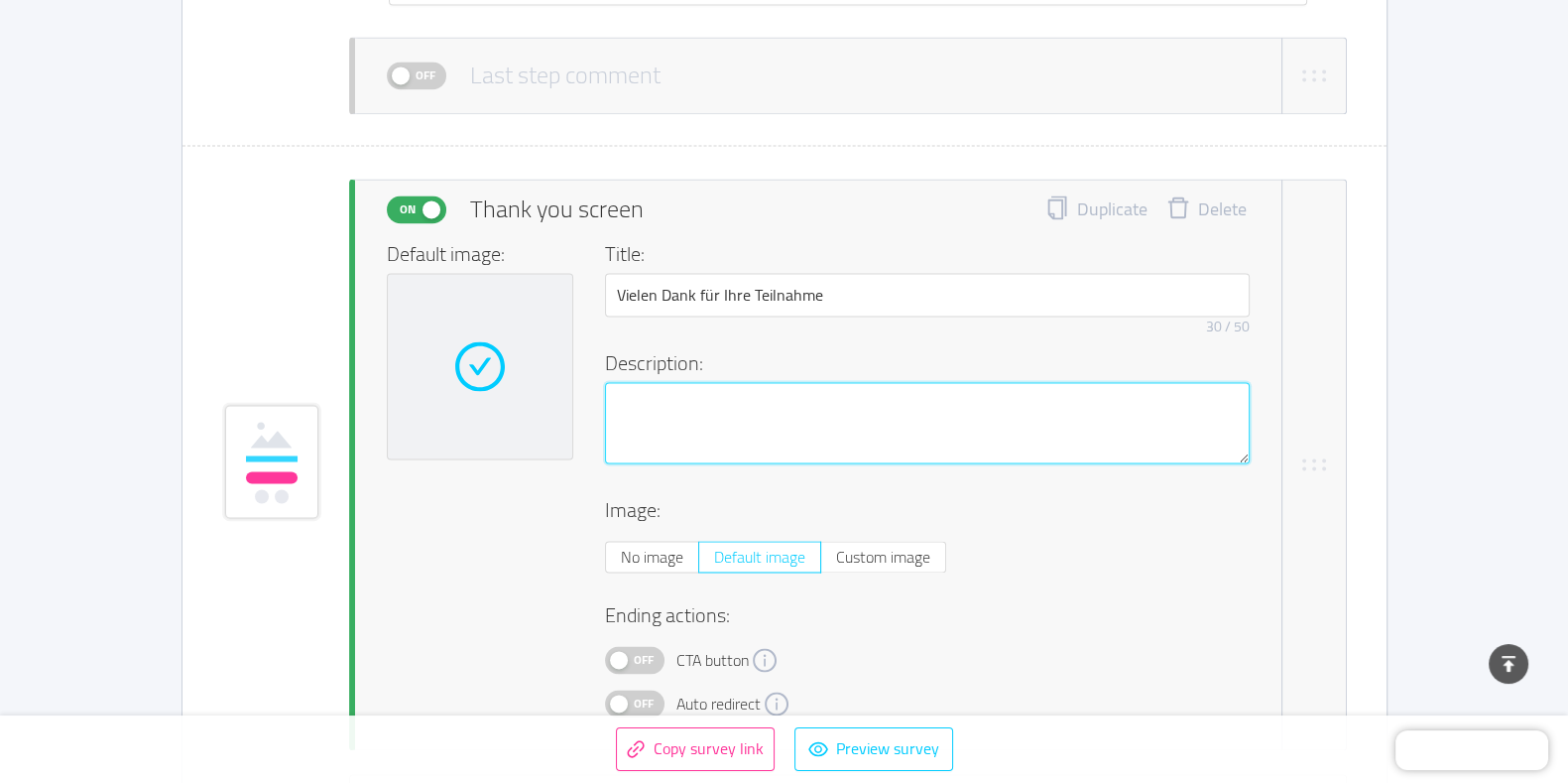 click at bounding box center [927, 423] 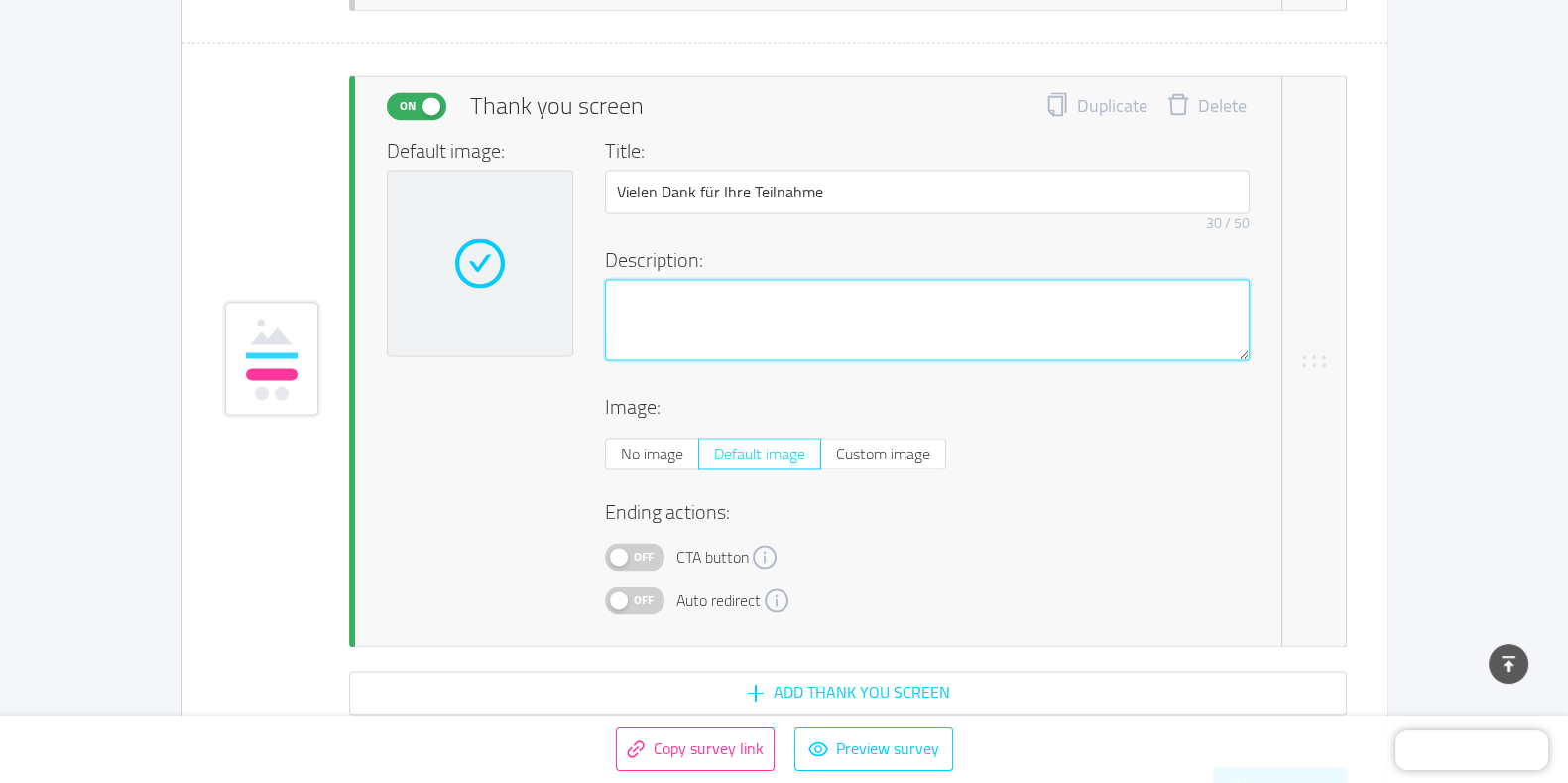 scroll, scrollTop: 4081, scrollLeft: 0, axis: vertical 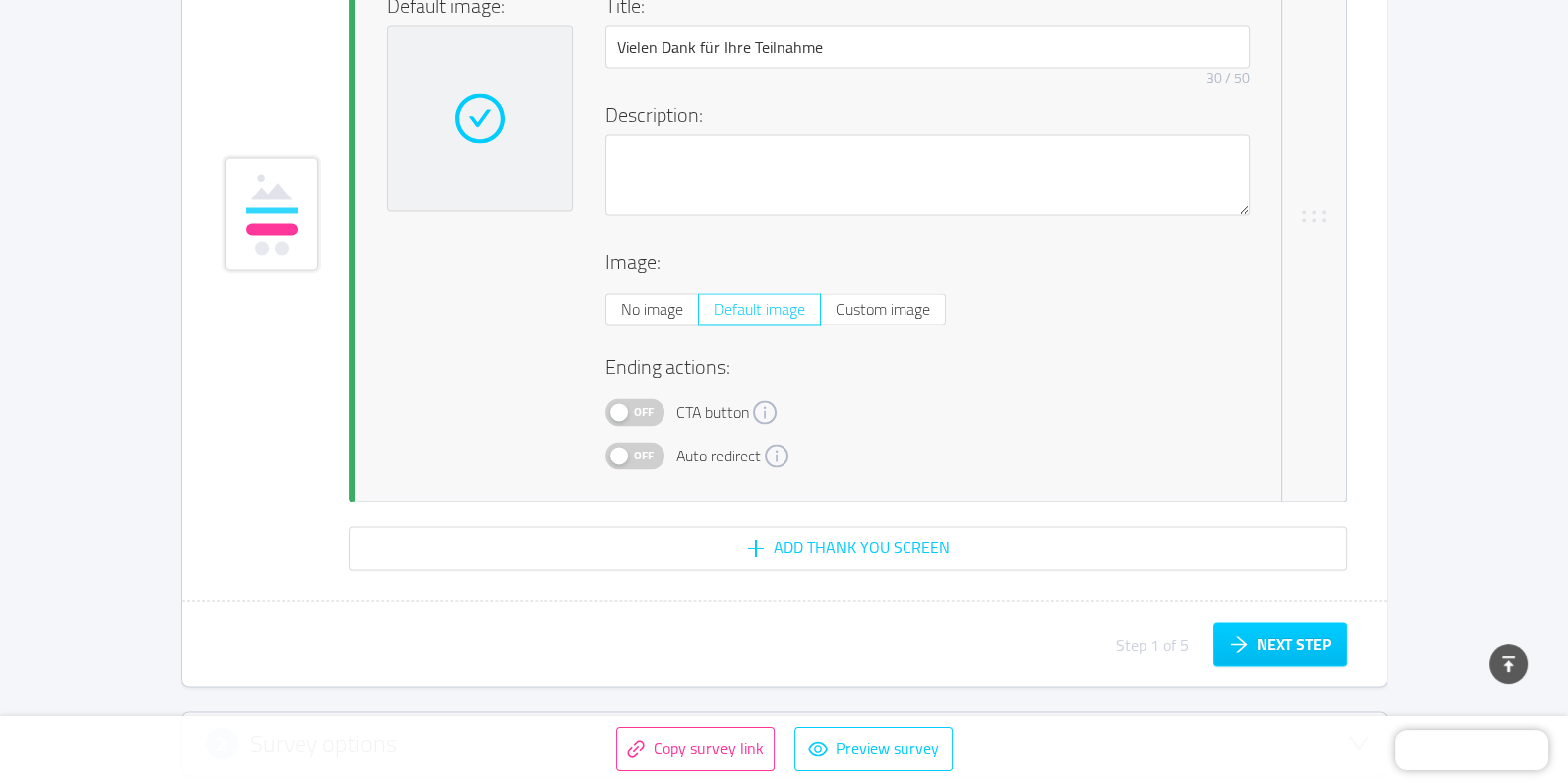click on "Default image:  Title: Vielen Dank für Ihre Teilnahme  30 / 50  Description: Image: No image Default image Custom image Ending actions: Off CTA button Off Auto redirect" at bounding box center (818, 230) 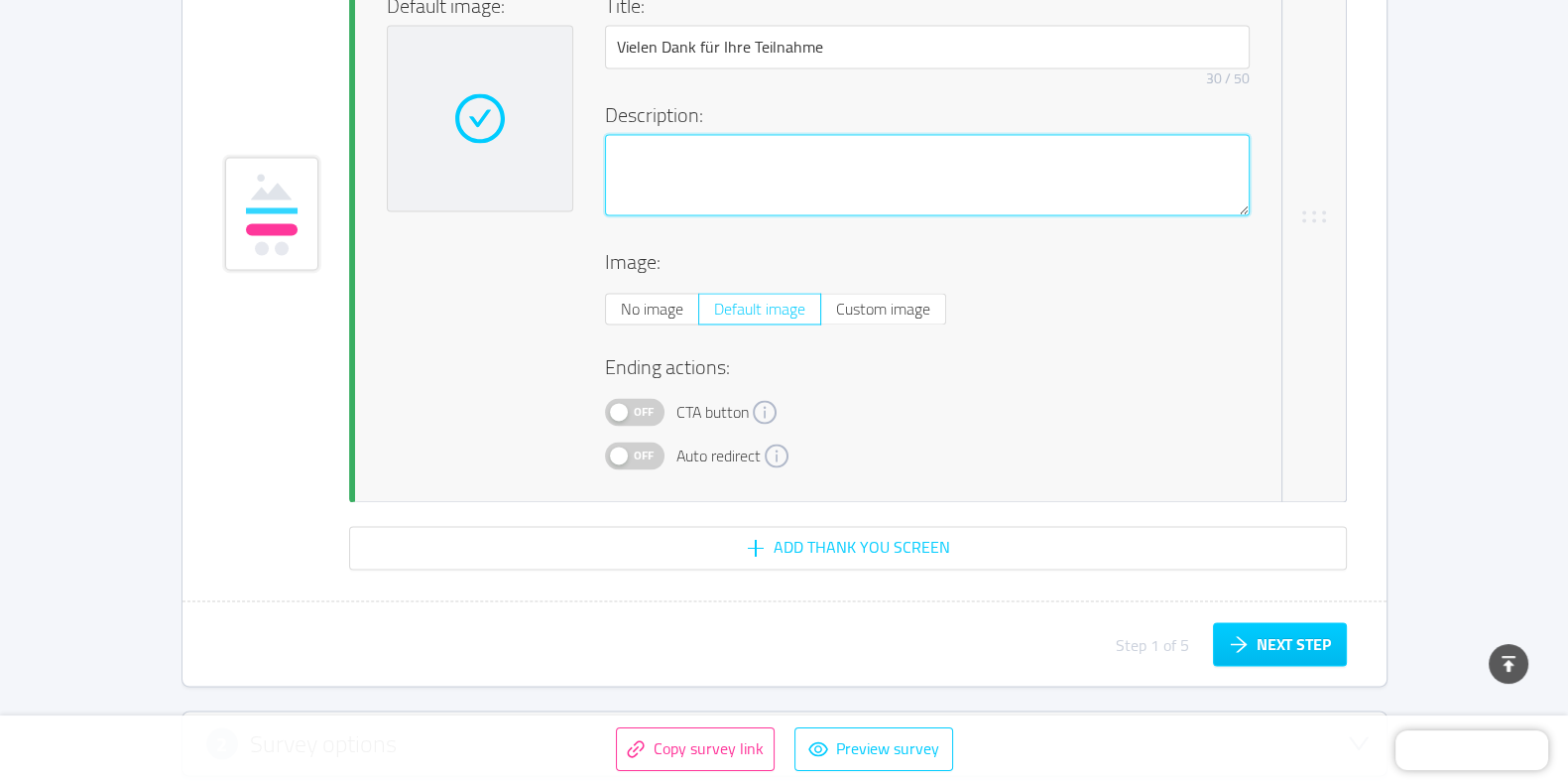 click at bounding box center (927, 175) 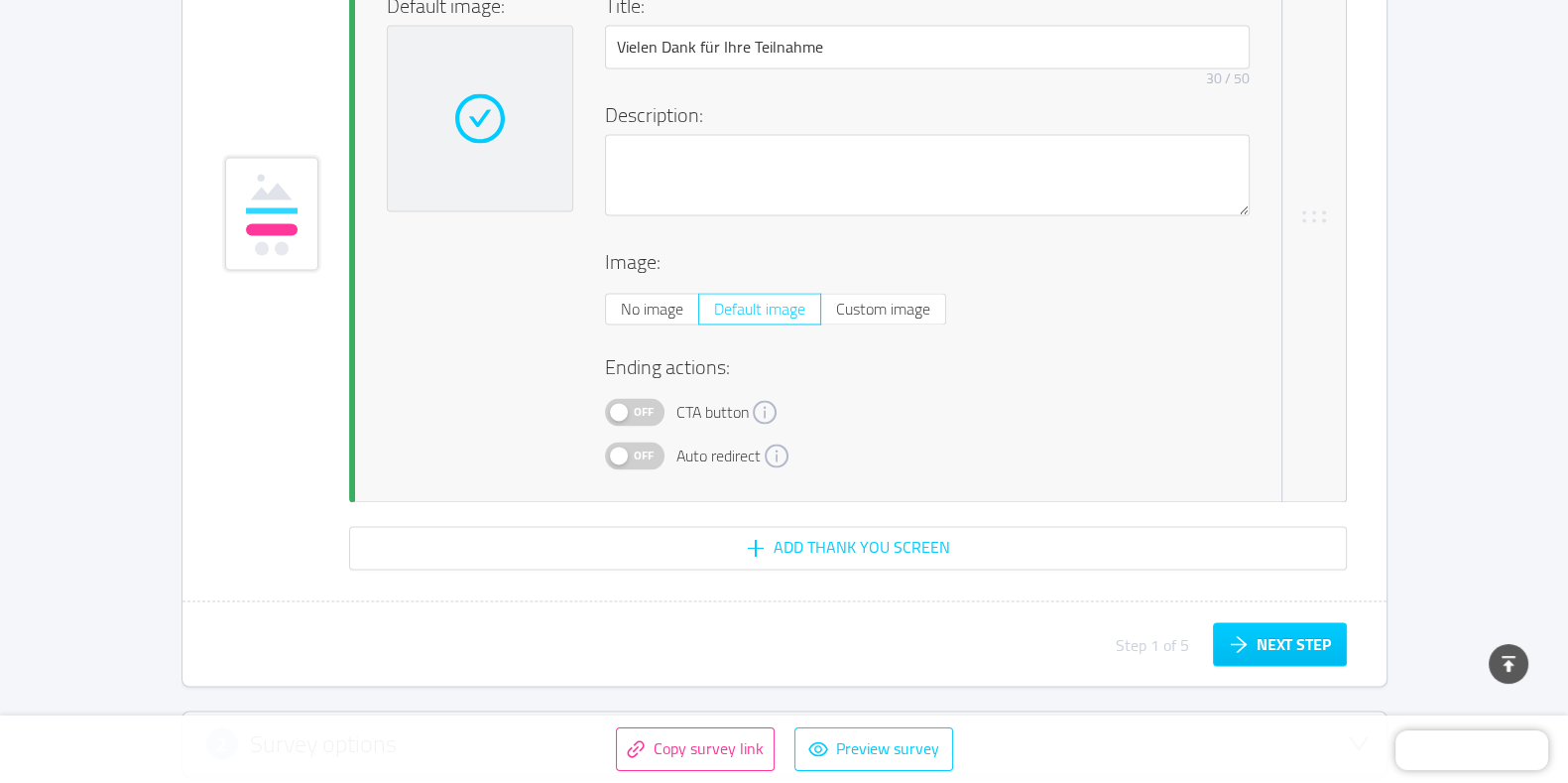 click on "No image" at bounding box center [652, 309] 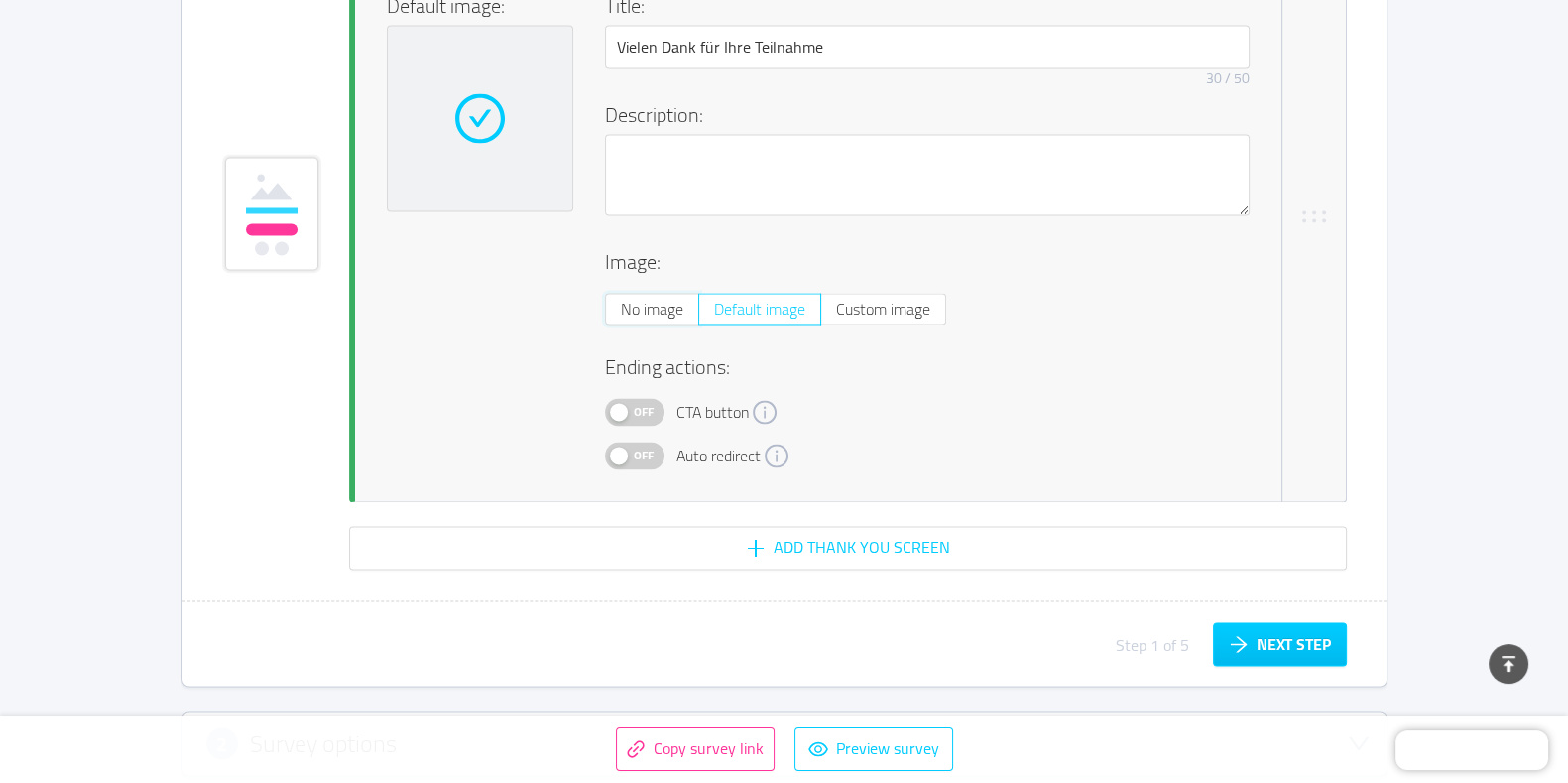click on "No image" at bounding box center [621, 315] 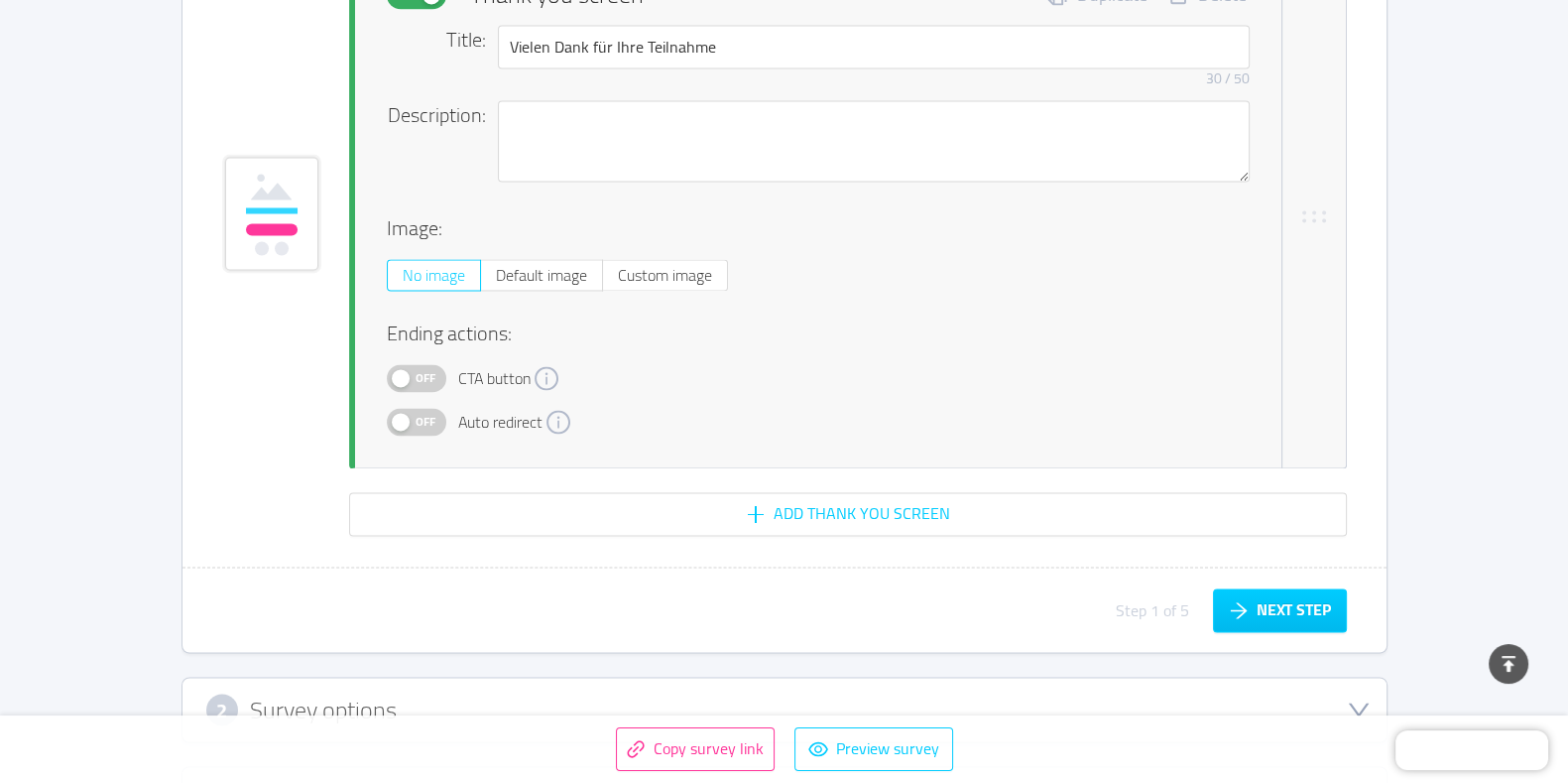 click on "Off" at bounding box center [425, 378] 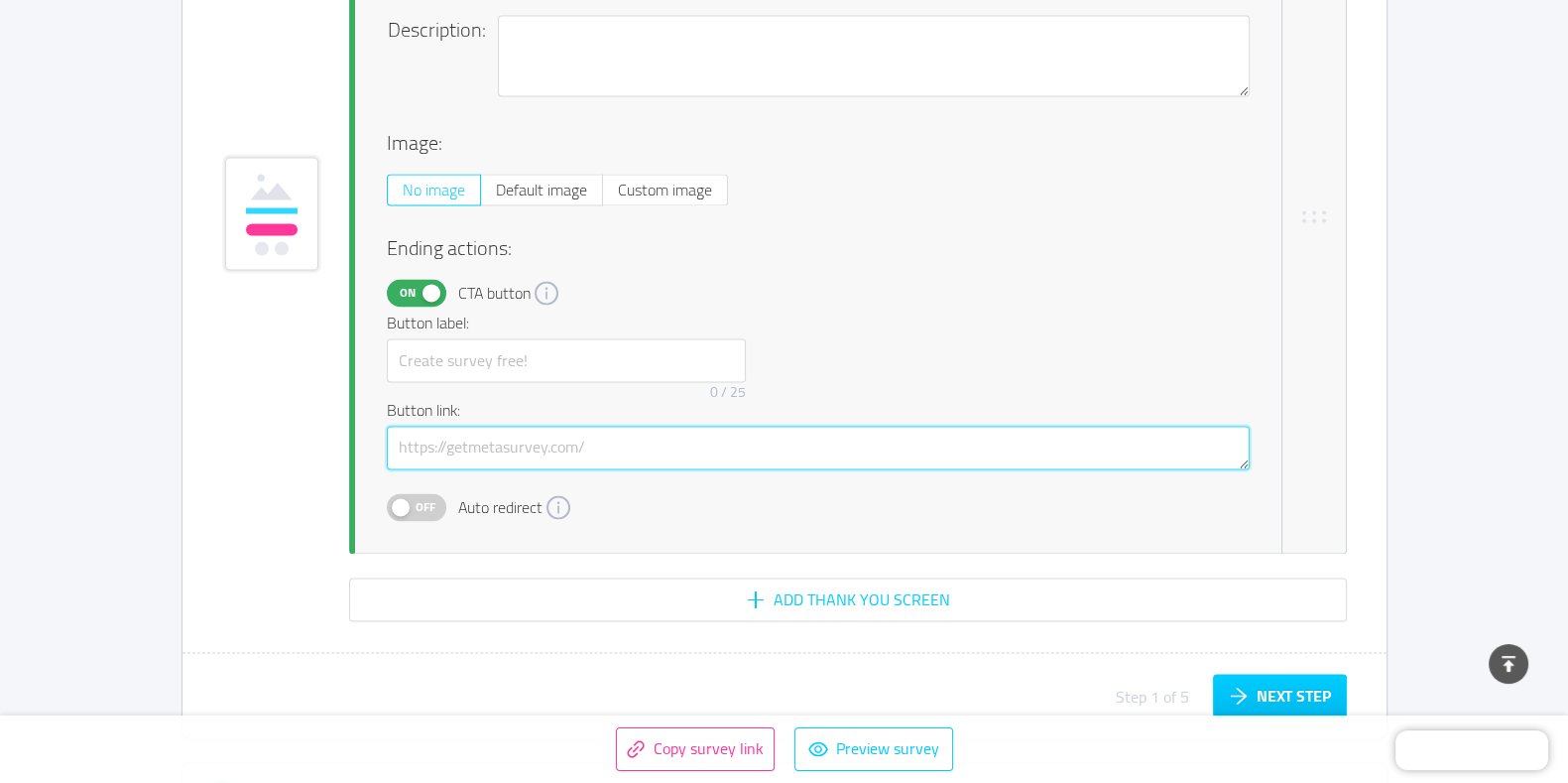 click at bounding box center (818, 448) 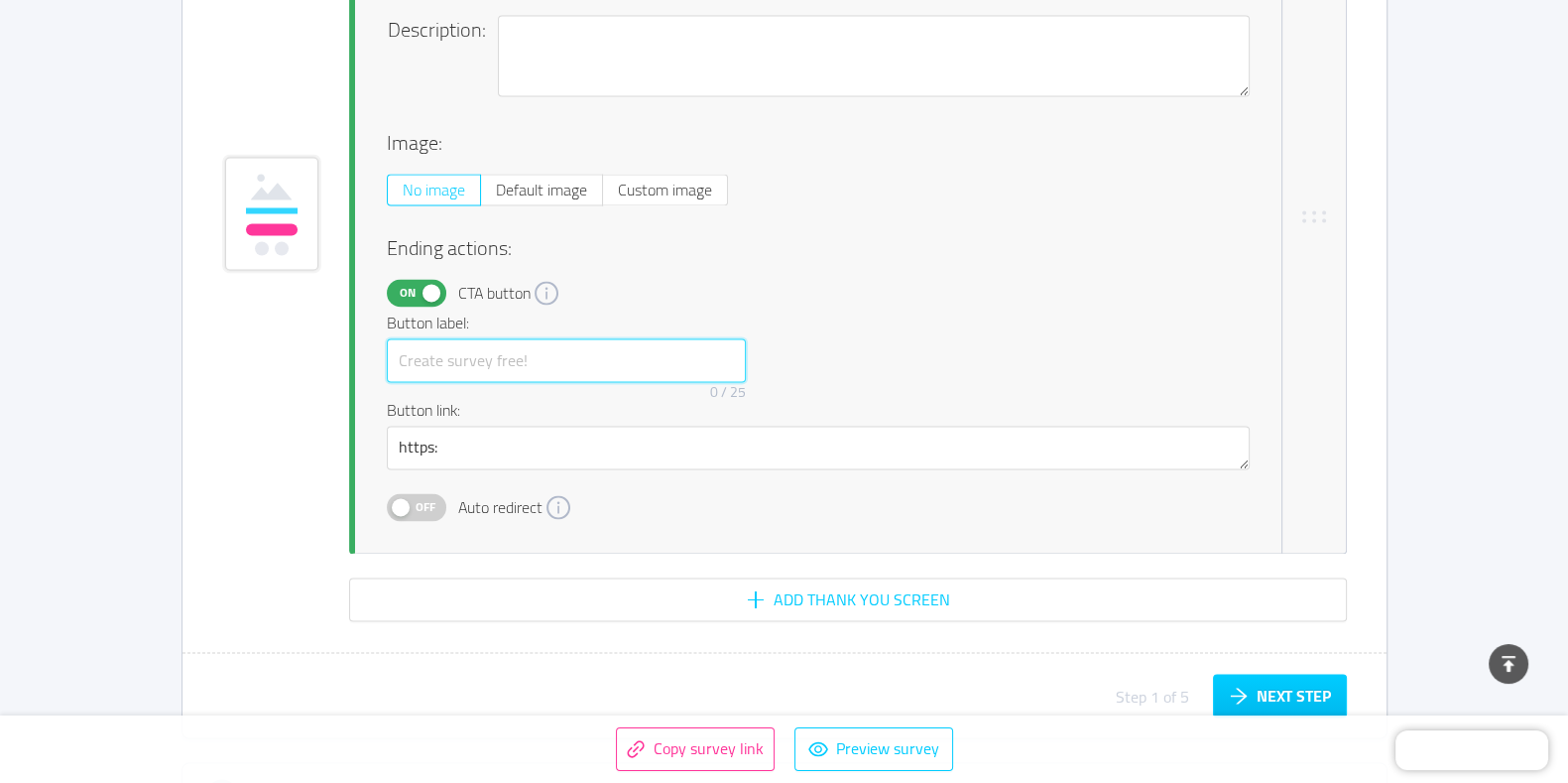 click at bounding box center [566, 360] 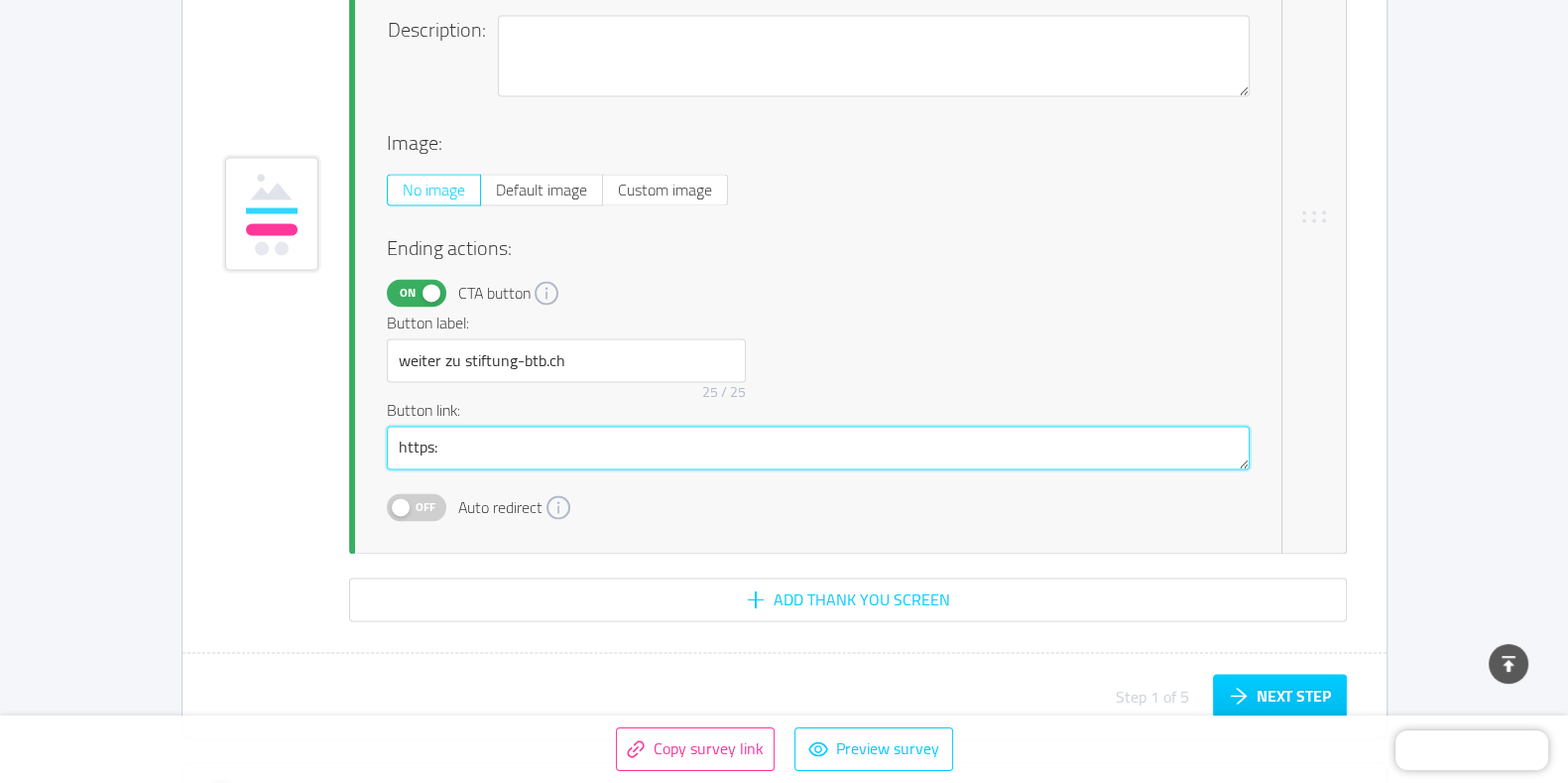click on "https:" at bounding box center (818, 448) 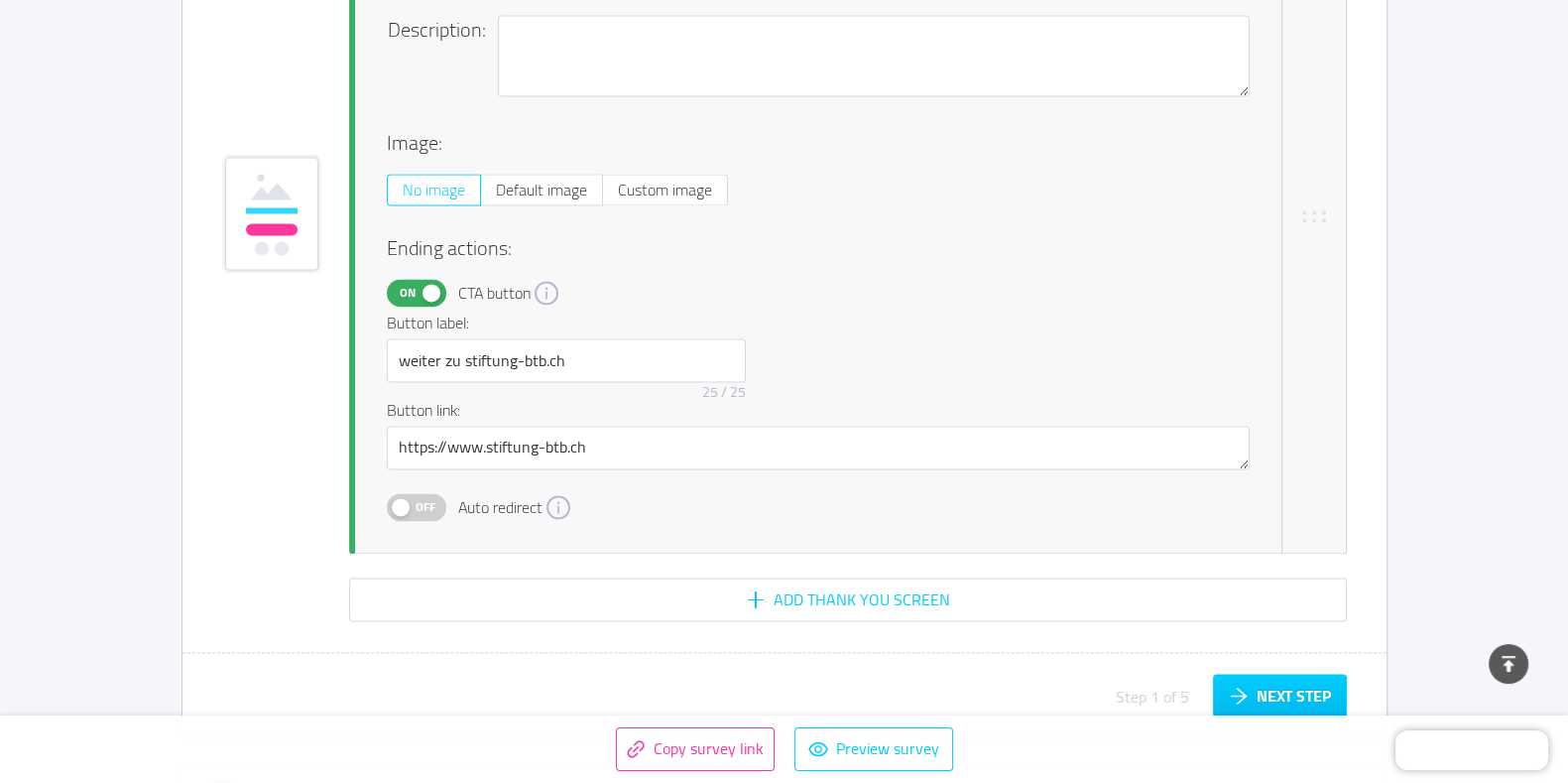 click on "On  Thank you screen  Duplicate Delete Title: Vielen Dank für Ihre Teilnahme  30 / 50  Description: Image: No image Custom image Ending actions: On CTA button Button label: weiter zu stiftung-btb.ch  25 / 25  Button link: https:\\www.stiftung-btb.ch Off Auto redirect" at bounding box center (834, 216) 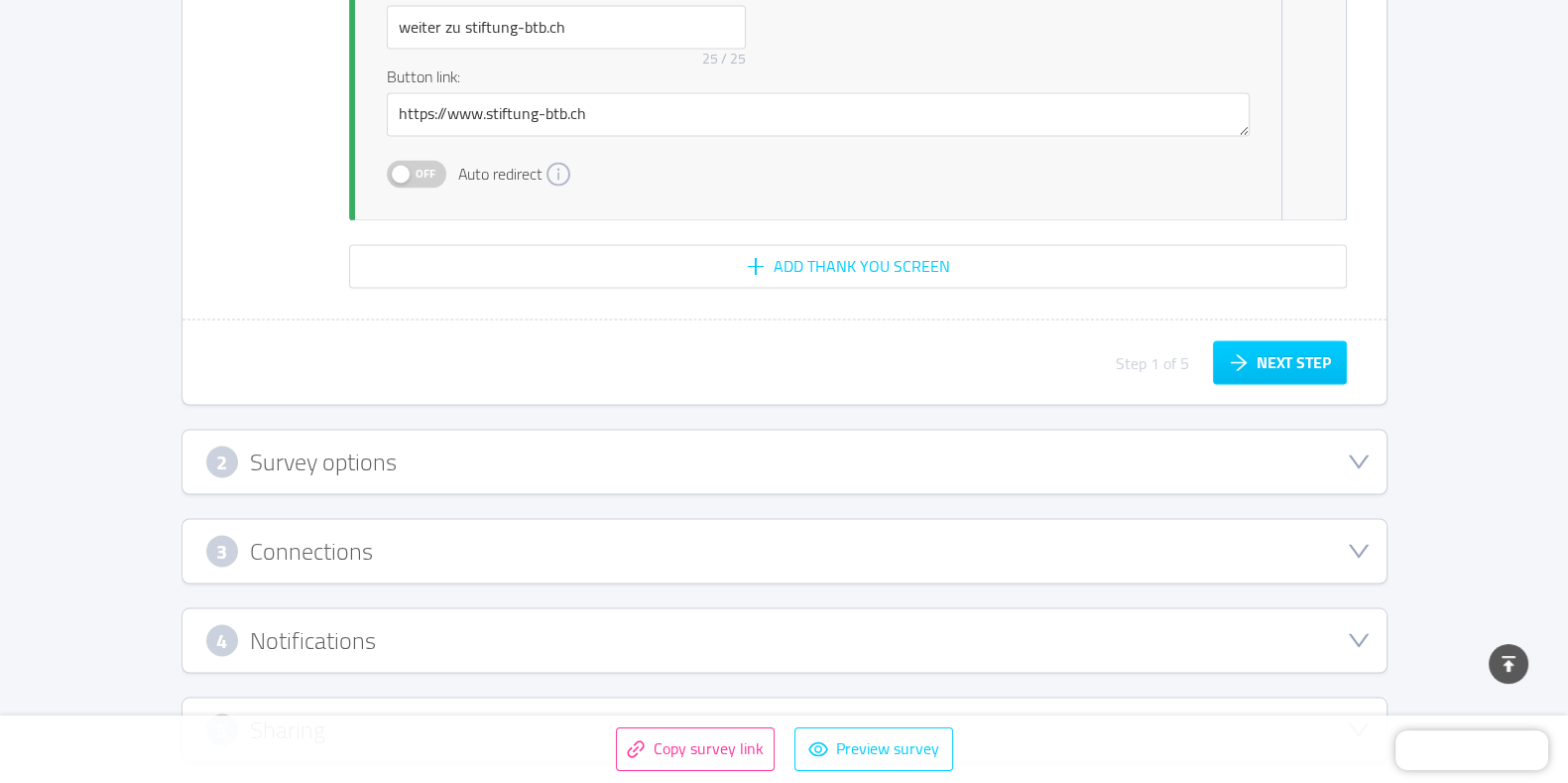 scroll, scrollTop: 4504, scrollLeft: 0, axis: vertical 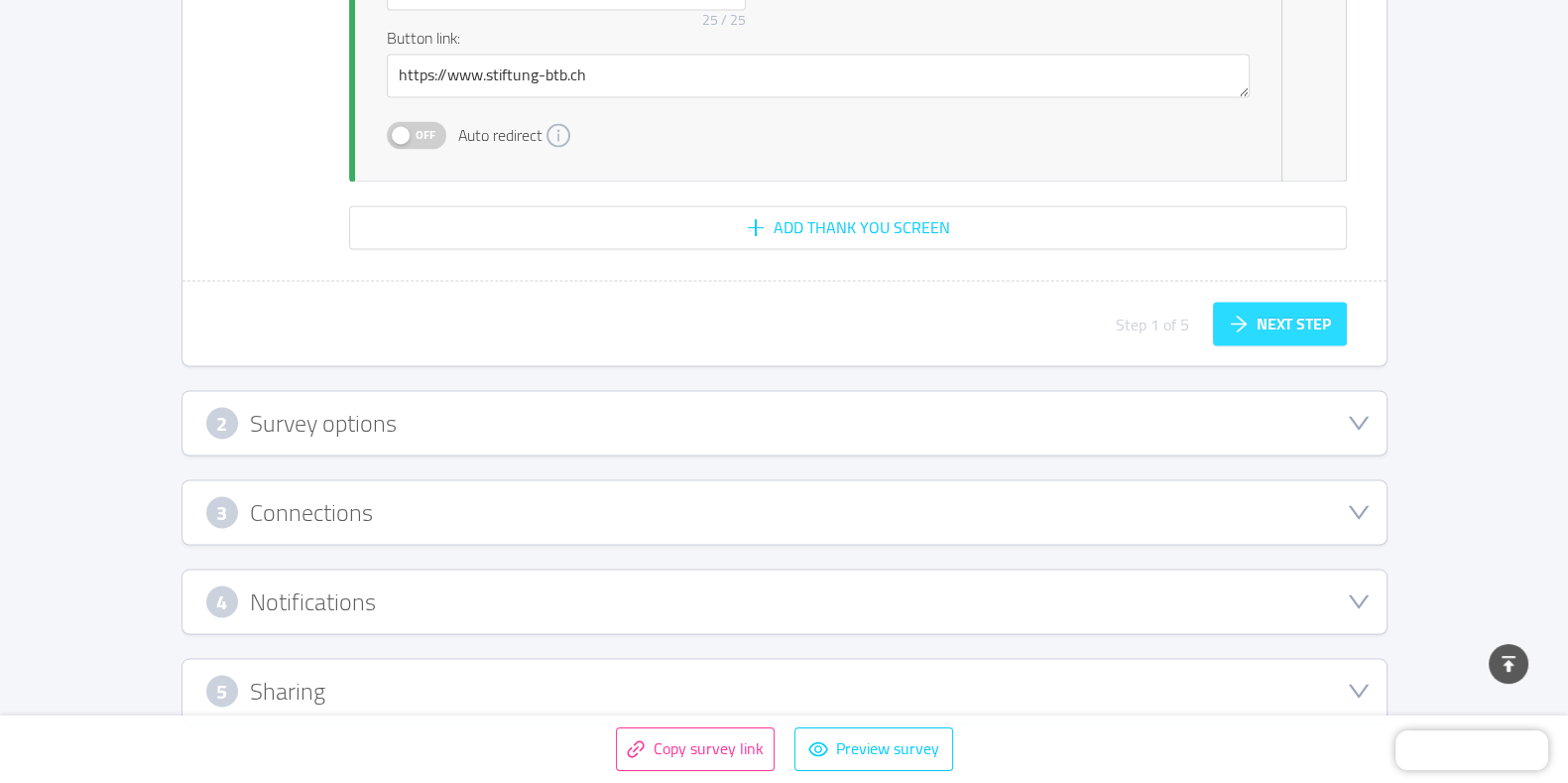 click on "Next step" at bounding box center (1279, 324) 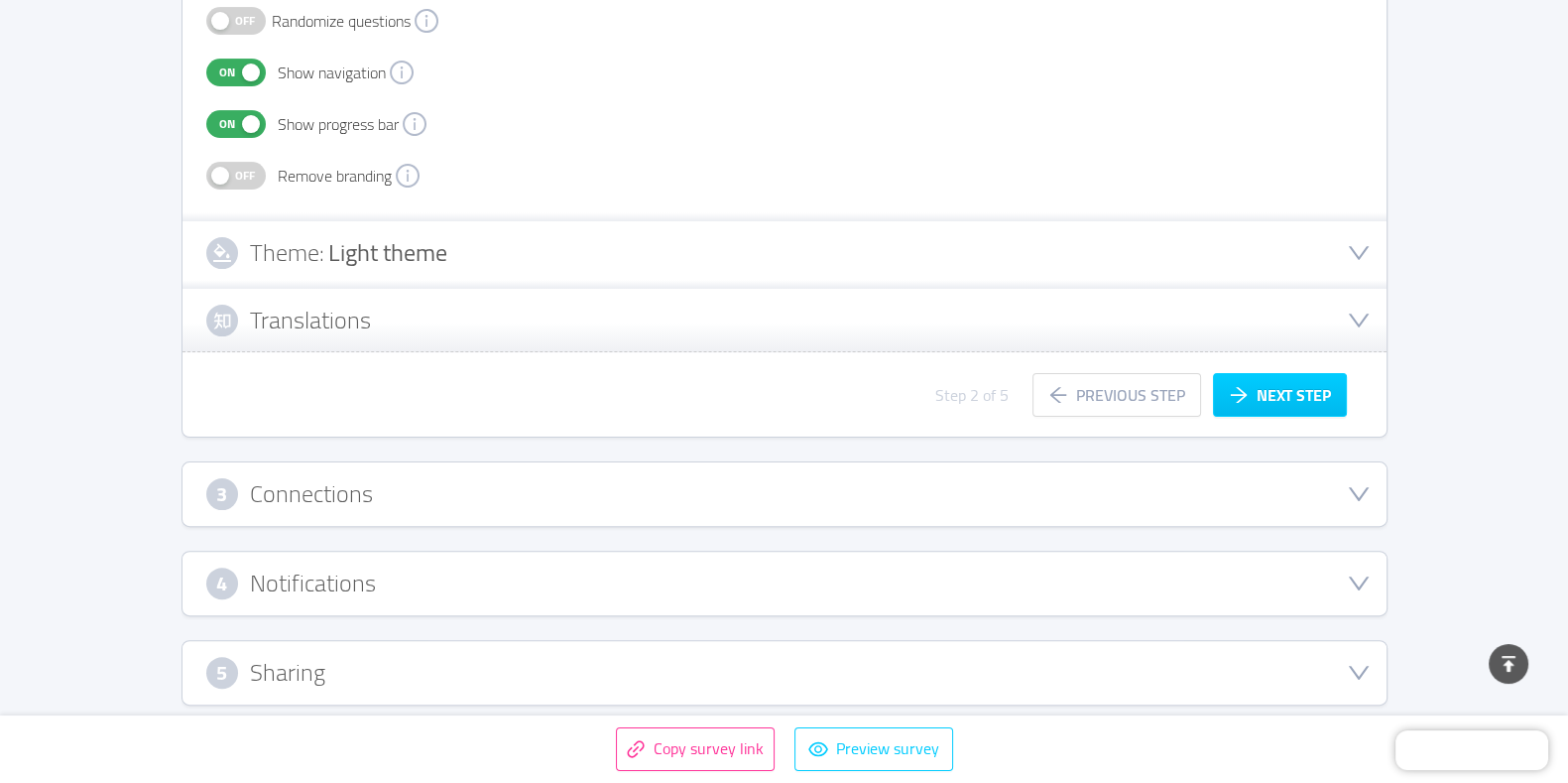 scroll, scrollTop: 674, scrollLeft: 0, axis: vertical 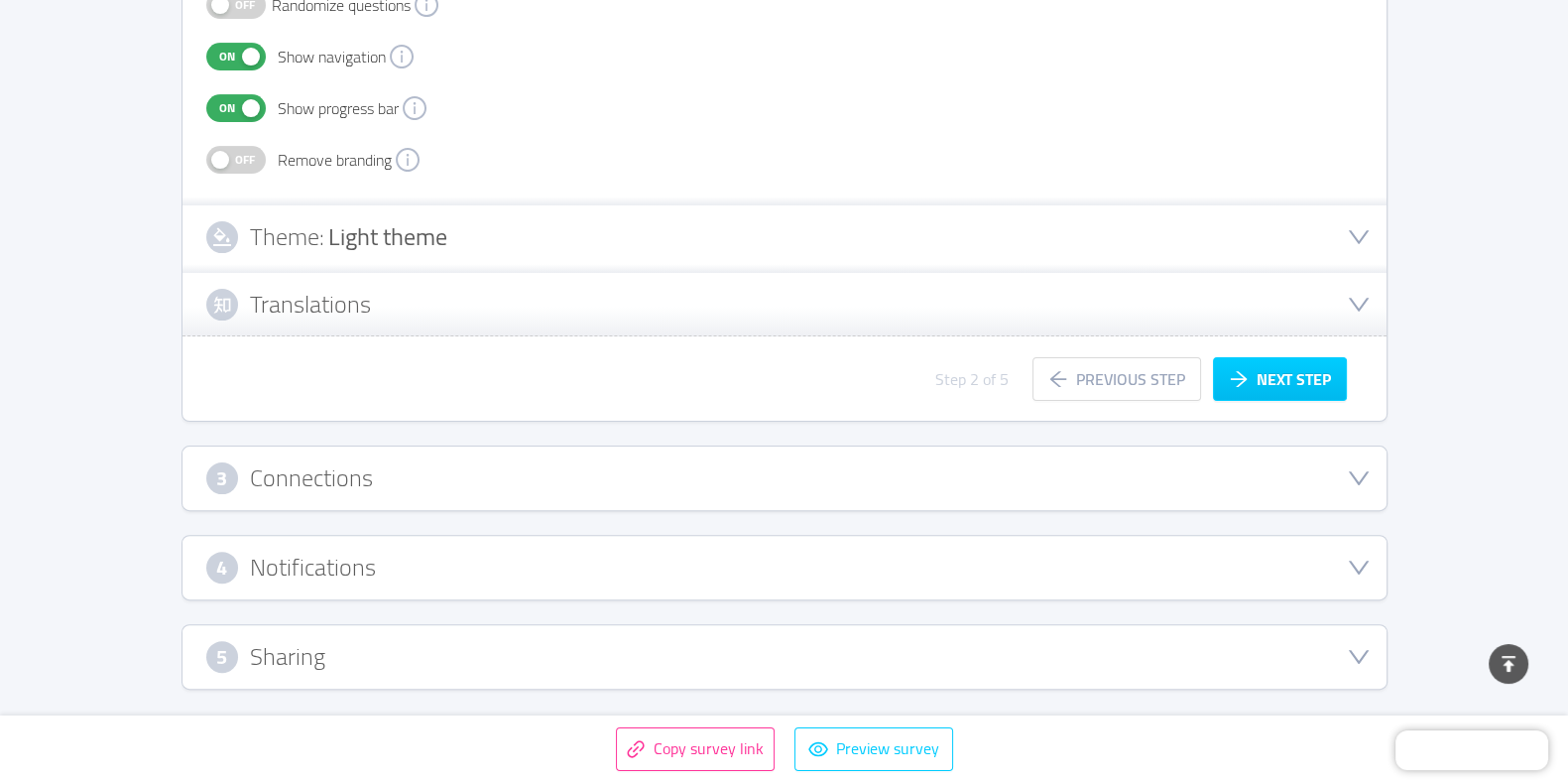 click on "Off" at bounding box center [245, 160] 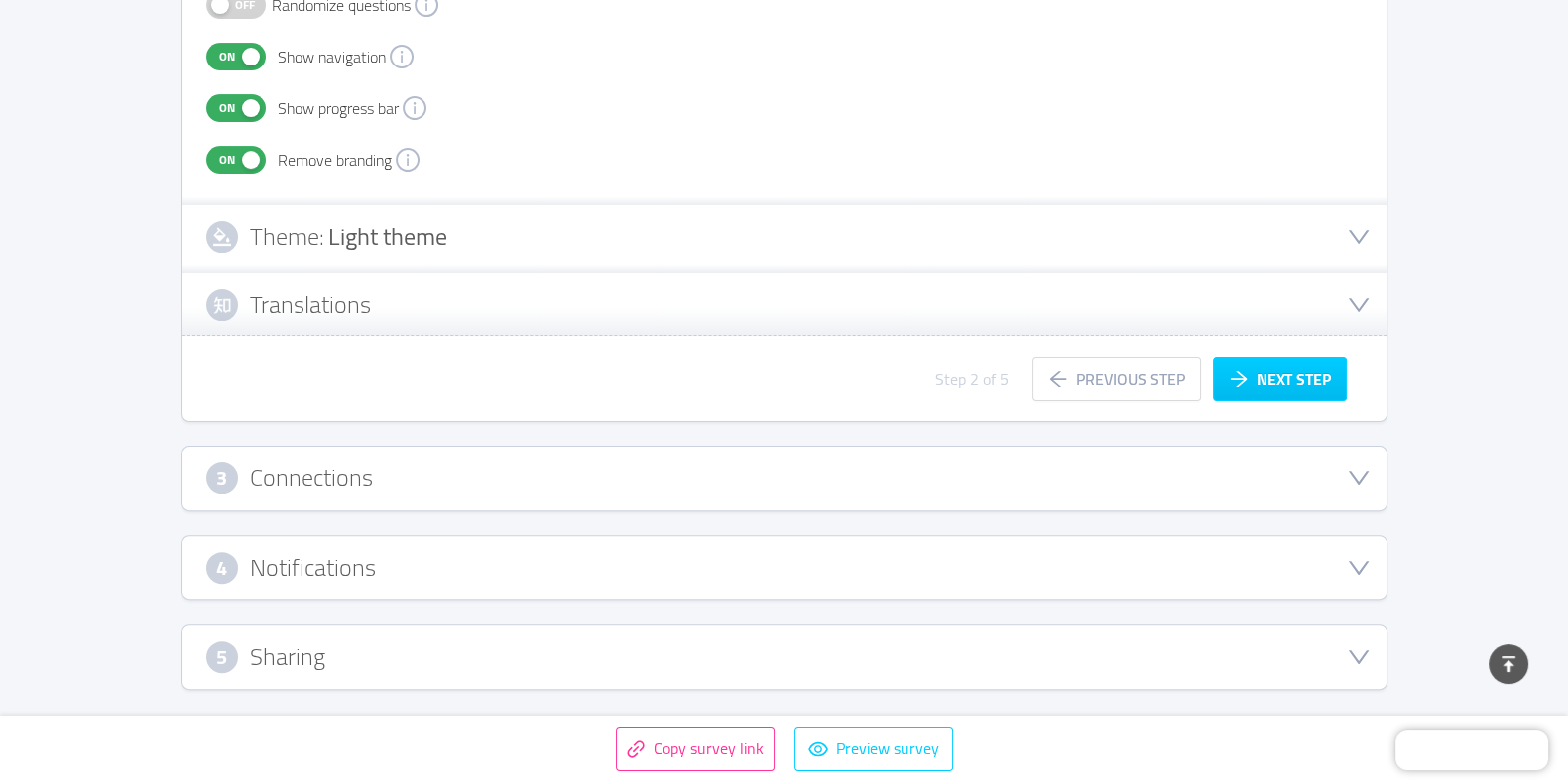 click 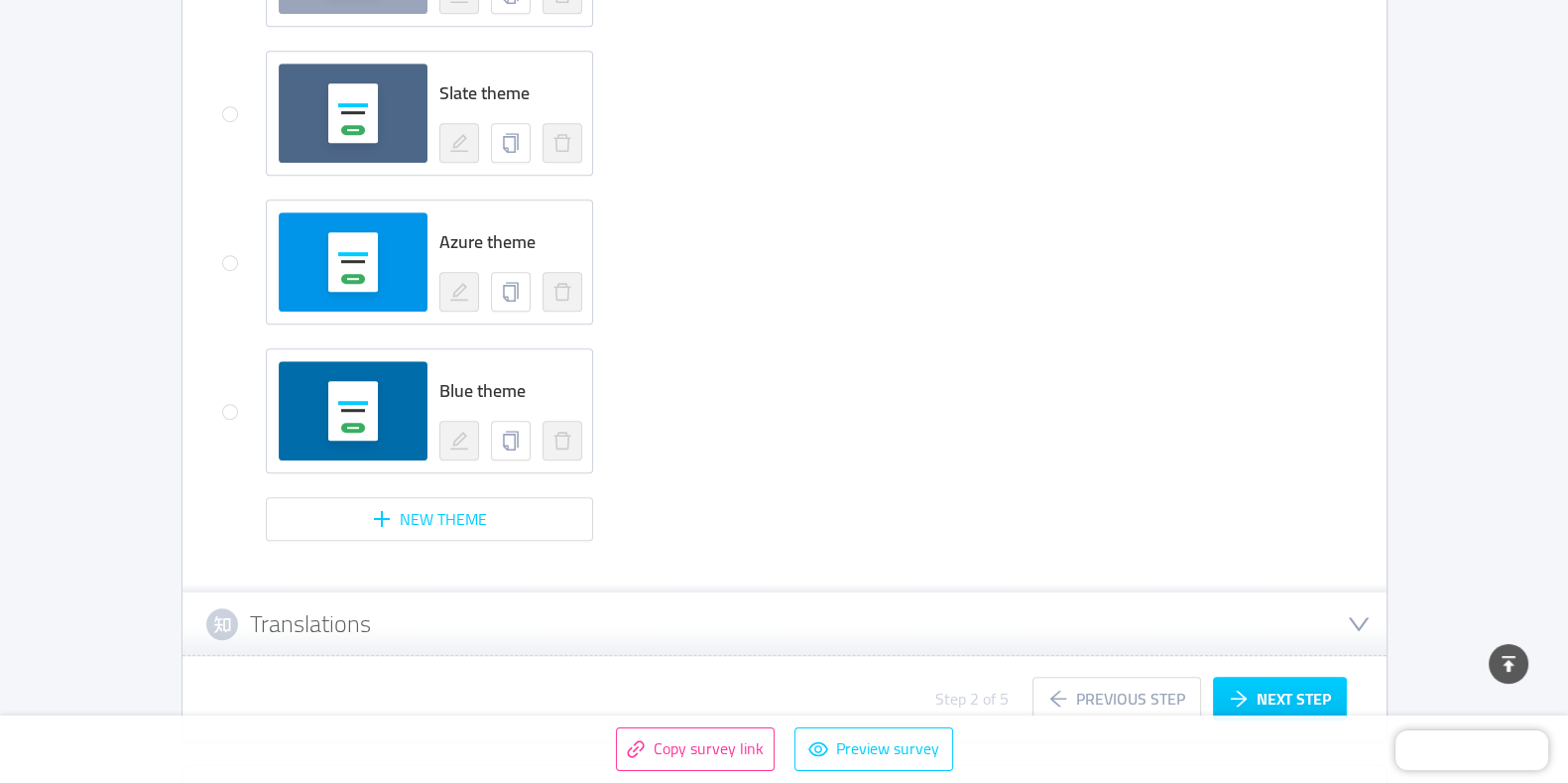 scroll, scrollTop: 1542, scrollLeft: 0, axis: vertical 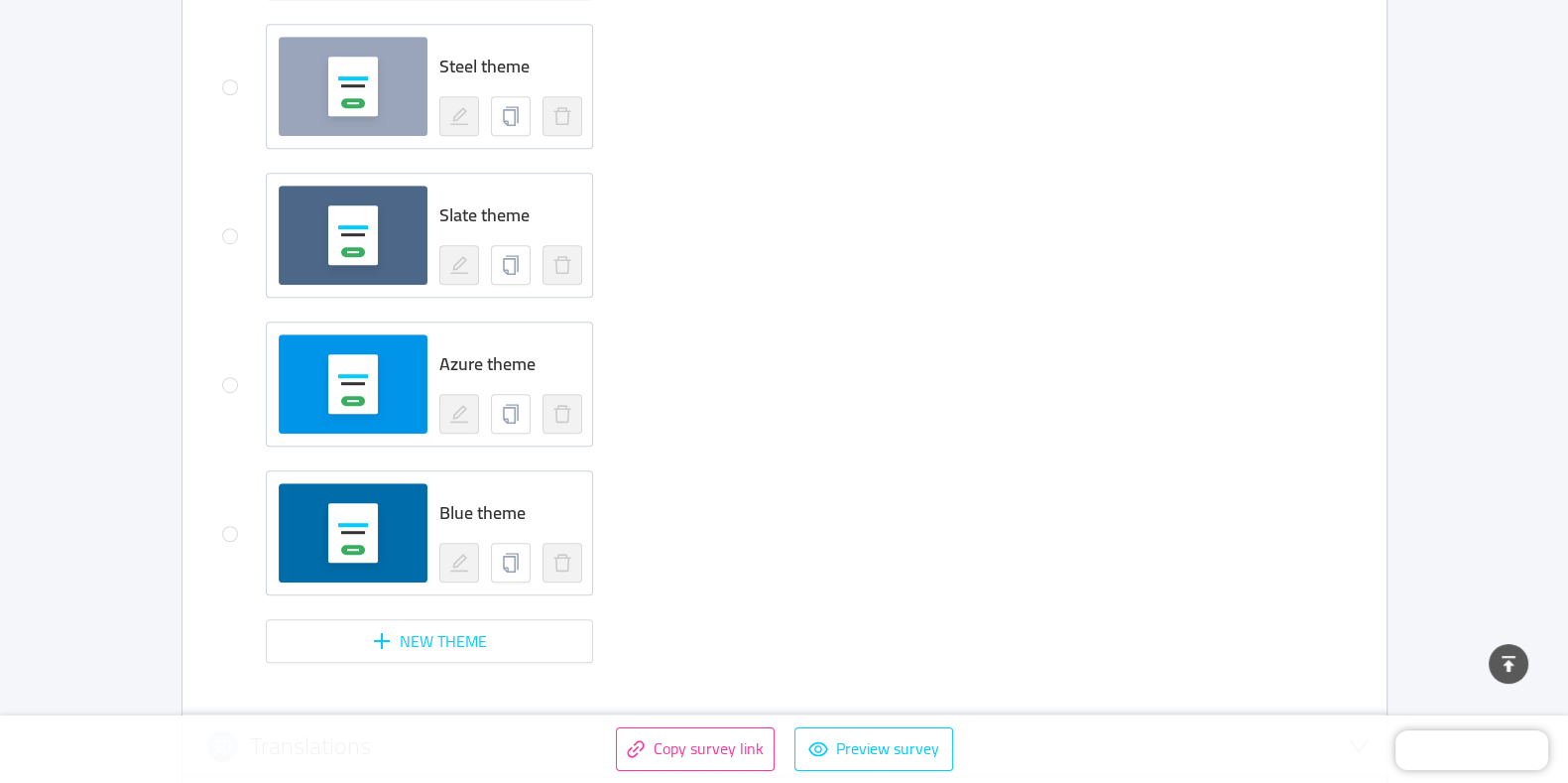 click at bounding box center (353, 235) 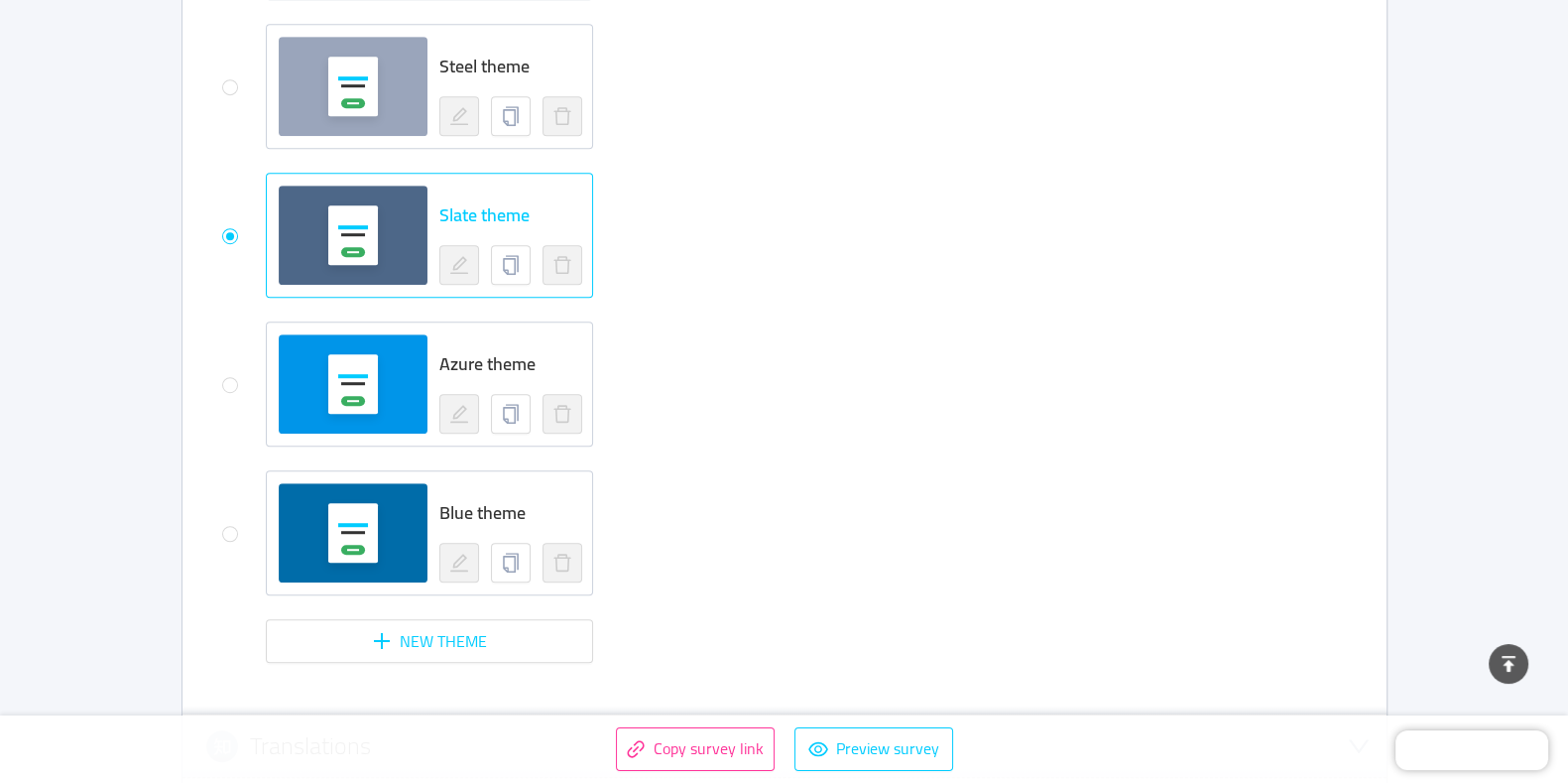 scroll, scrollTop: 1790, scrollLeft: 0, axis: vertical 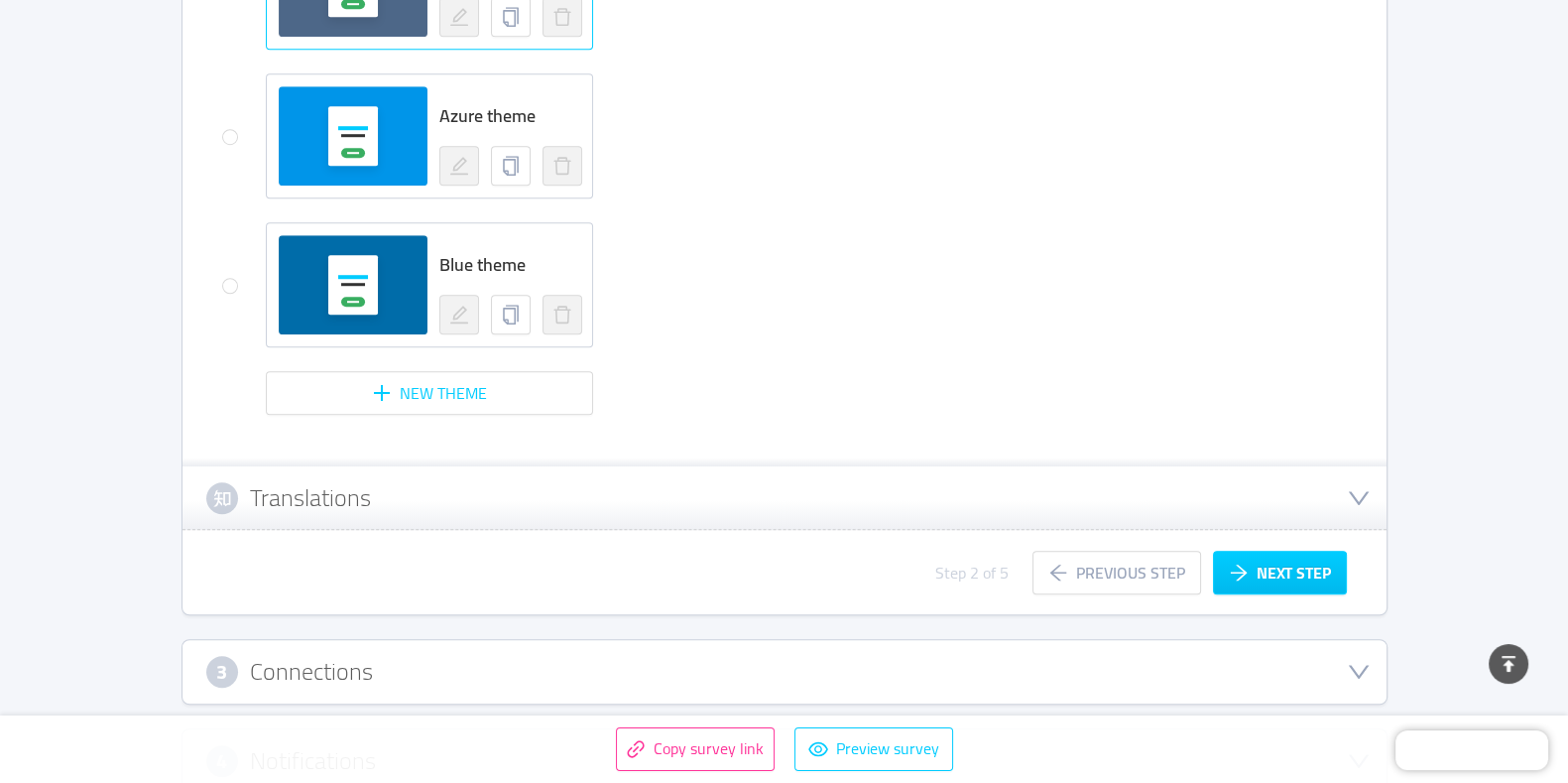 click 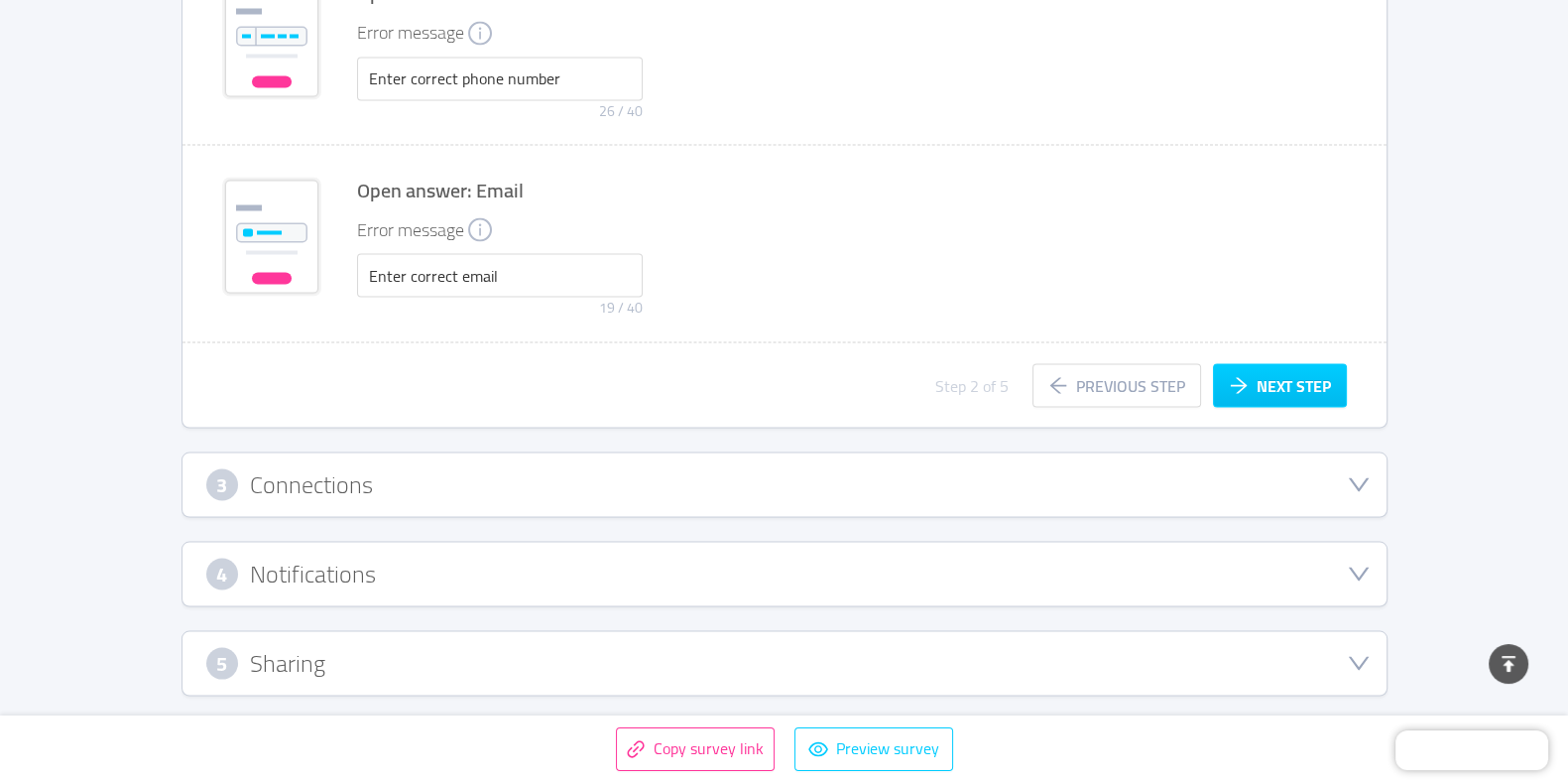 scroll, scrollTop: 4610, scrollLeft: 0, axis: vertical 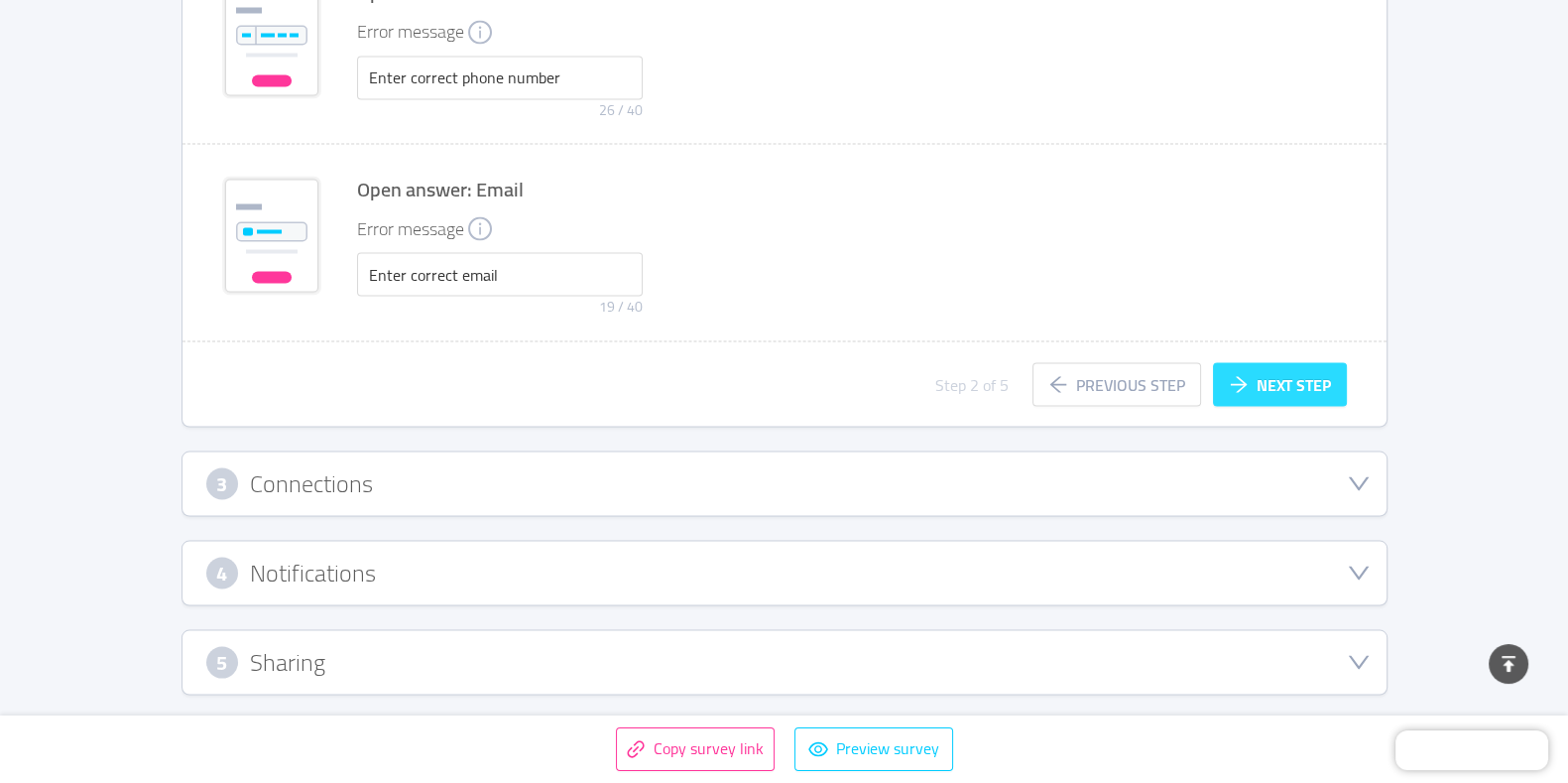 click on "Next step" at bounding box center (1279, 384) 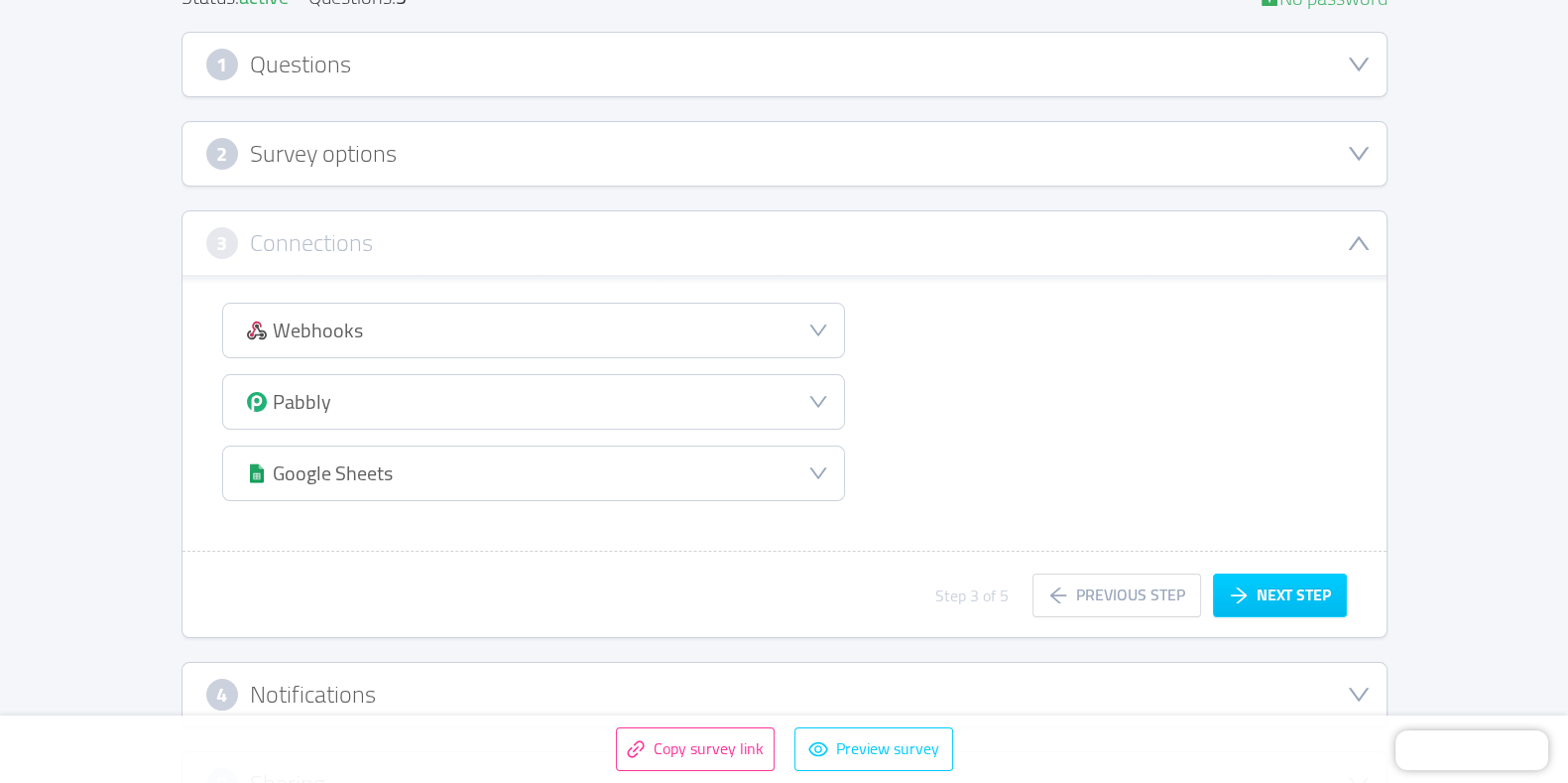 scroll, scrollTop: 402, scrollLeft: 0, axis: vertical 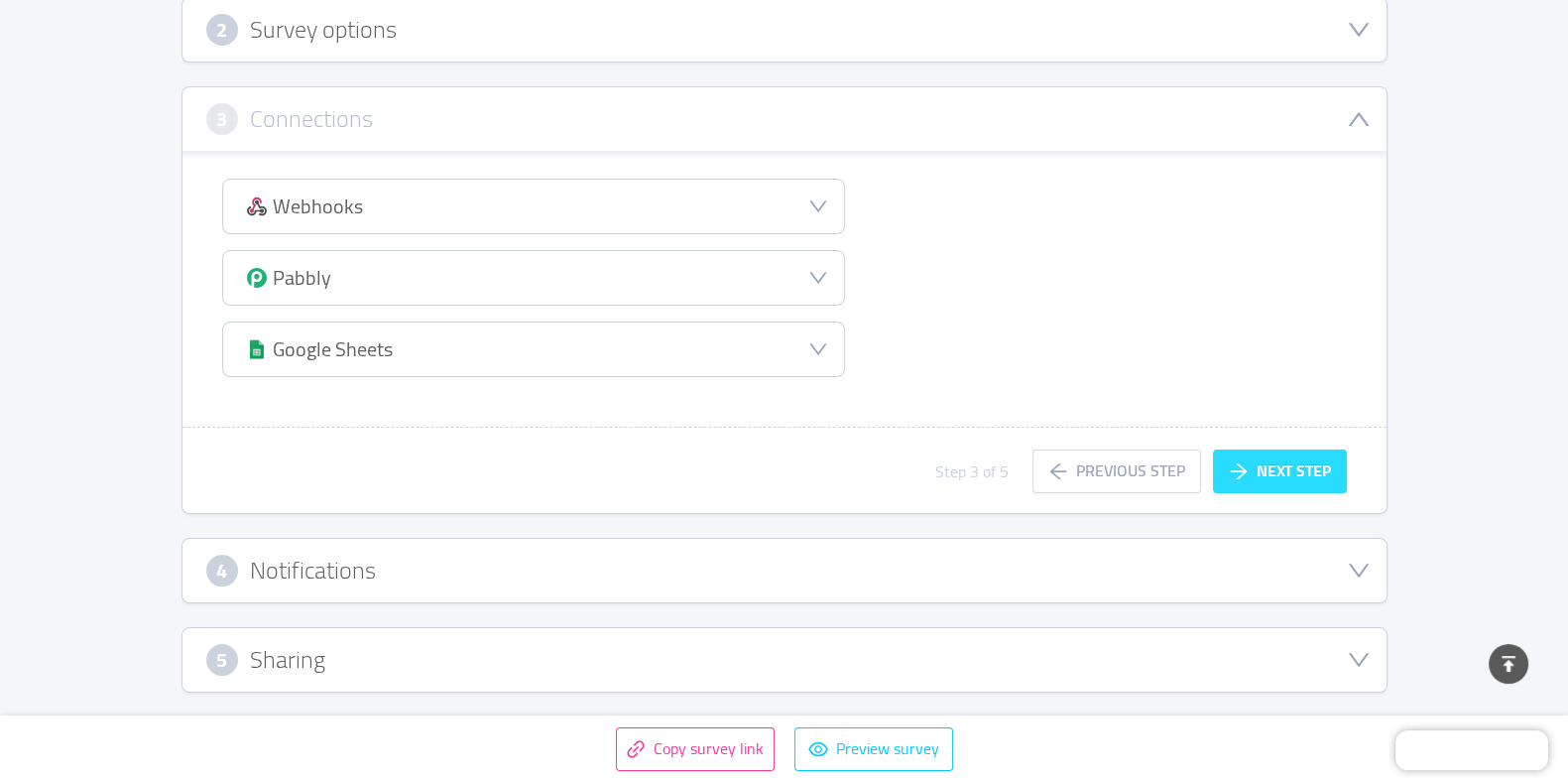 click on "Next step" at bounding box center (1279, 471) 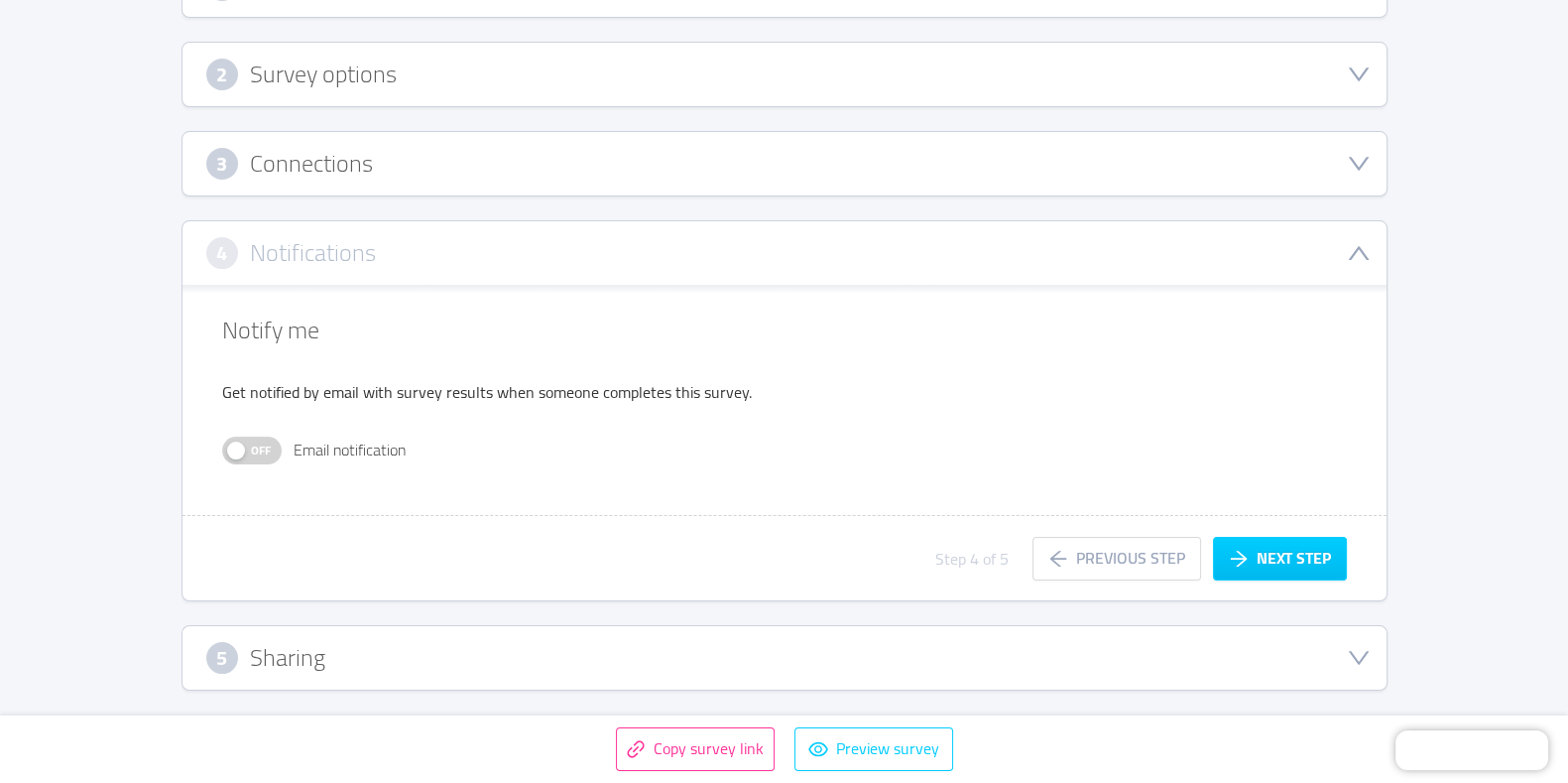 scroll, scrollTop: 357, scrollLeft: 0, axis: vertical 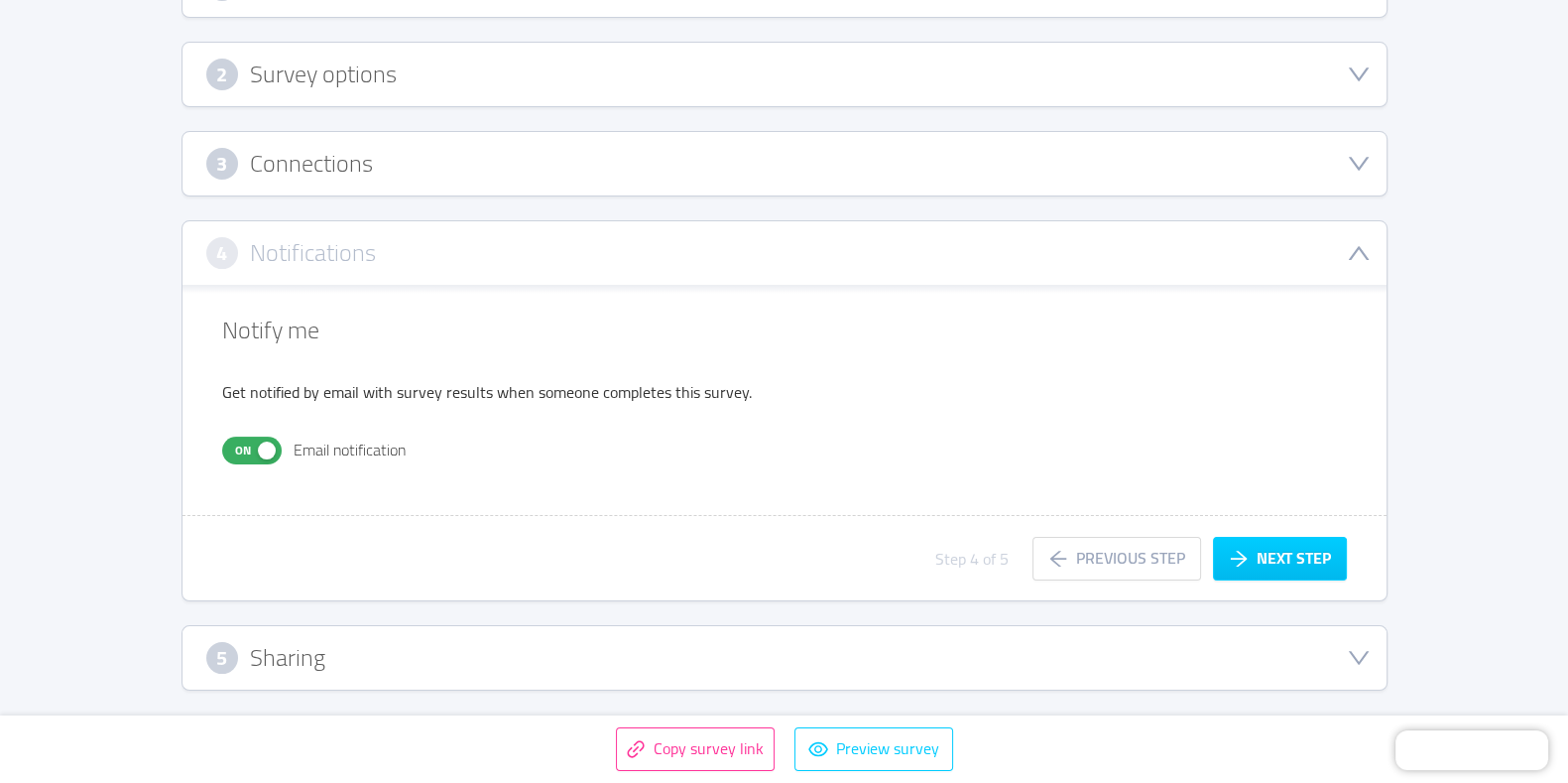 click on "On" at bounding box center (252, 451) 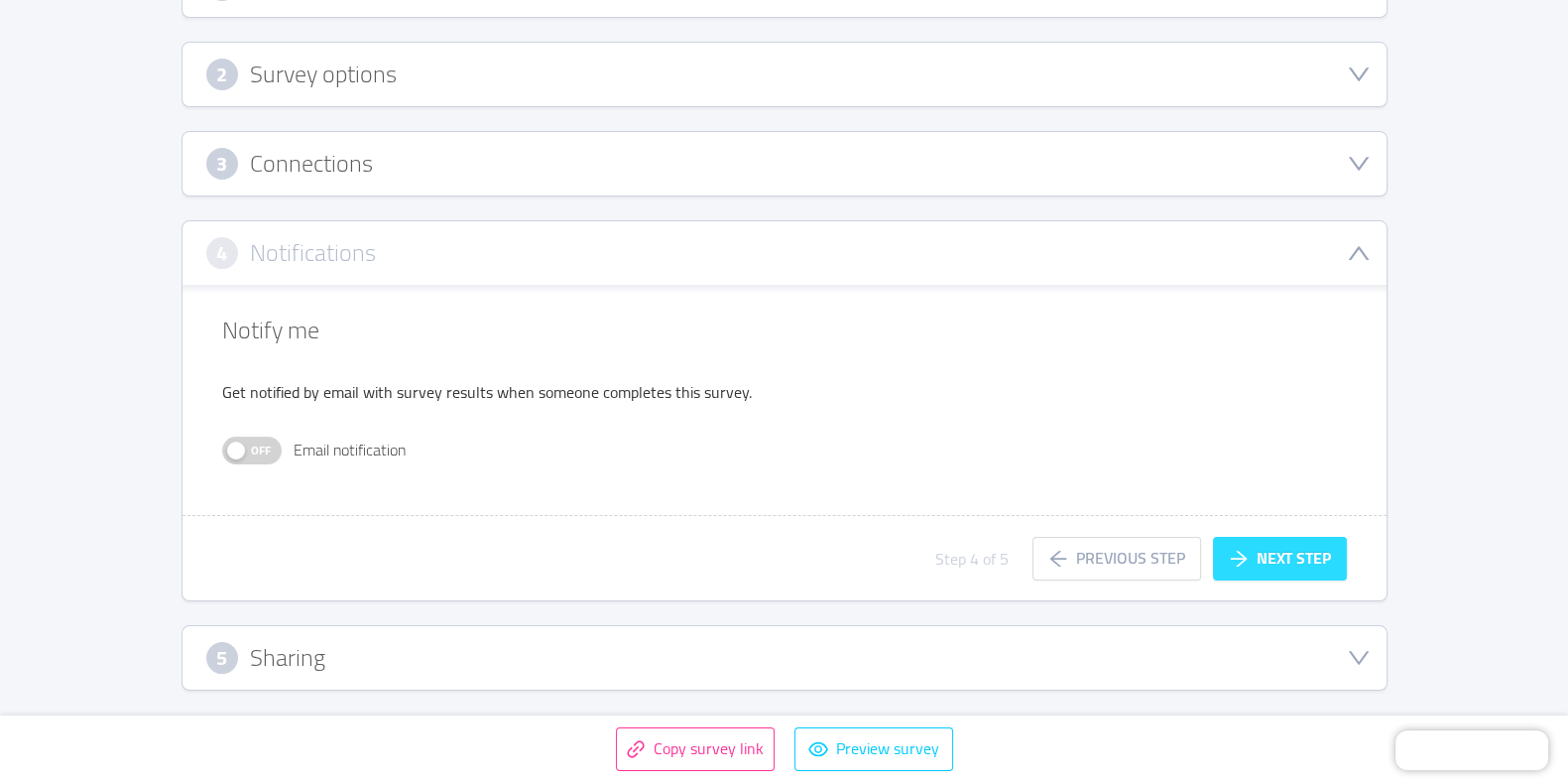 click on "Next step" at bounding box center [1279, 559] 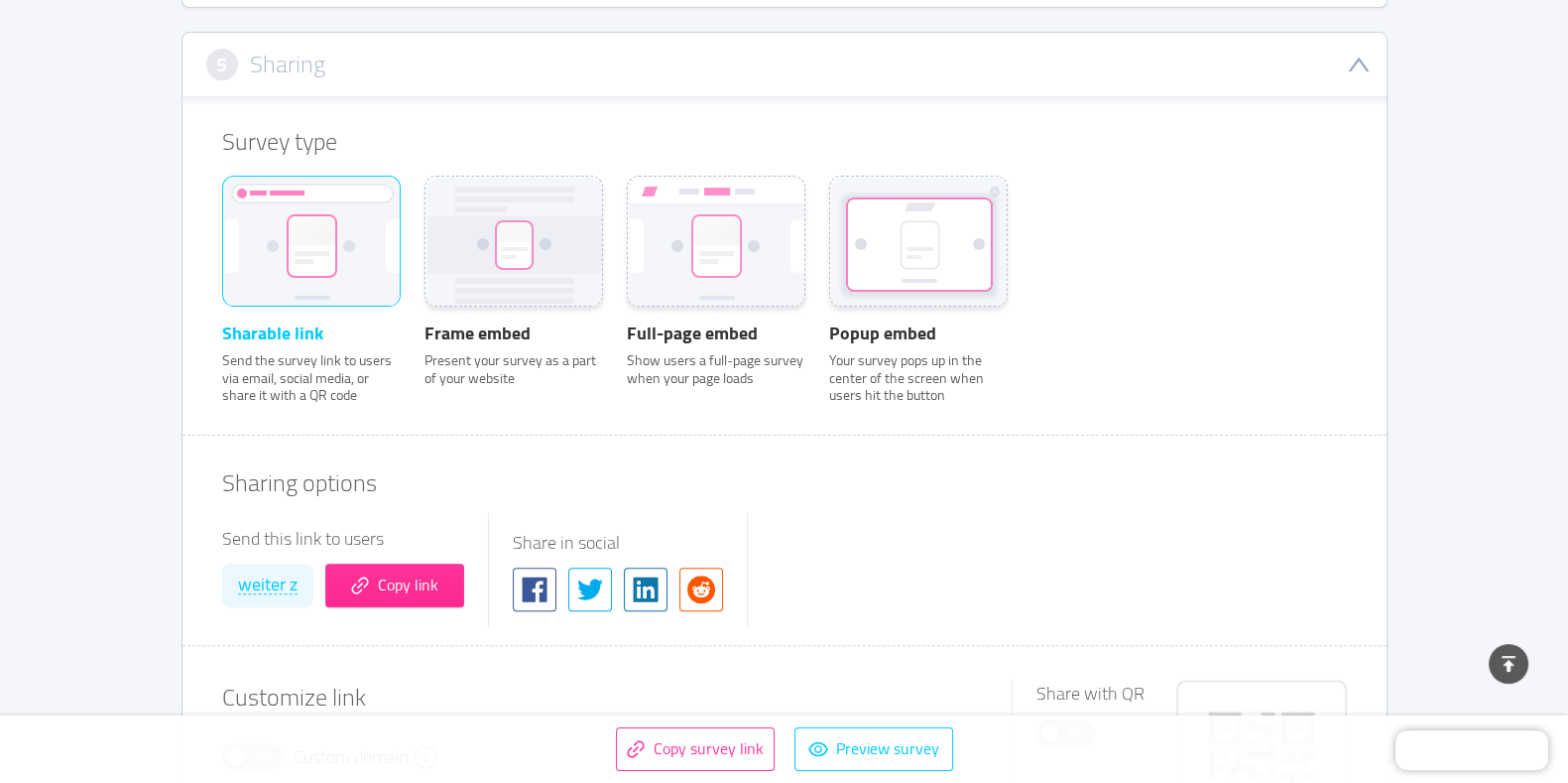 scroll, scrollTop: 481, scrollLeft: 0, axis: vertical 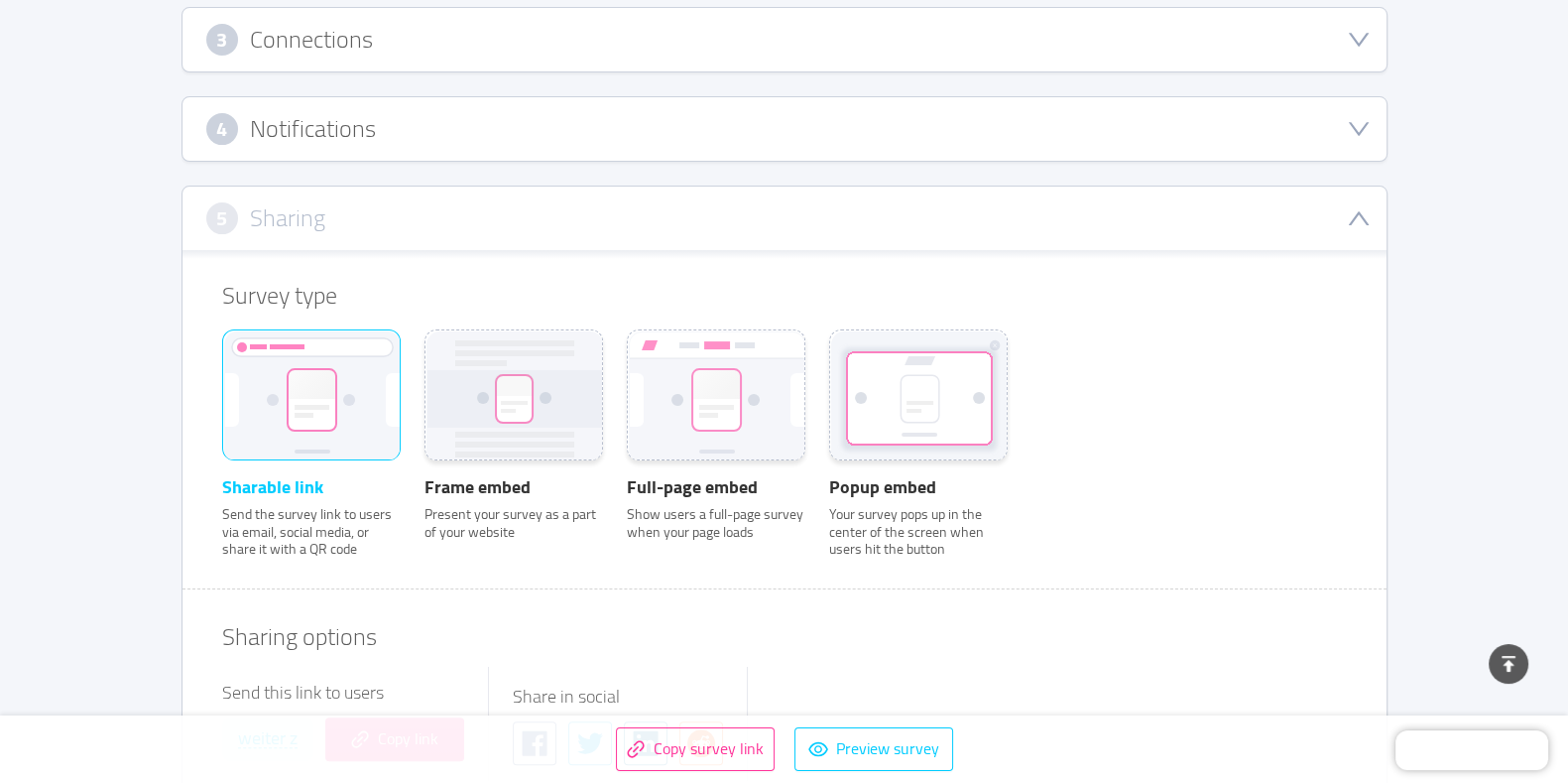click 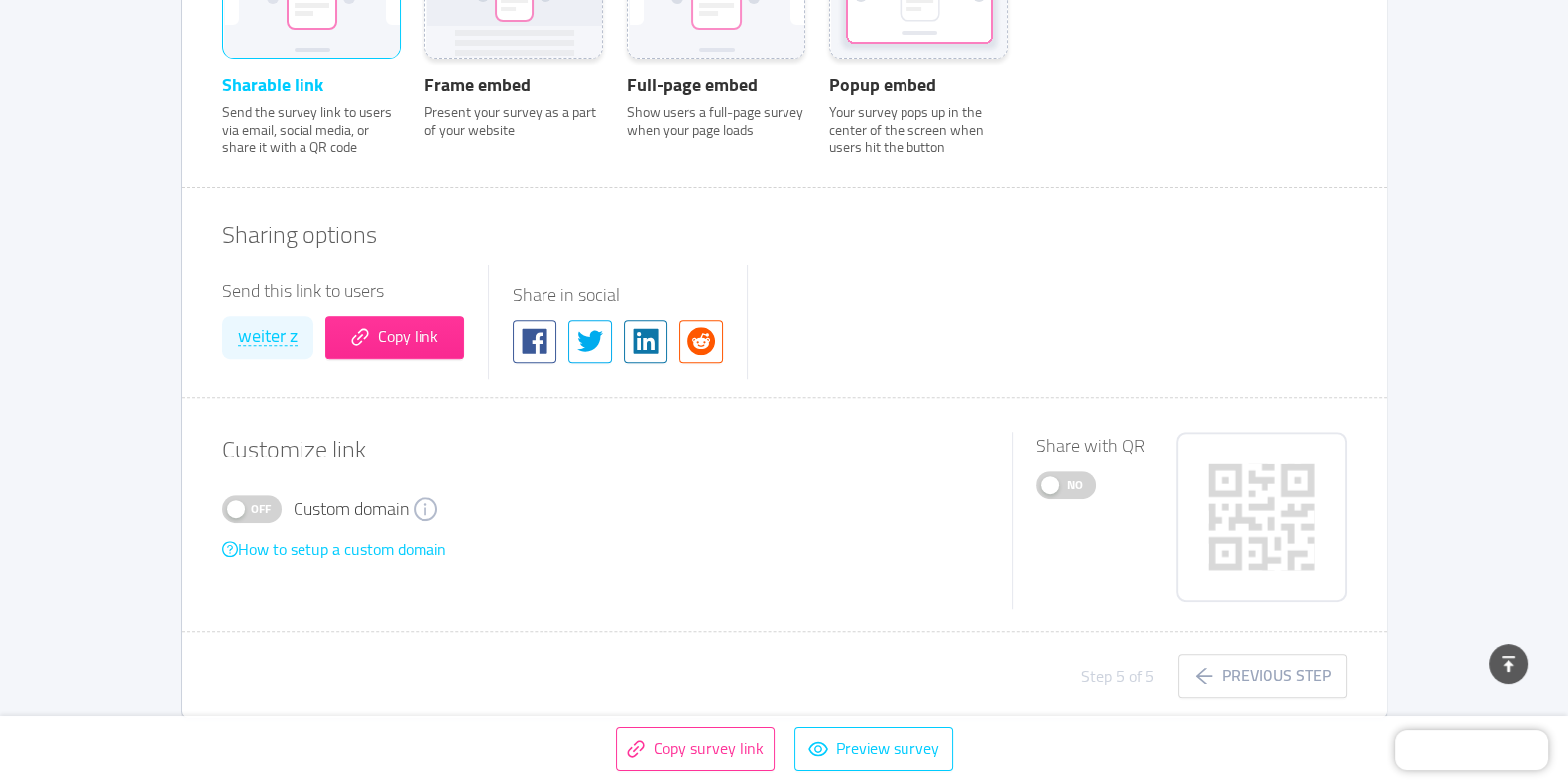 scroll, scrollTop: 911, scrollLeft: 0, axis: vertical 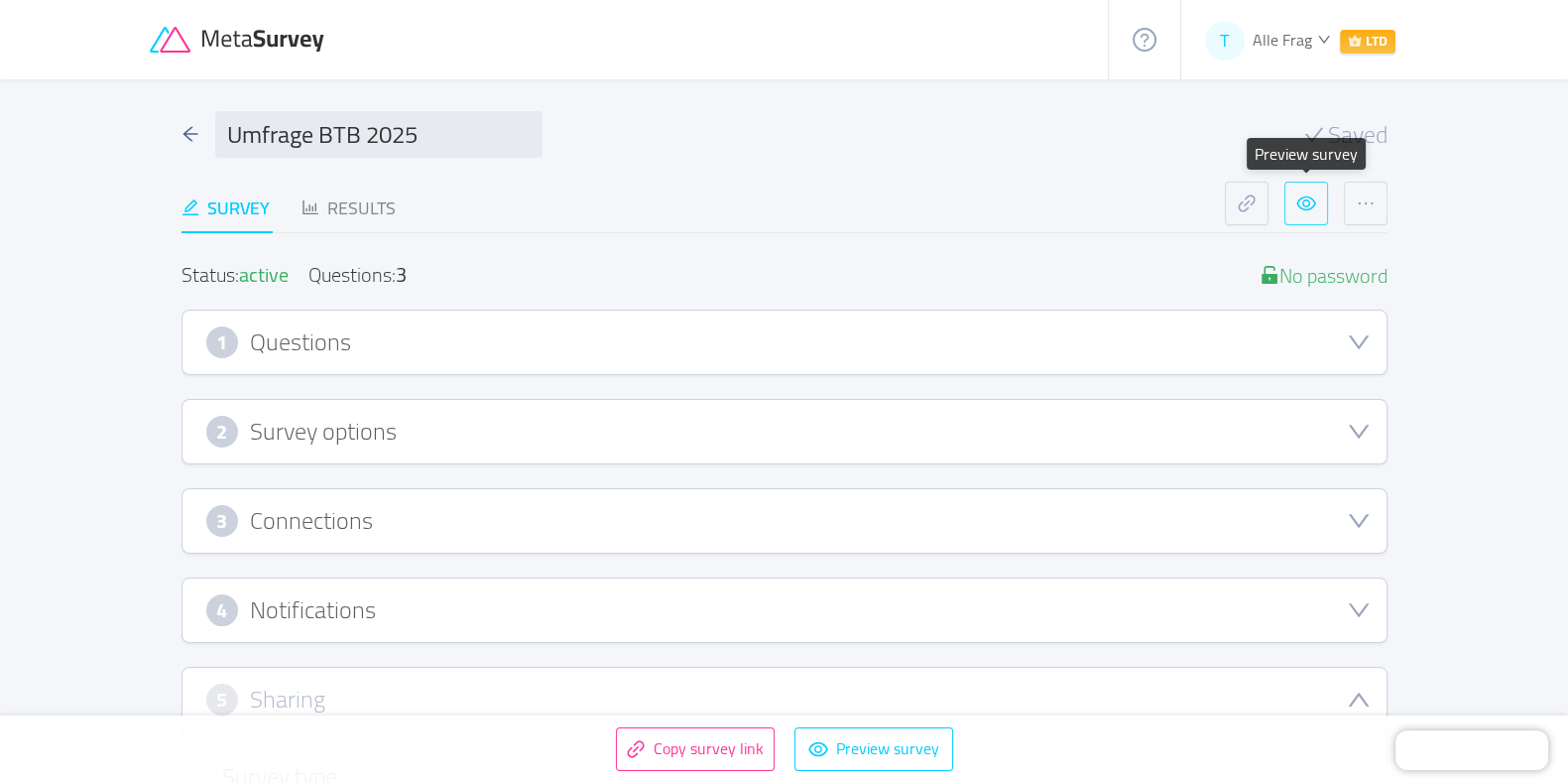 click at bounding box center [1306, 203] 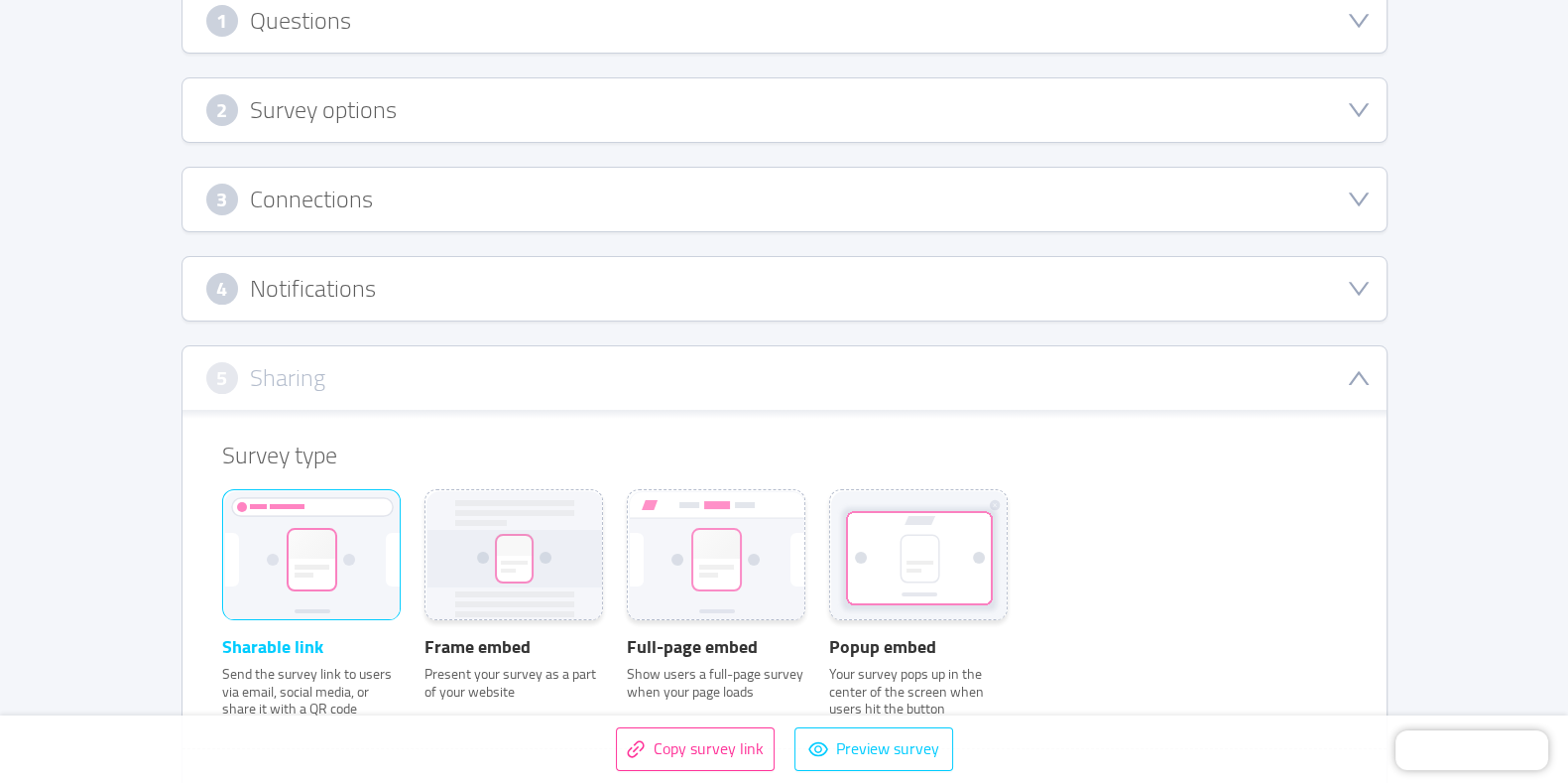 scroll, scrollTop: 167, scrollLeft: 0, axis: vertical 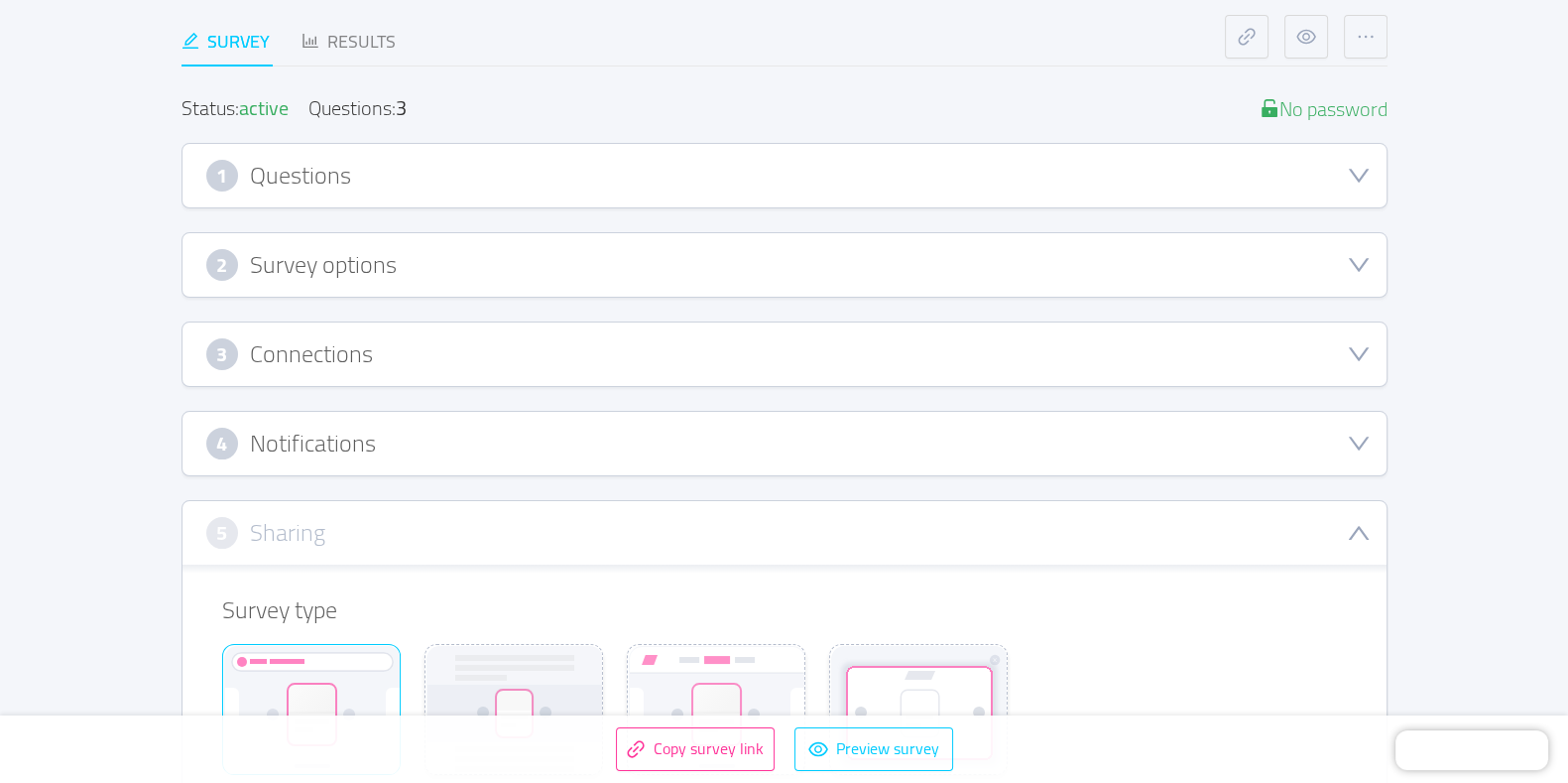 click on "Notifications" at bounding box center (312, 444) 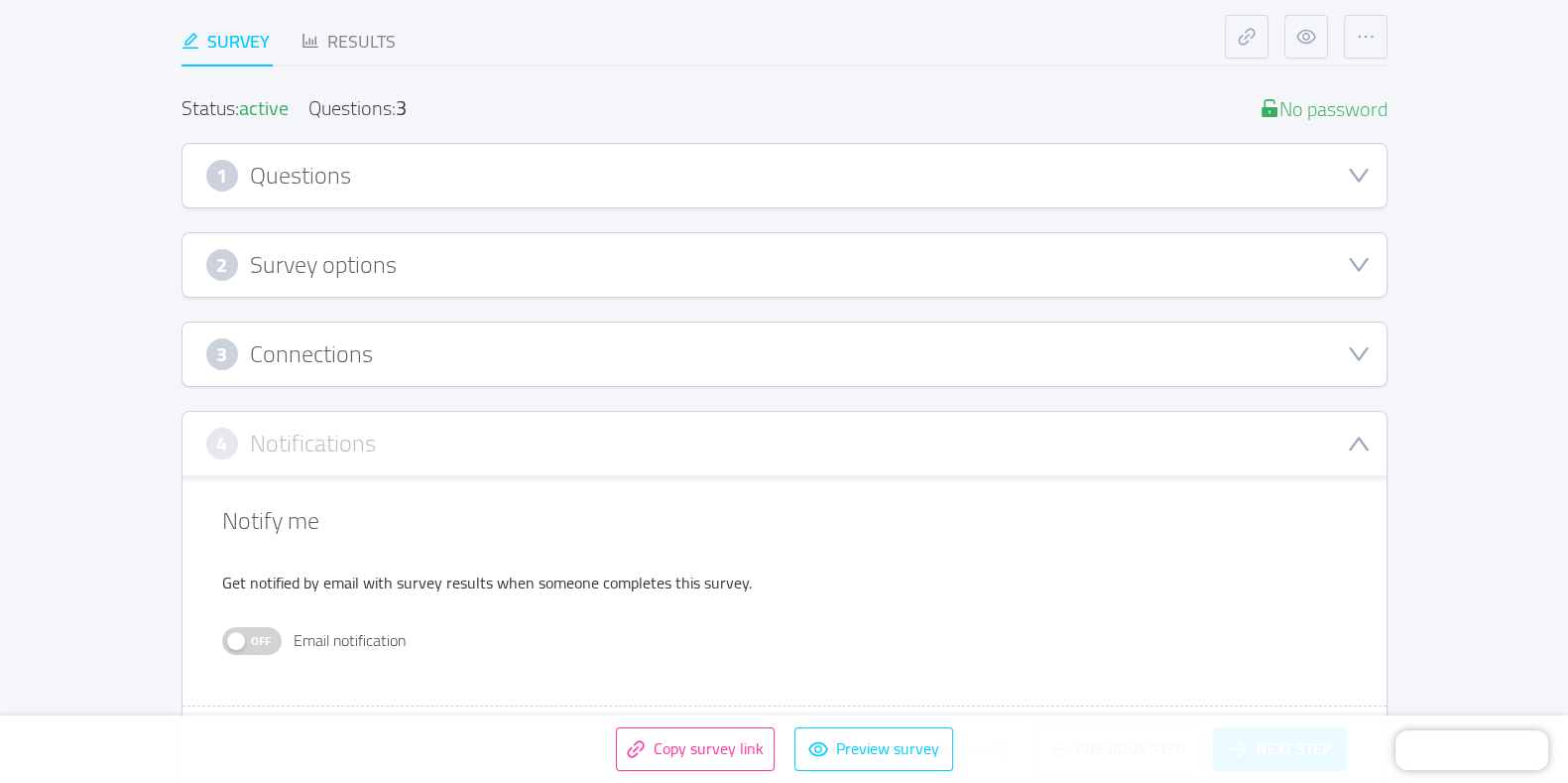 click on "3  Connections" at bounding box center [784, 354] 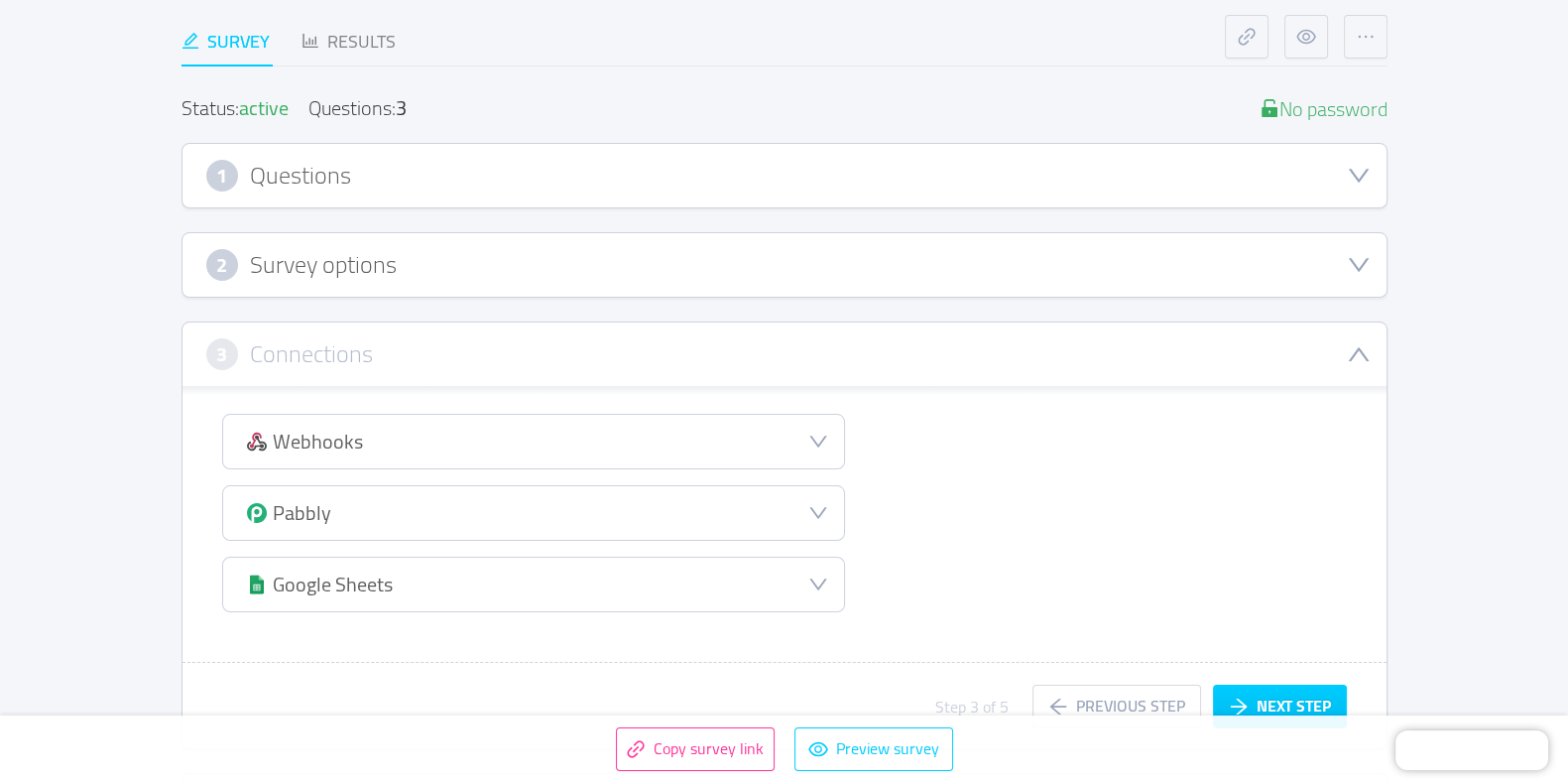 click on "Survey options" at bounding box center [323, 265] 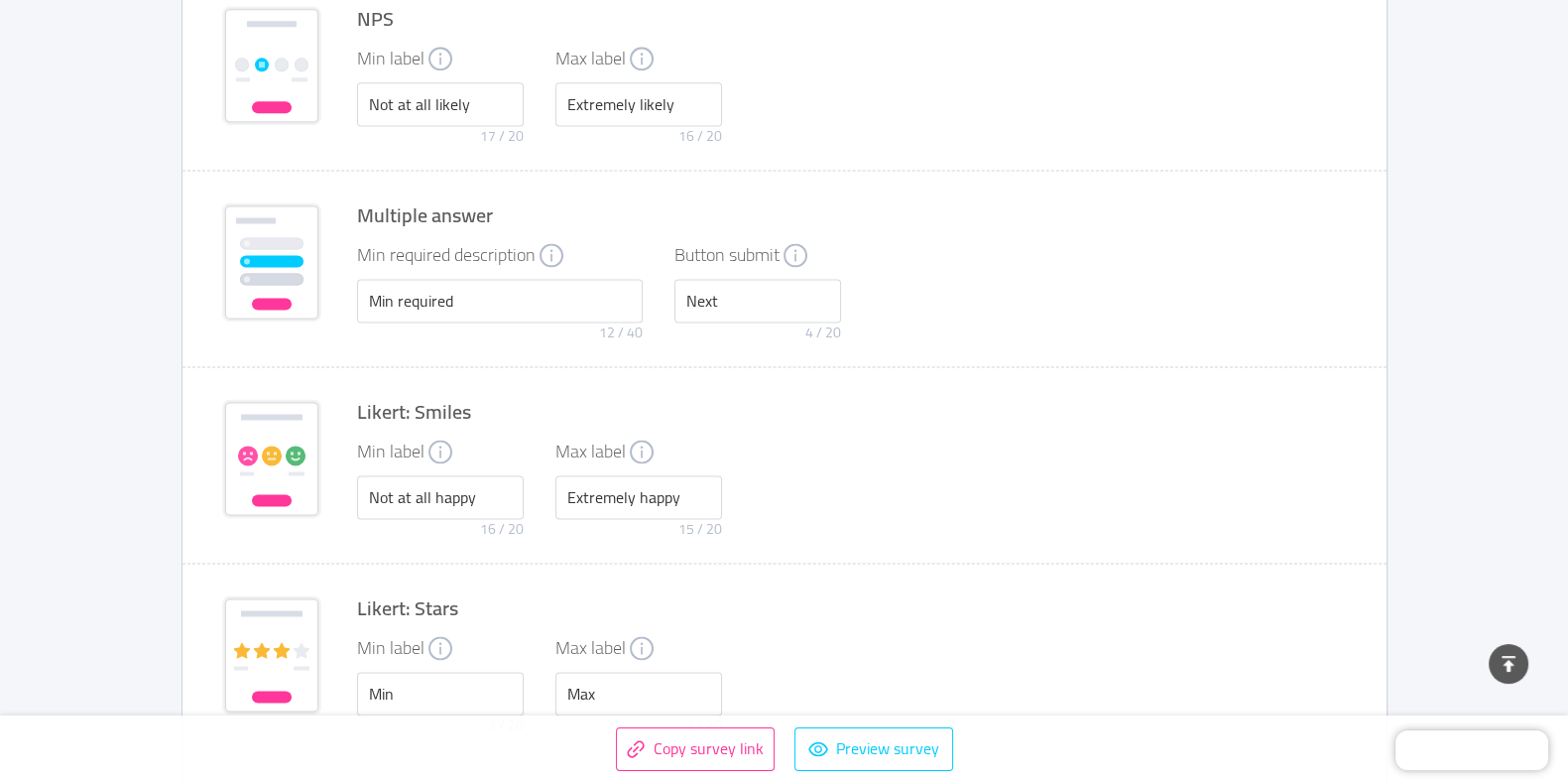 scroll, scrollTop: 3516, scrollLeft: 0, axis: vertical 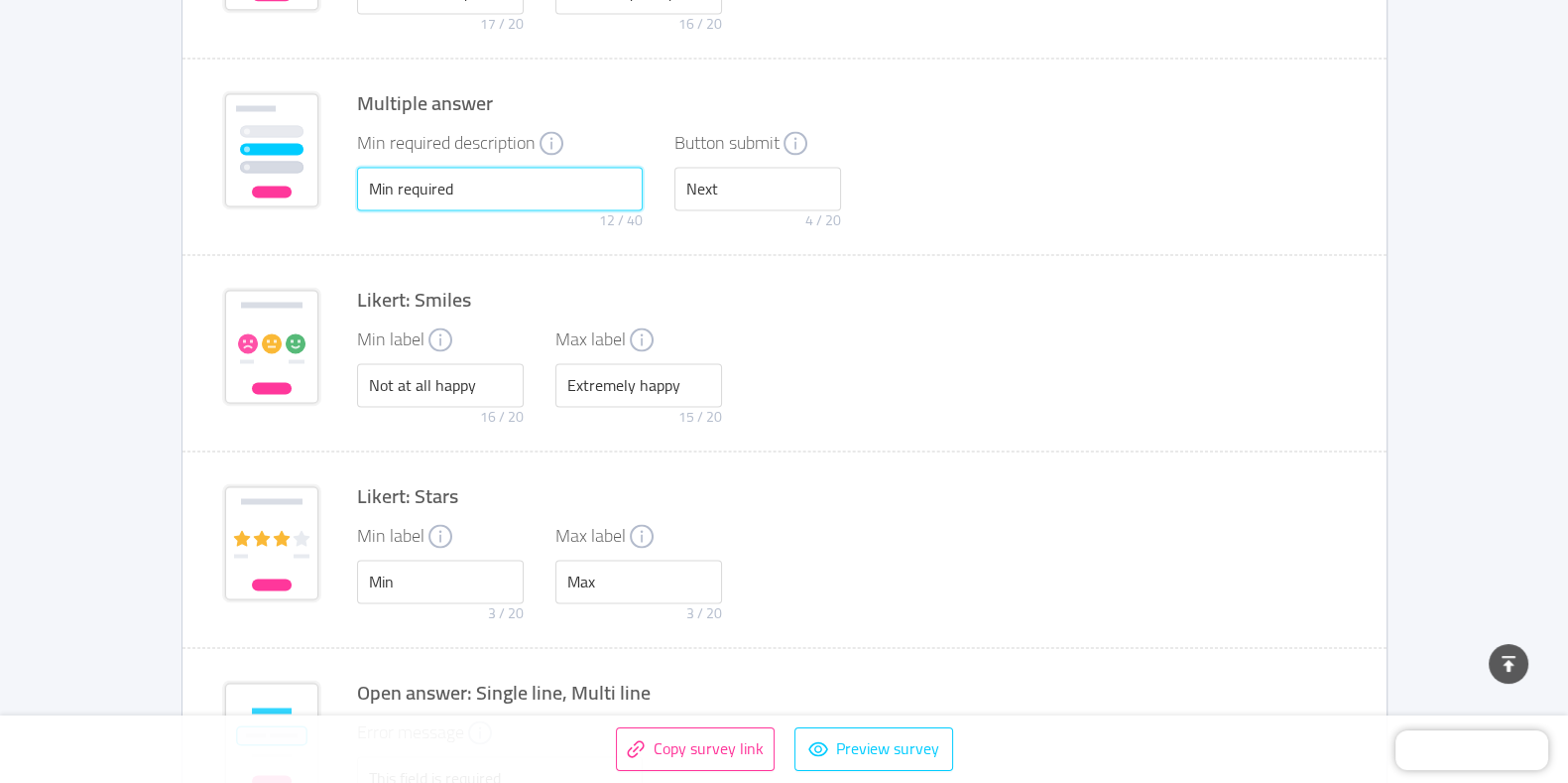 drag, startPoint x: 496, startPoint y: 177, endPoint x: 330, endPoint y: 180, distance: 166.02711 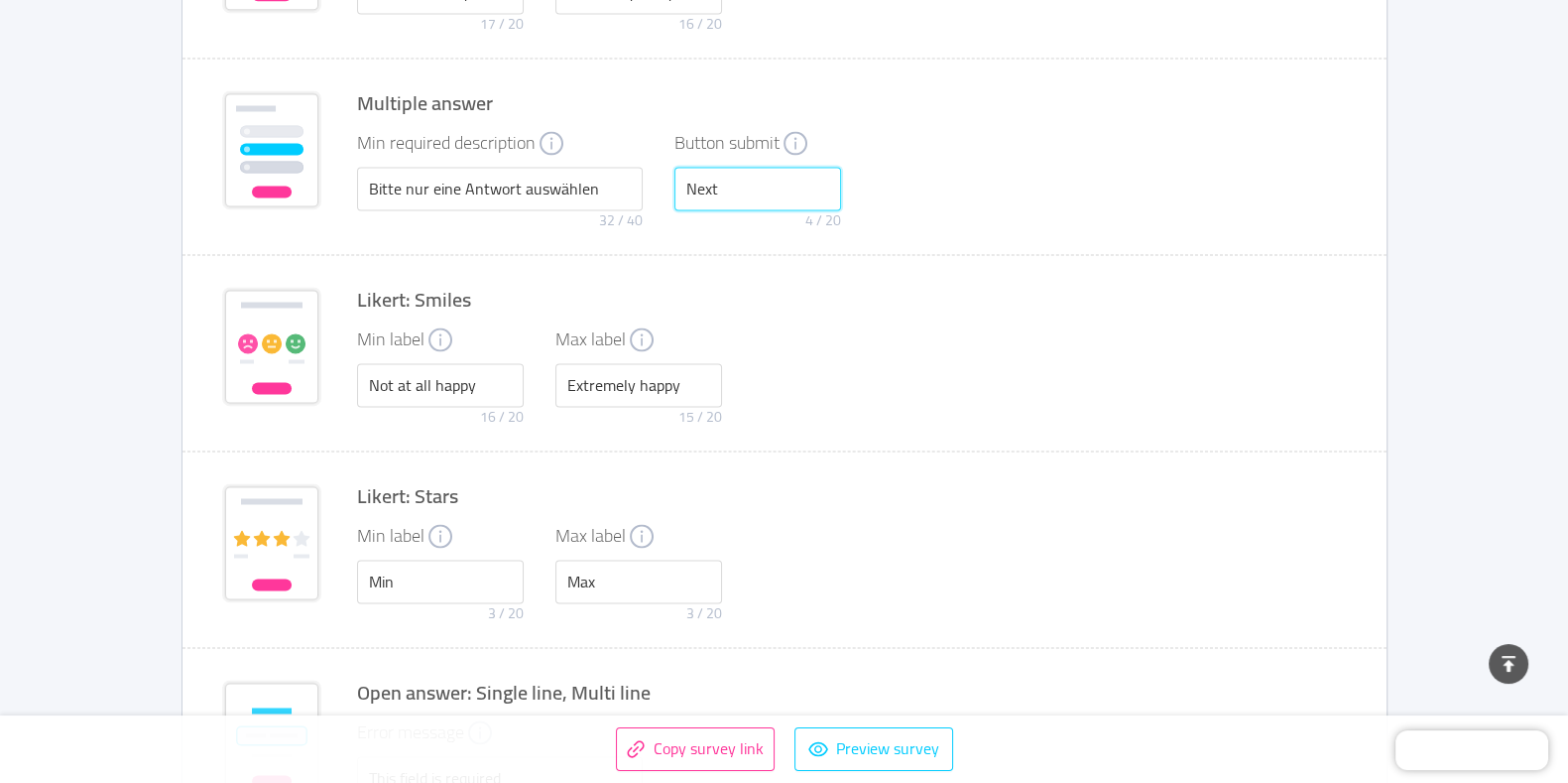 drag, startPoint x: 780, startPoint y: 180, endPoint x: 620, endPoint y: 175, distance: 160.07811 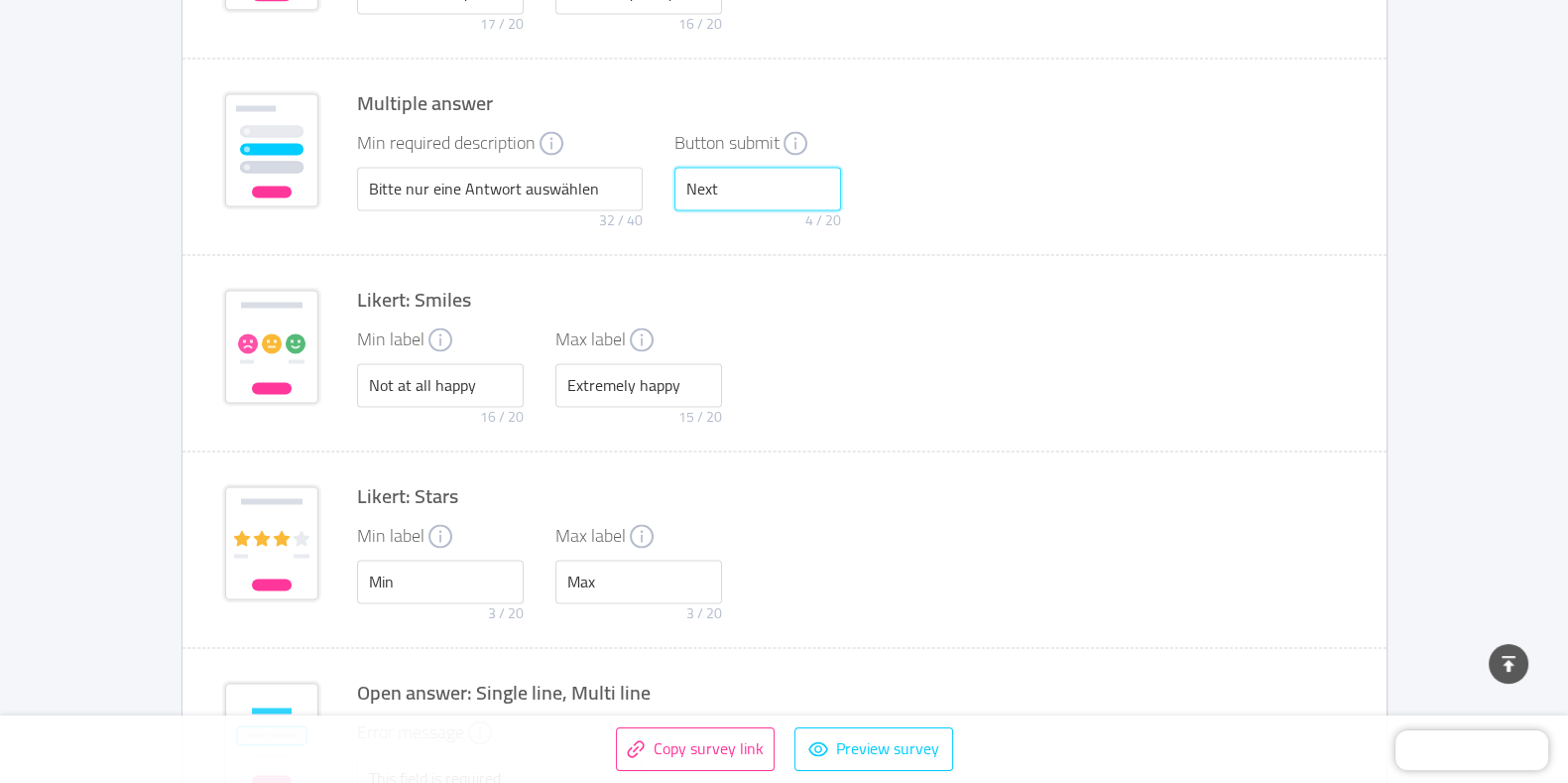 click on "Min required description Bitte nur eine Antwort auswählen  32 / 40  Button submit Next  4 / 20" at bounding box center (852, 185) 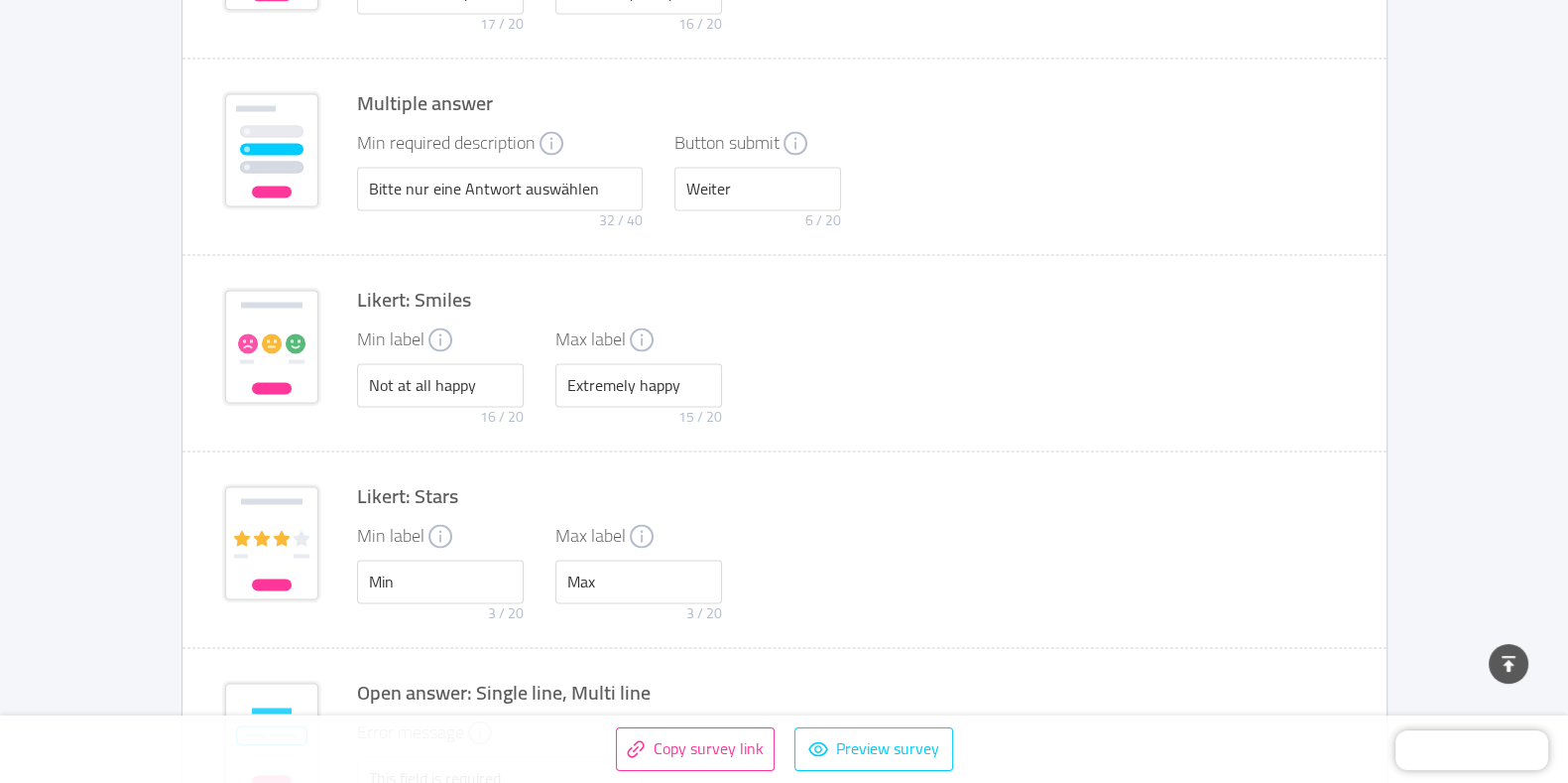 click on "Min required description Bitte nur eine Antwort auswählen  32 / 40  Button submit Weiter  6 / 20" at bounding box center (852, 185) 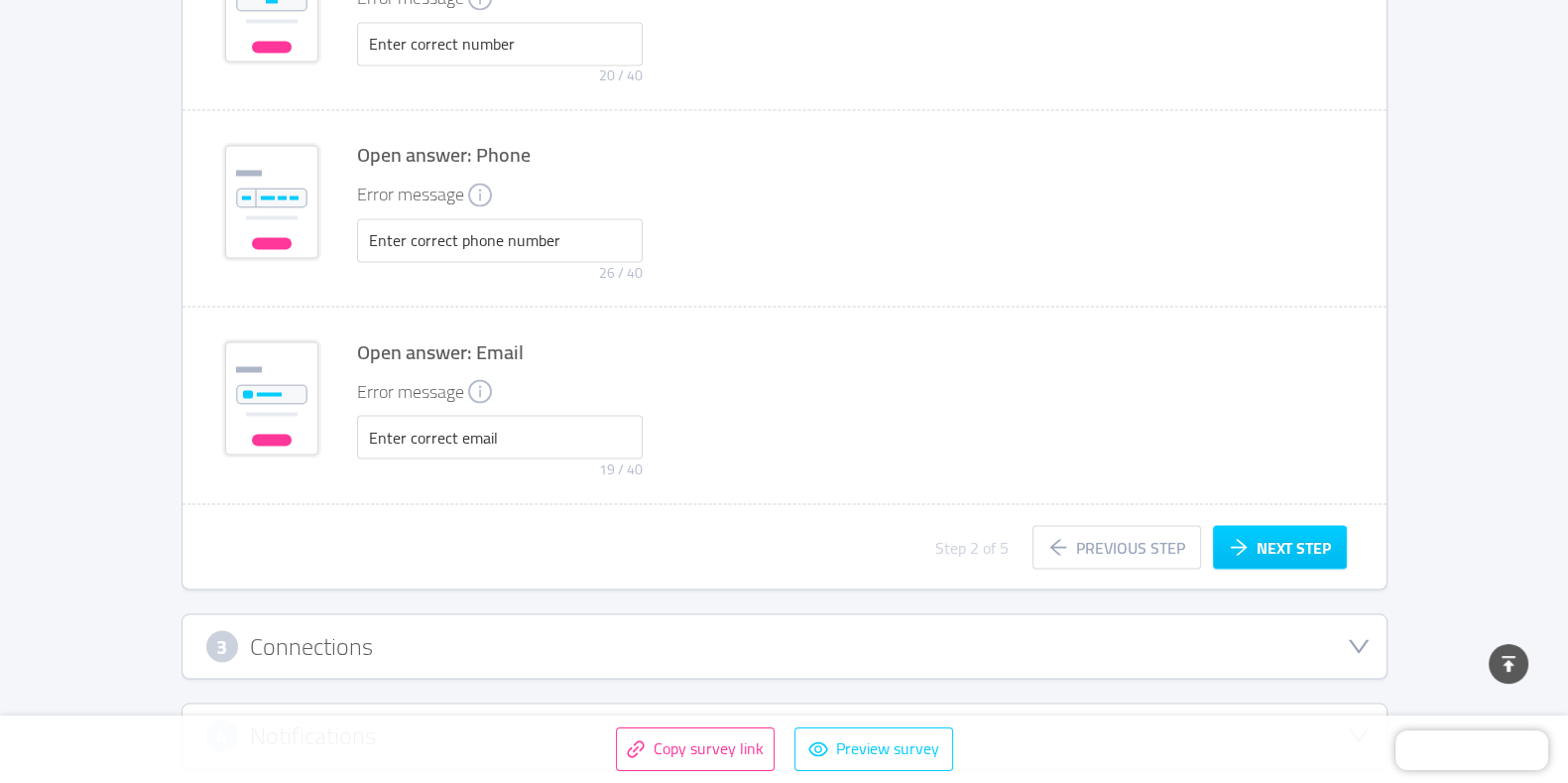 scroll, scrollTop: 4610, scrollLeft: 0, axis: vertical 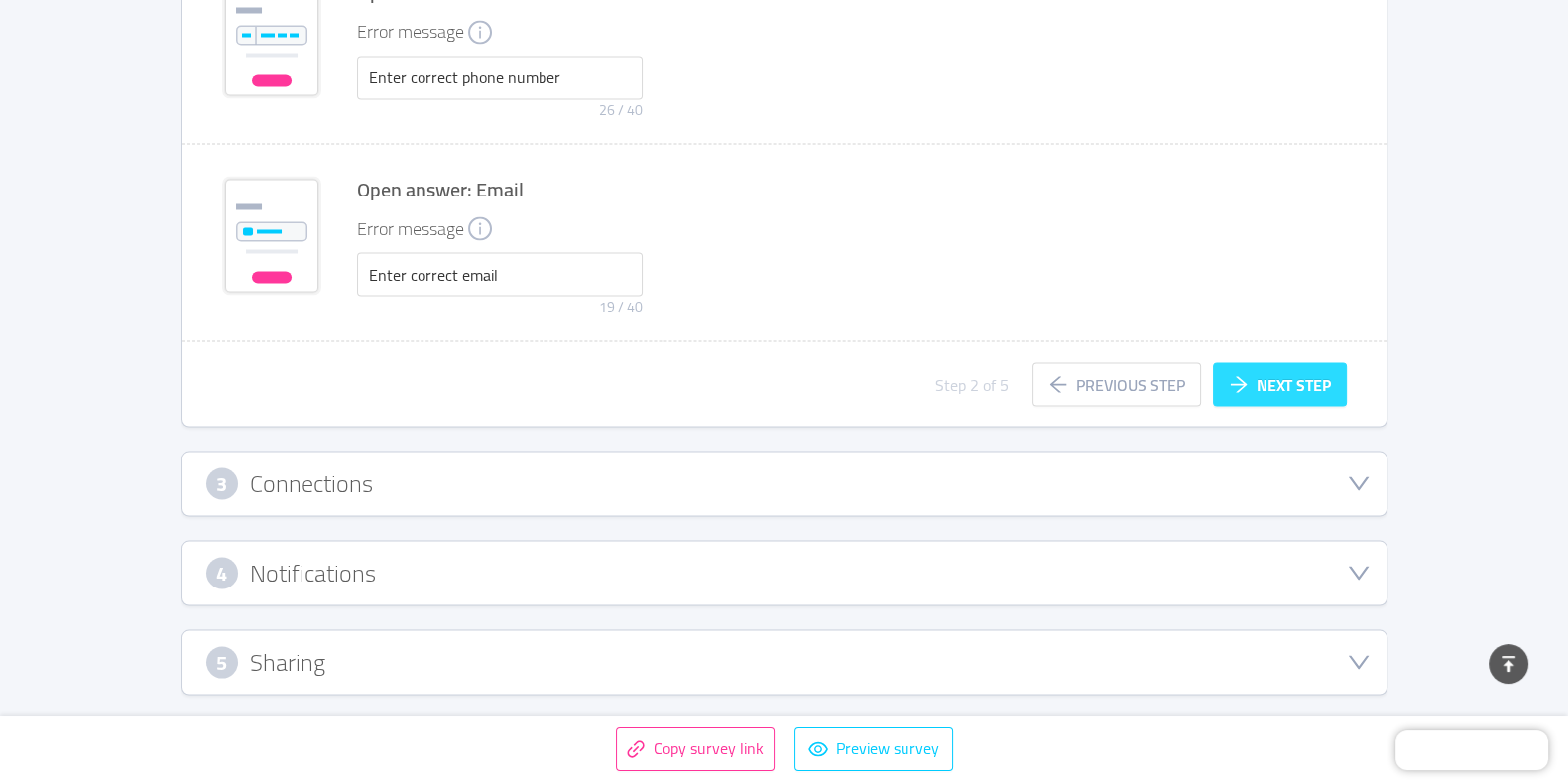 click on "Next step" at bounding box center [1279, 384] 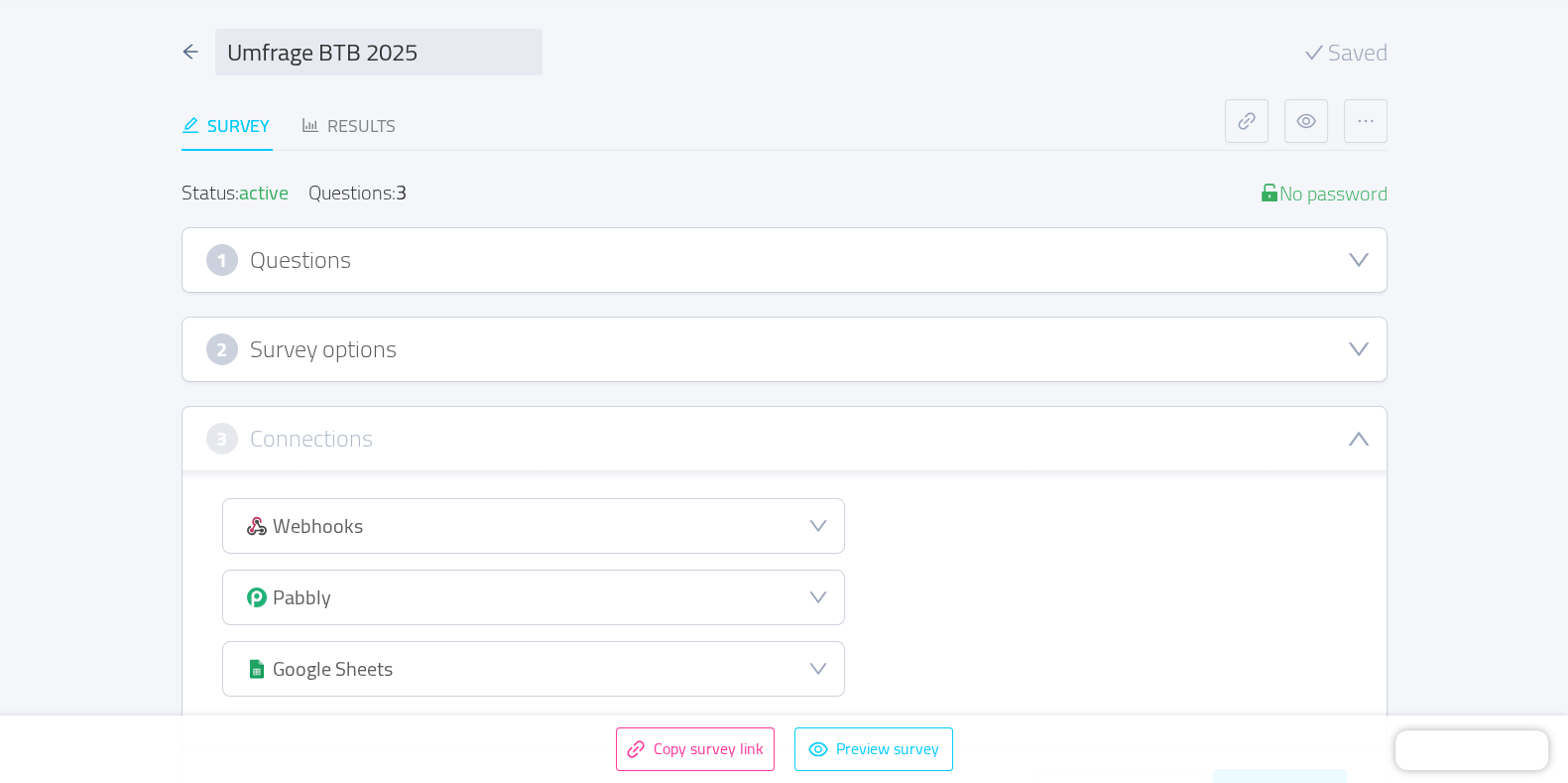scroll, scrollTop: 0, scrollLeft: 0, axis: both 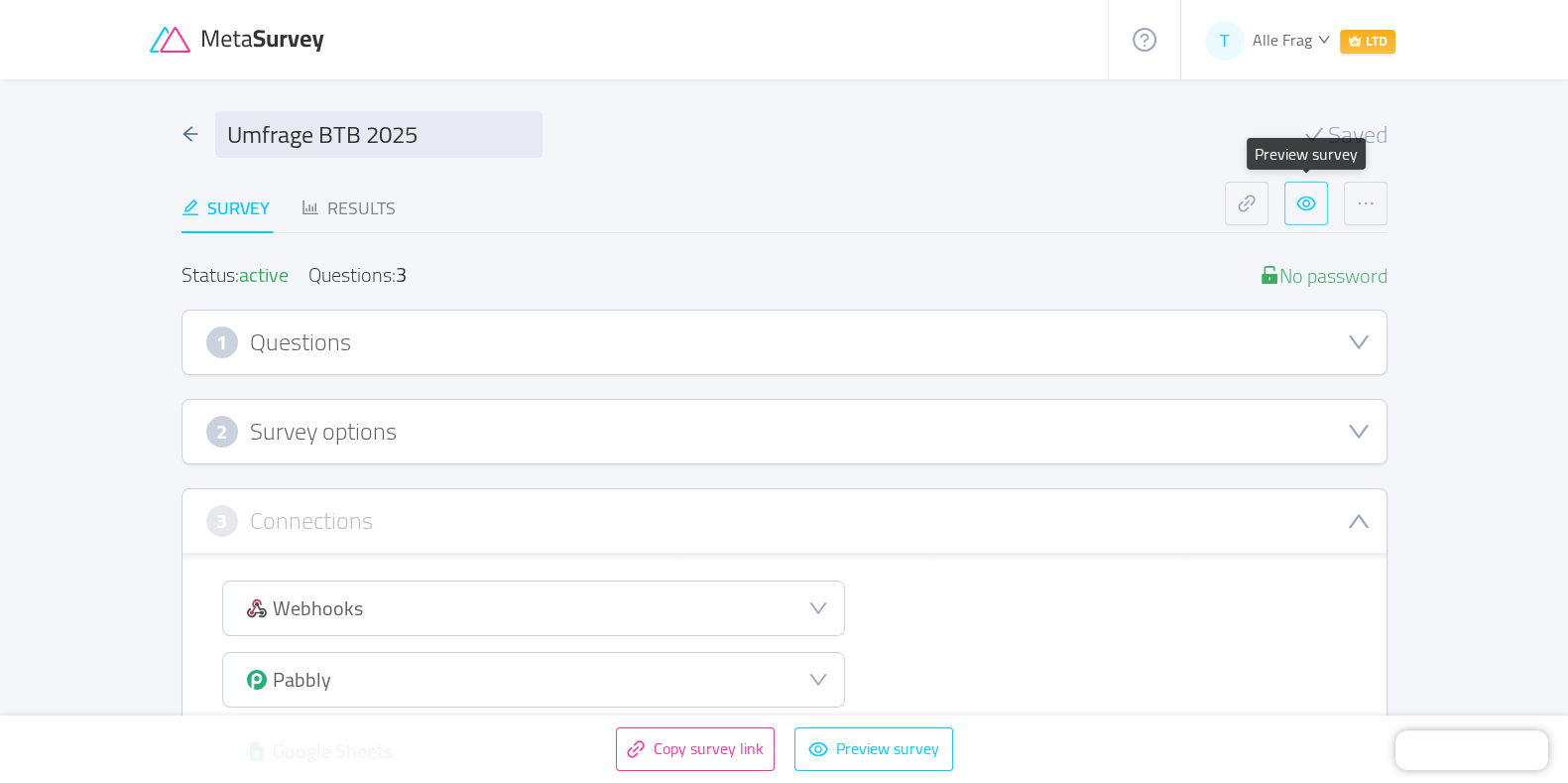 click at bounding box center [1306, 203] 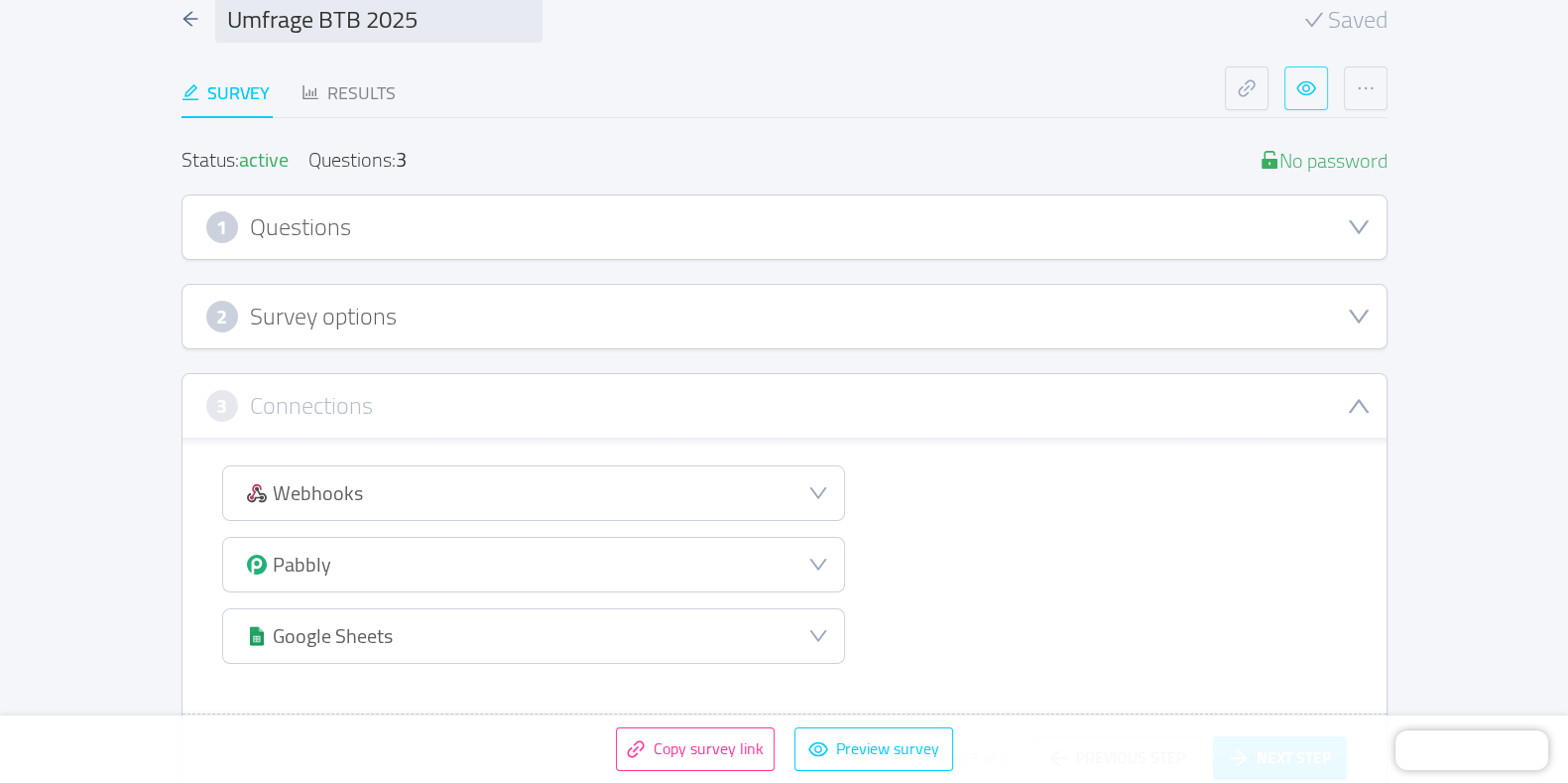 scroll, scrollTop: 0, scrollLeft: 0, axis: both 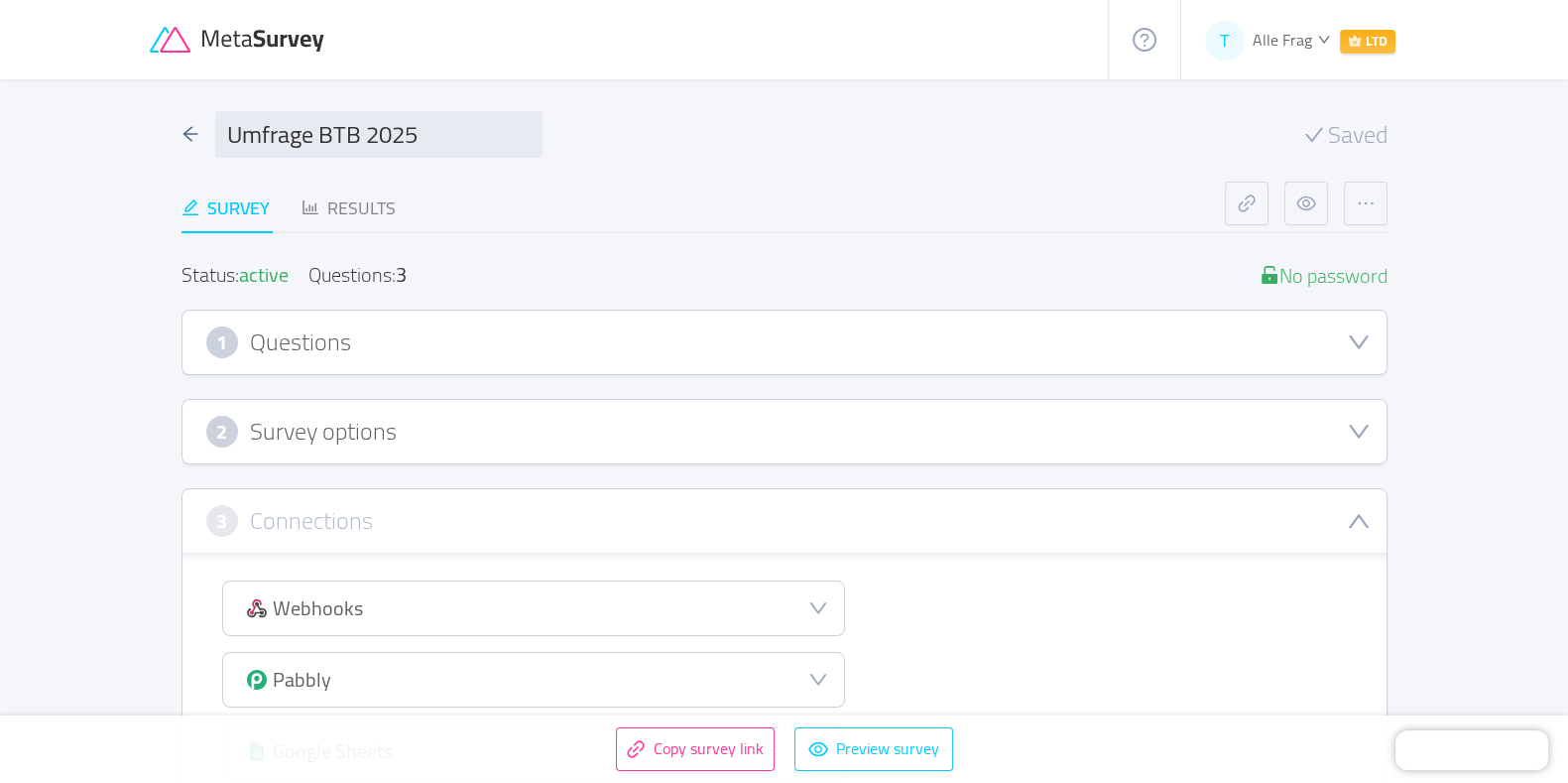 click on "Umfrage BTB 2025 Saved" at bounding box center [784, 134] 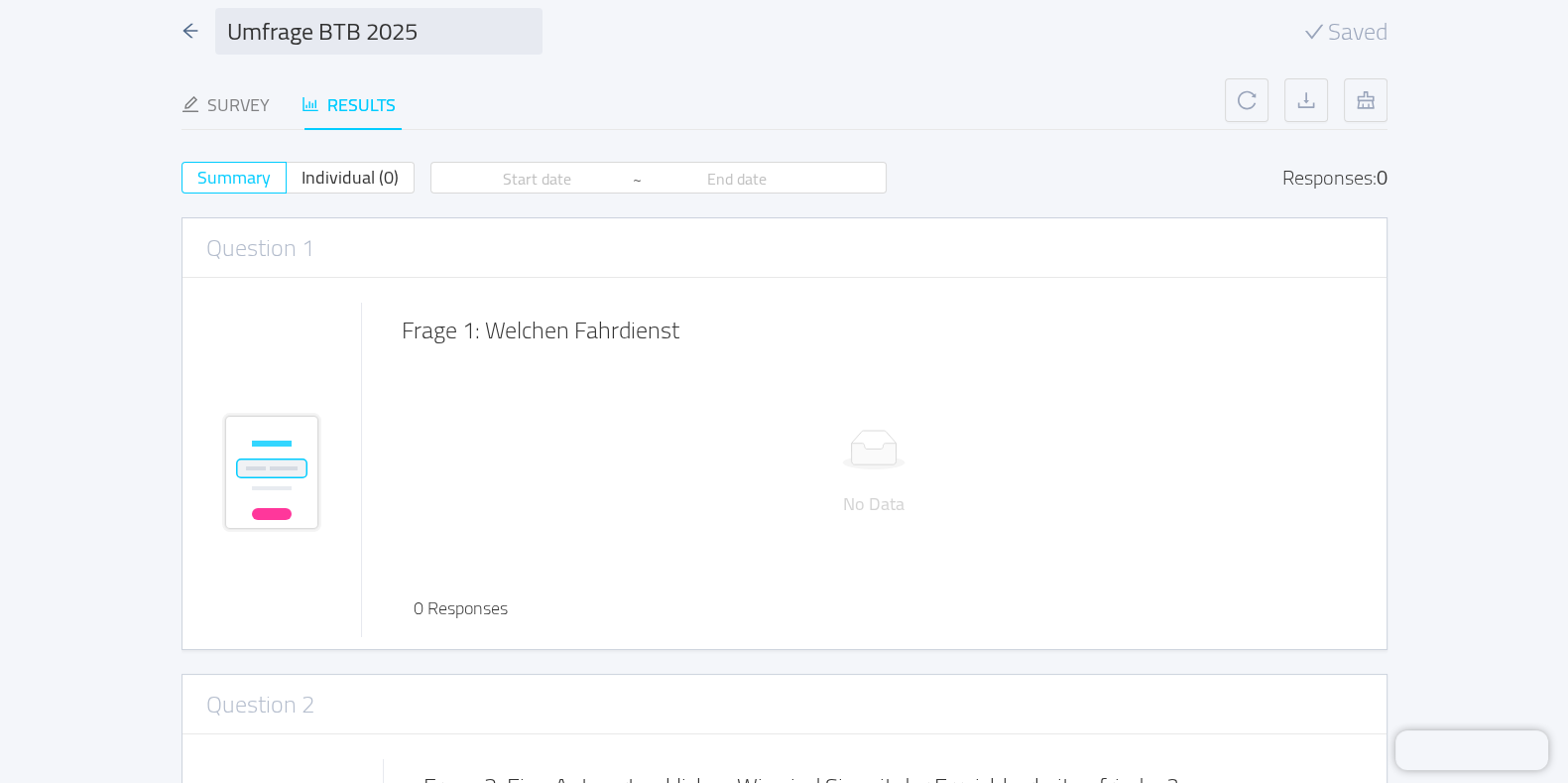 scroll, scrollTop: 0, scrollLeft: 0, axis: both 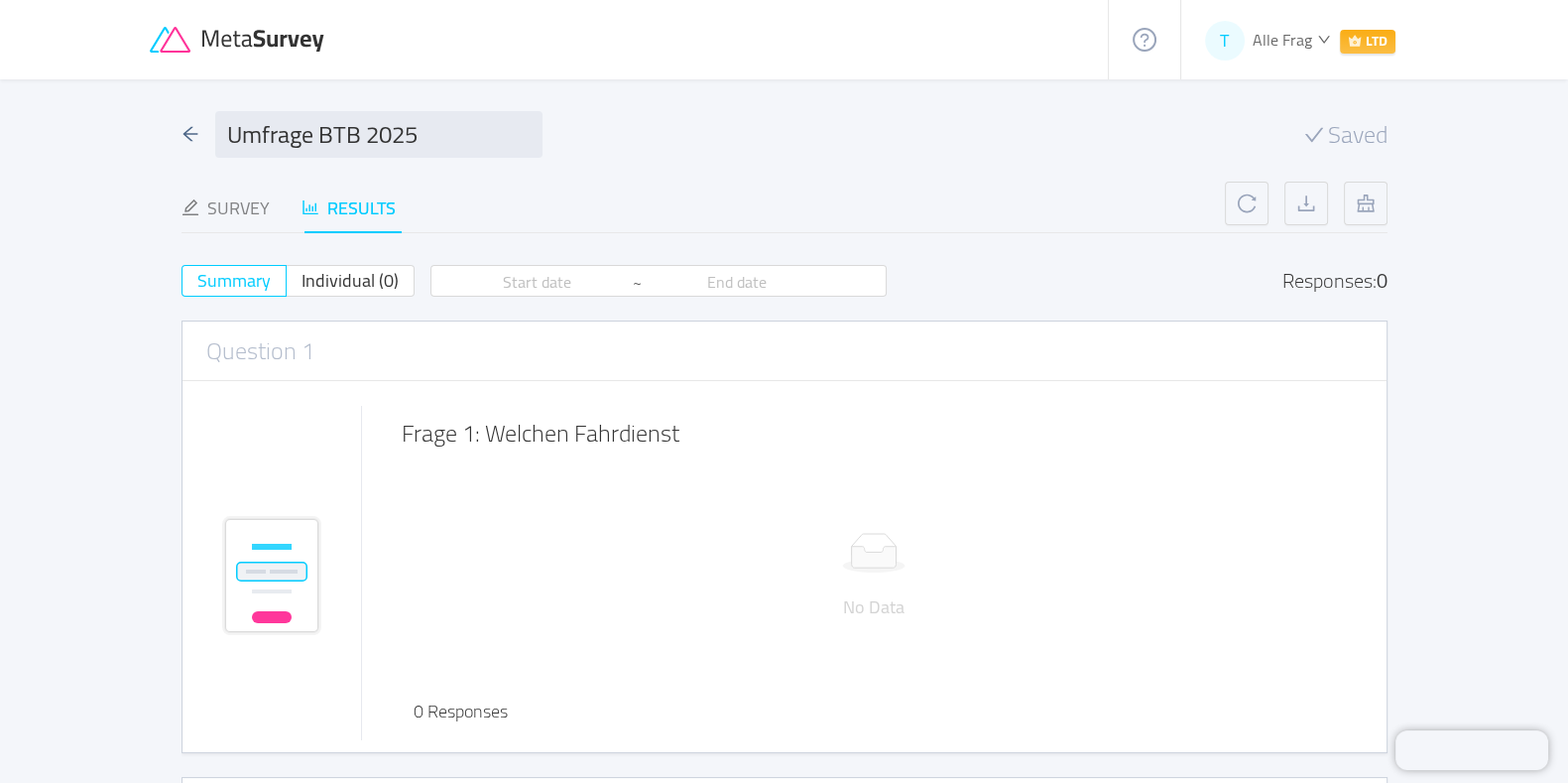 click on "Summary" at bounding box center [234, 280] 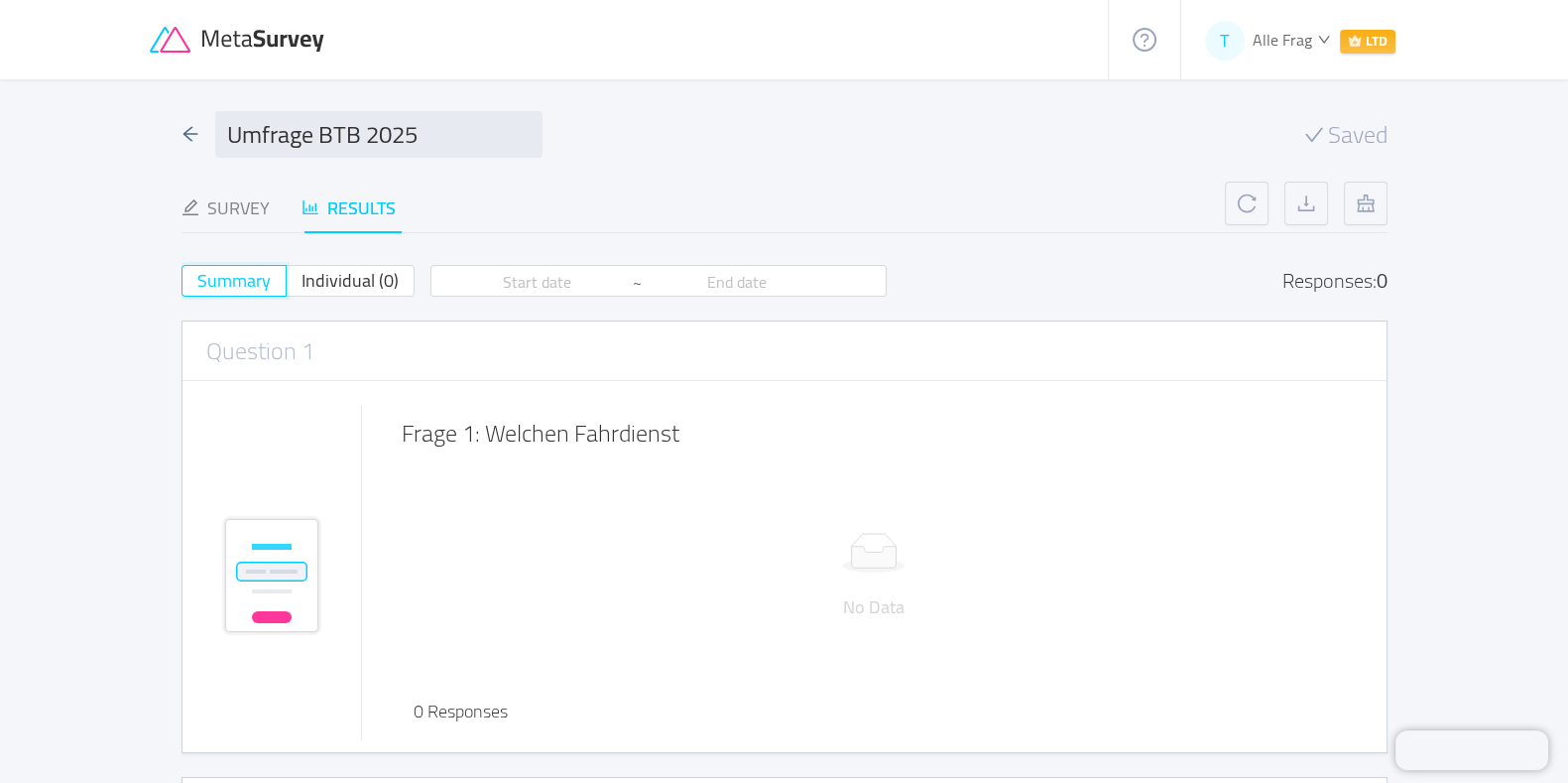 click on "Summary" at bounding box center [197, 287] 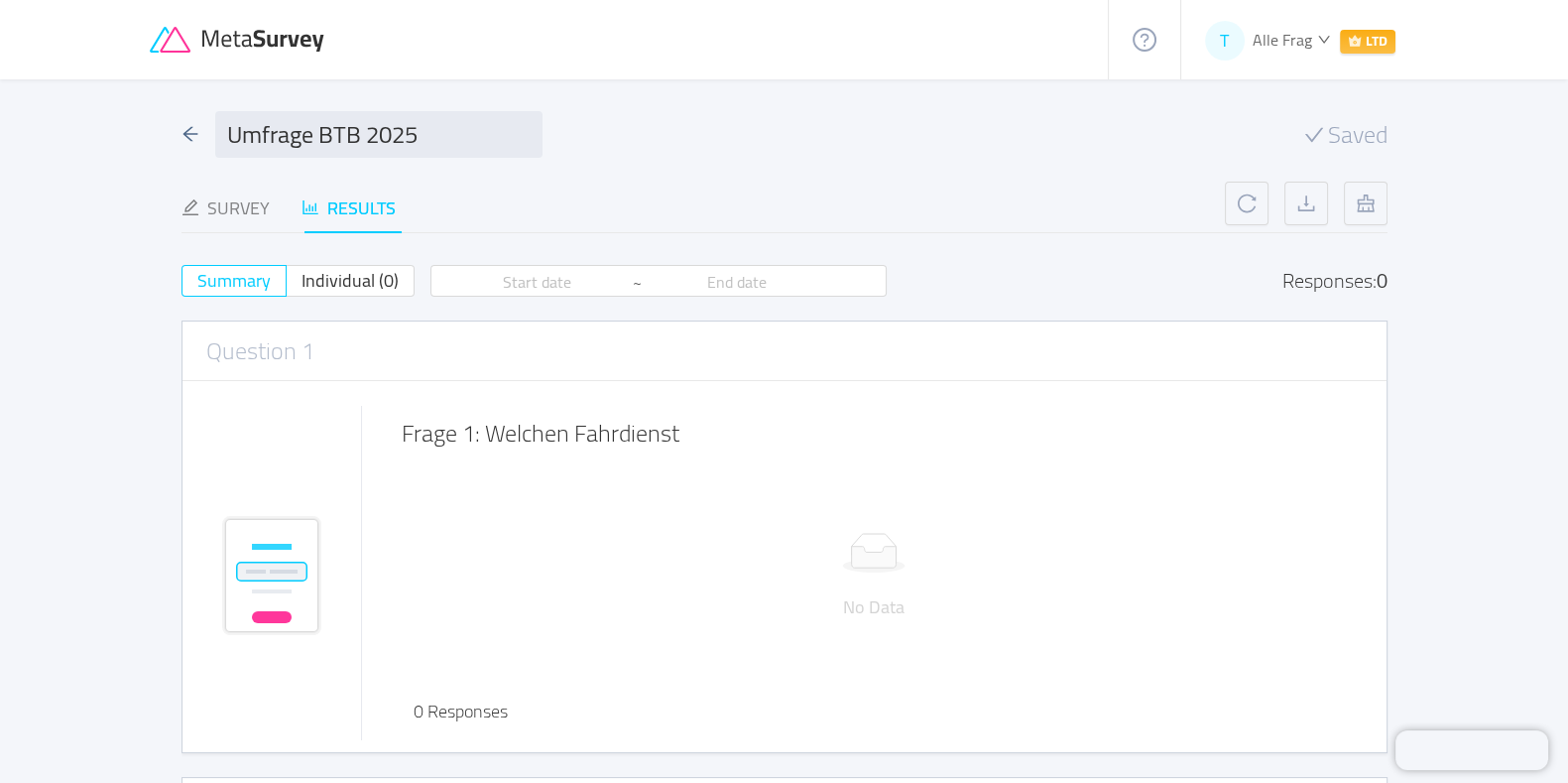 click on "Survey" at bounding box center [225, 207] 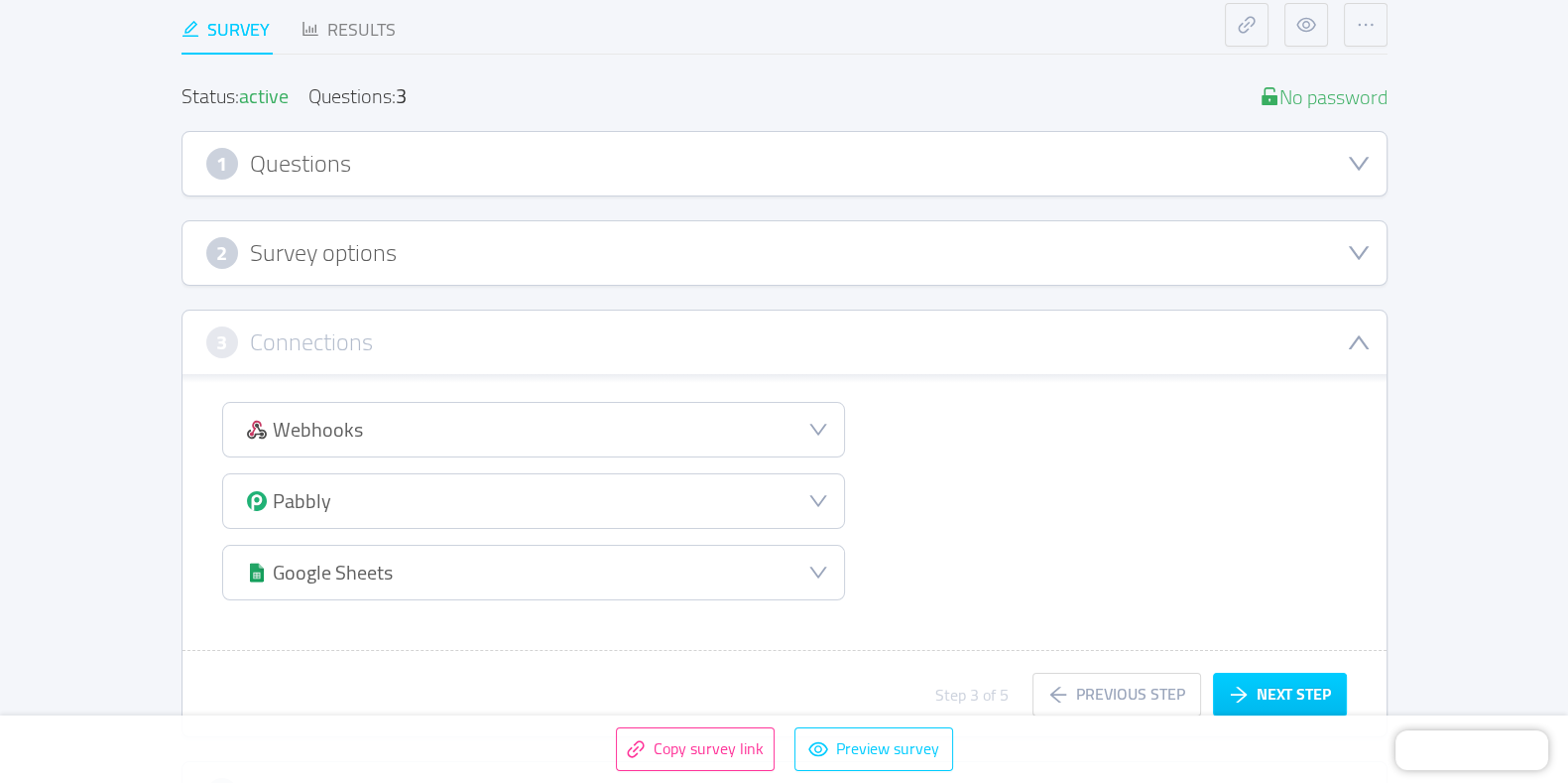 scroll, scrollTop: 0, scrollLeft: 0, axis: both 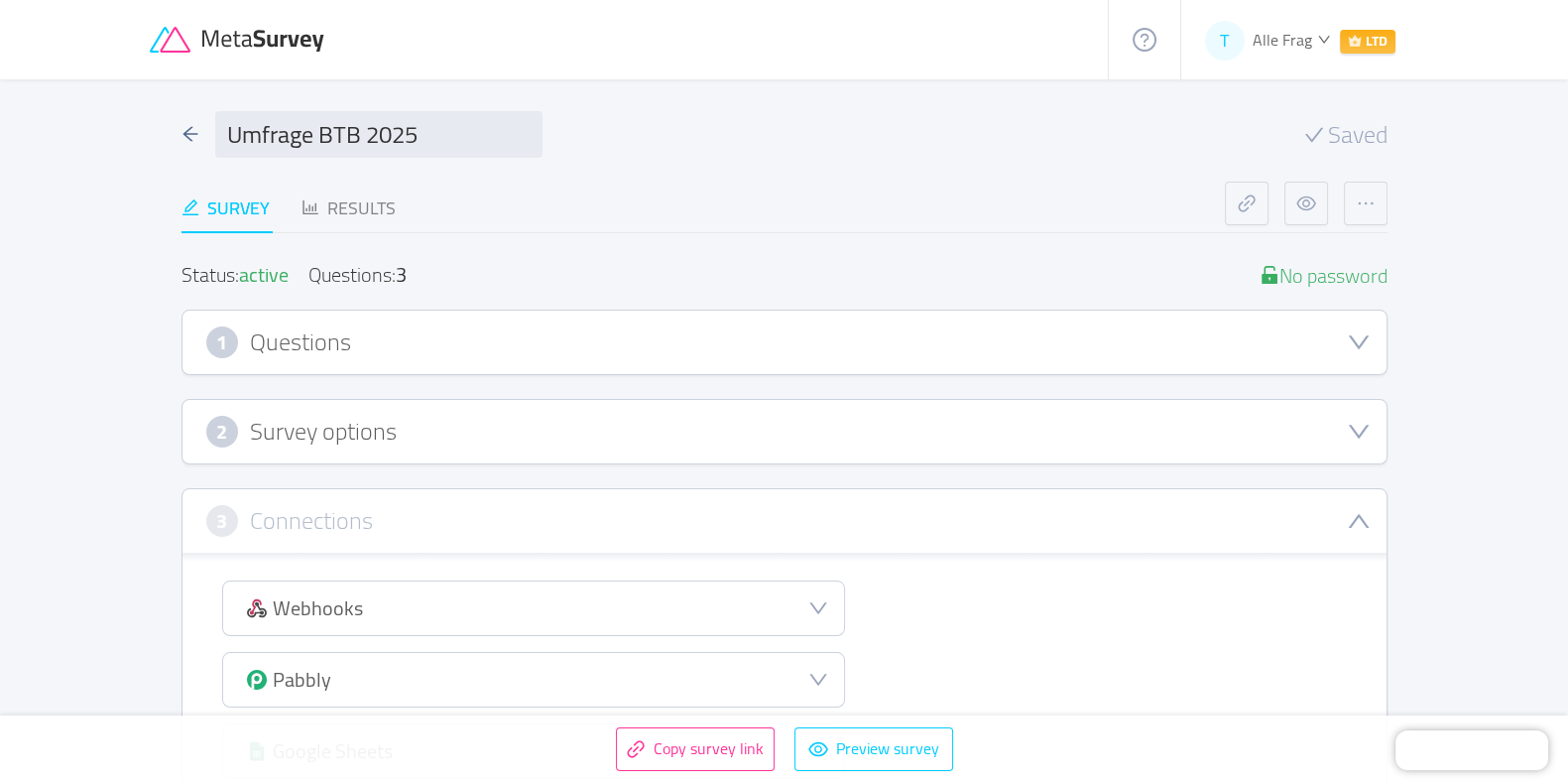 click on "1  Questions" at bounding box center [784, 342] 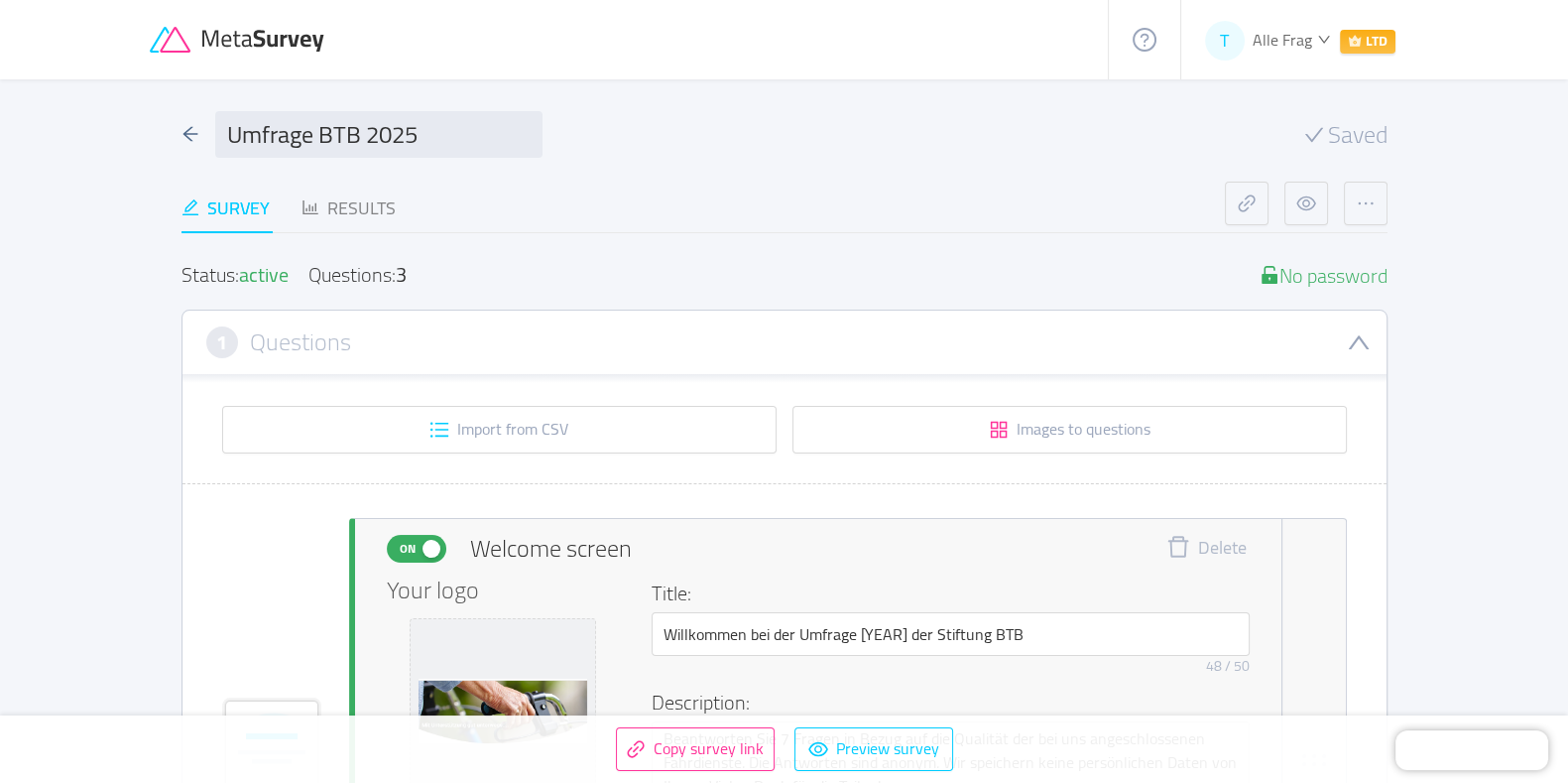scroll, scrollTop: 495, scrollLeft: 0, axis: vertical 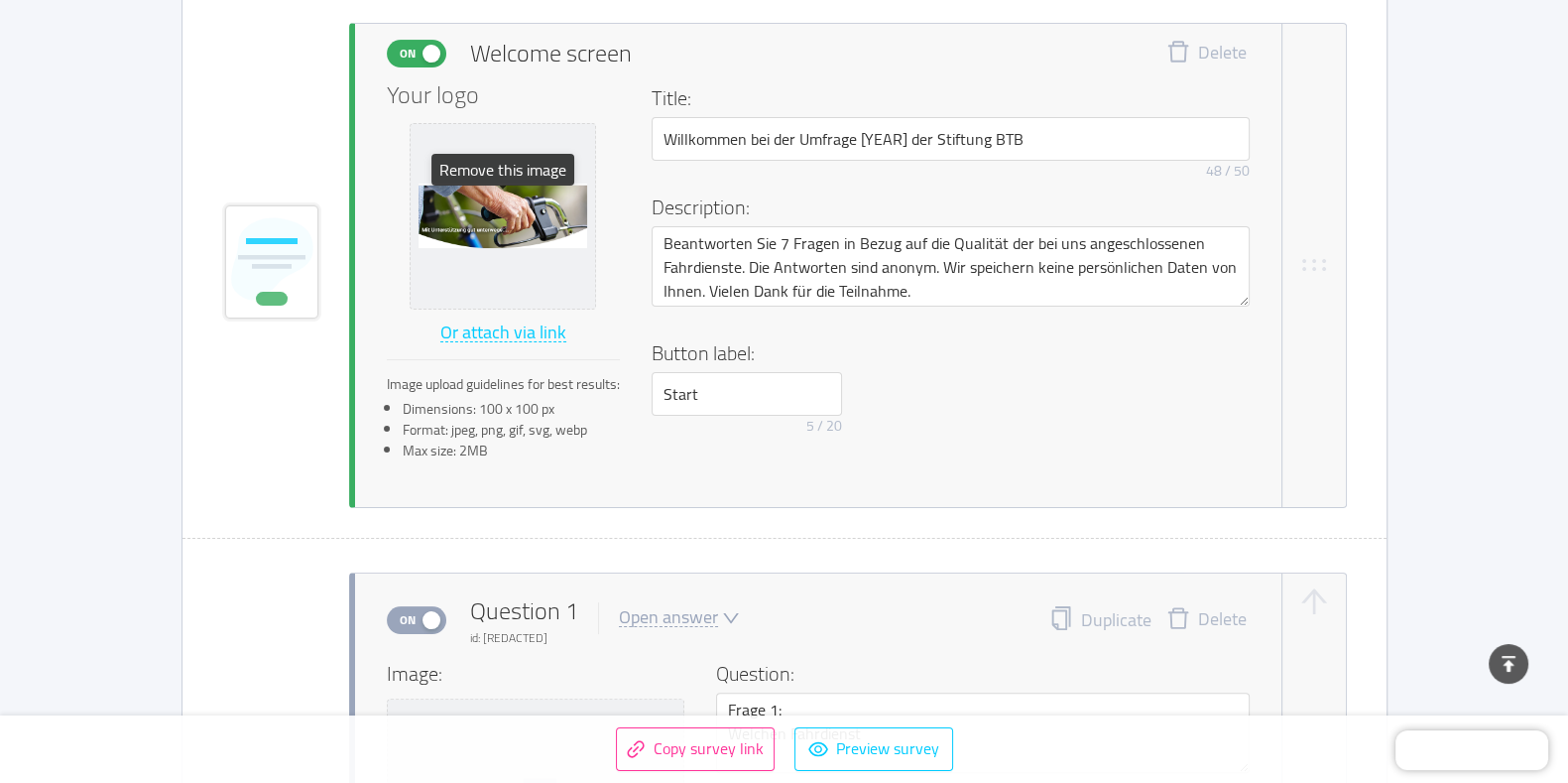 click 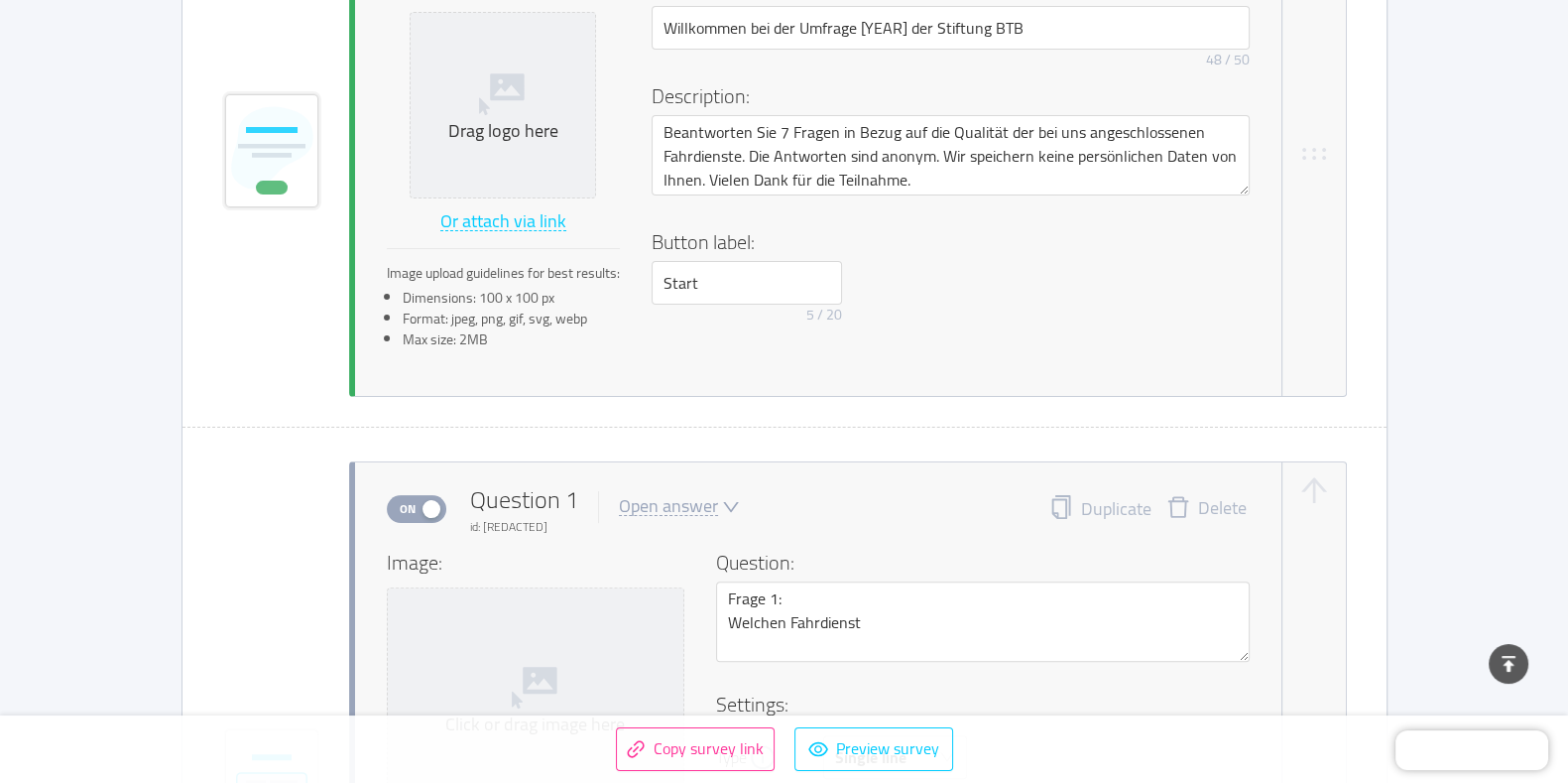scroll, scrollTop: 372, scrollLeft: 0, axis: vertical 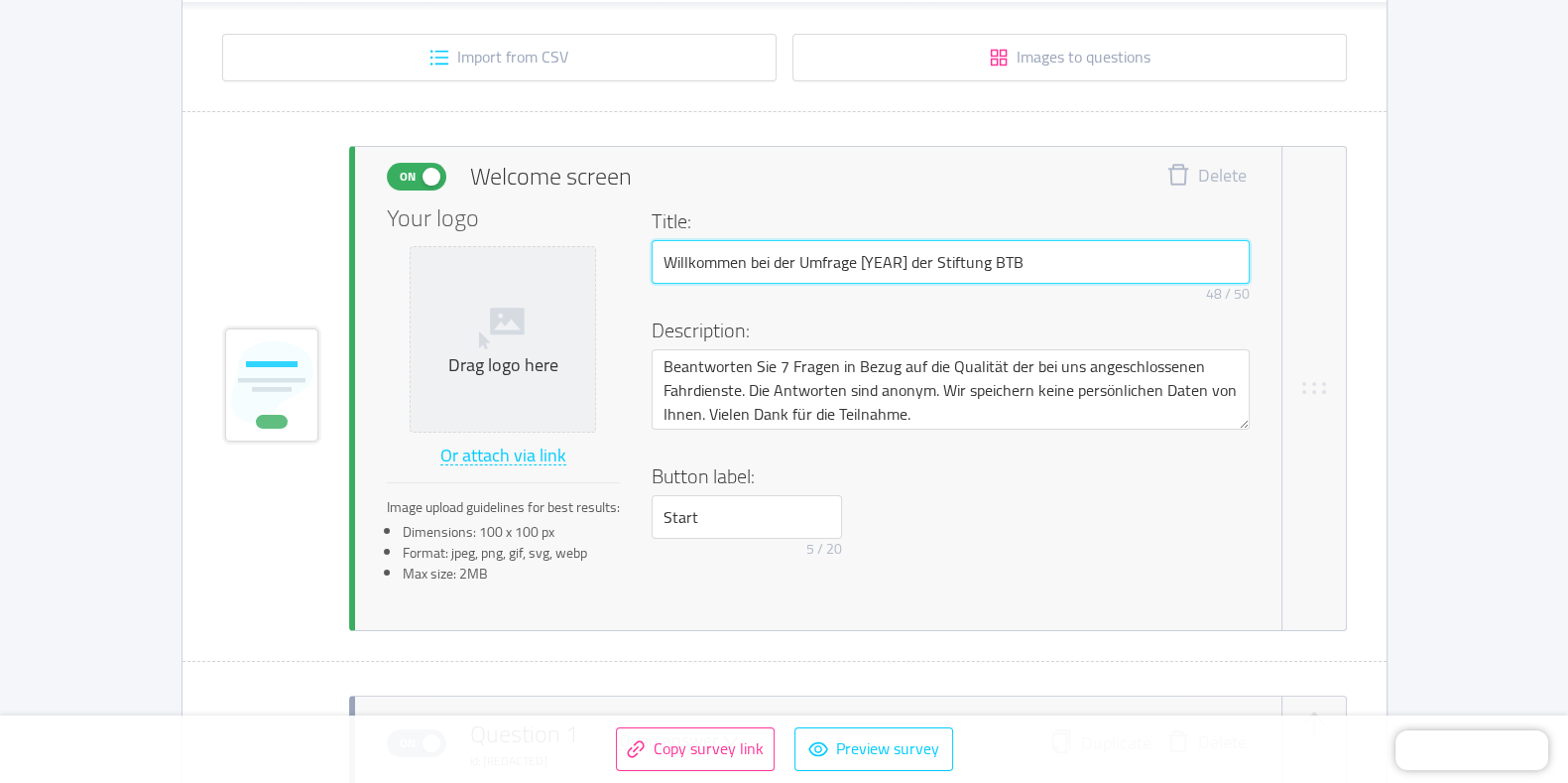 click on "Willkommen bei der Umfrage [YEAR] der Stiftung BTB" at bounding box center [950, 262] 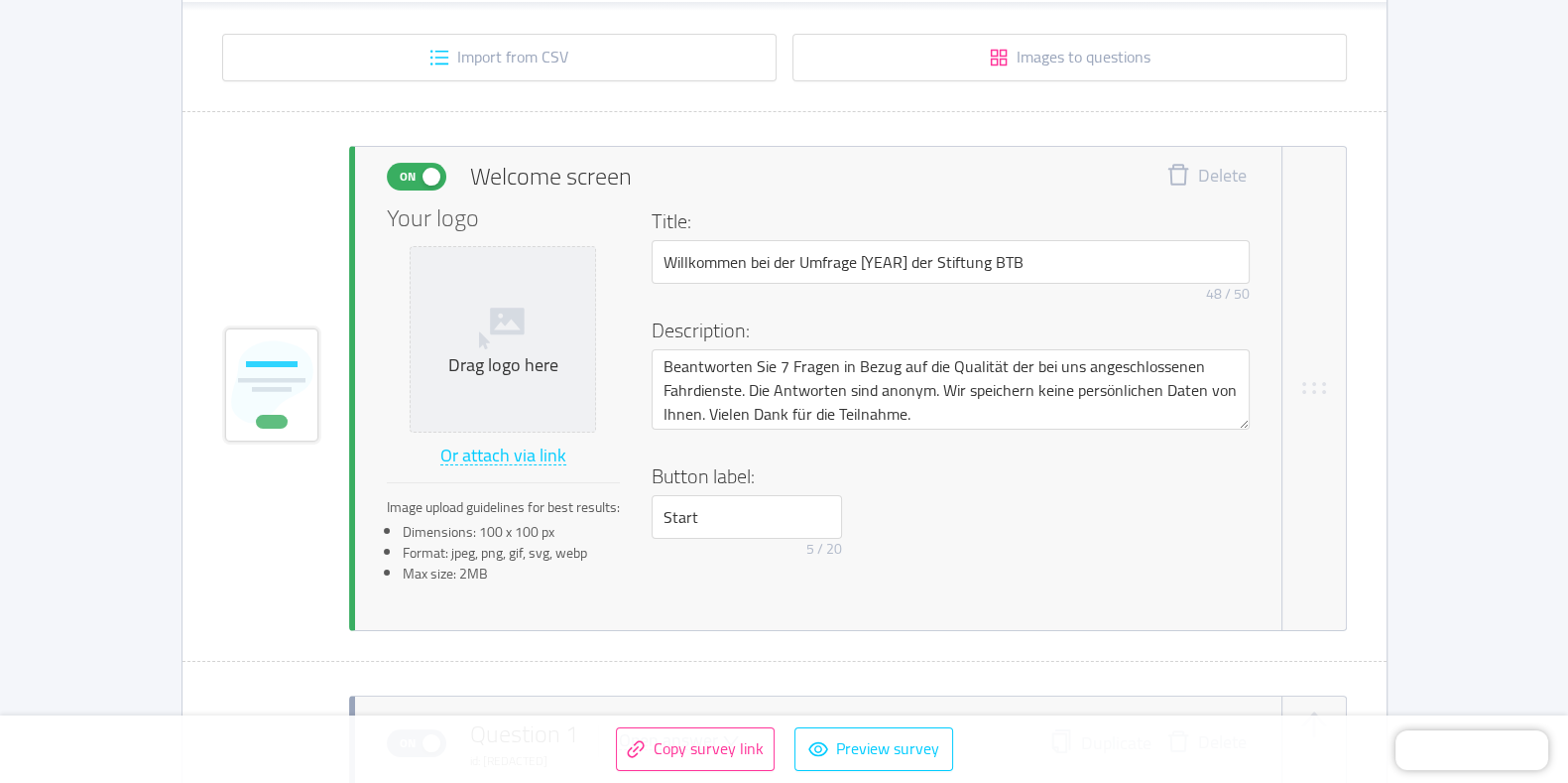 drag, startPoint x: 760, startPoint y: 255, endPoint x: 219, endPoint y: 198, distance: 543.99449 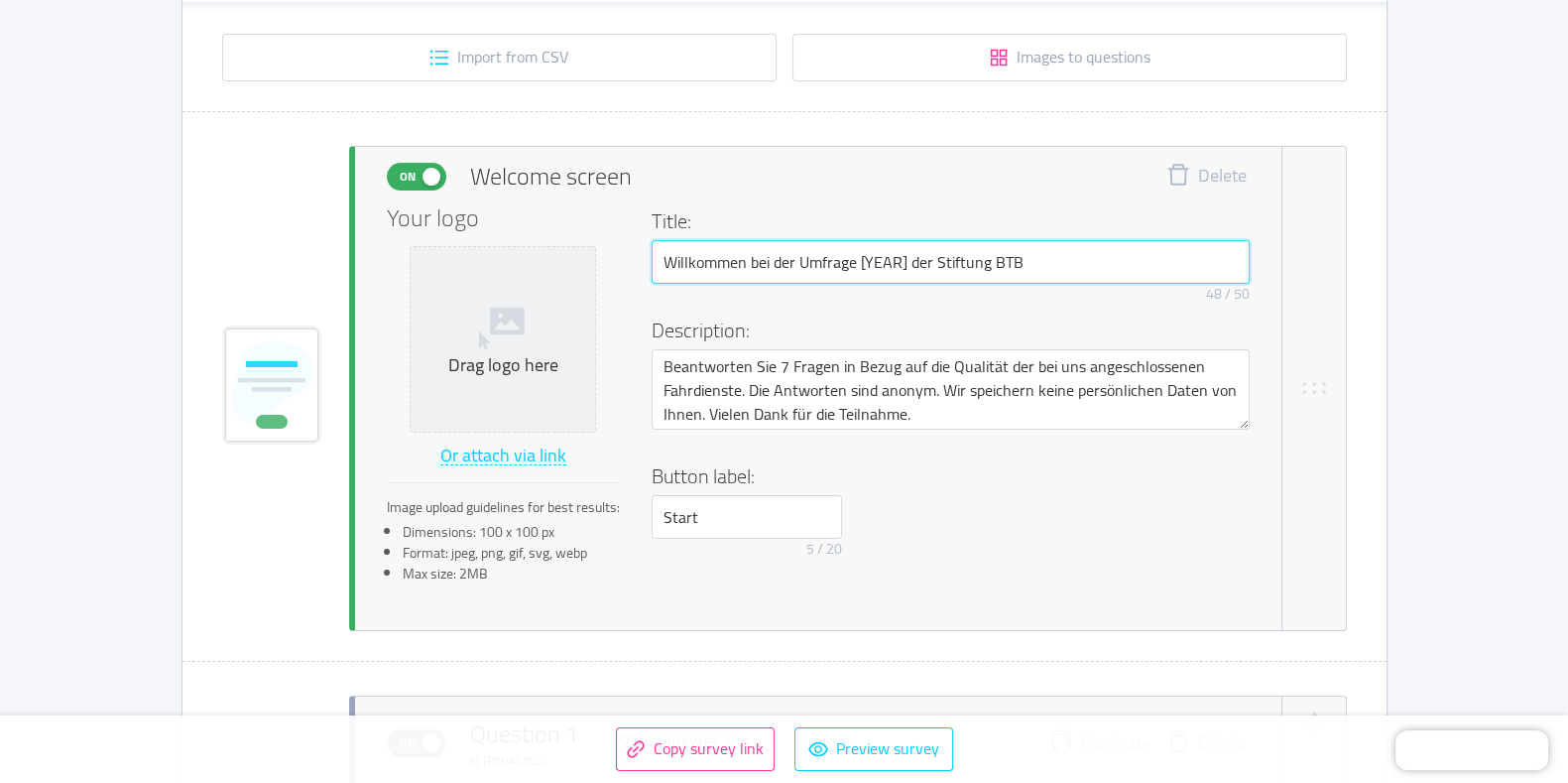 click on "Willkommen bei der Umfrage [YEAR] der Stiftung BTB" at bounding box center (950, 262) 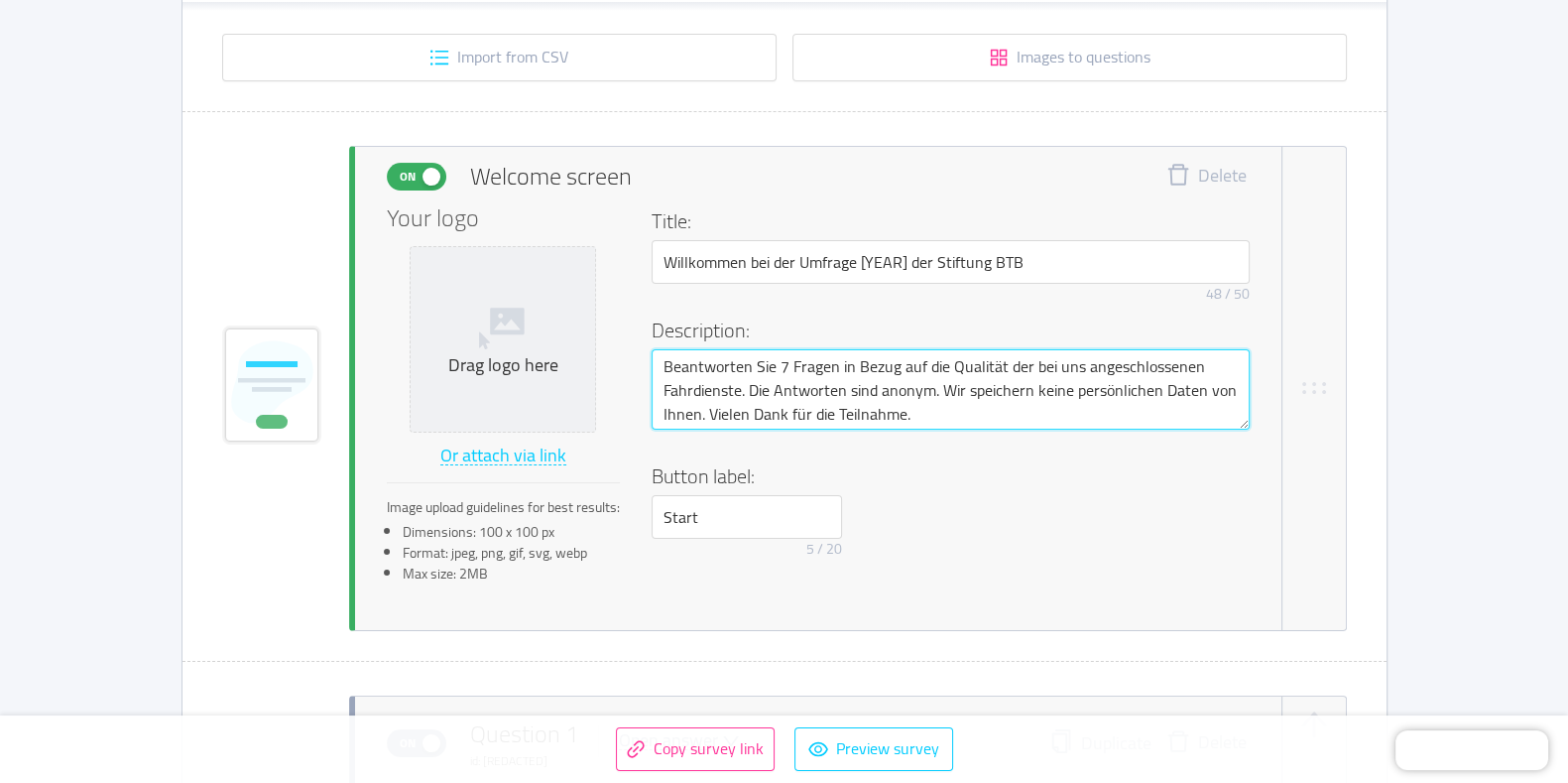 drag, startPoint x: 955, startPoint y: 405, endPoint x: 599, endPoint y: 357, distance: 359.2214 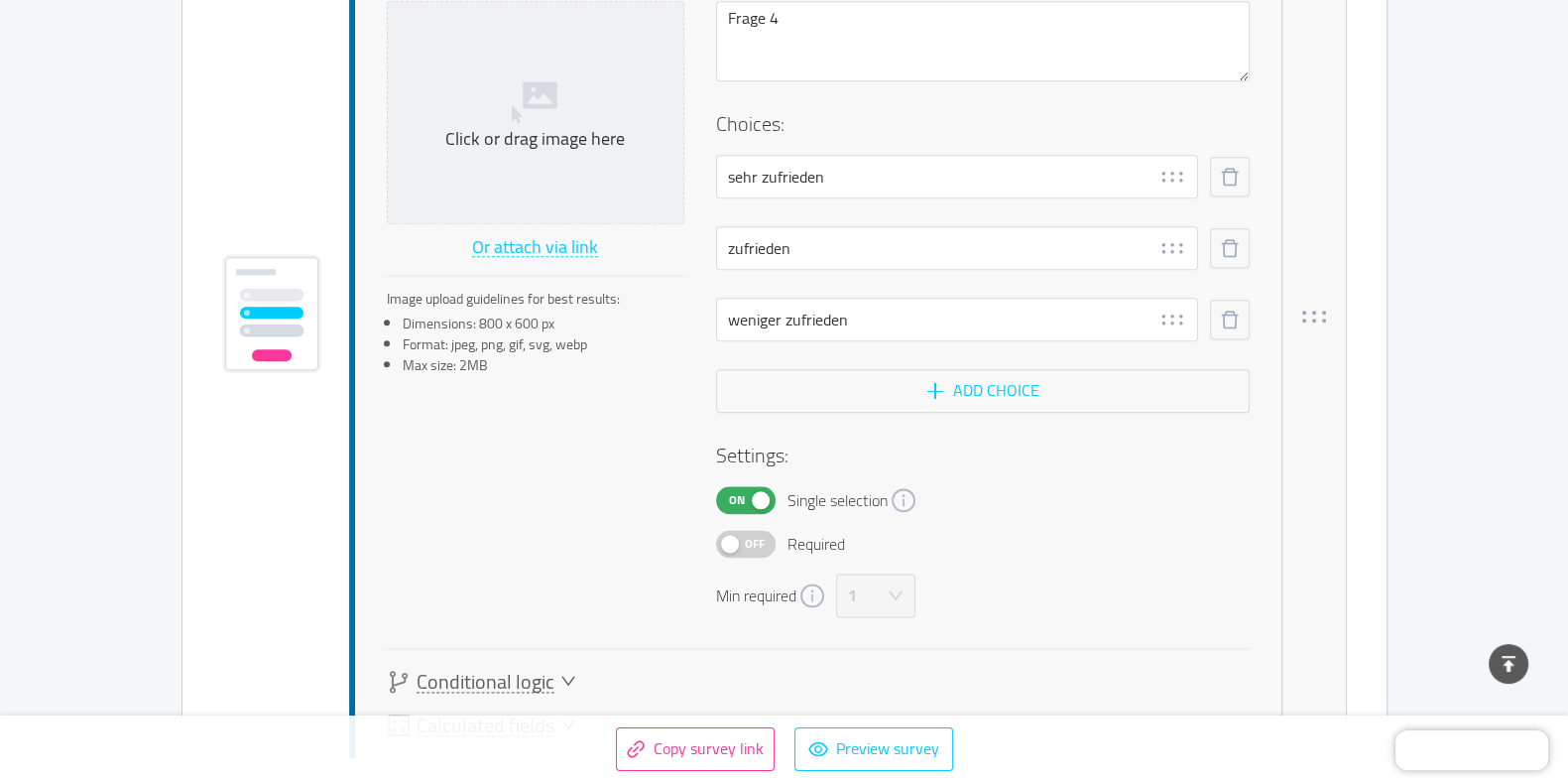 scroll, scrollTop: 3100, scrollLeft: 0, axis: vertical 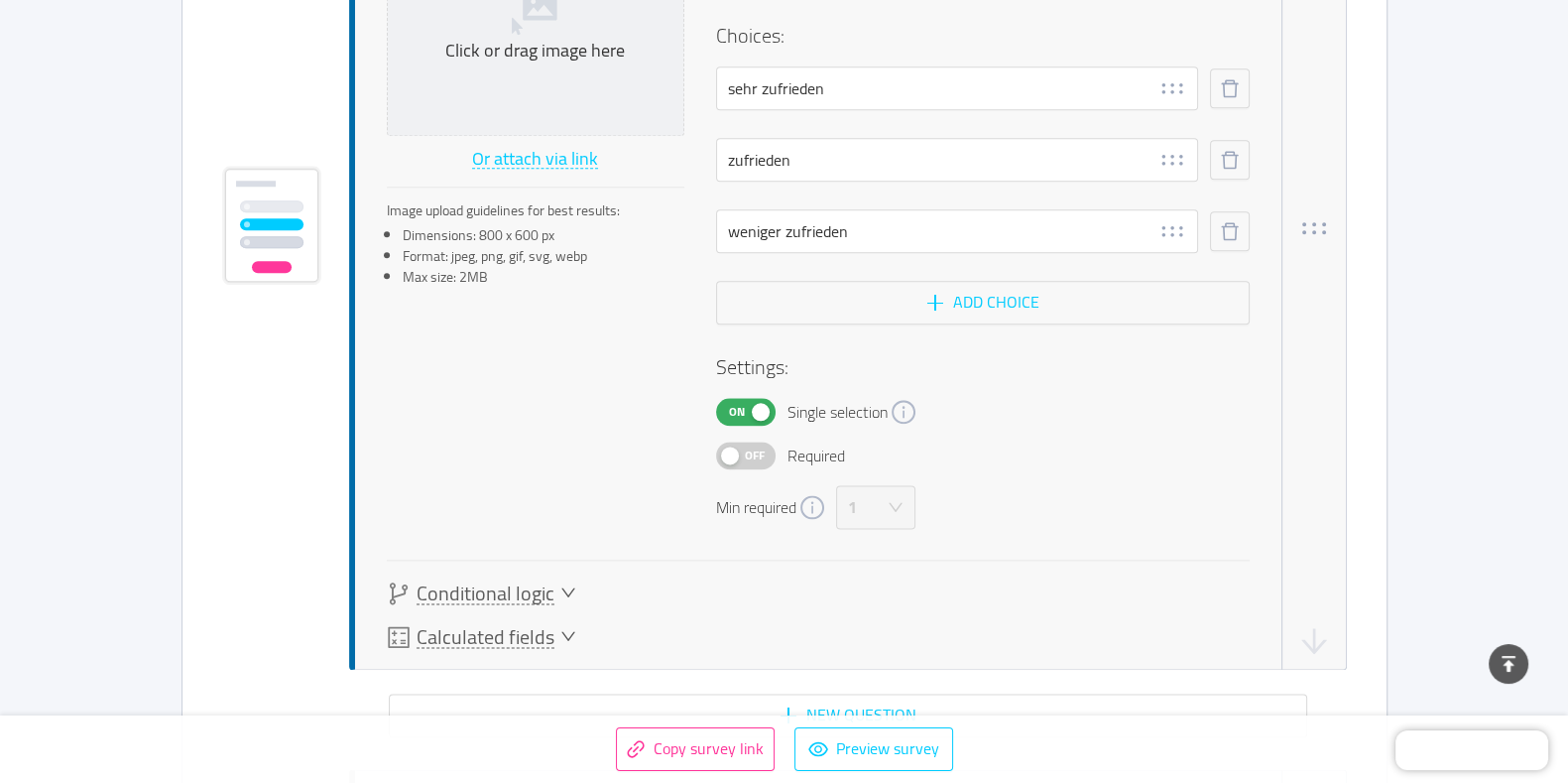 click on "On" at bounding box center [737, 412] 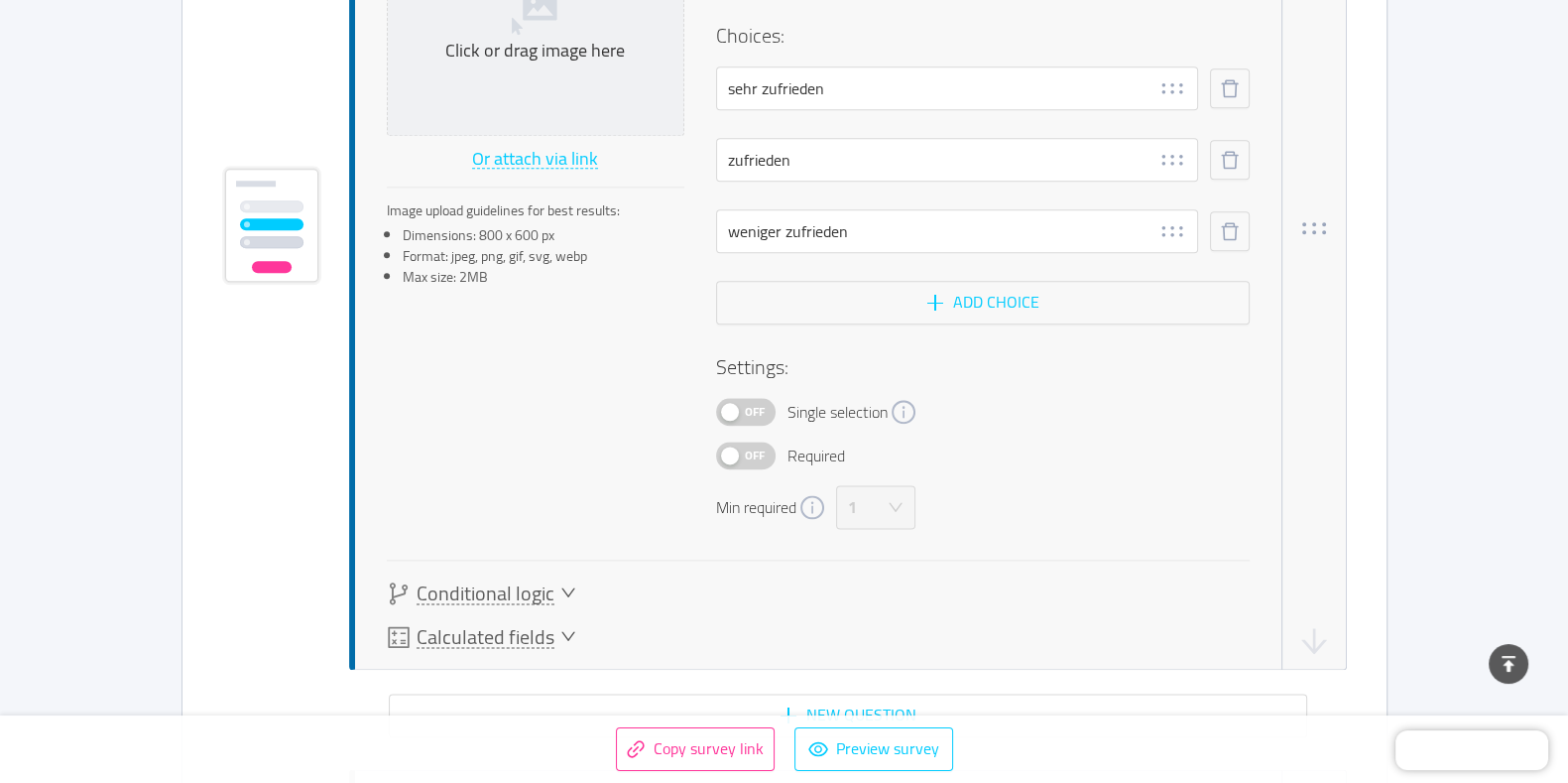 click on "Off" at bounding box center [755, 456] 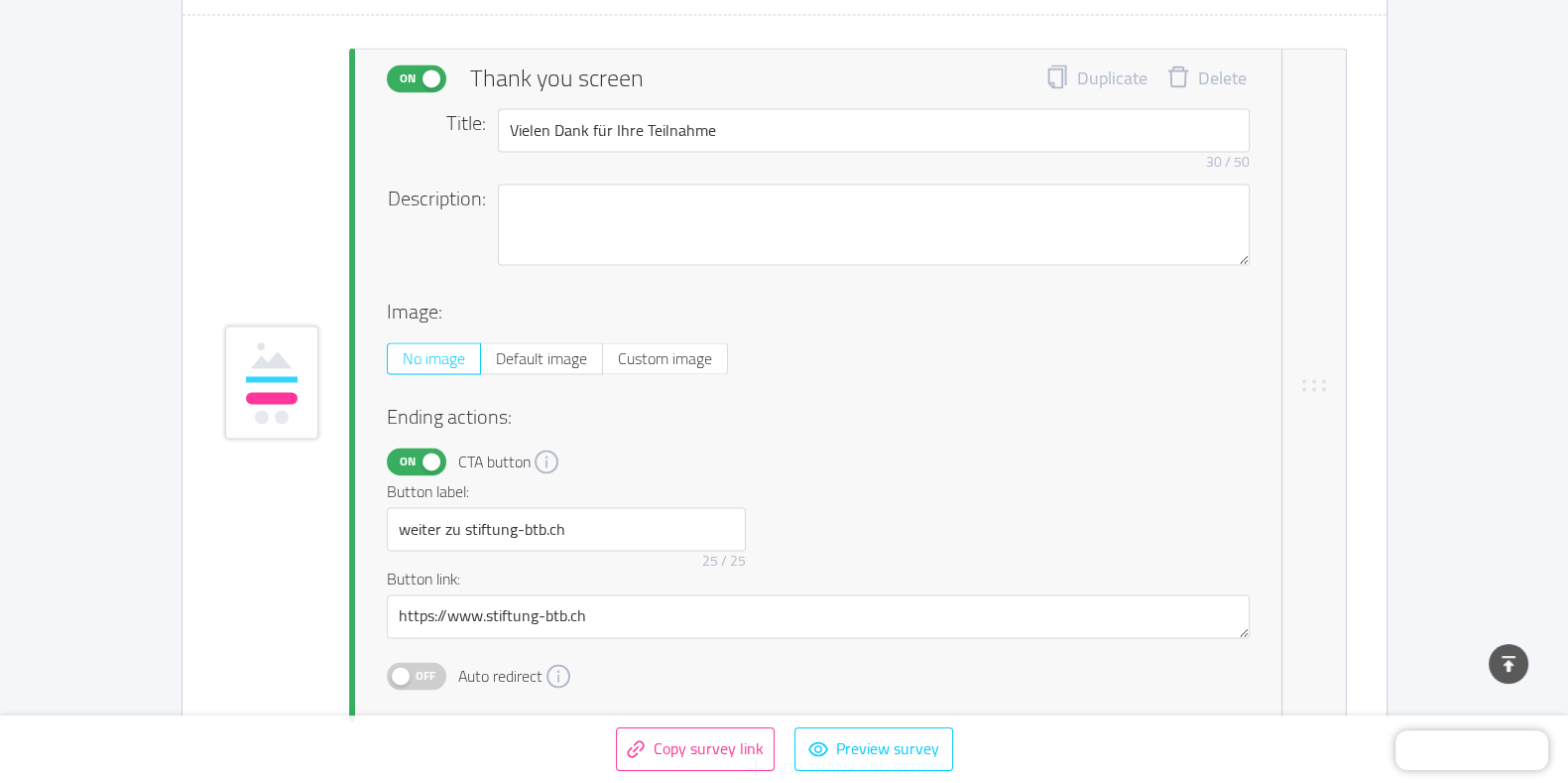 scroll, scrollTop: 3969, scrollLeft: 0, axis: vertical 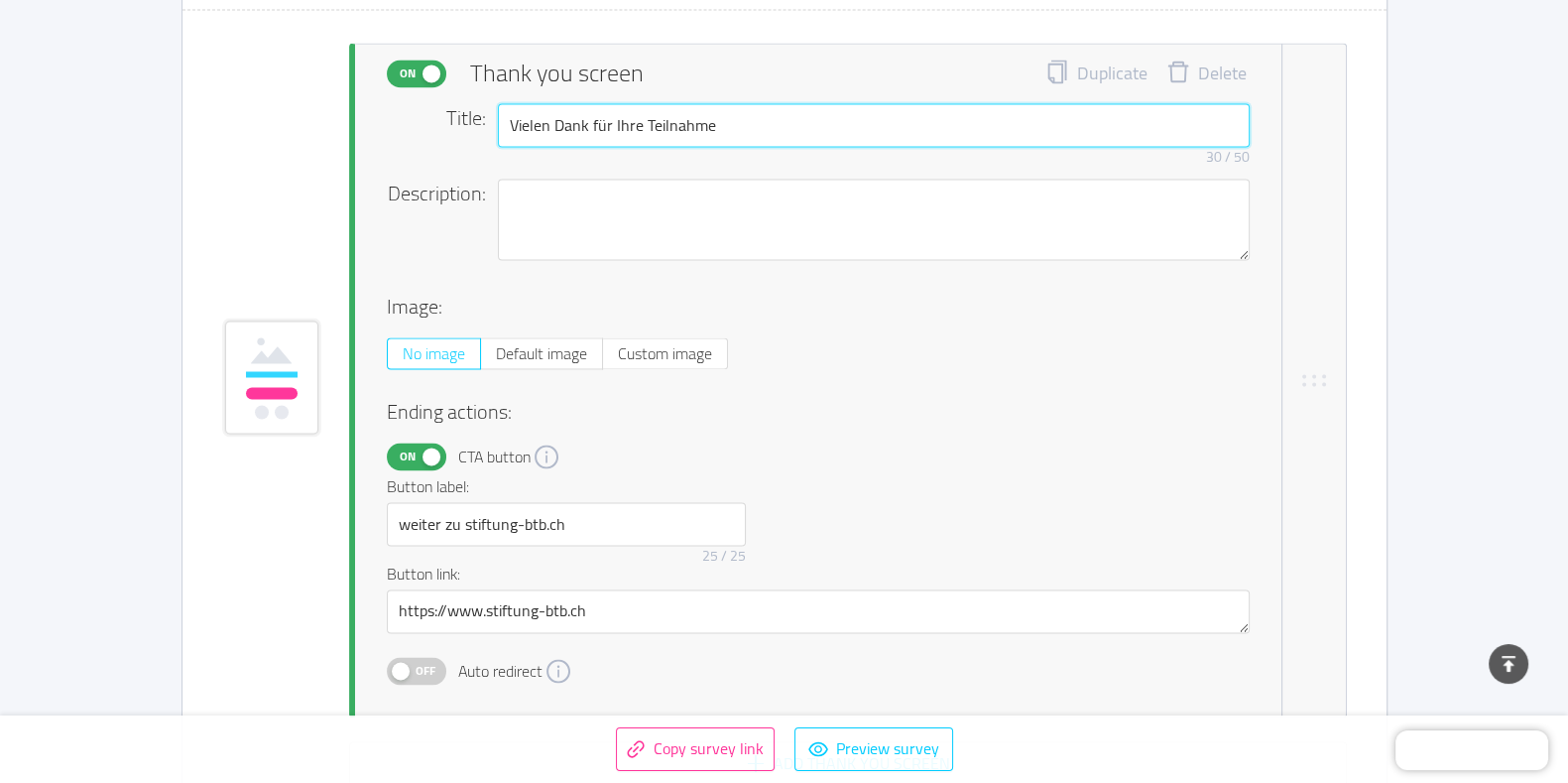 drag, startPoint x: 754, startPoint y: 119, endPoint x: 594, endPoint y: 127, distance: 160.19988 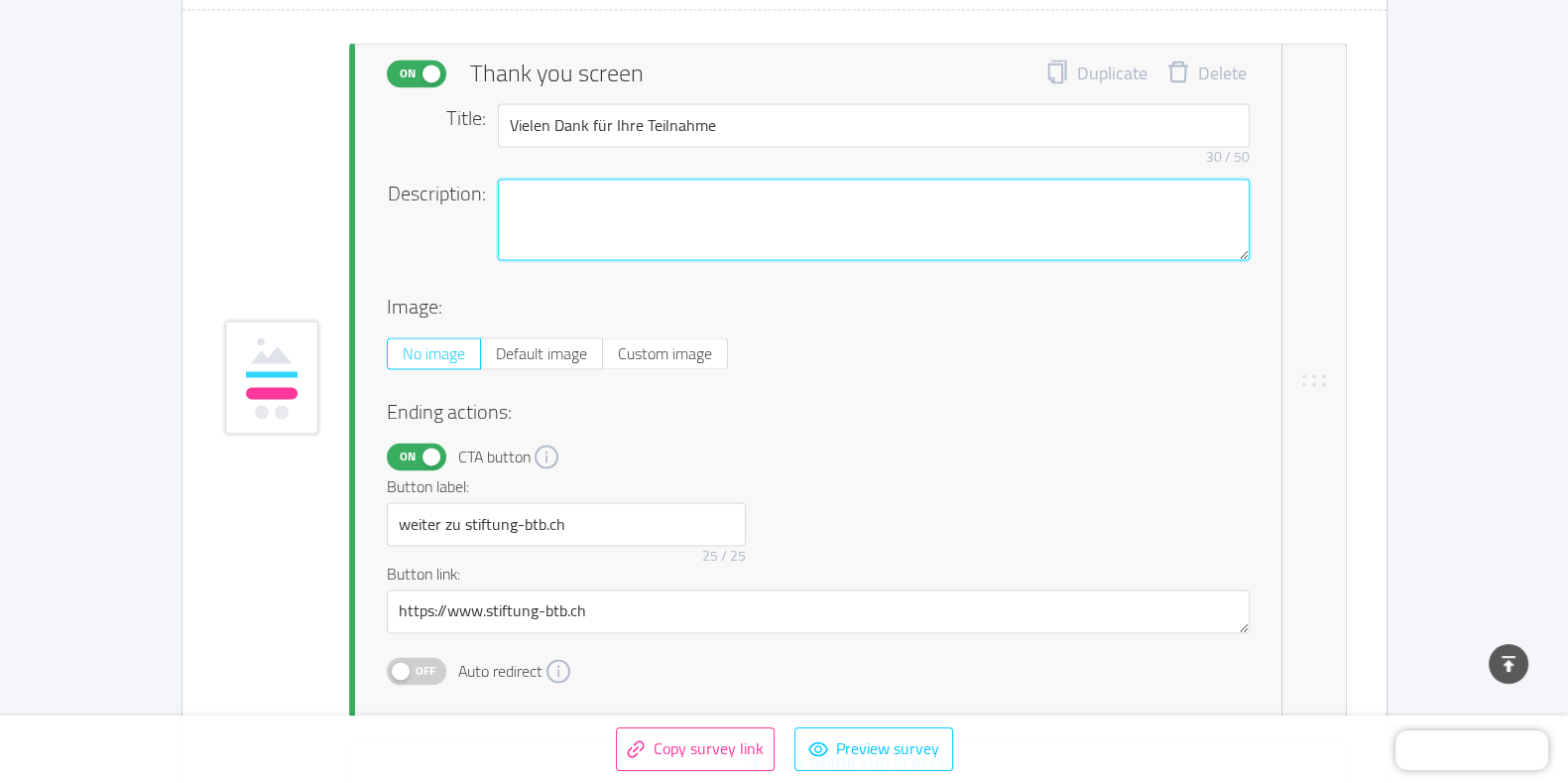 click at bounding box center [874, 219] 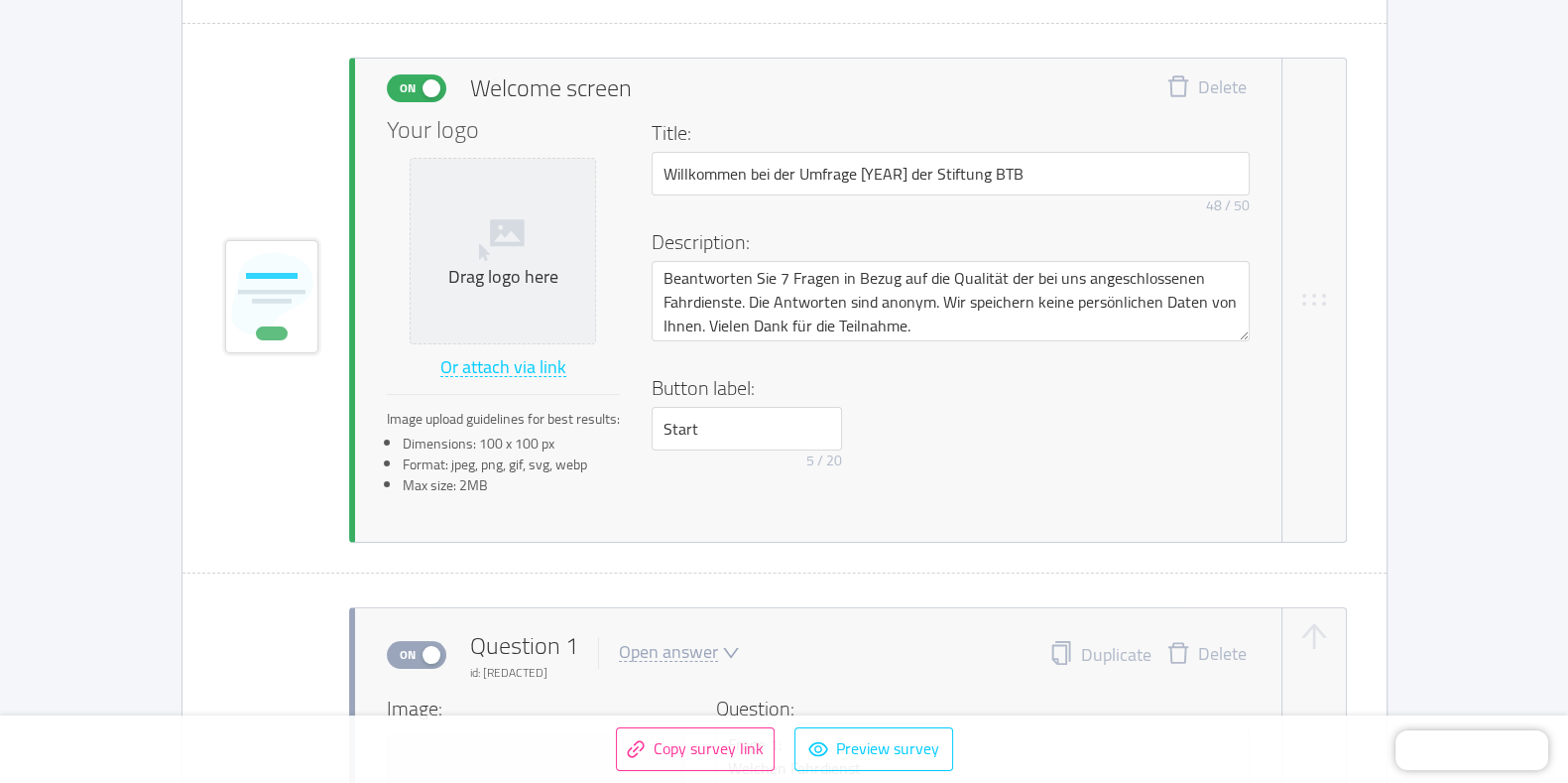 scroll, scrollTop: 495, scrollLeft: 0, axis: vertical 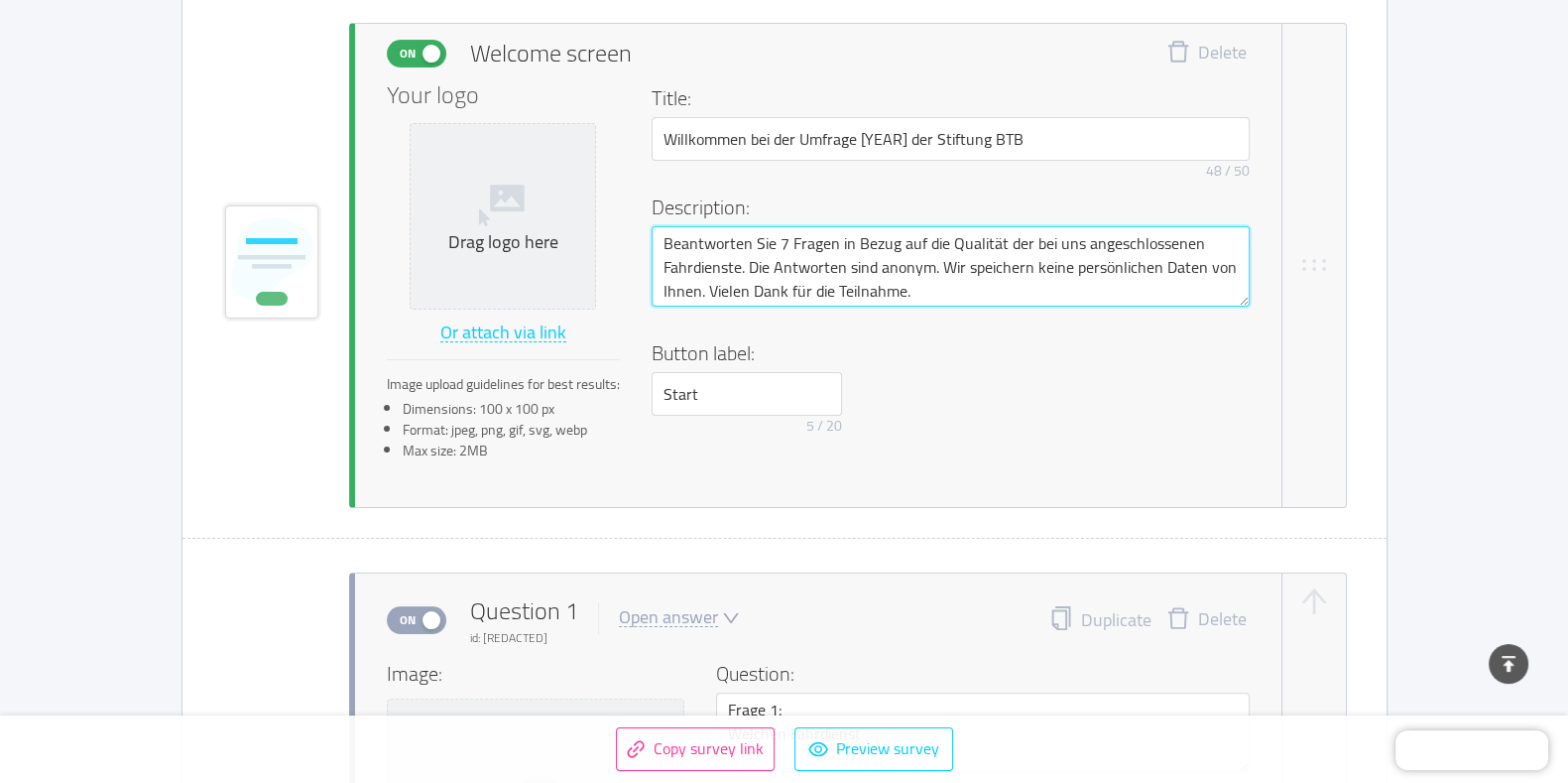 click on "Beantworten Sie 7 Fragen in Bezug auf die Qualität der bei uns angeschlossenen Fahrdienste. Die Antworten sind anonym. Wir speichern keine persönlichen Daten von Ihnen. Vielen Dank für die Teilnahme." at bounding box center (950, 267) 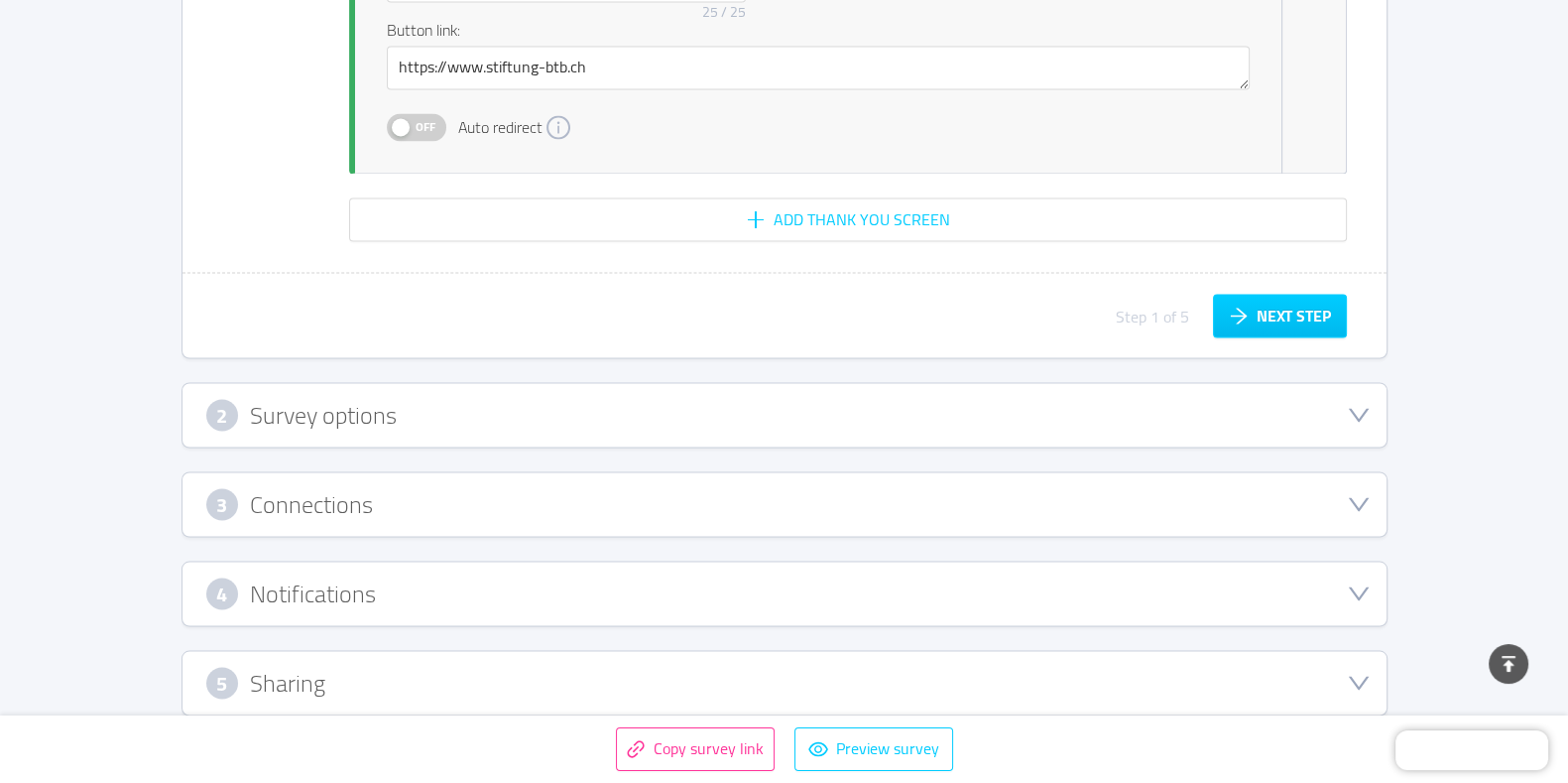 scroll, scrollTop: 4535, scrollLeft: 0, axis: vertical 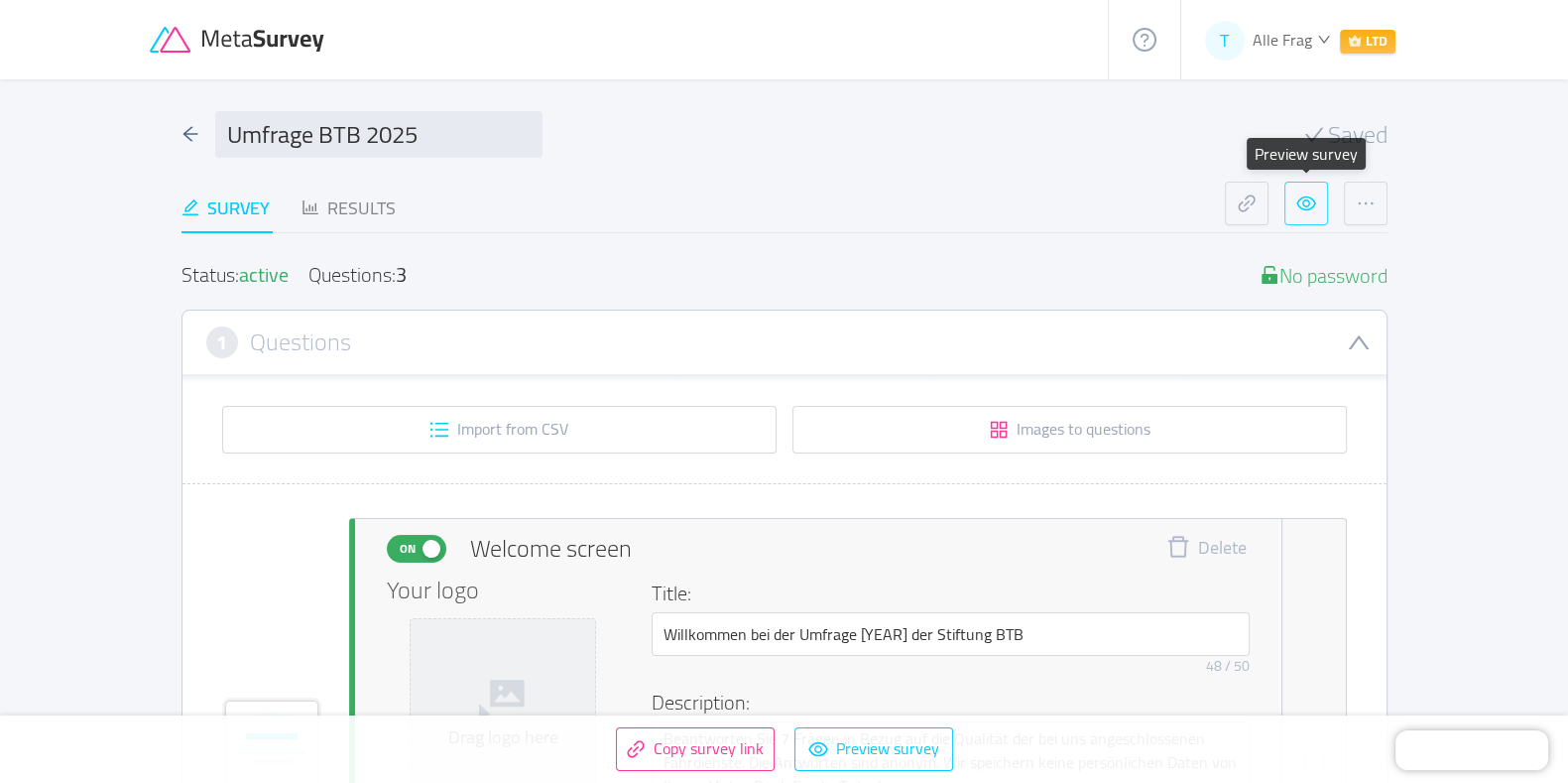 click at bounding box center (1306, 203) 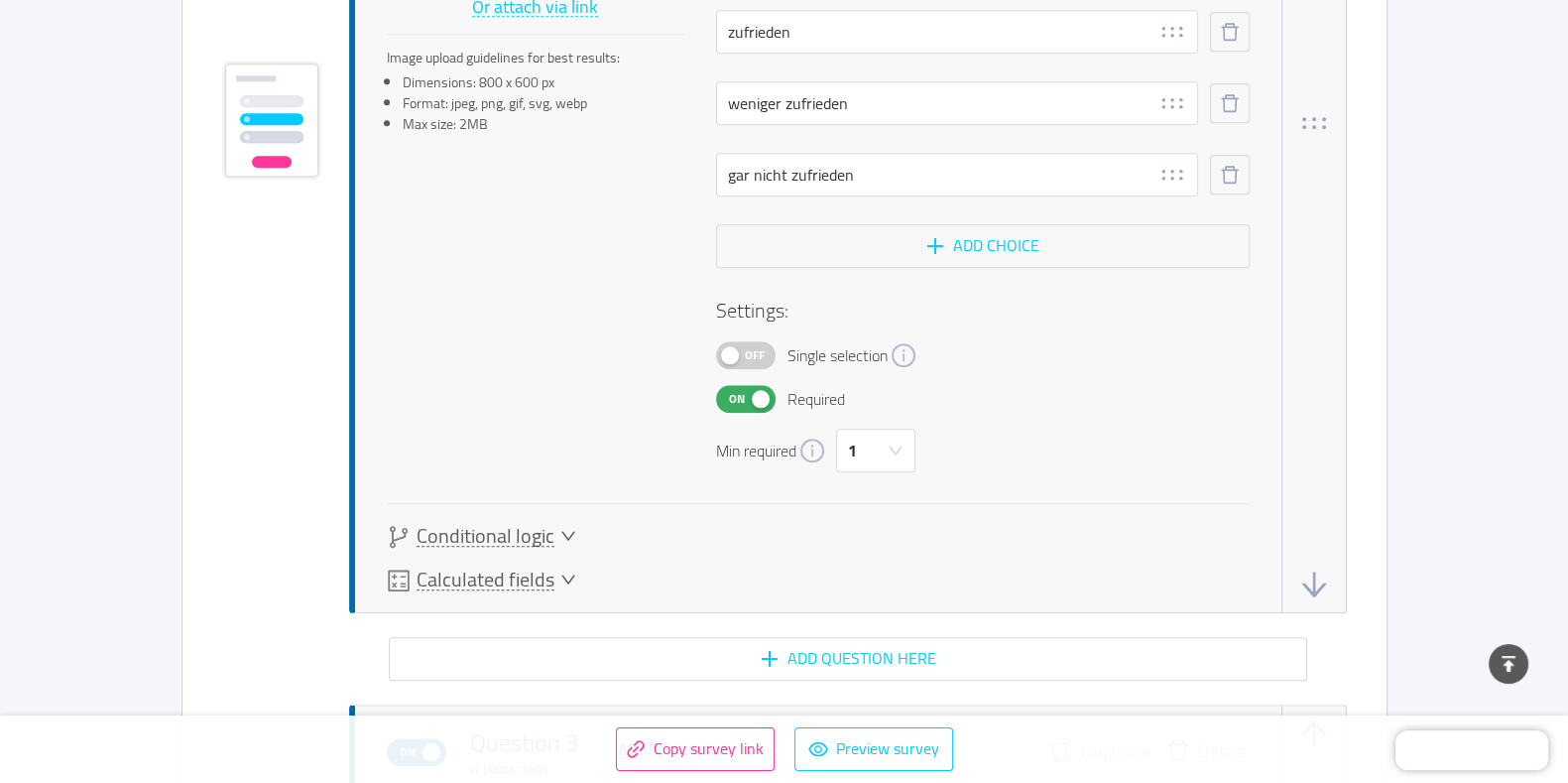 scroll, scrollTop: 4535, scrollLeft: 0, axis: vertical 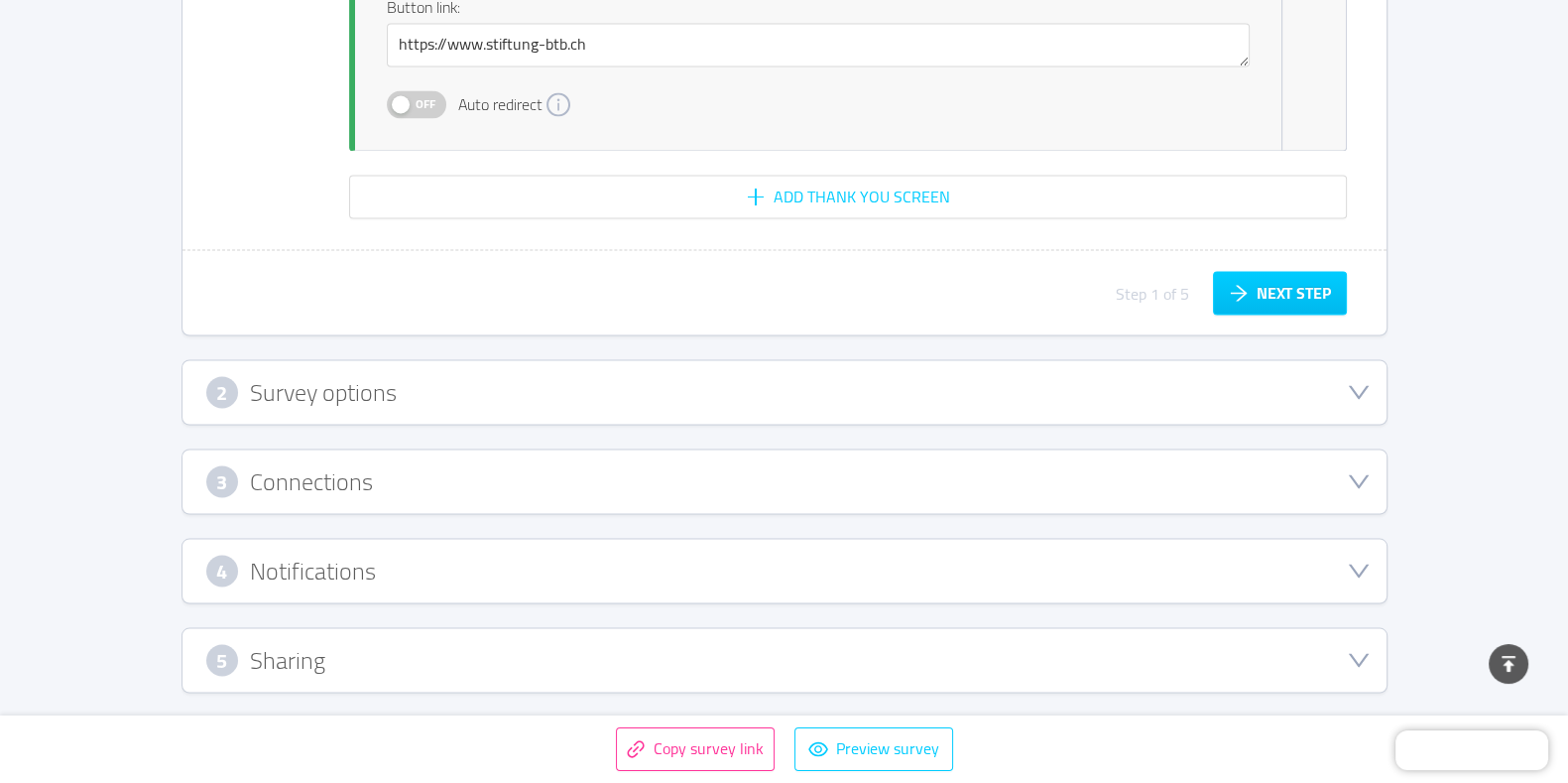 click on "5  Sharing" at bounding box center [784, 660] 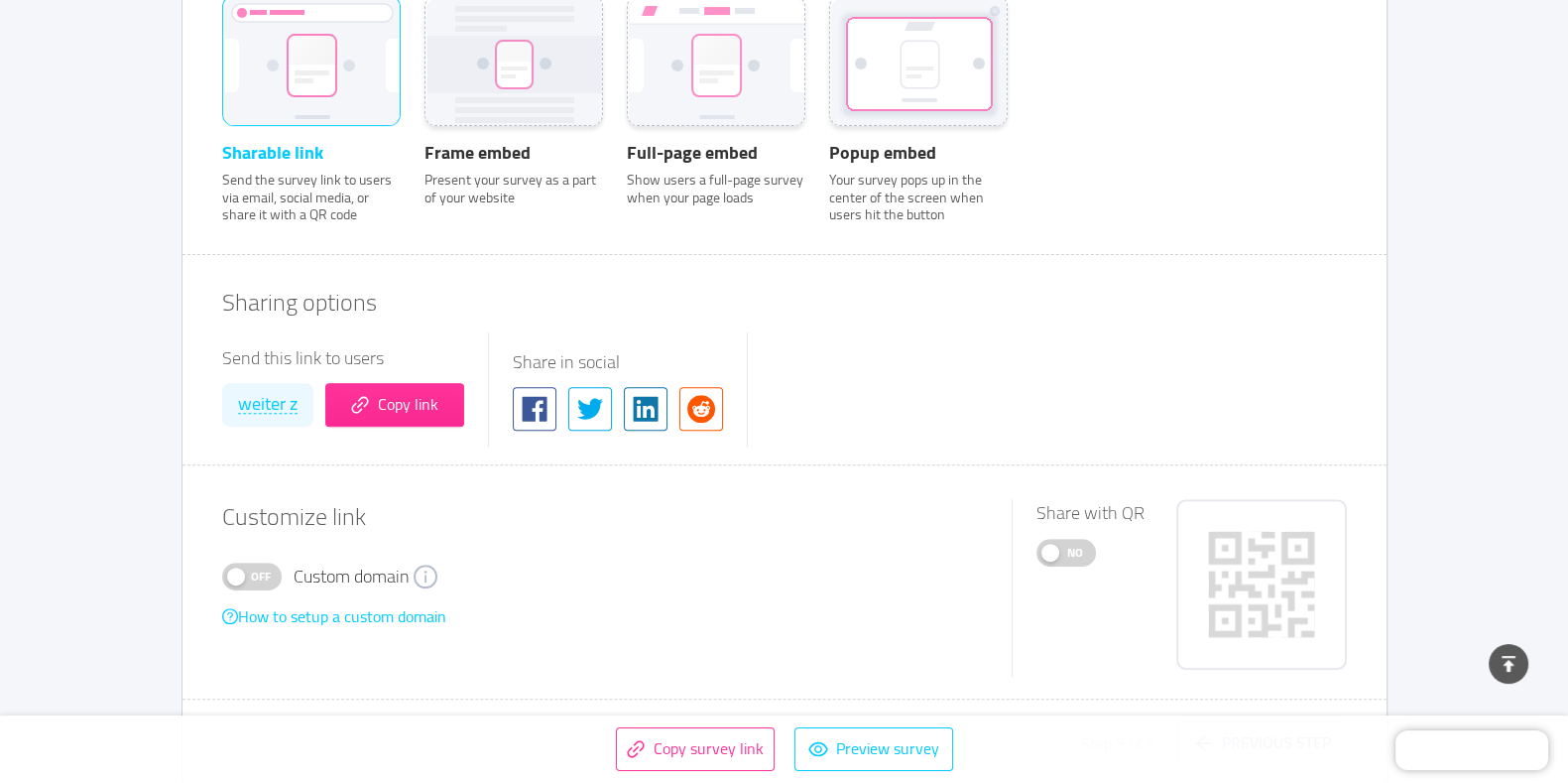 scroll, scrollTop: 911, scrollLeft: 0, axis: vertical 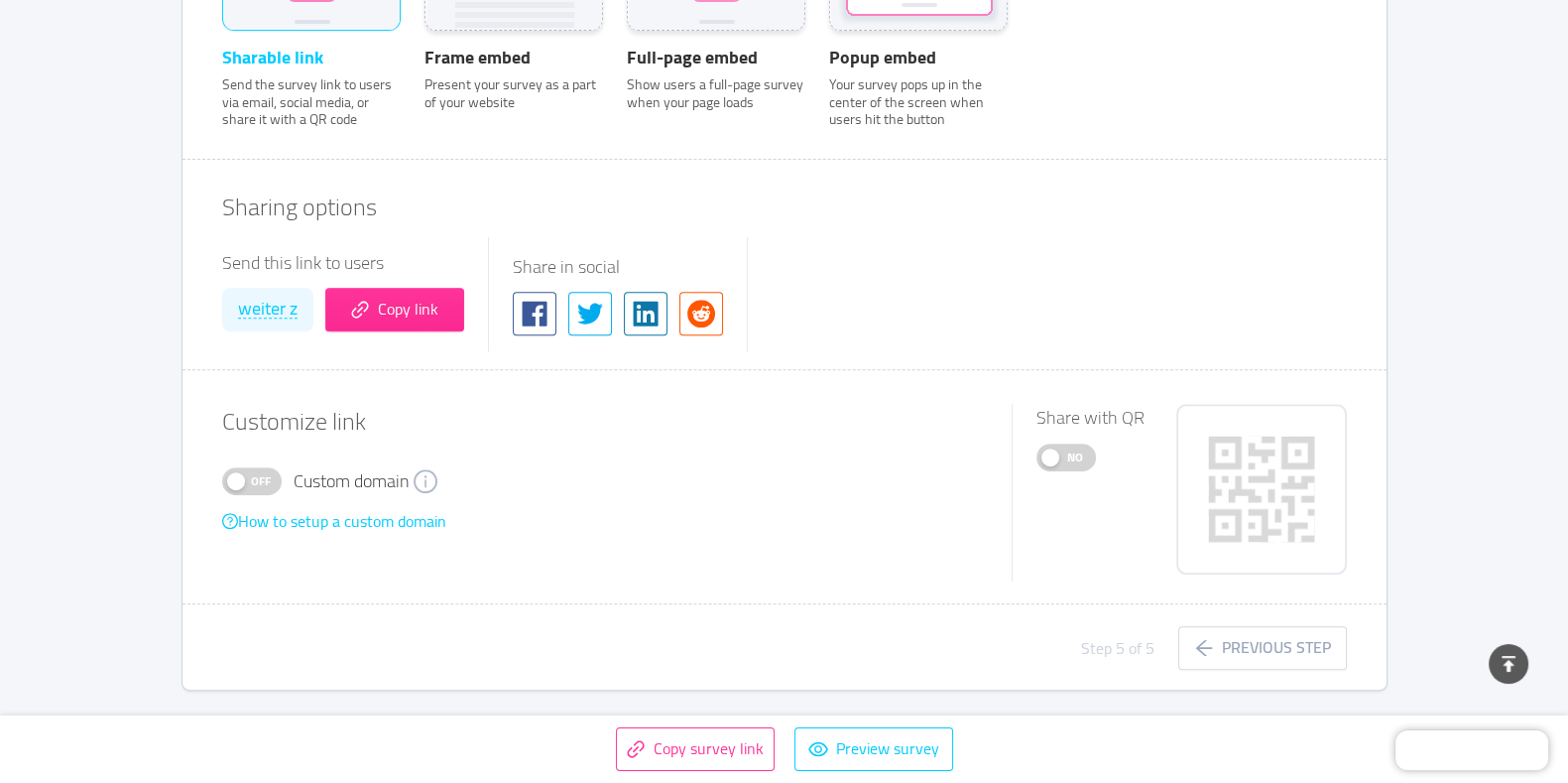 click on "How to setup a custom domain" at bounding box center (334, 521) 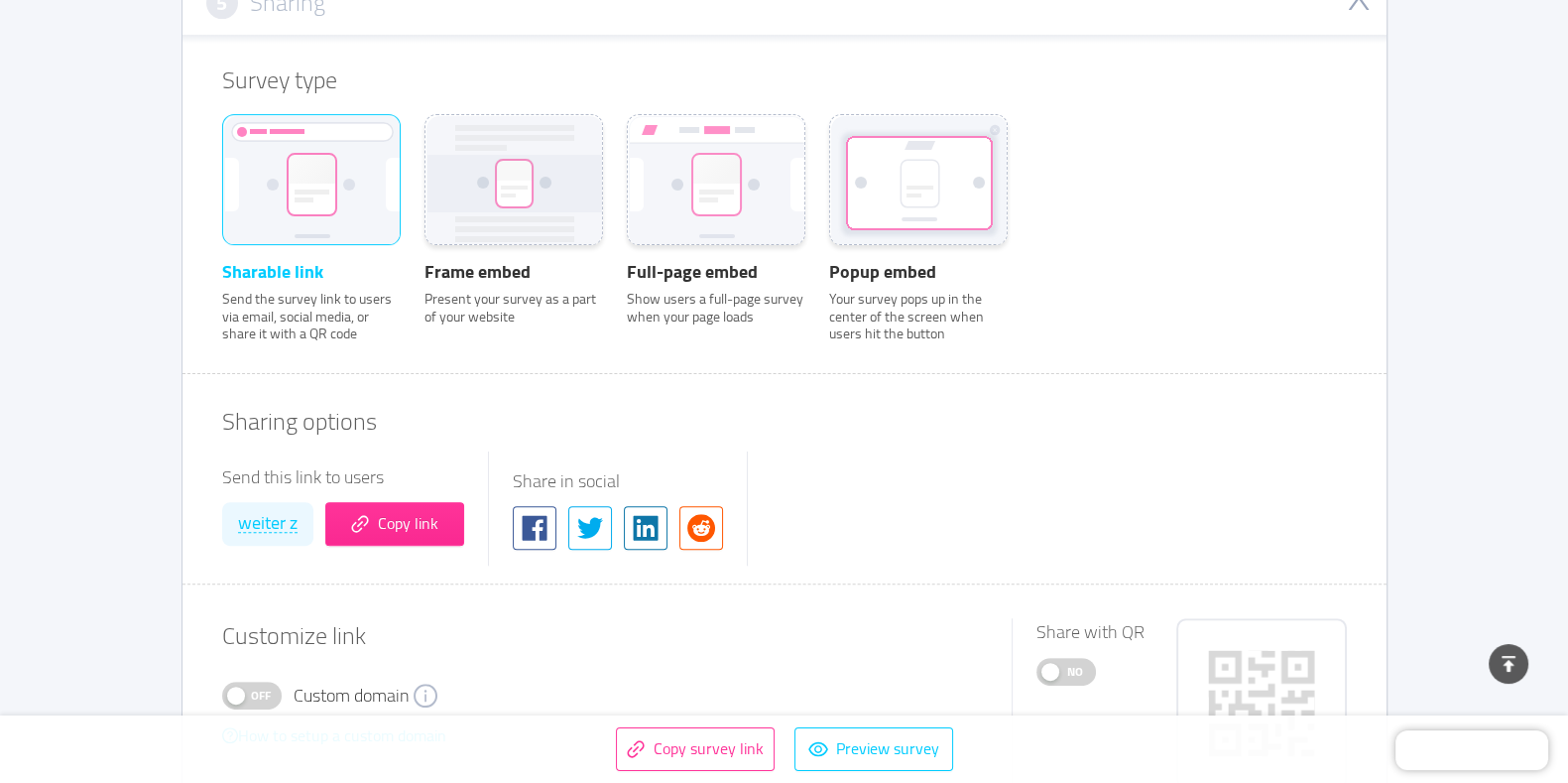 scroll, scrollTop: 911, scrollLeft: 0, axis: vertical 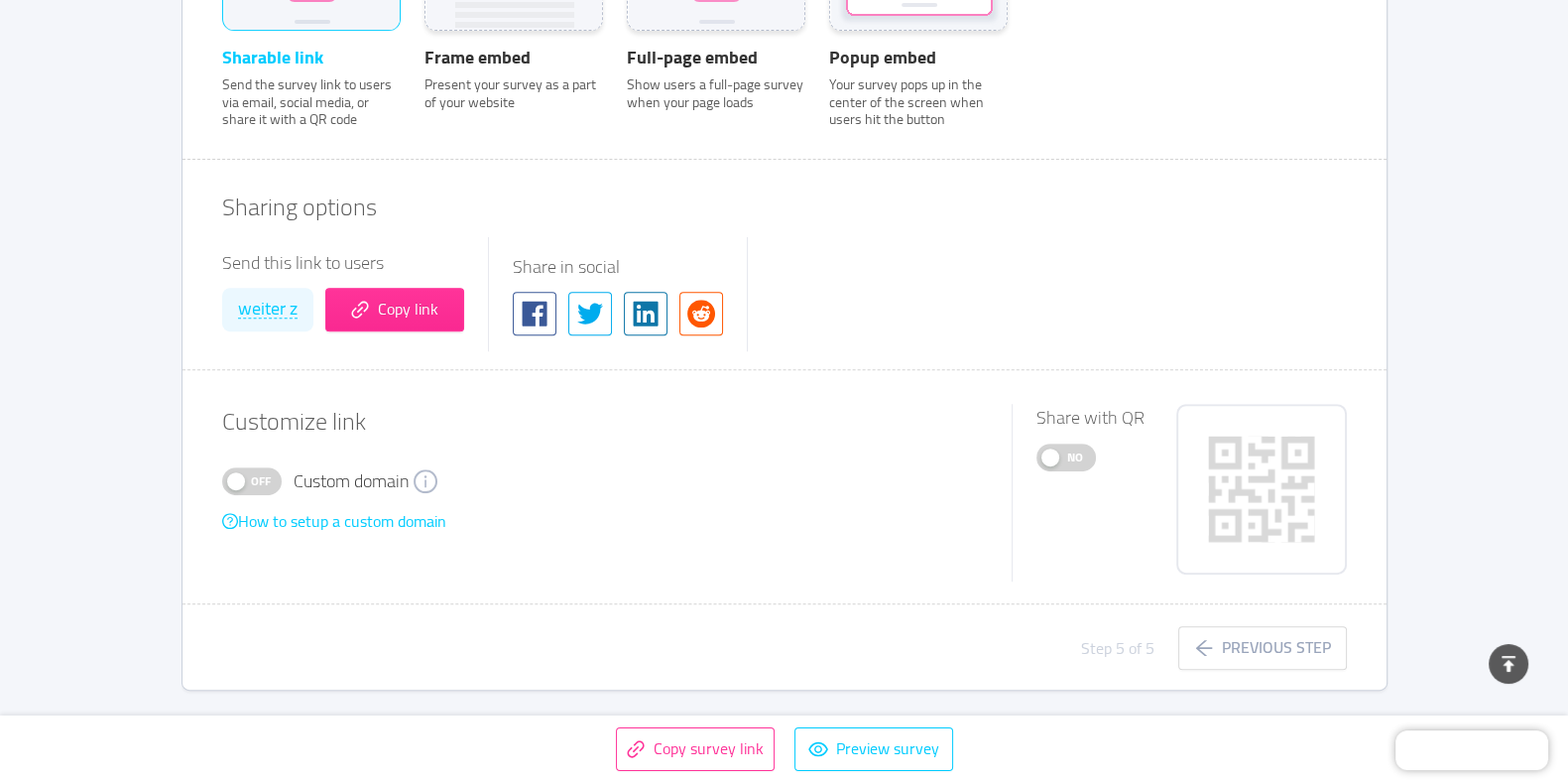 click on "How to setup a custom domain" at bounding box center (334, 521) 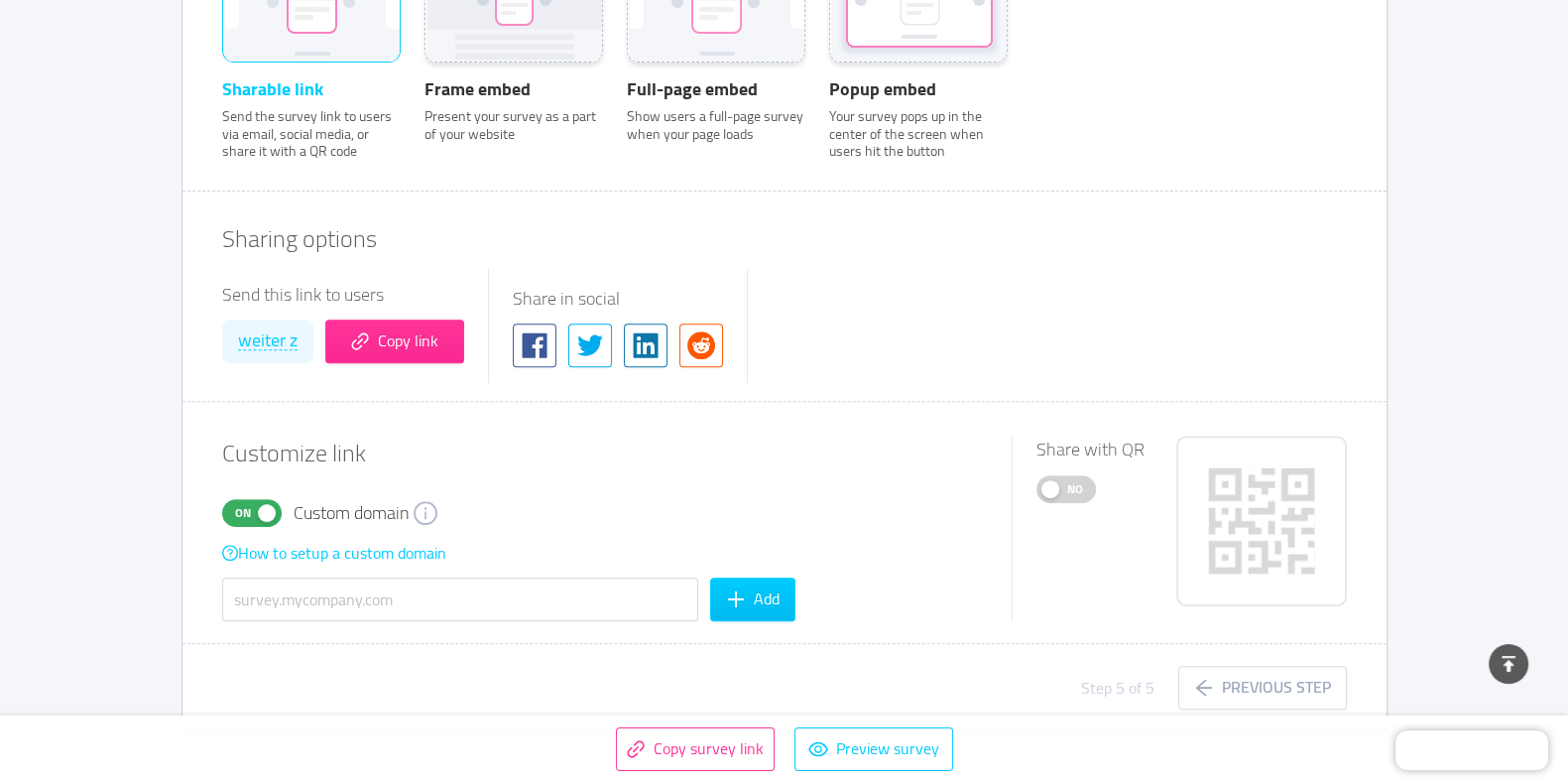 scroll, scrollTop: 918, scrollLeft: 0, axis: vertical 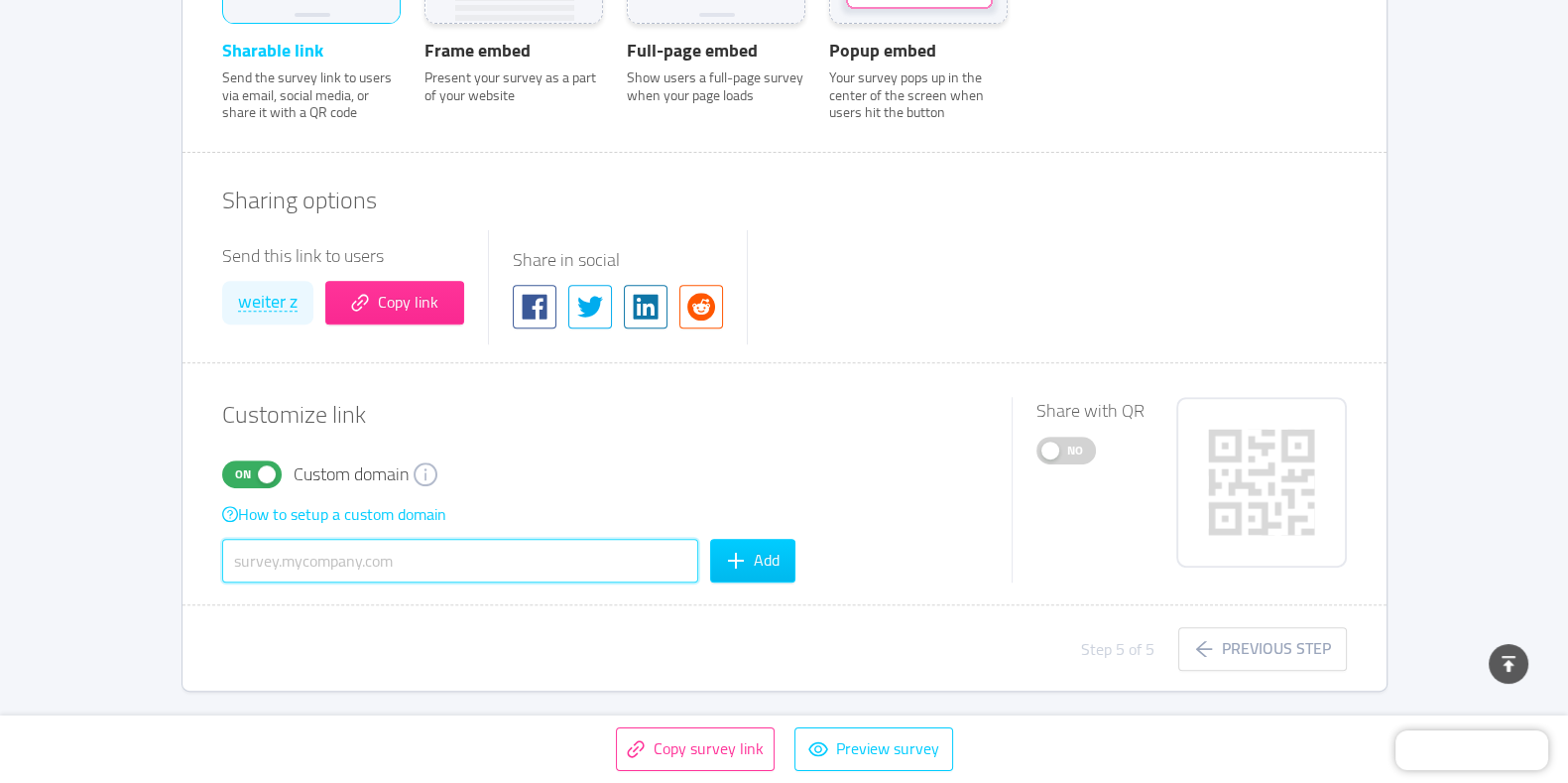 click at bounding box center [460, 561] 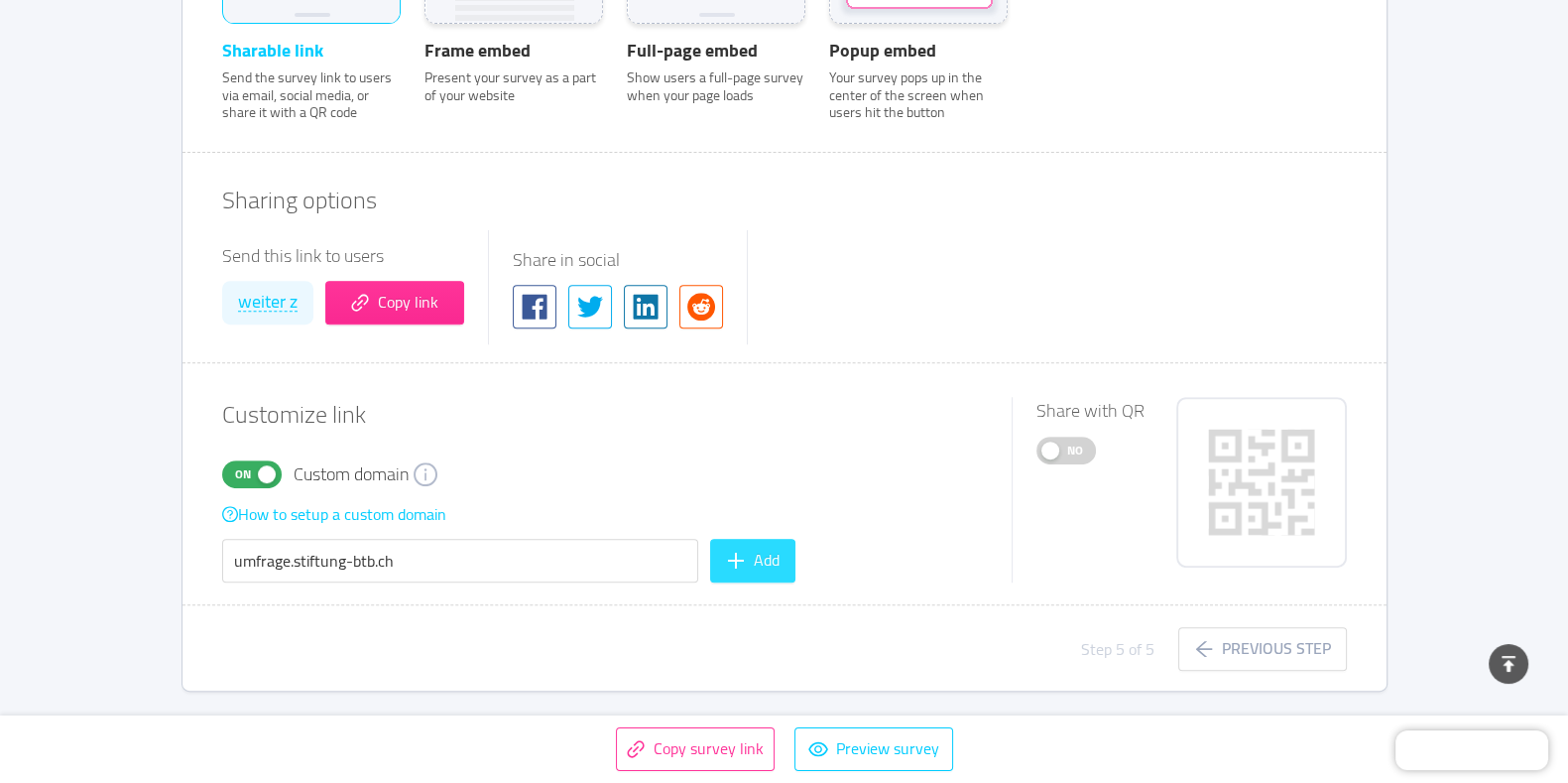click on "Add" at bounding box center (753, 561) 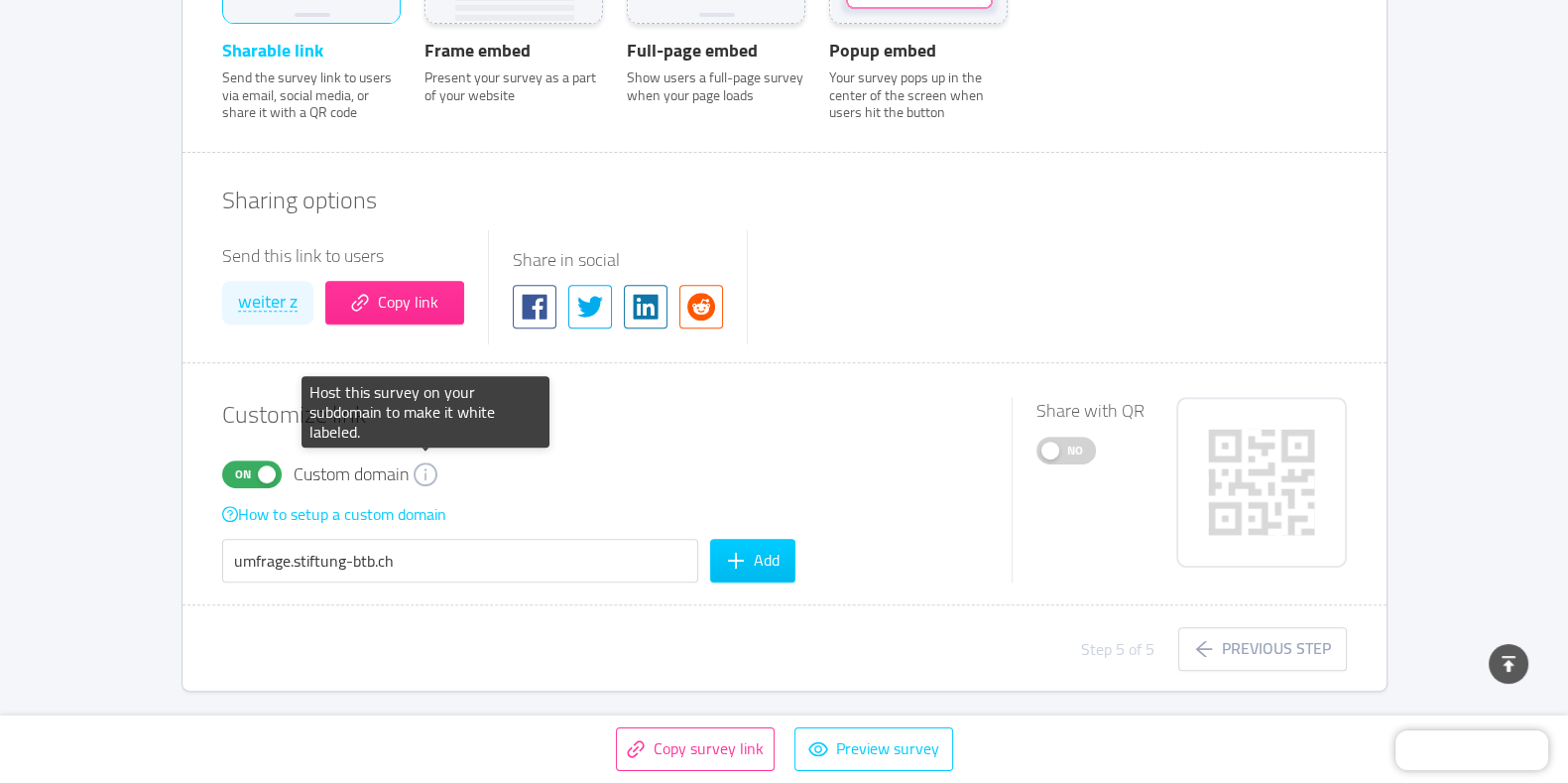 click 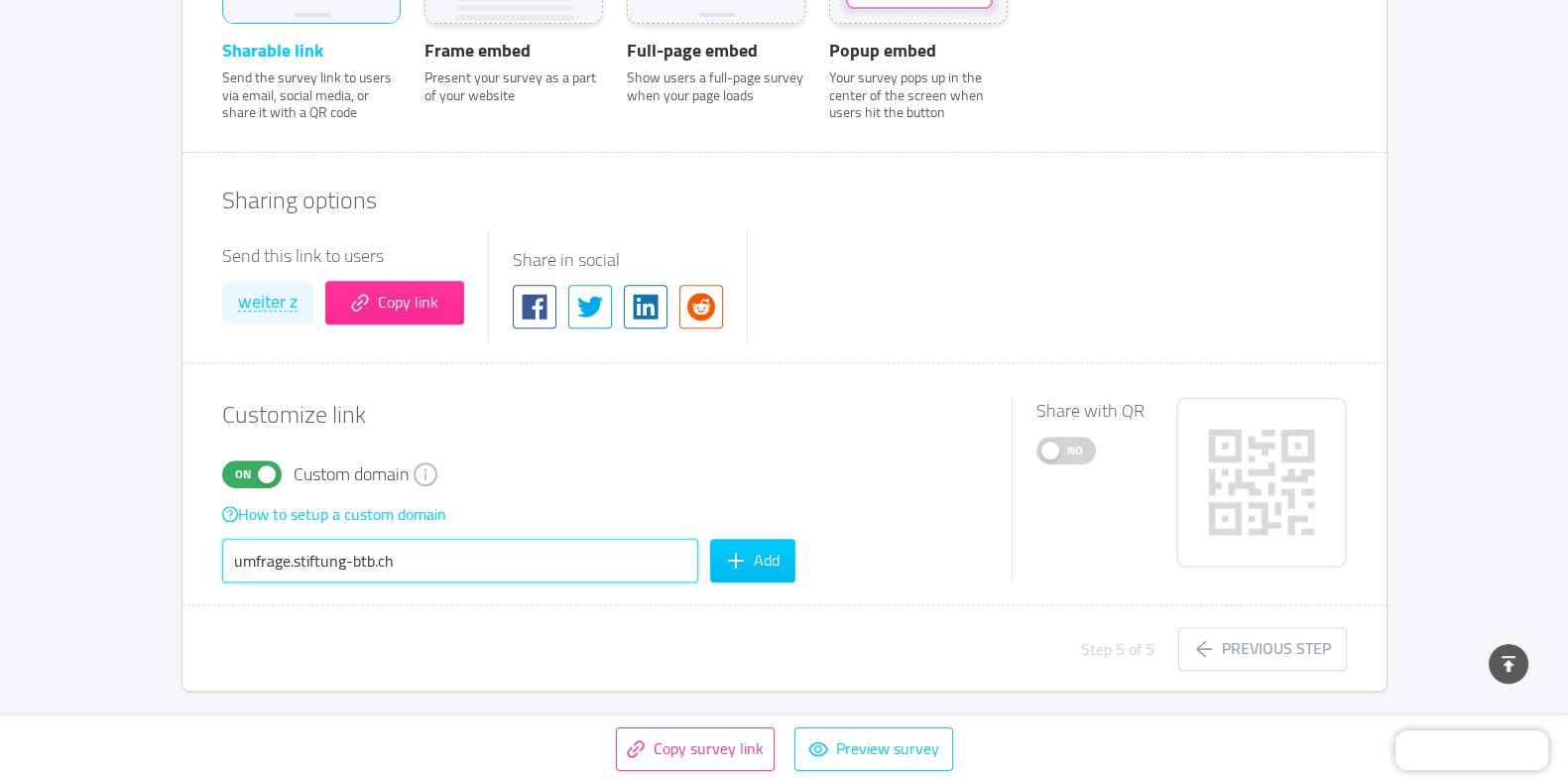 drag, startPoint x: 493, startPoint y: 552, endPoint x: 47, endPoint y: 545, distance: 446.05493 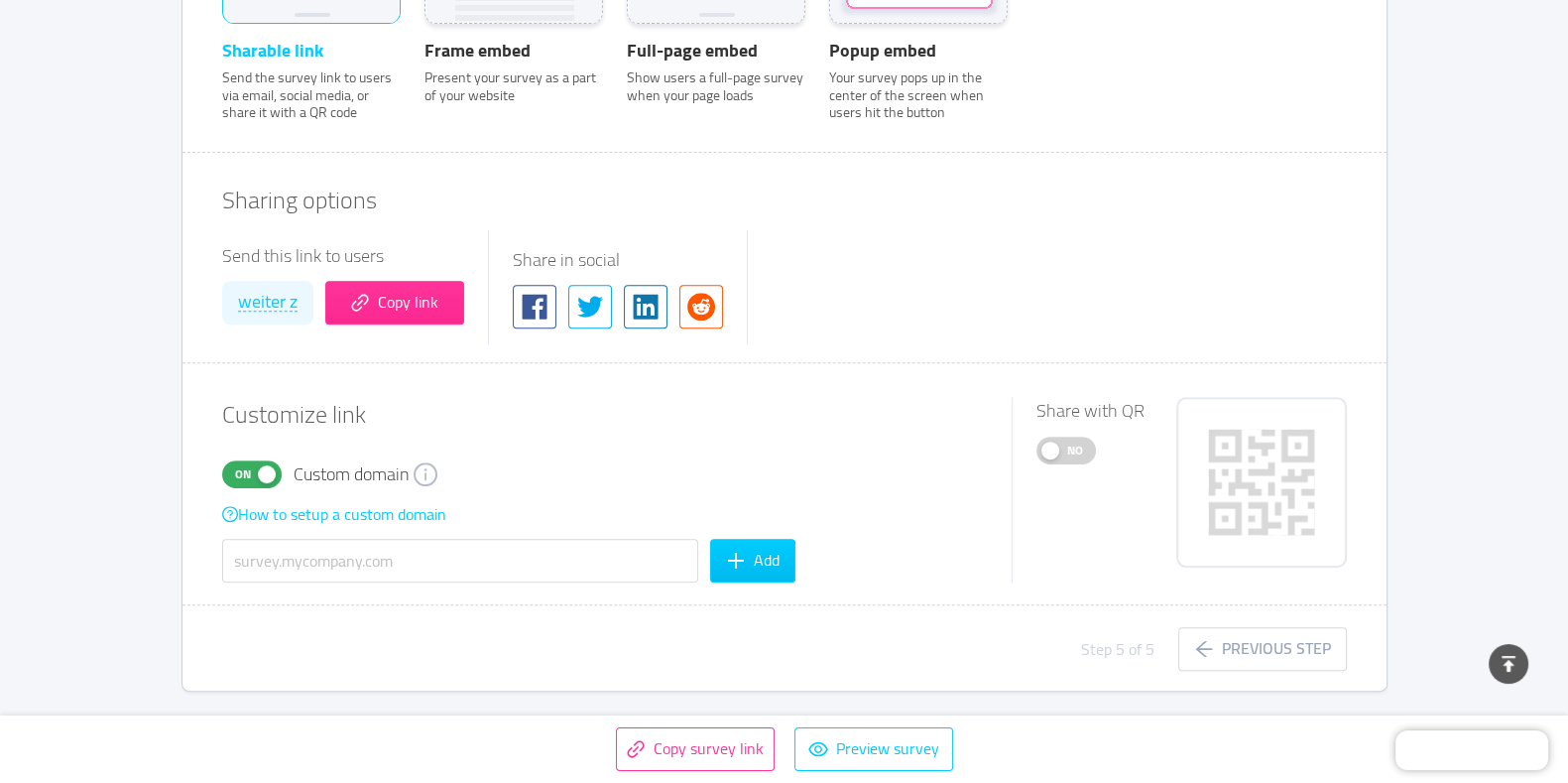 click on "Survey type  Sharable link   Send the survey link to users via email, social media, or share it with a QR code   Frame embed   Present your survey as a part of your website   Full-page embed   Show users a full-page survey when your page loads   Popup embed   Your survey pops up in the center of the screen when users hit the button  Sharing options Send this link to users  https://public.getmetasurvey.com/survey/6890ff7c2d2ba800126d70b7  Copy link Share in social Customize link On Custom domain  How to setup a custom domain  Add Share with QR No  Step 5 of 5  Previous step" at bounding box center (784, 252) 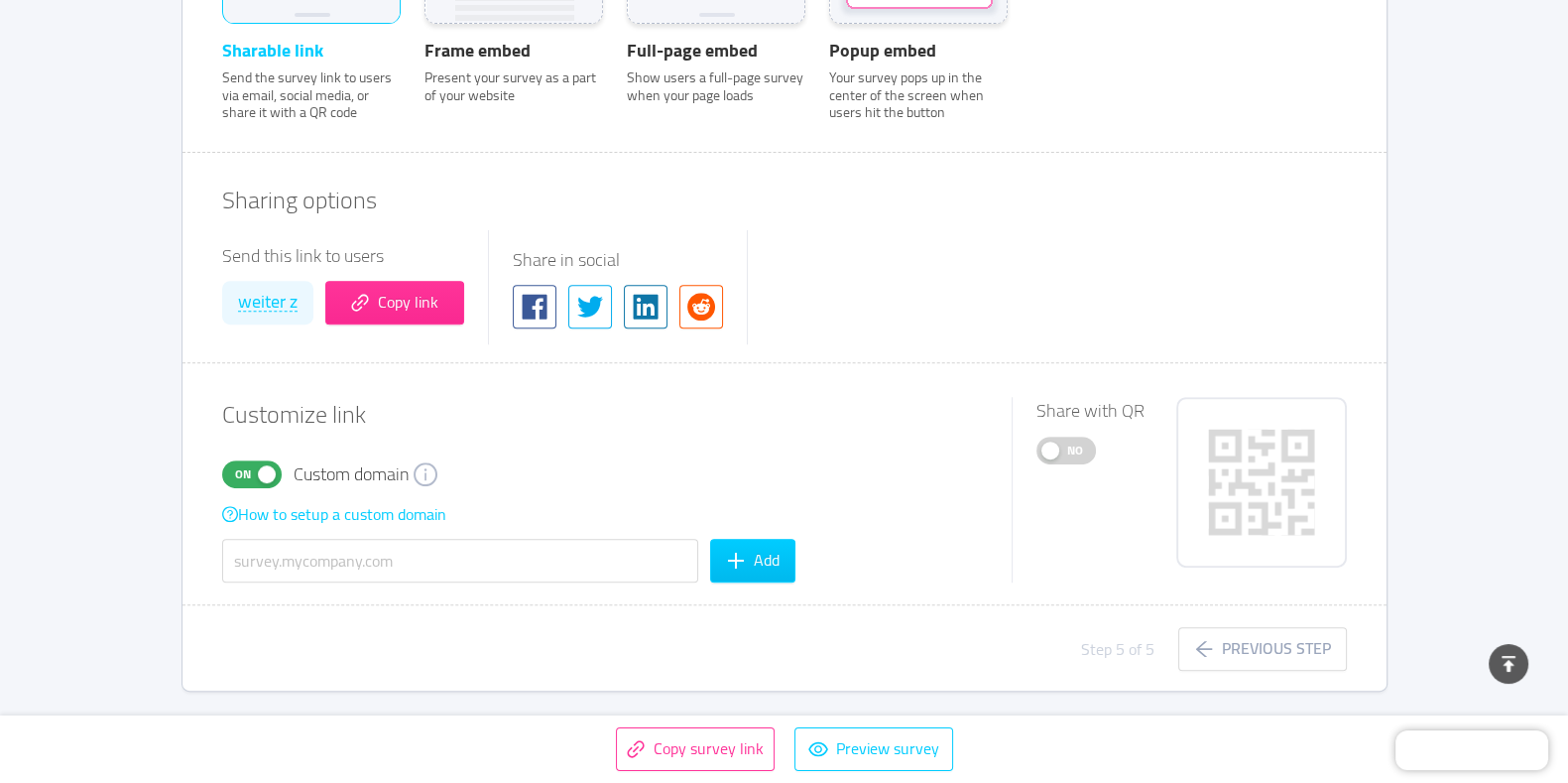 click on "How to setup a custom domain" at bounding box center (334, 514) 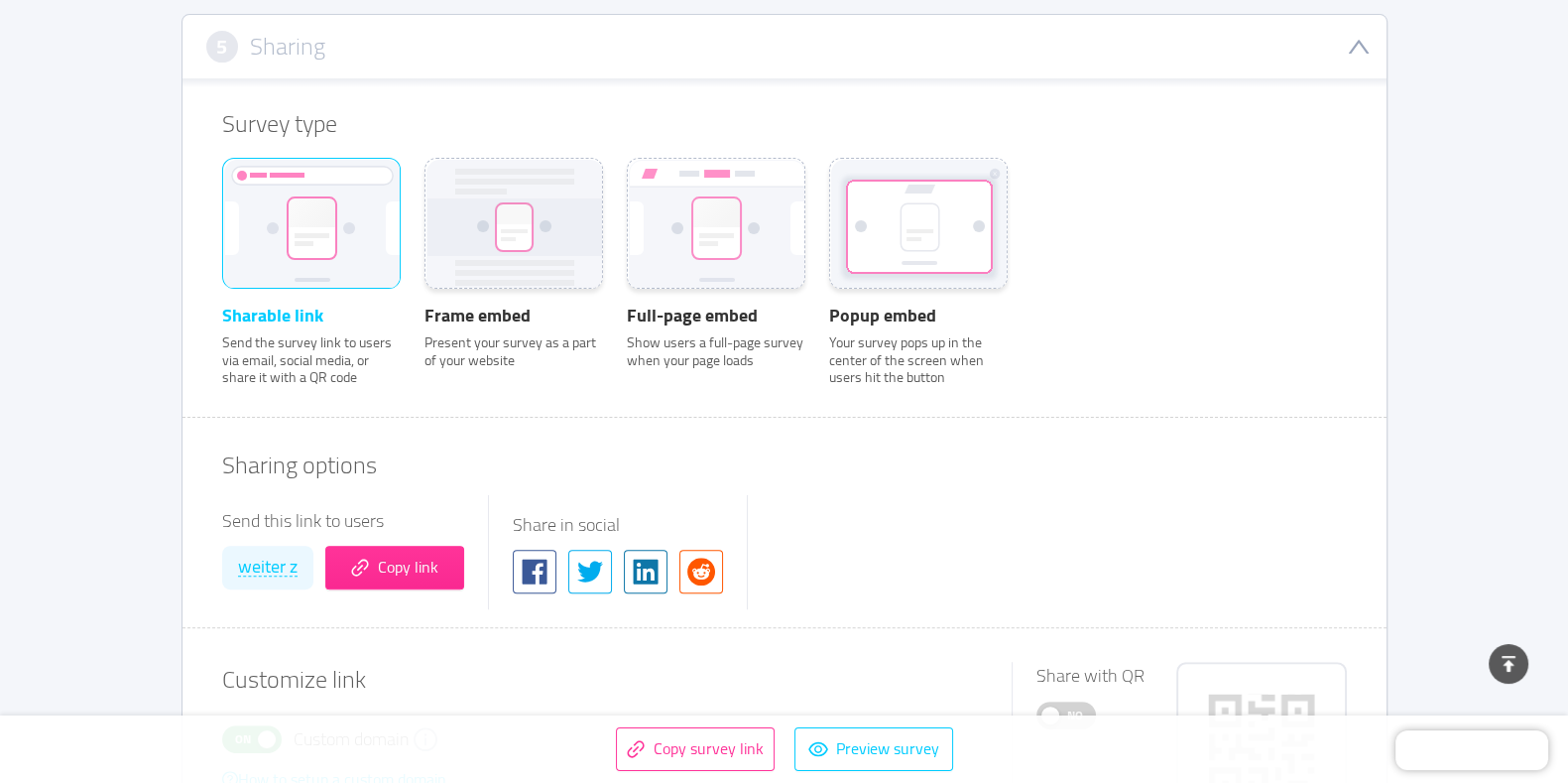 scroll, scrollTop: 918, scrollLeft: 0, axis: vertical 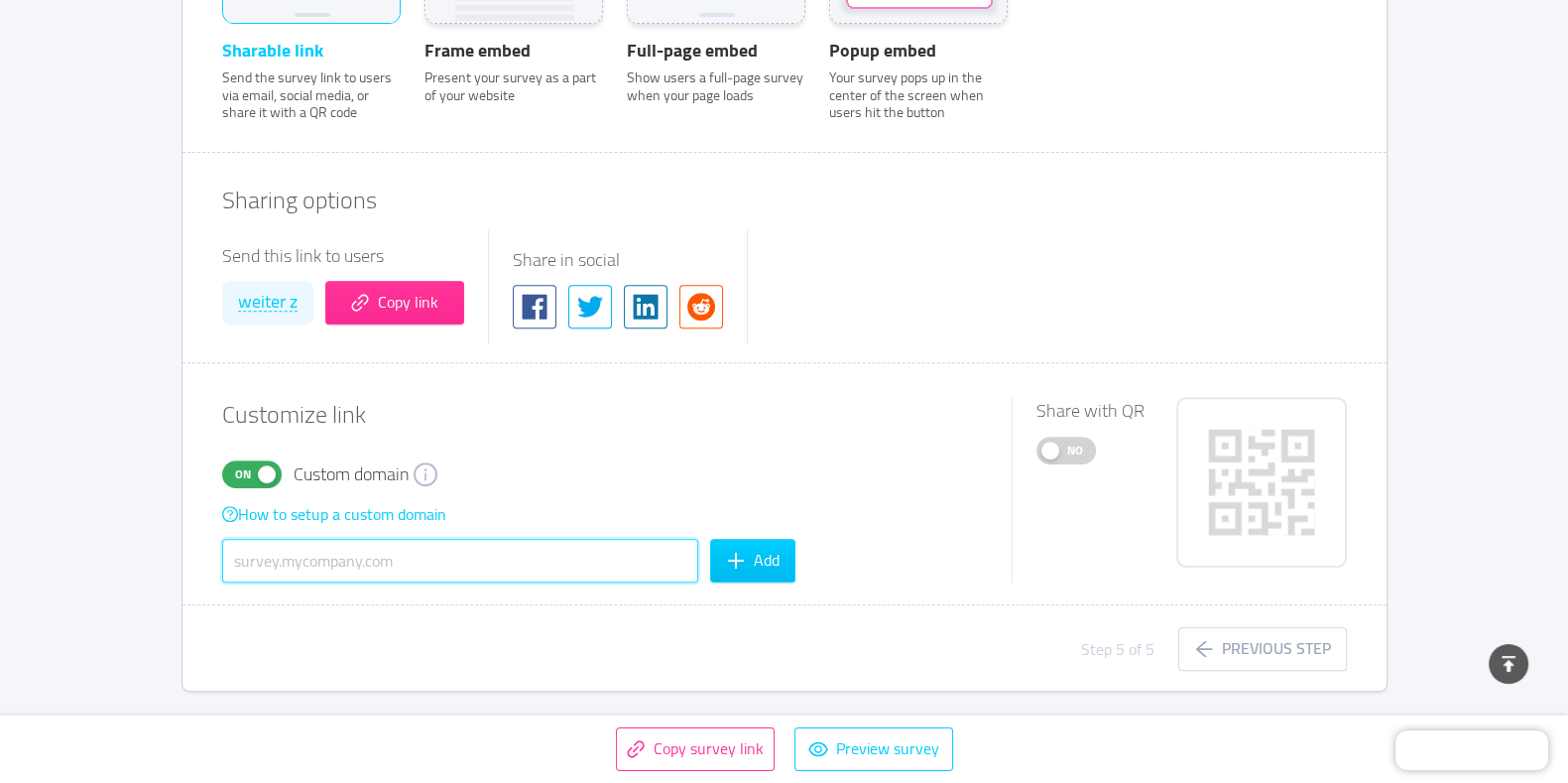 click at bounding box center [460, 561] 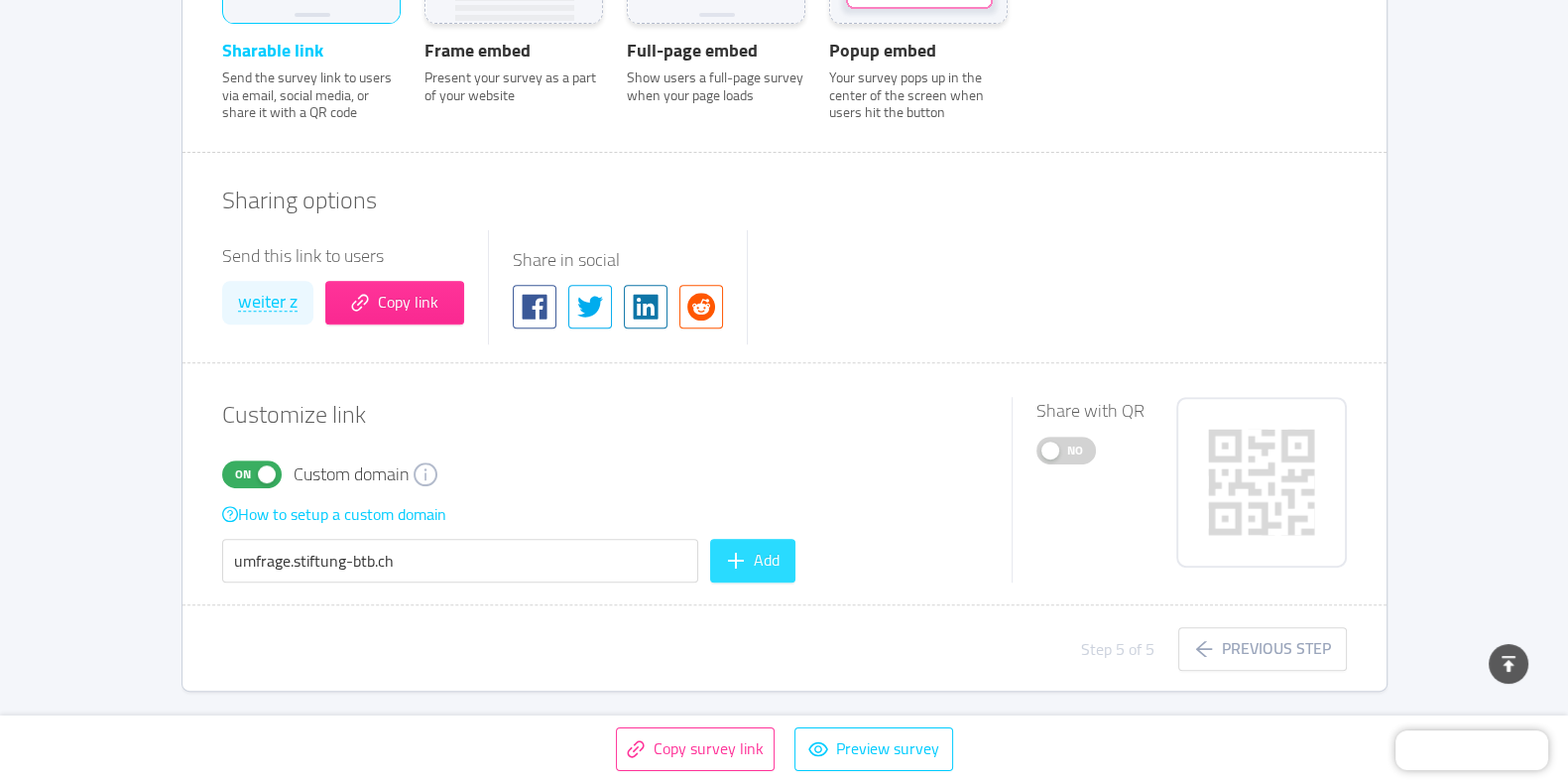 click on "Add" at bounding box center [753, 561] 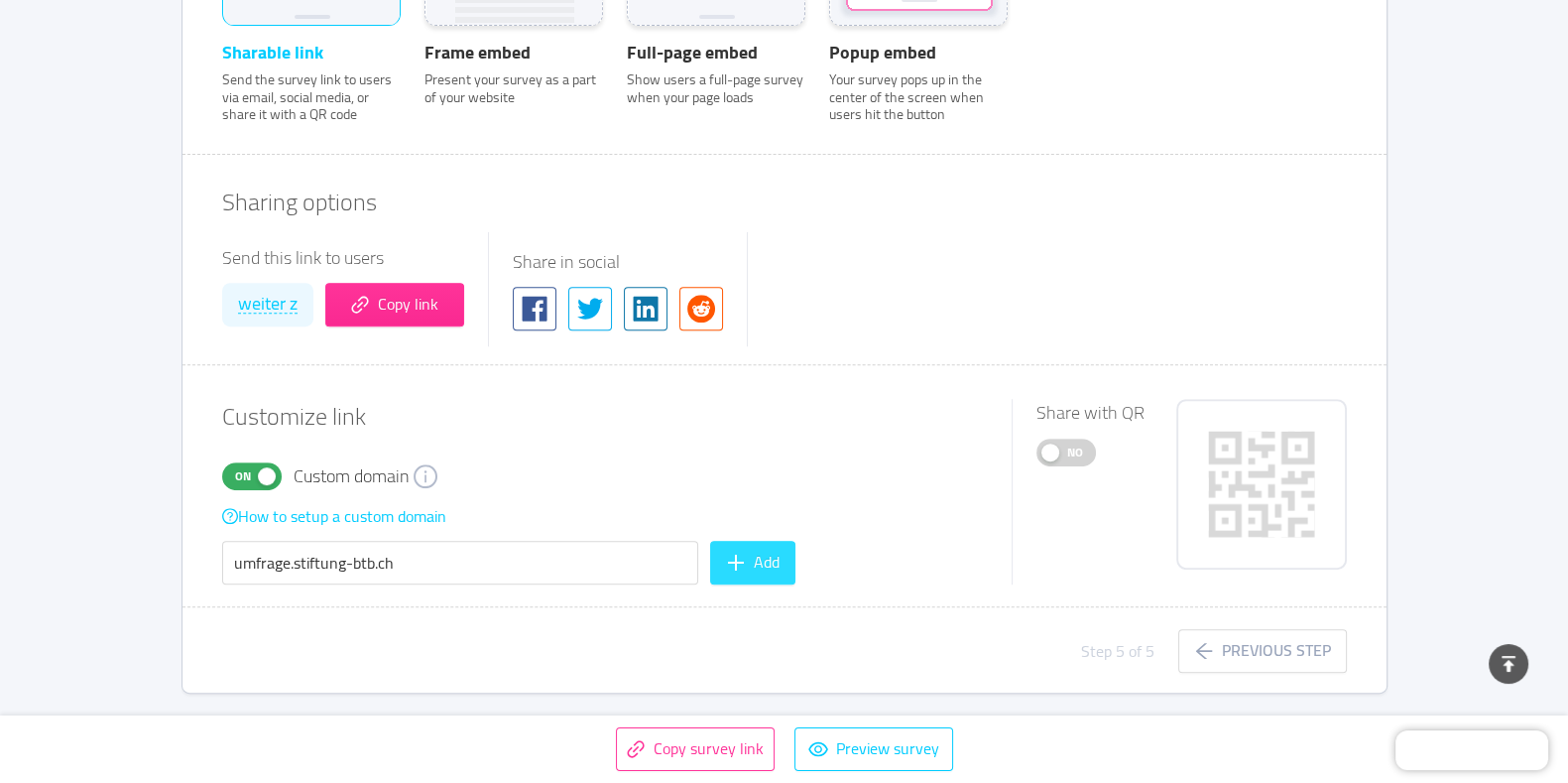 scroll, scrollTop: 918, scrollLeft: 0, axis: vertical 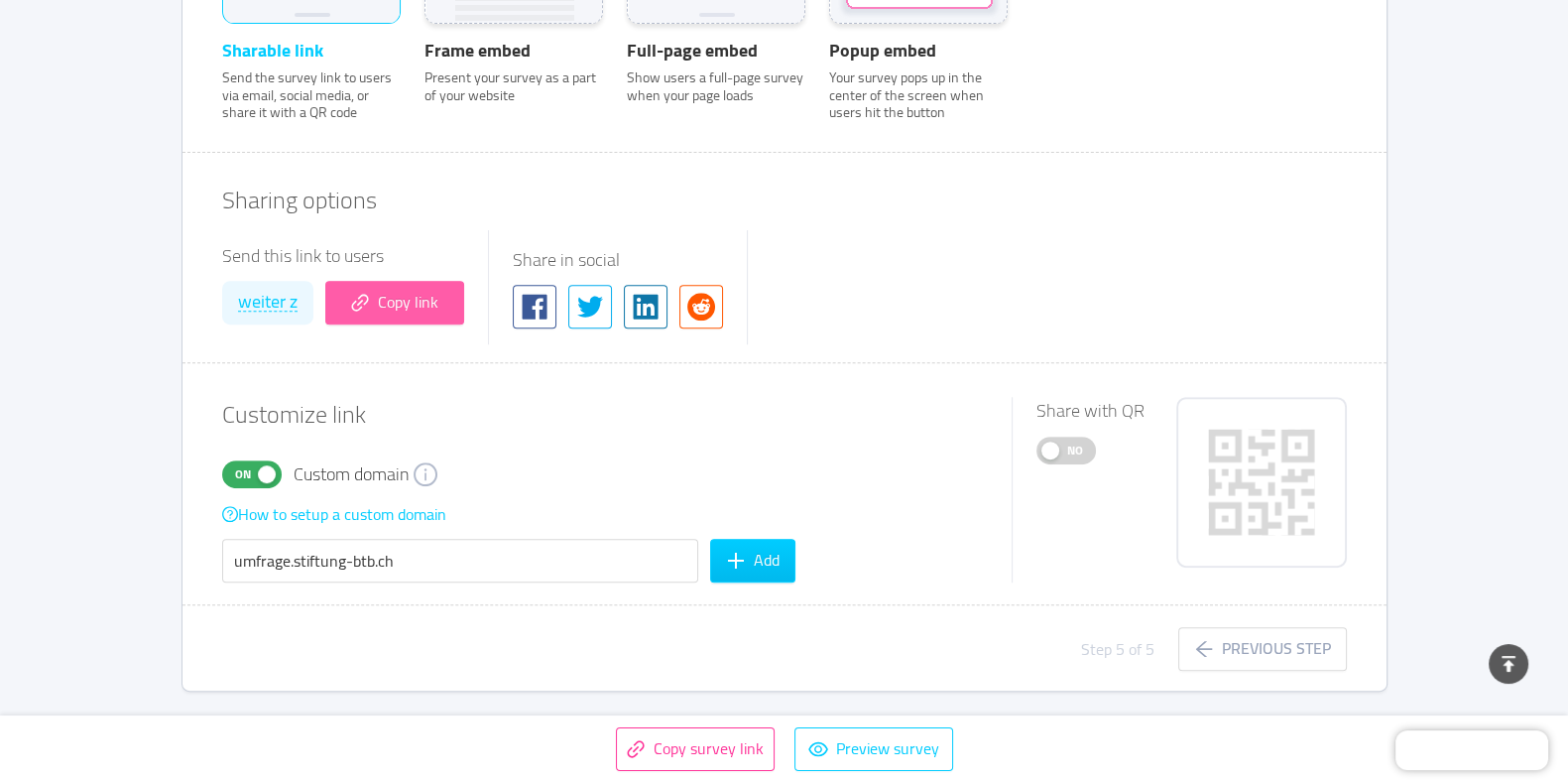 click on "Copy link" at bounding box center [395, 303] 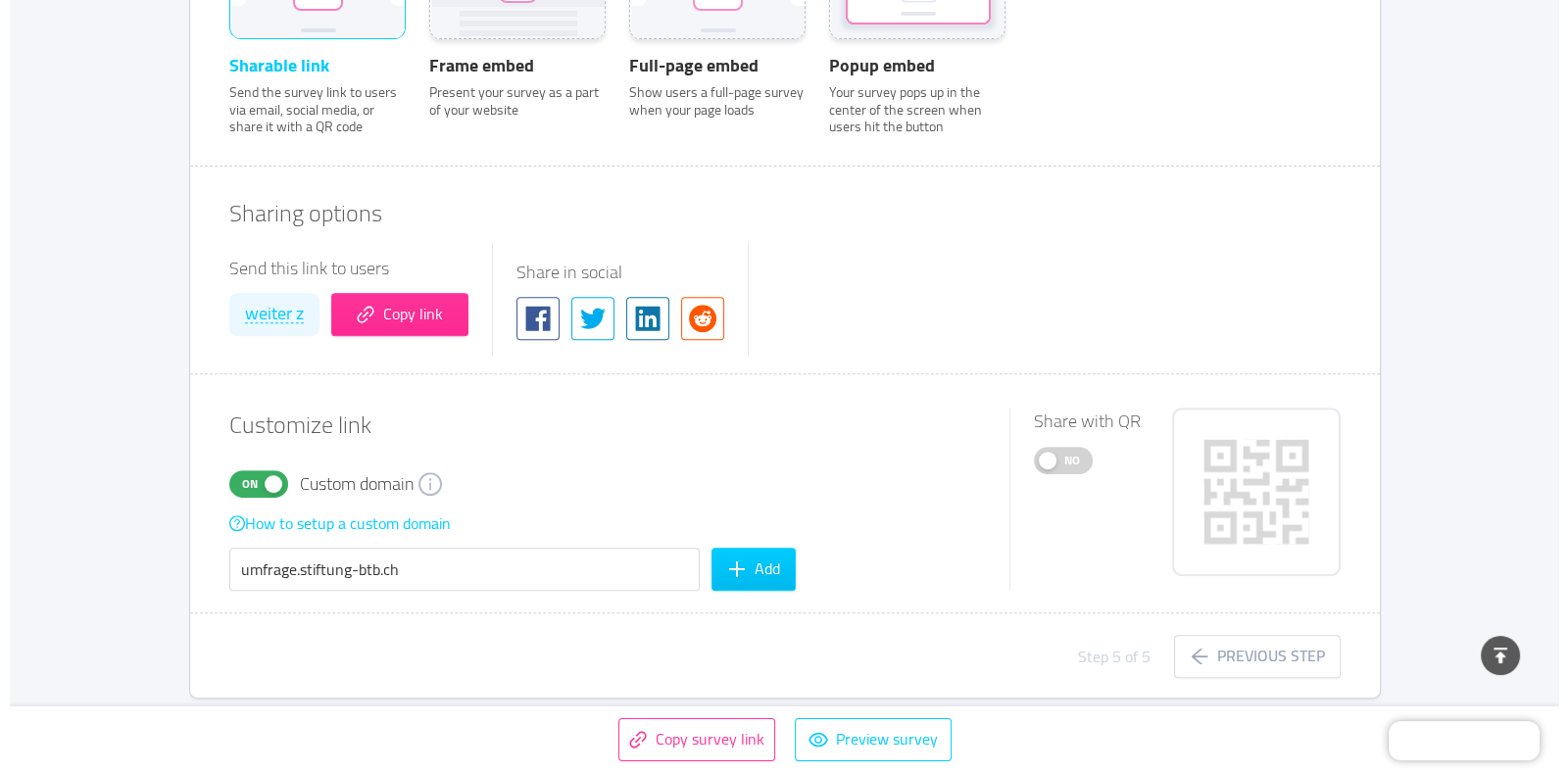 scroll, scrollTop: 906, scrollLeft: 0, axis: vertical 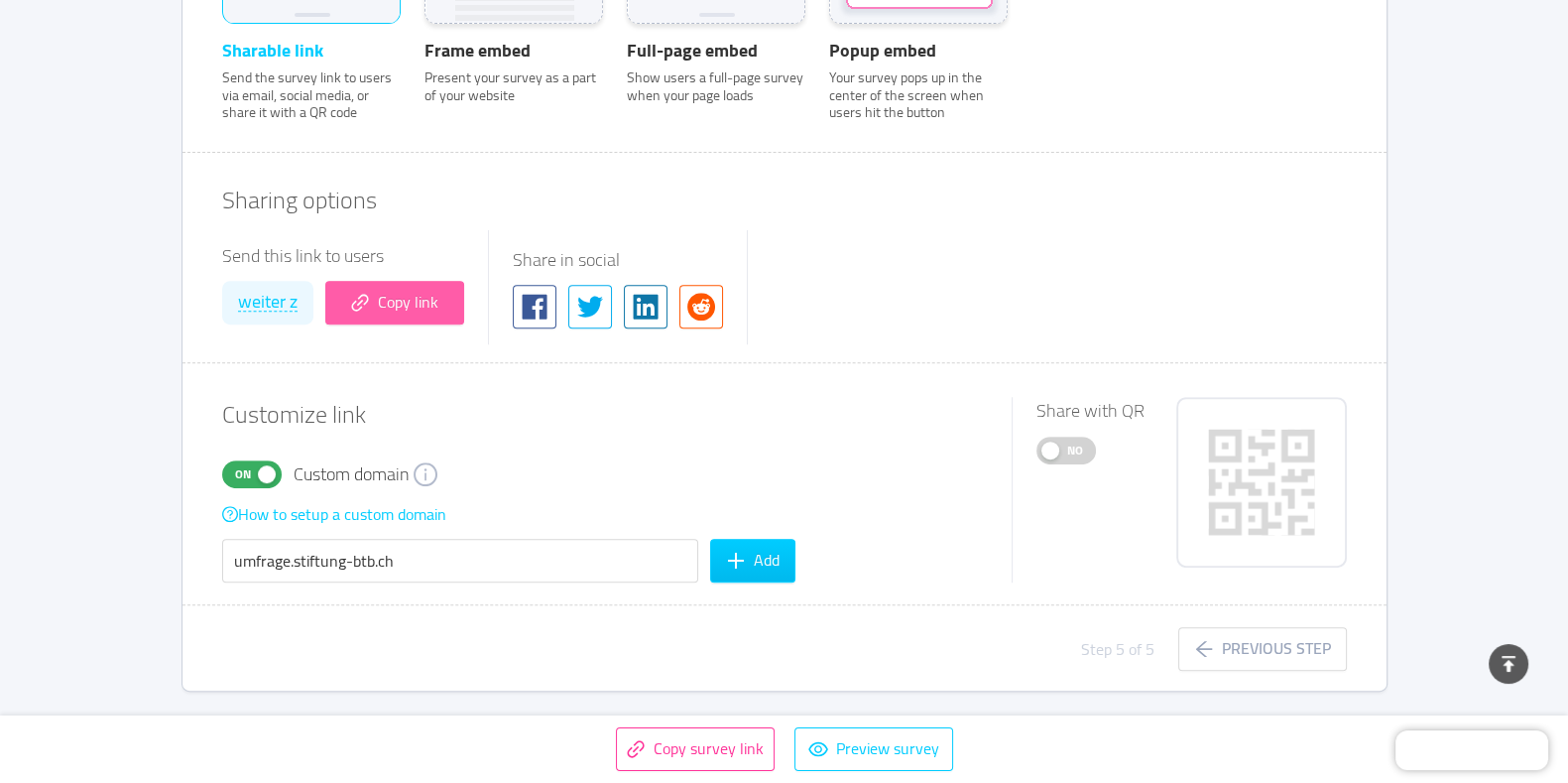click on "Copy link" at bounding box center (395, 303) 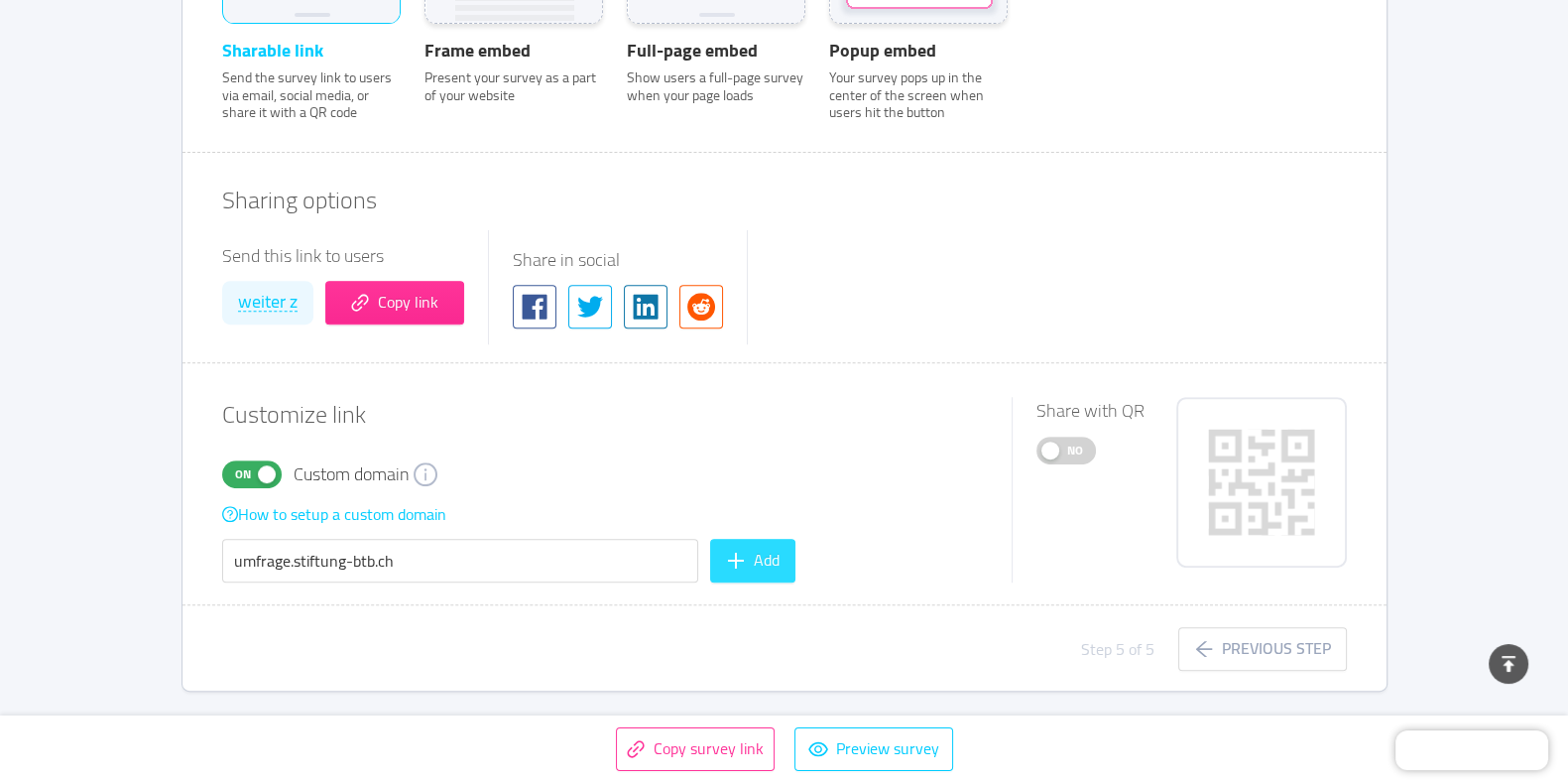 click on "Add" at bounding box center (753, 561) 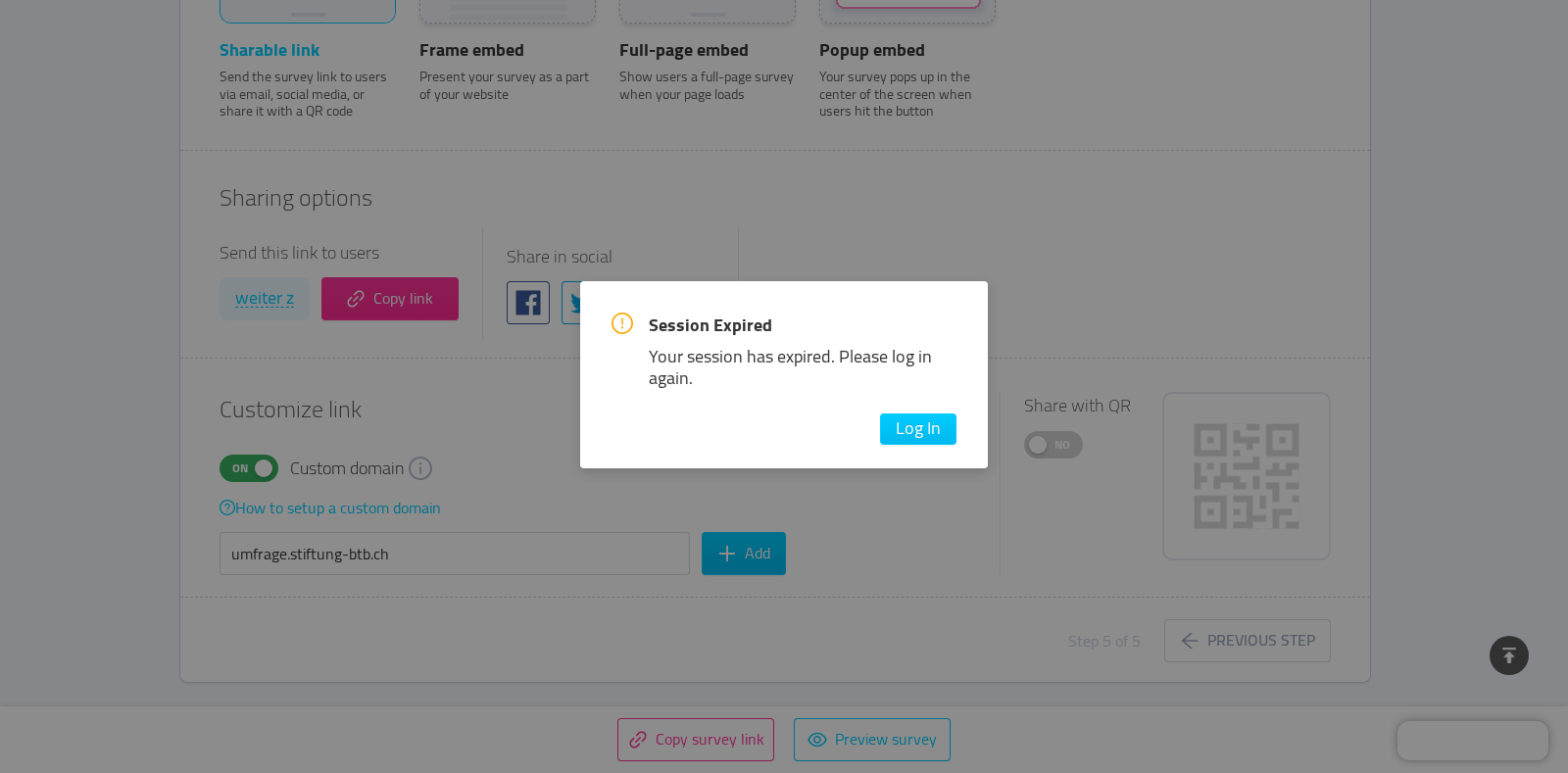 click on "Log In" at bounding box center [918, 429] 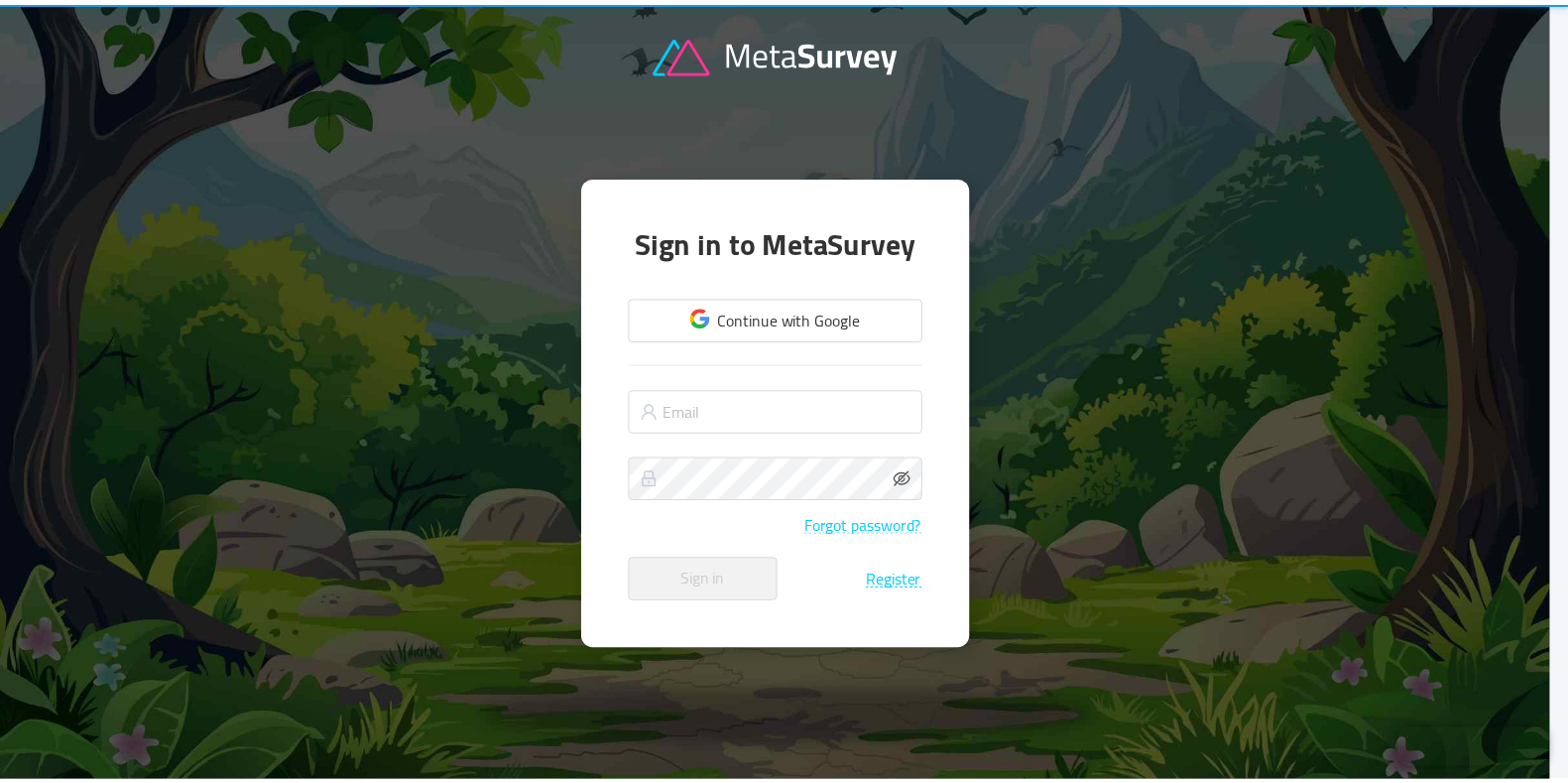 scroll, scrollTop: 0, scrollLeft: 0, axis: both 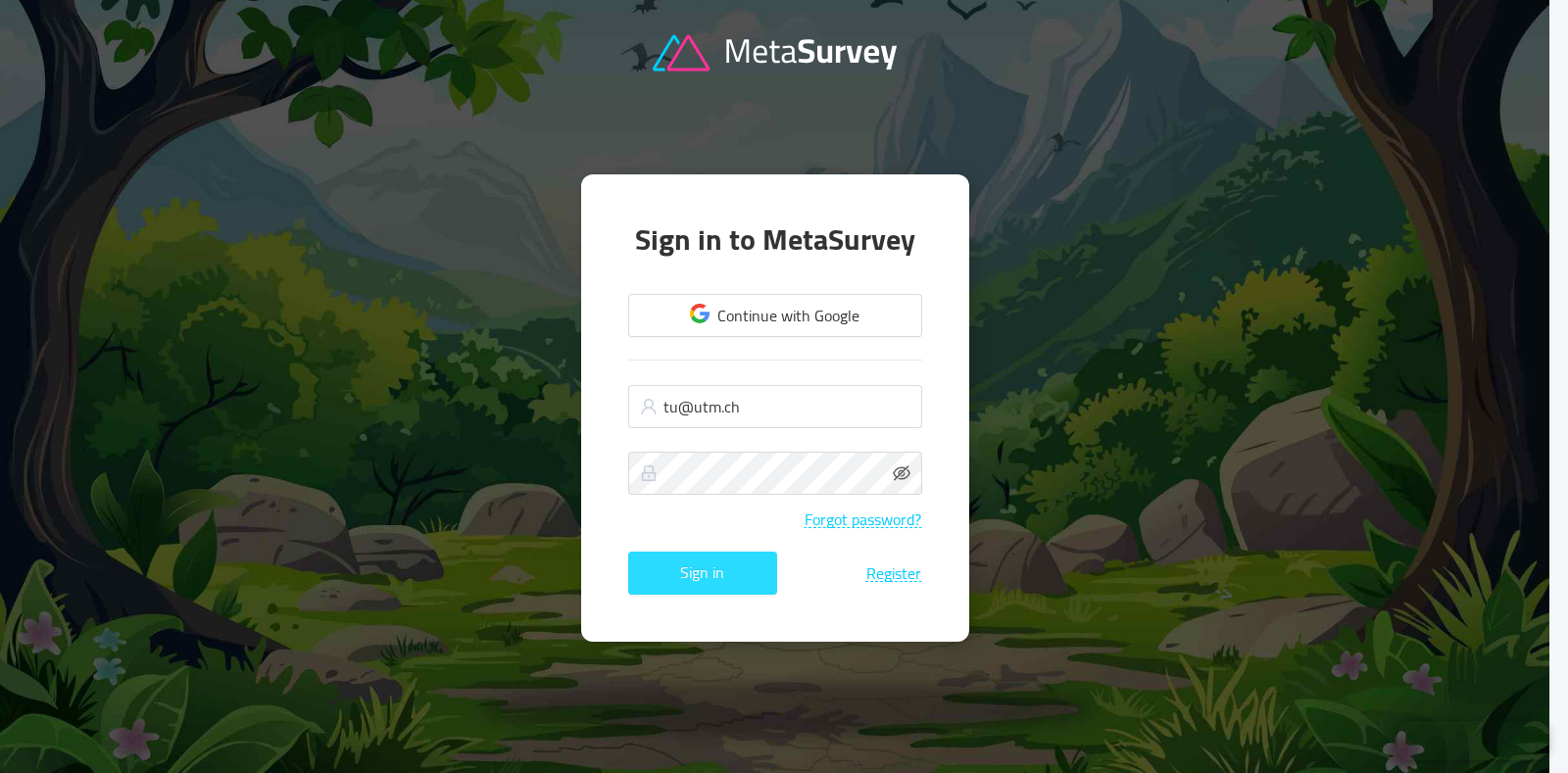 click on "Sign in" at bounding box center [703, 573] 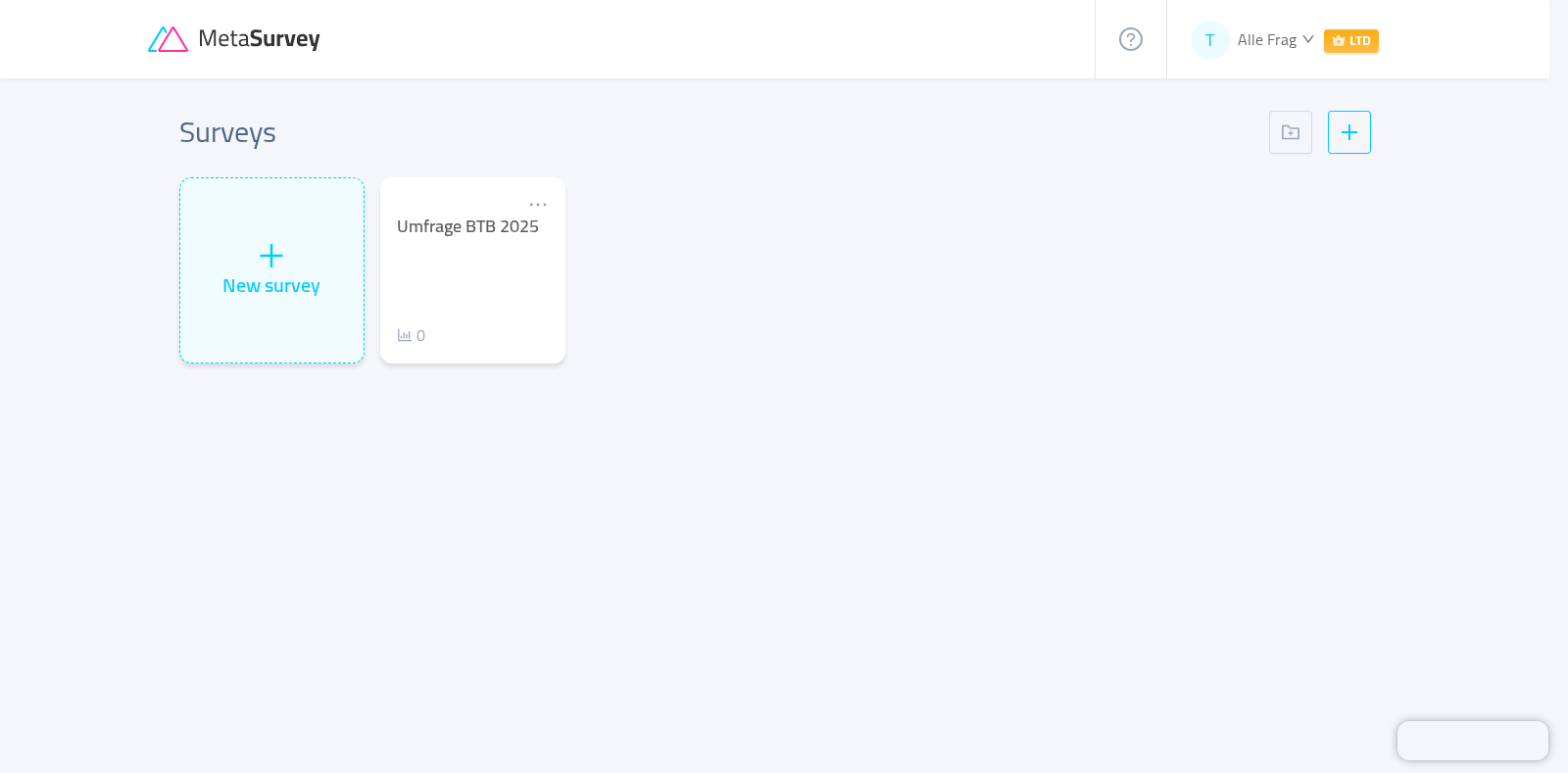 click on "Umfrage BTB [YEAR]  0" at bounding box center [472, 281] 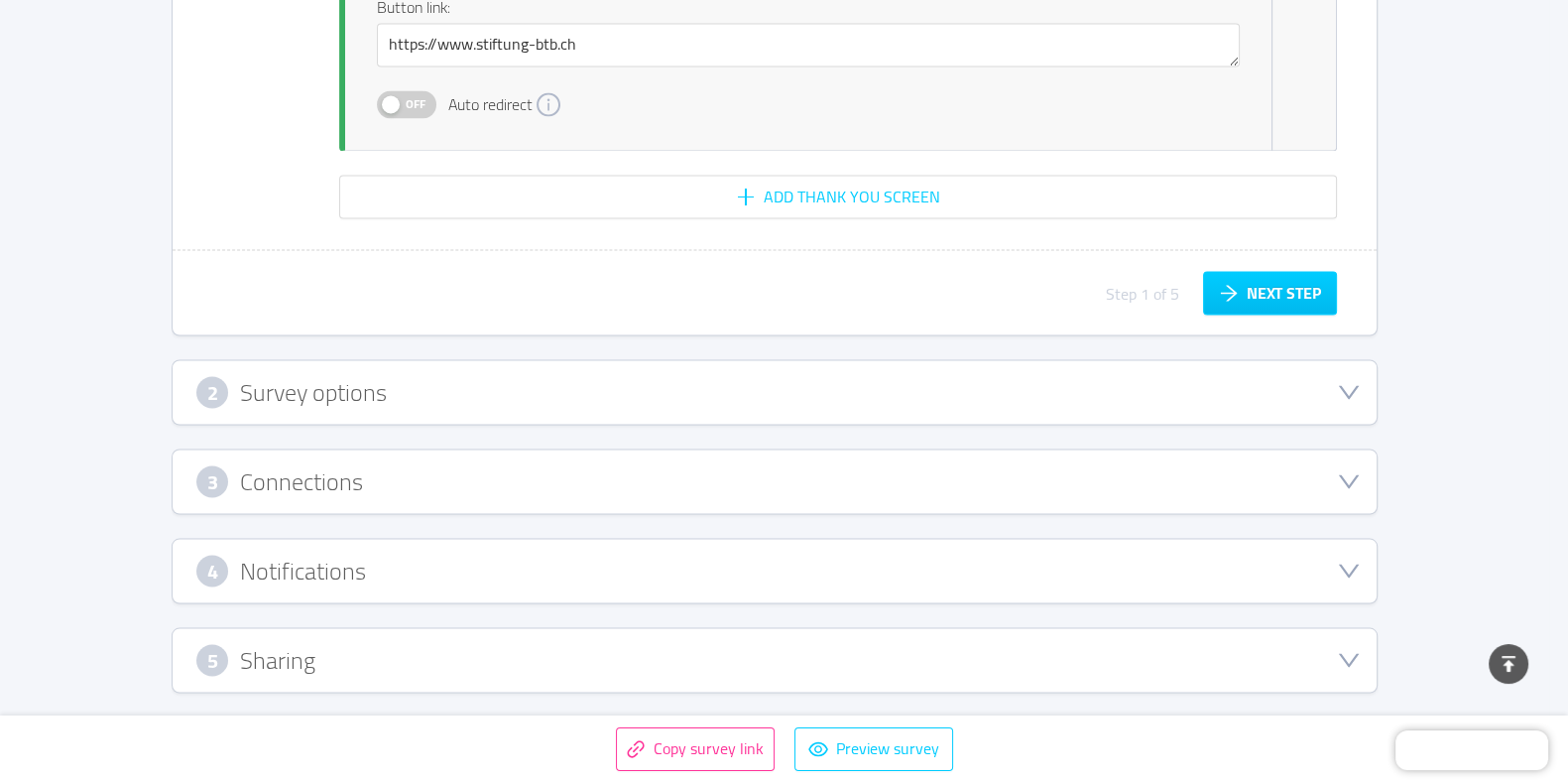 click on "5  Sharing" at bounding box center [775, 660] 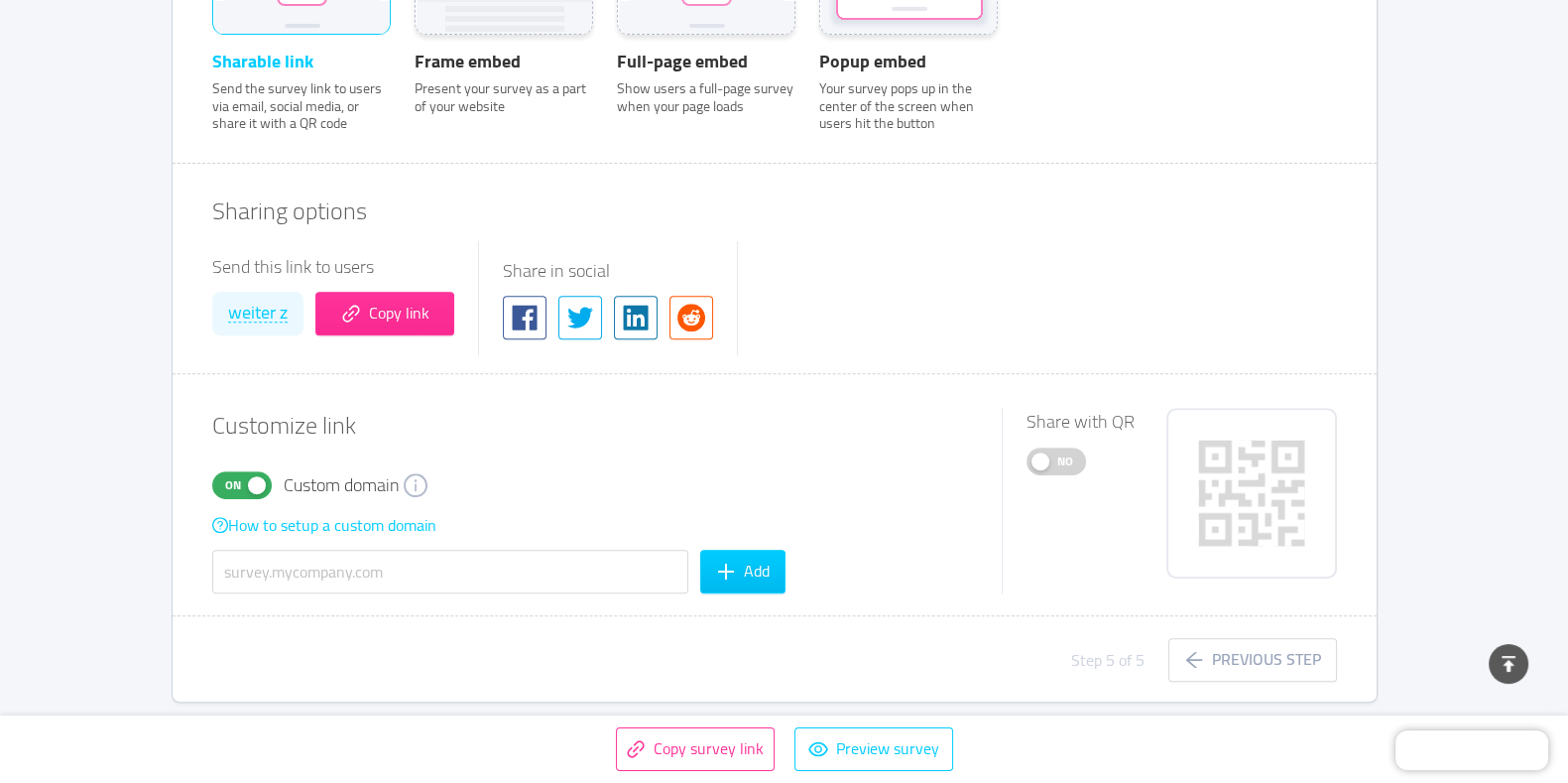 scroll, scrollTop: 918, scrollLeft: 0, axis: vertical 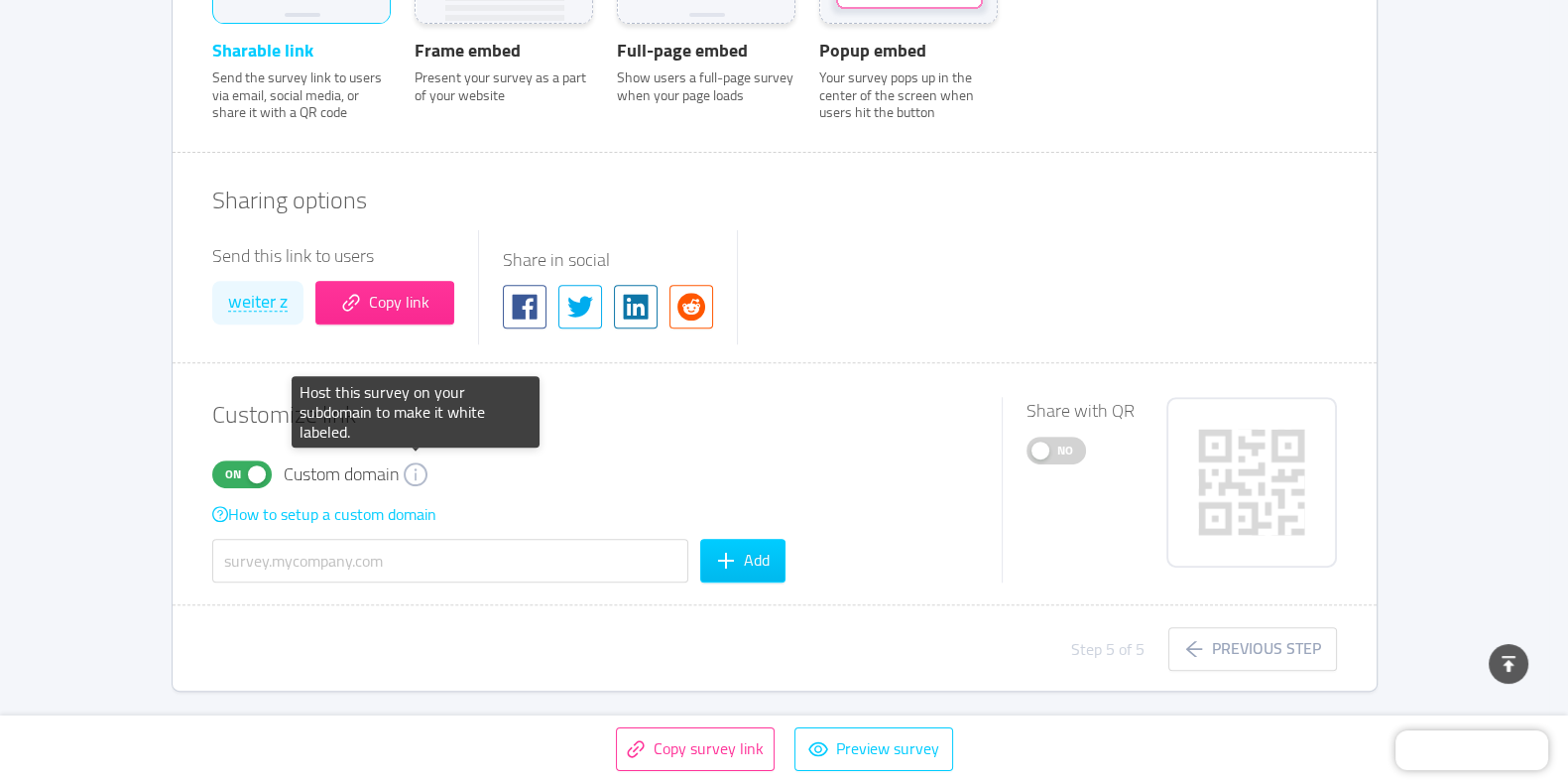 click 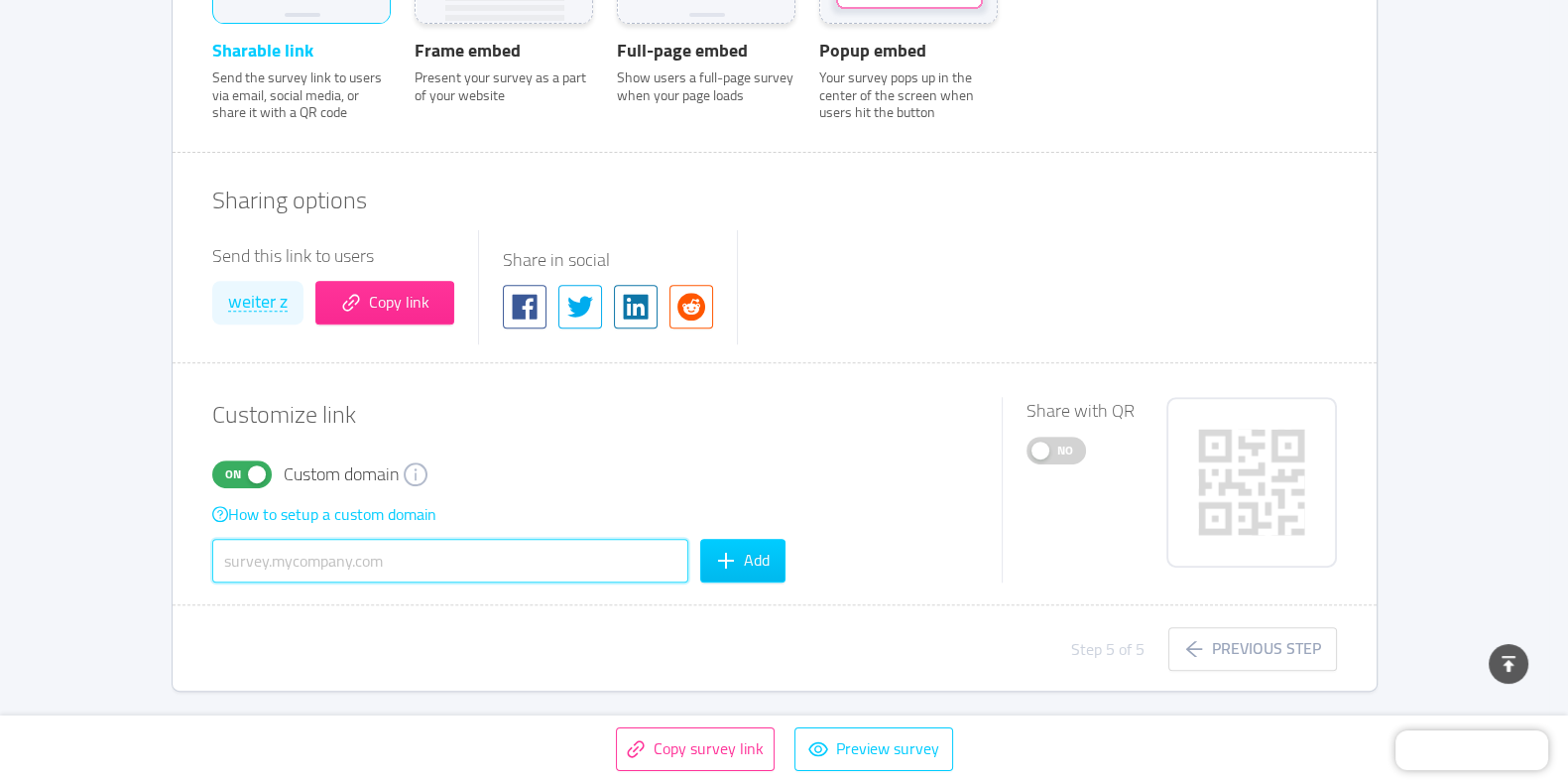 click at bounding box center (450, 561) 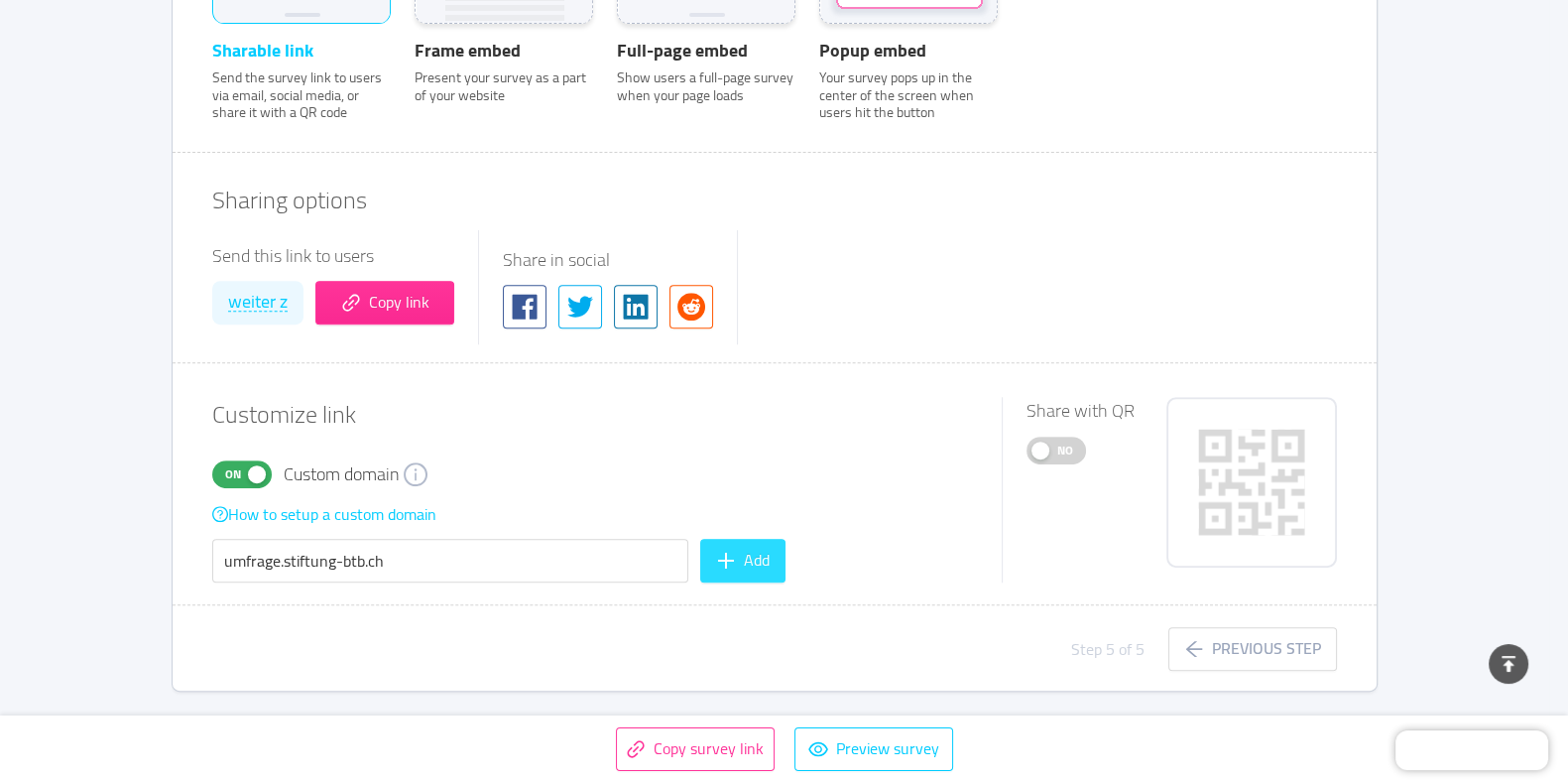 click on "Add" at bounding box center (743, 561) 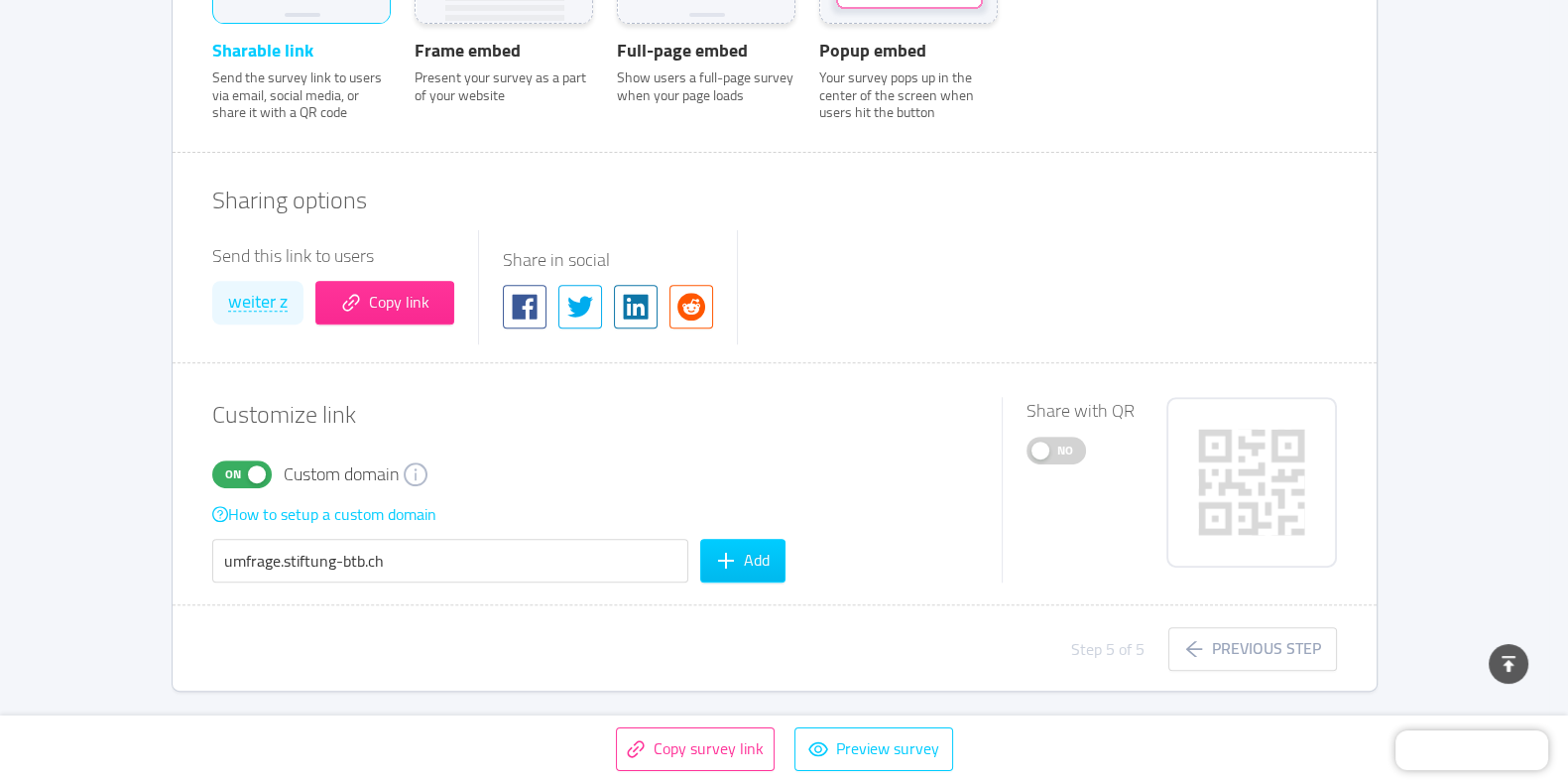 click on "No" at bounding box center (1065, 451) 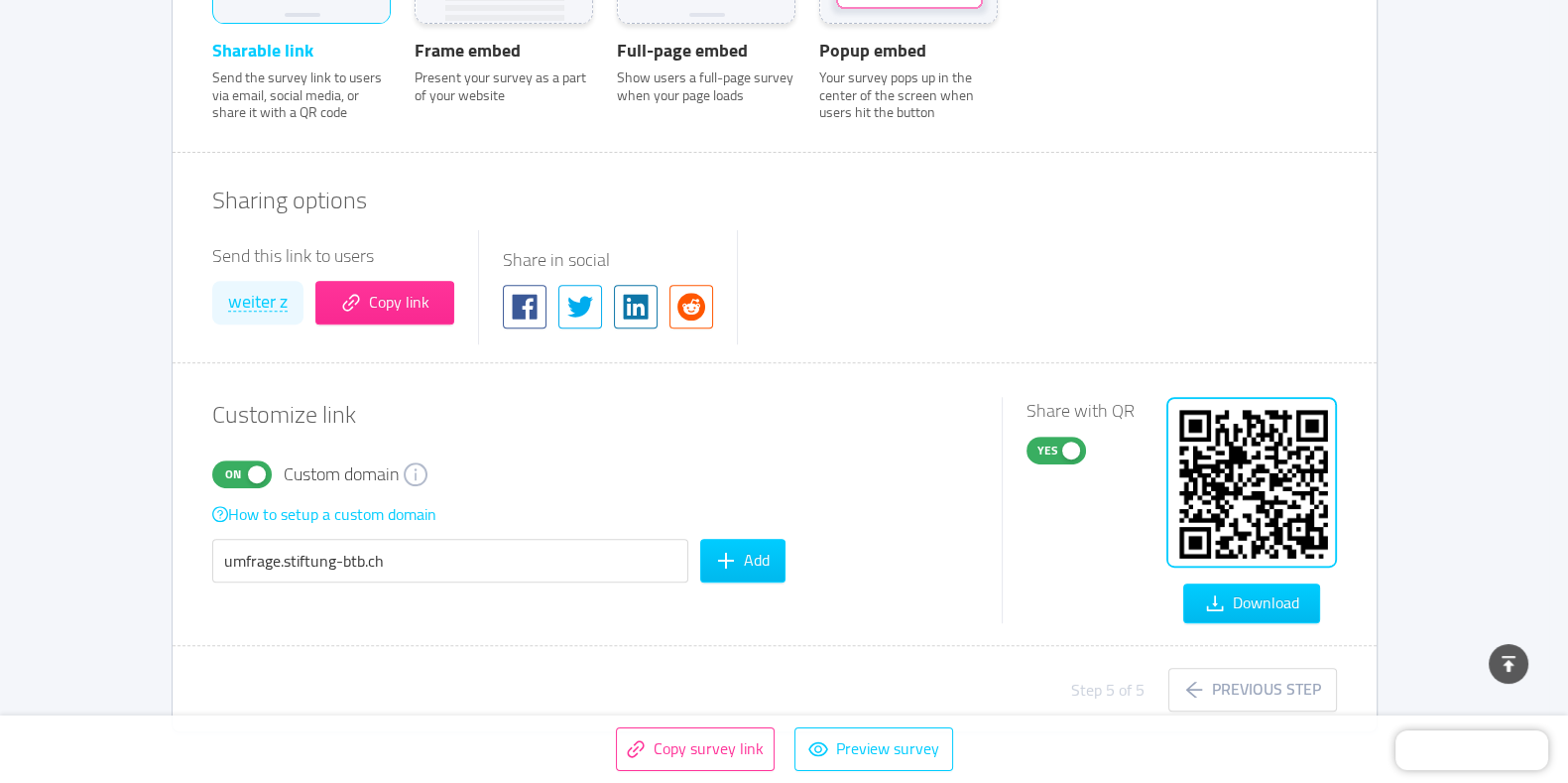 click on "Yes" at bounding box center [1047, 451] 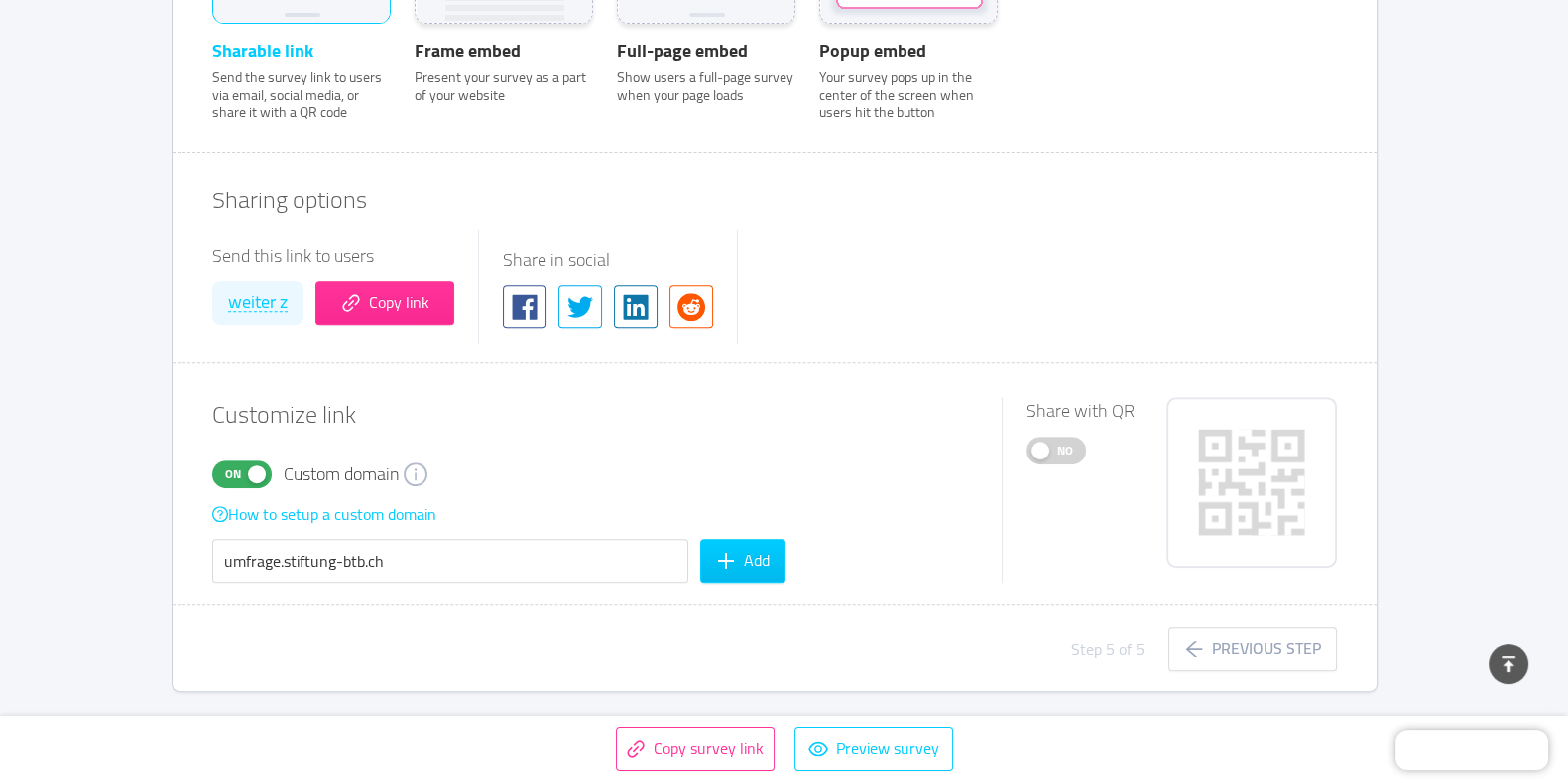 click on "No" at bounding box center [1065, 451] 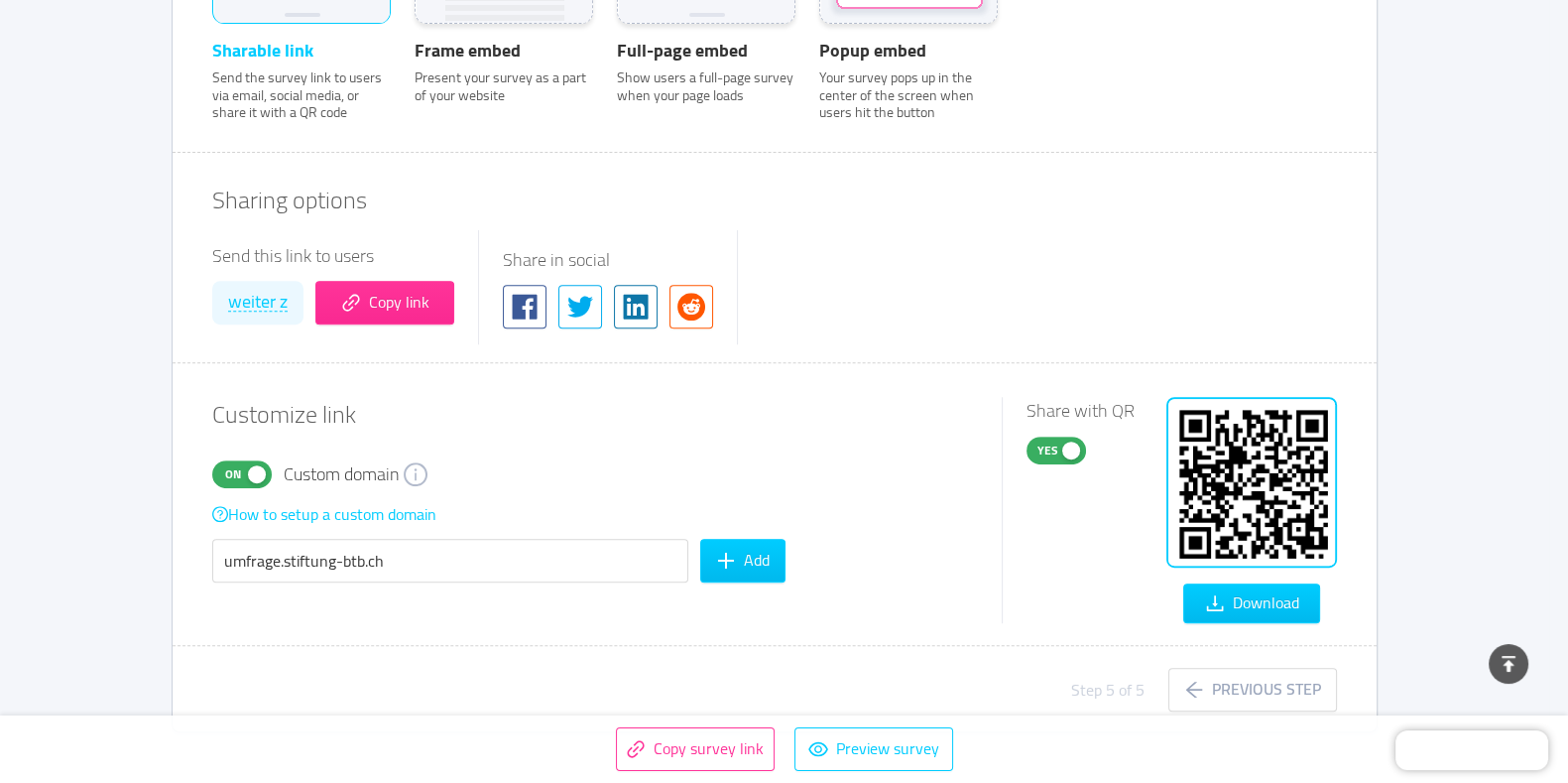 click on "Yes" at bounding box center [1047, 451] 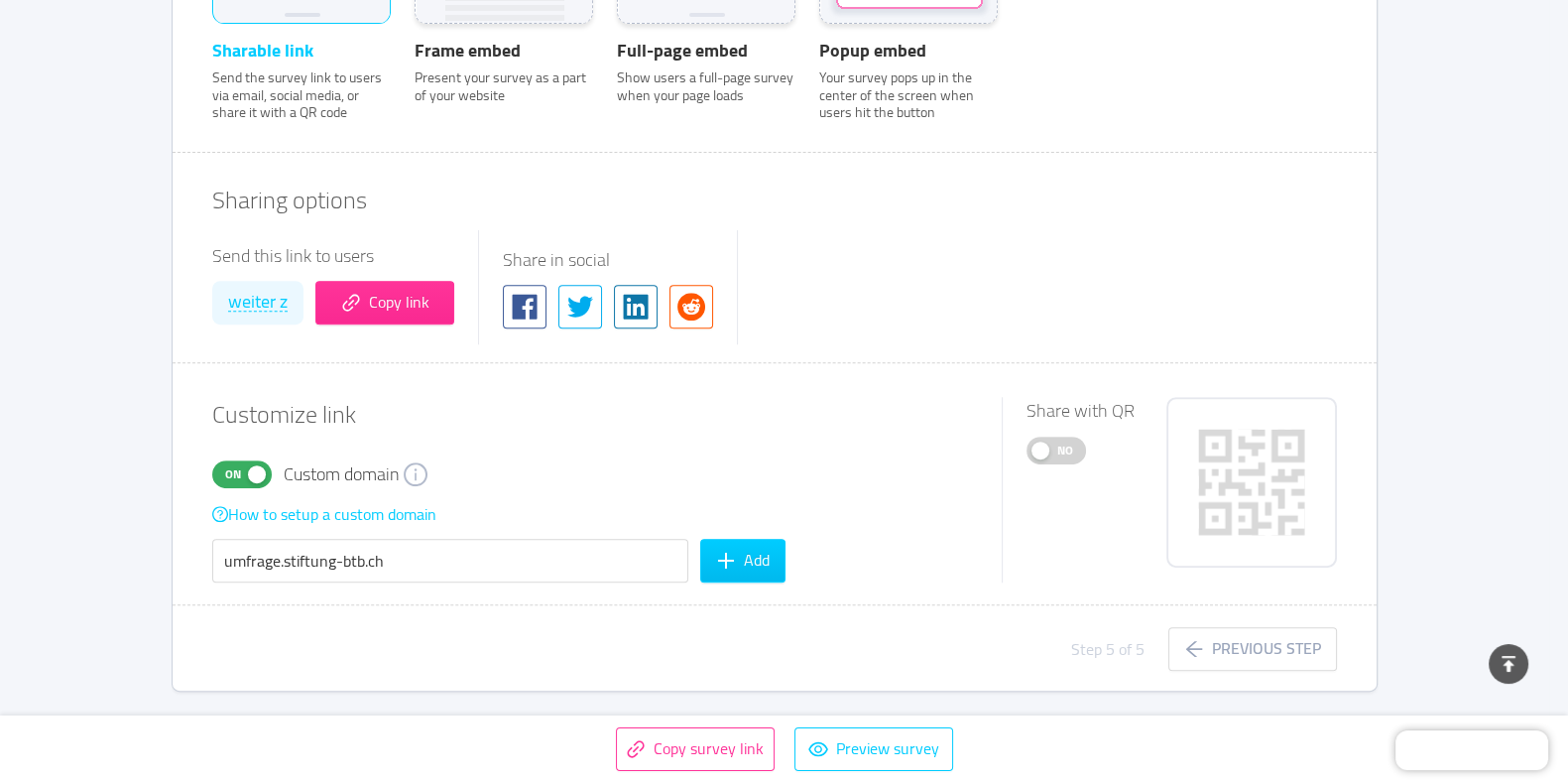 click on "No" at bounding box center (1065, 451) 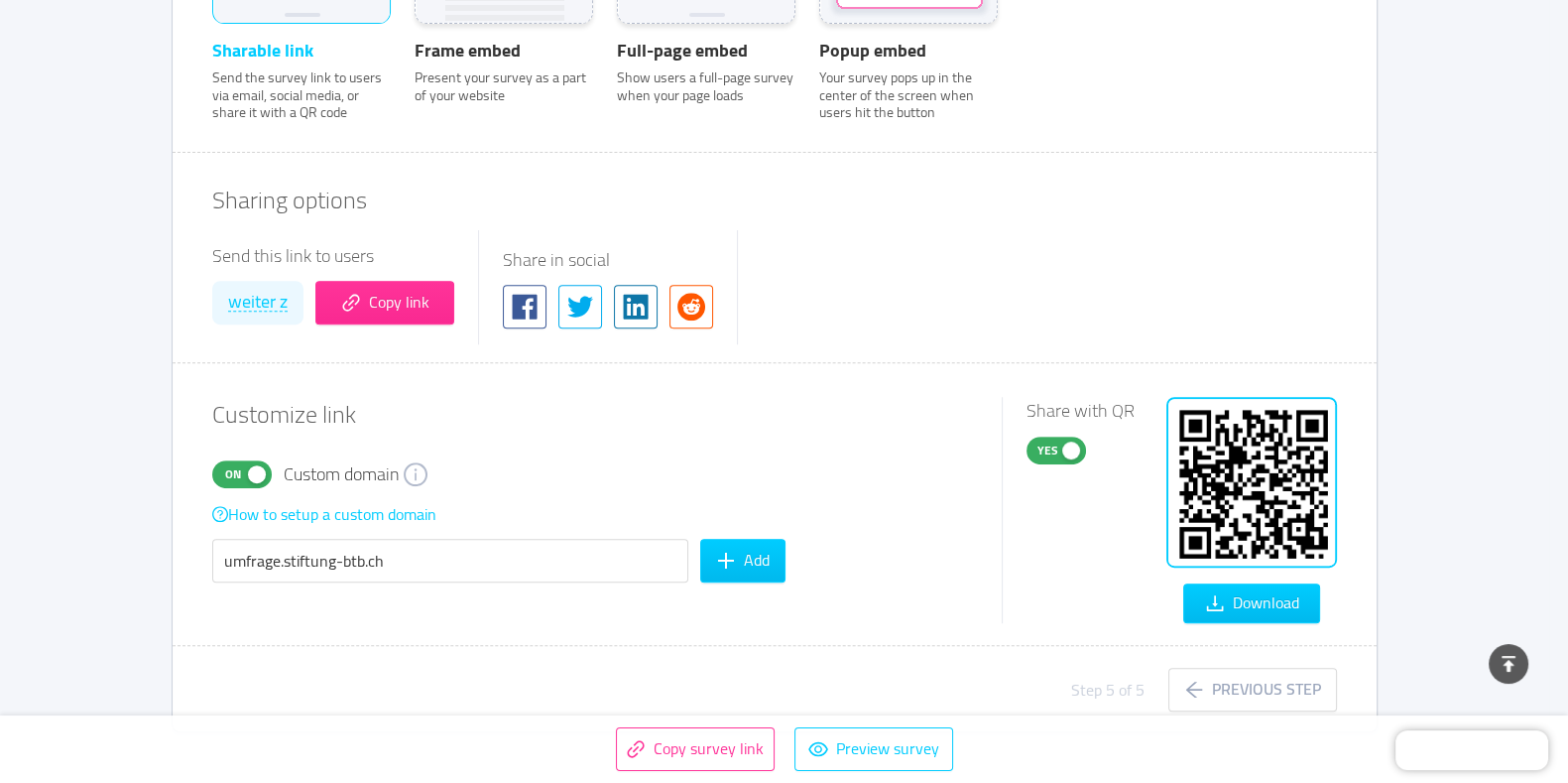 click on "Yes" at bounding box center [1047, 451] 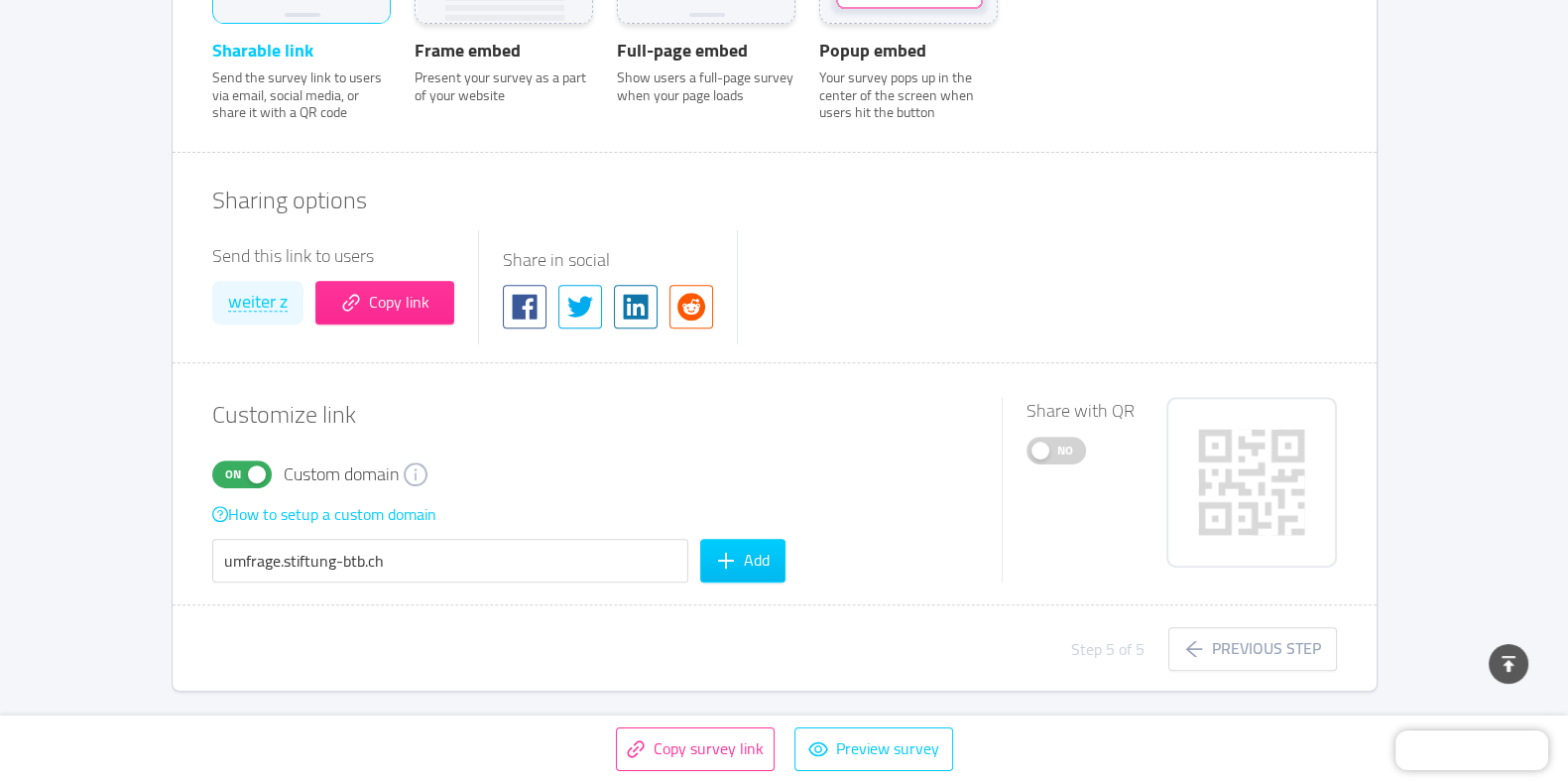 click on "Umfrage BTB 2025 Saved  Survey   Results   Status:   active   Questions:   3   No password   1  Questions Import from CSV Images to questions On  Welcome screen  Delete Your logo    Drag logo here  Or attach via link Image upload guidelines for best results: Dimensions: 100 x 100 px Format: jpeg, png, gif, svg, webp Max size: 2MB Title: Willkommen bei der Umfrage 2025 der Stiftung BTB  48 / 50  Description: Beantworten Sie 7 Fragen in Bezug auf die Qualität der bei uns angeschlossenen Fahrdienste. Die Antworten sind anonym. Wir speichern keine persönlichen Daten von Ihnen. Vielen Dank für die Teilnahme. Button label: Start  5 / 20    On  Question 1  id: 6891009f2d2ba800126d70b9  Open answer  Duplicate Delete Image:    Click or drag image here  Or attach via link Image upload guidelines for best results: Dimensions: 800 x 600 px Format: jpeg, png, gif, svg, webp Max size: 2MB Question: Frage 1:
Welchen Fahrdienst Settings: Type  Single line  Country code: 🇺🇸 +1   Placeholder:  35 / 35  Button label:" at bounding box center [775, -26] 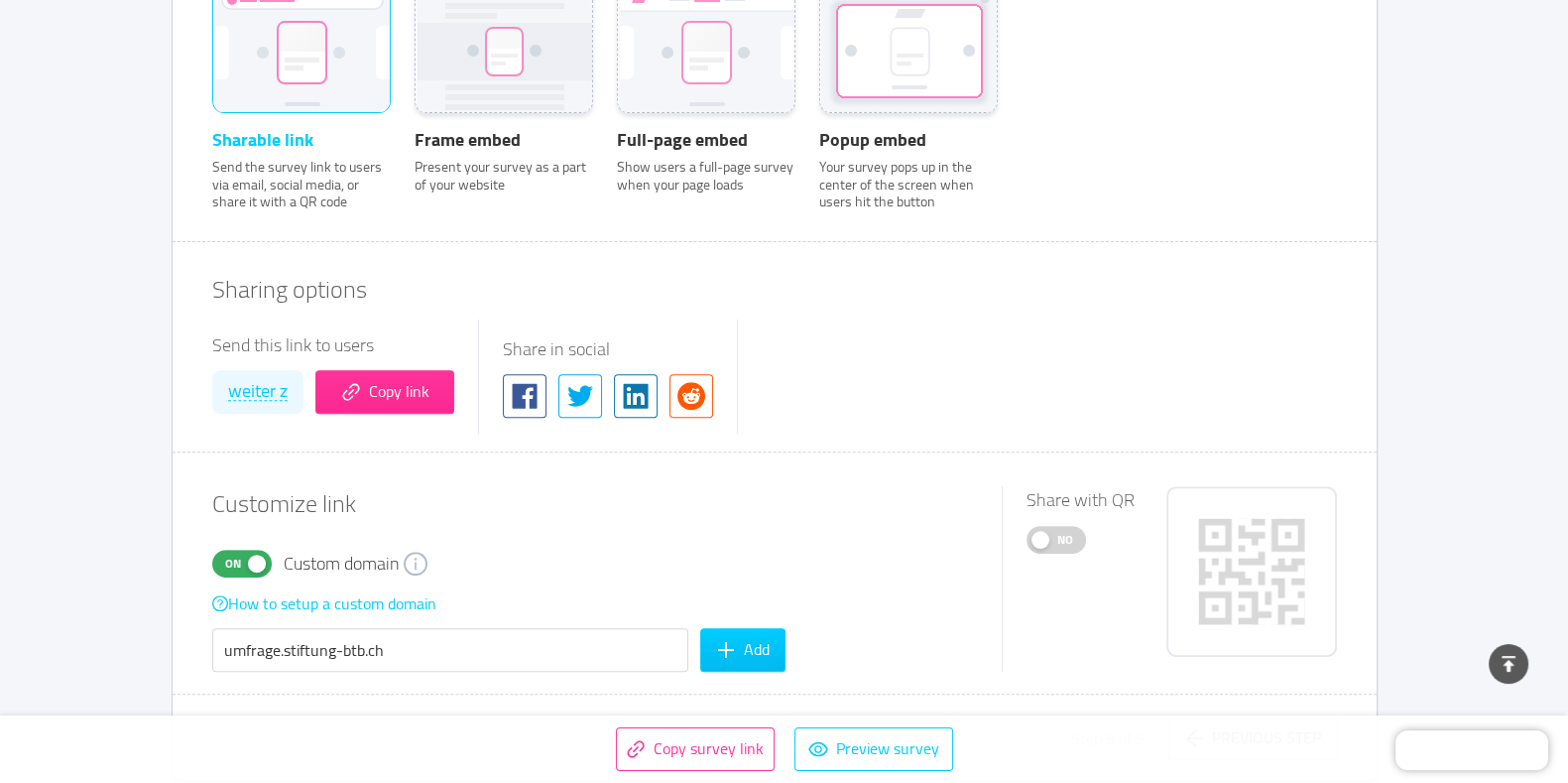 scroll, scrollTop: 918, scrollLeft: 0, axis: vertical 